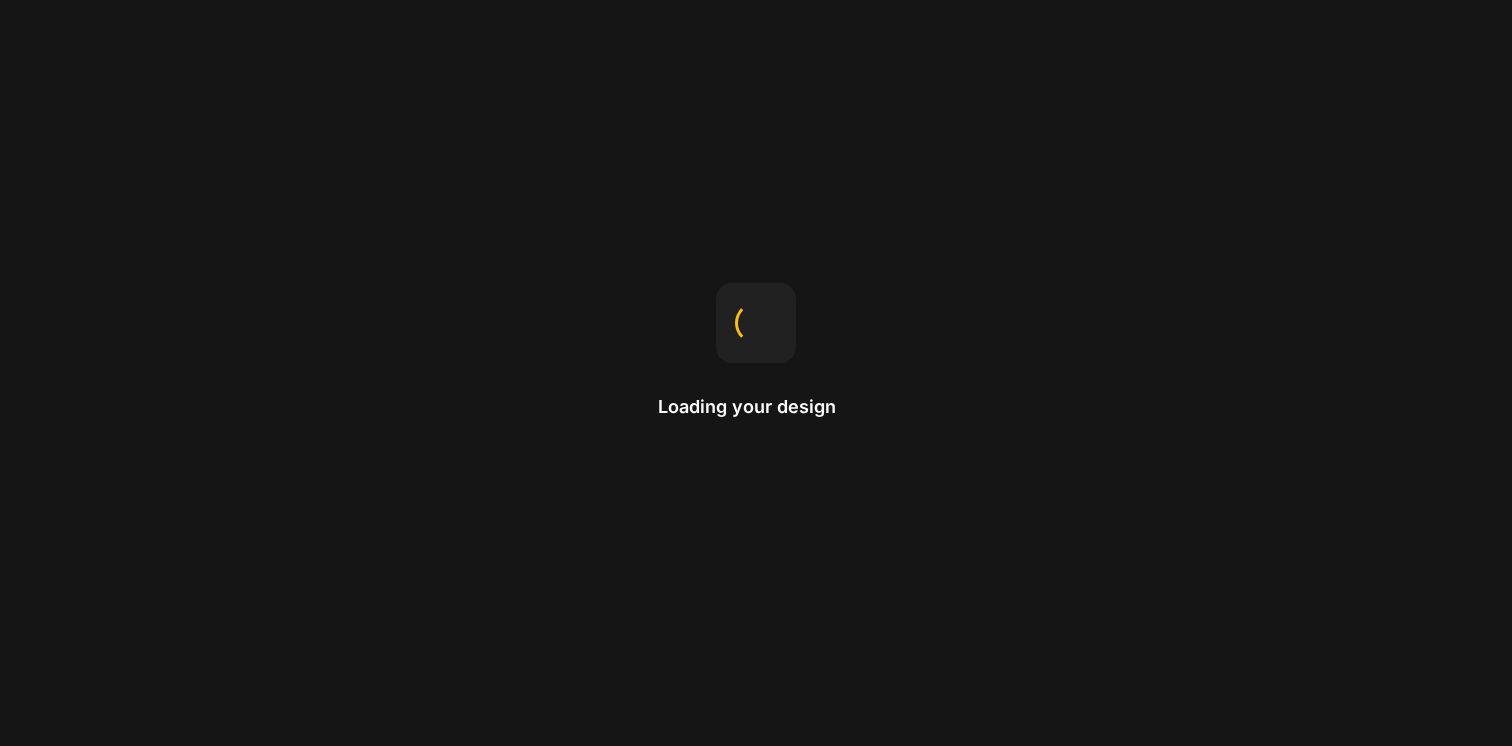 scroll, scrollTop: 0, scrollLeft: 0, axis: both 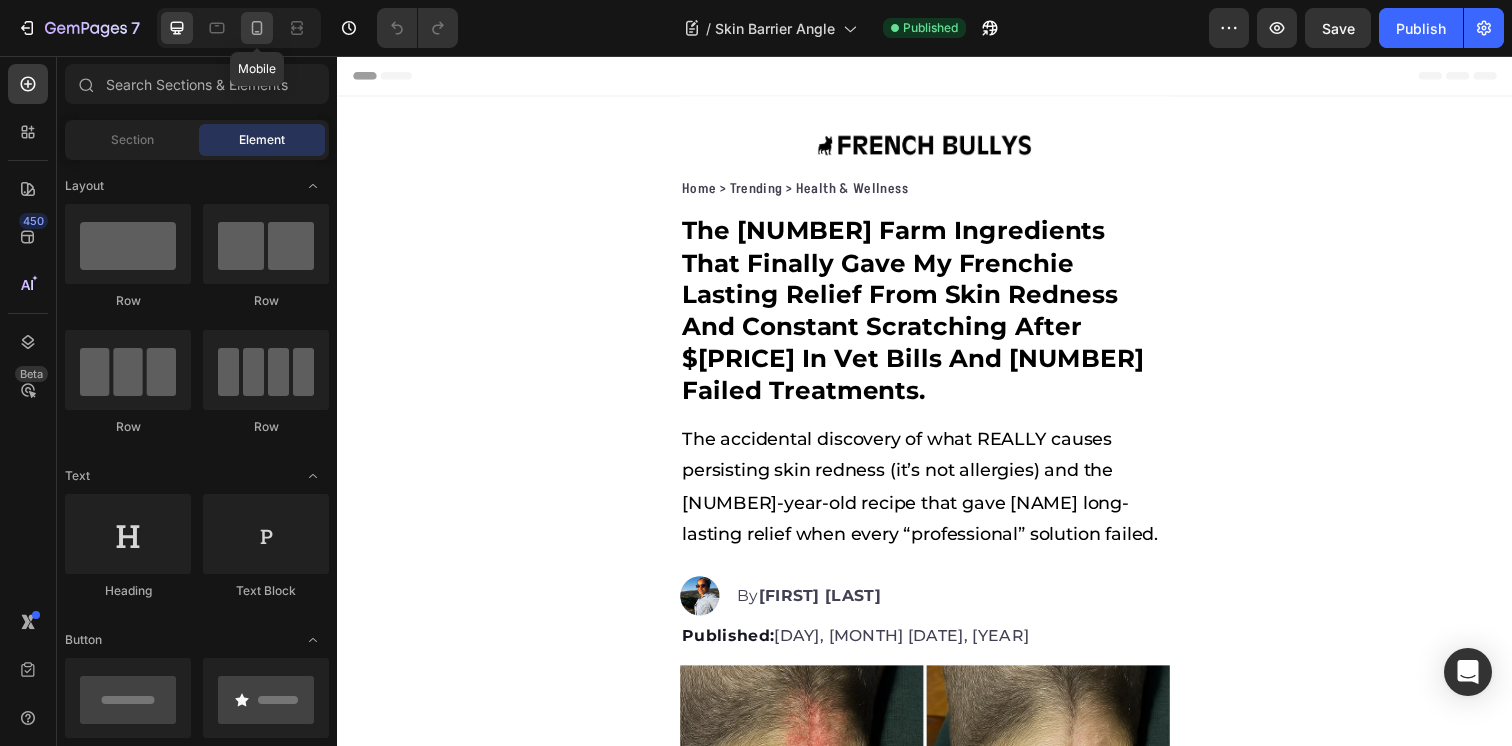 click 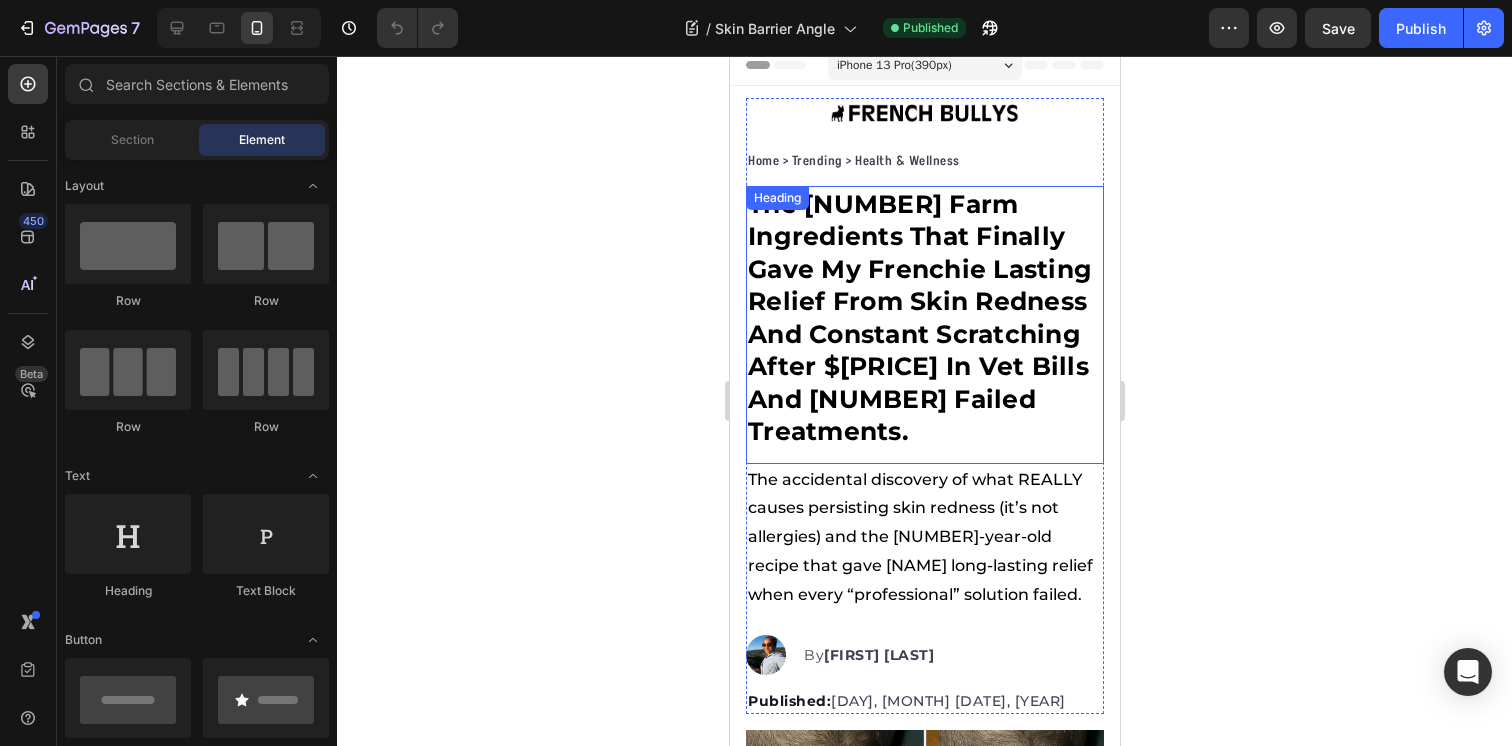 scroll, scrollTop: 0, scrollLeft: 0, axis: both 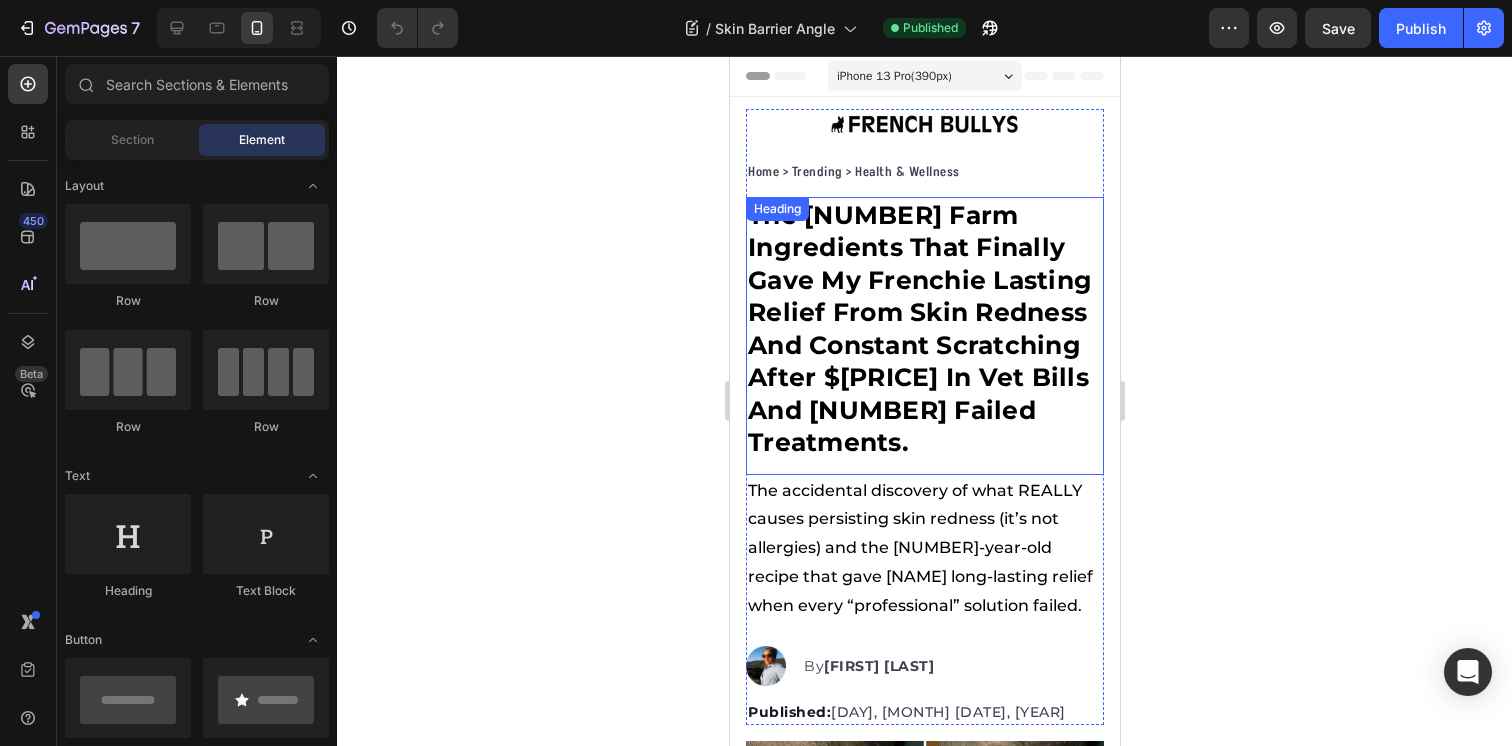 click on "The 3 Farm Ingredients That Finally Gave My Frenchie Lasting Relief From Skin Redness And Constant Scratching After $879 In Vet Bills And 8 Failed Treatments." at bounding box center [924, 329] 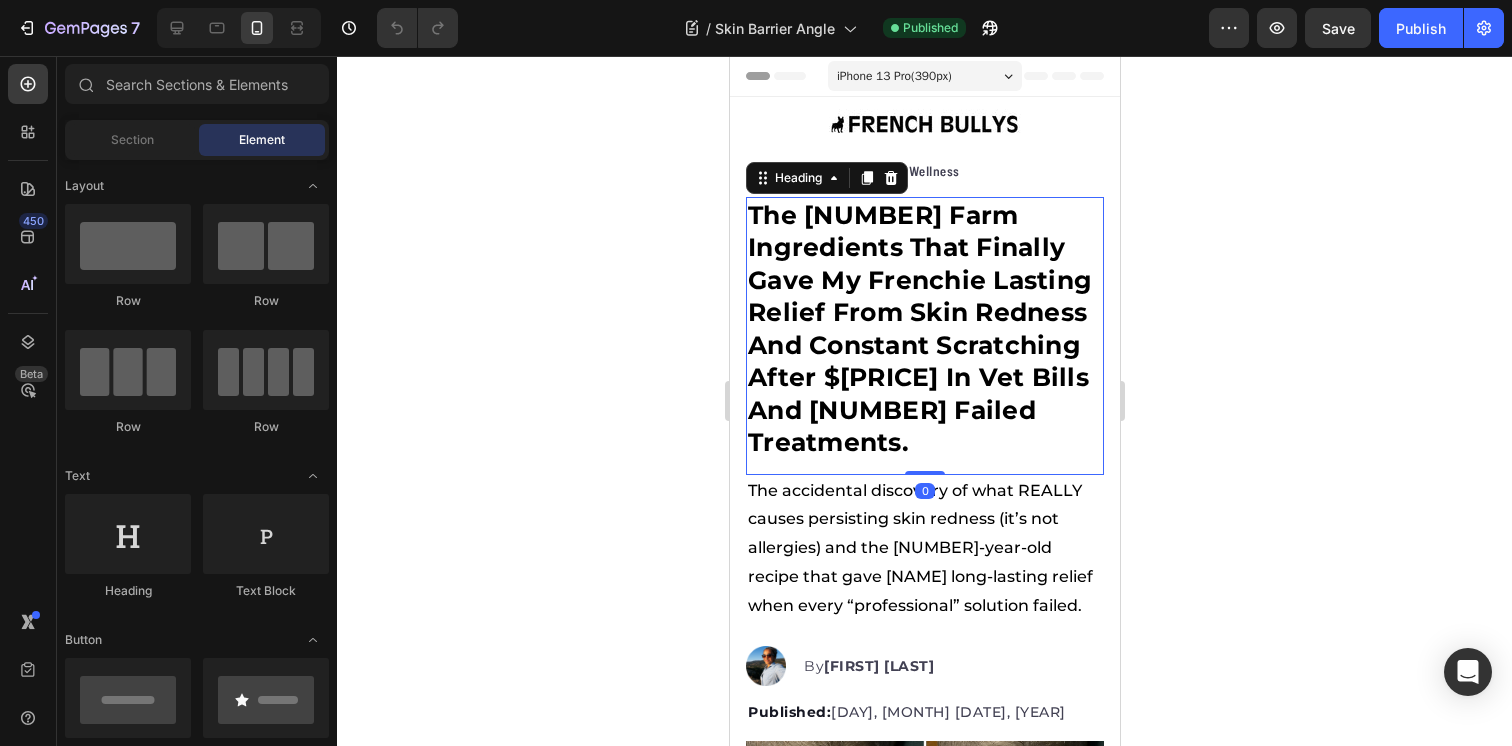 click on "The 3 Farm Ingredients That Finally Gave My Frenchie Lasting Relief From Skin Redness And Constant Scratching After $879 In Vet Bills And 8 Failed Treatments." at bounding box center (924, 329) 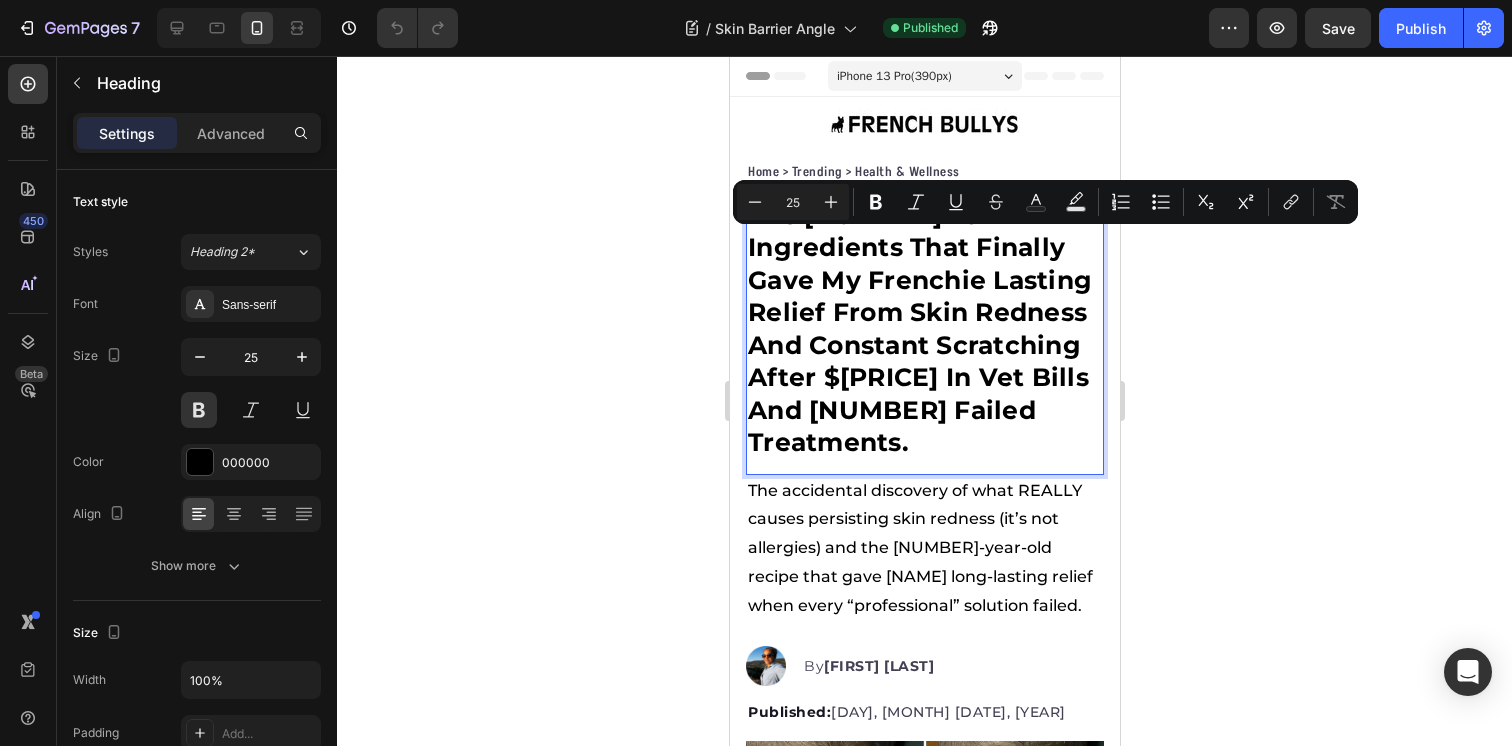 click on "The 3 Farm Ingredients That Finally Gave My Frenchie Lasting Relief From Skin Redness And Constant Scratching After $879 In Vet Bills And 8 Failed Treatments." at bounding box center (924, 329) 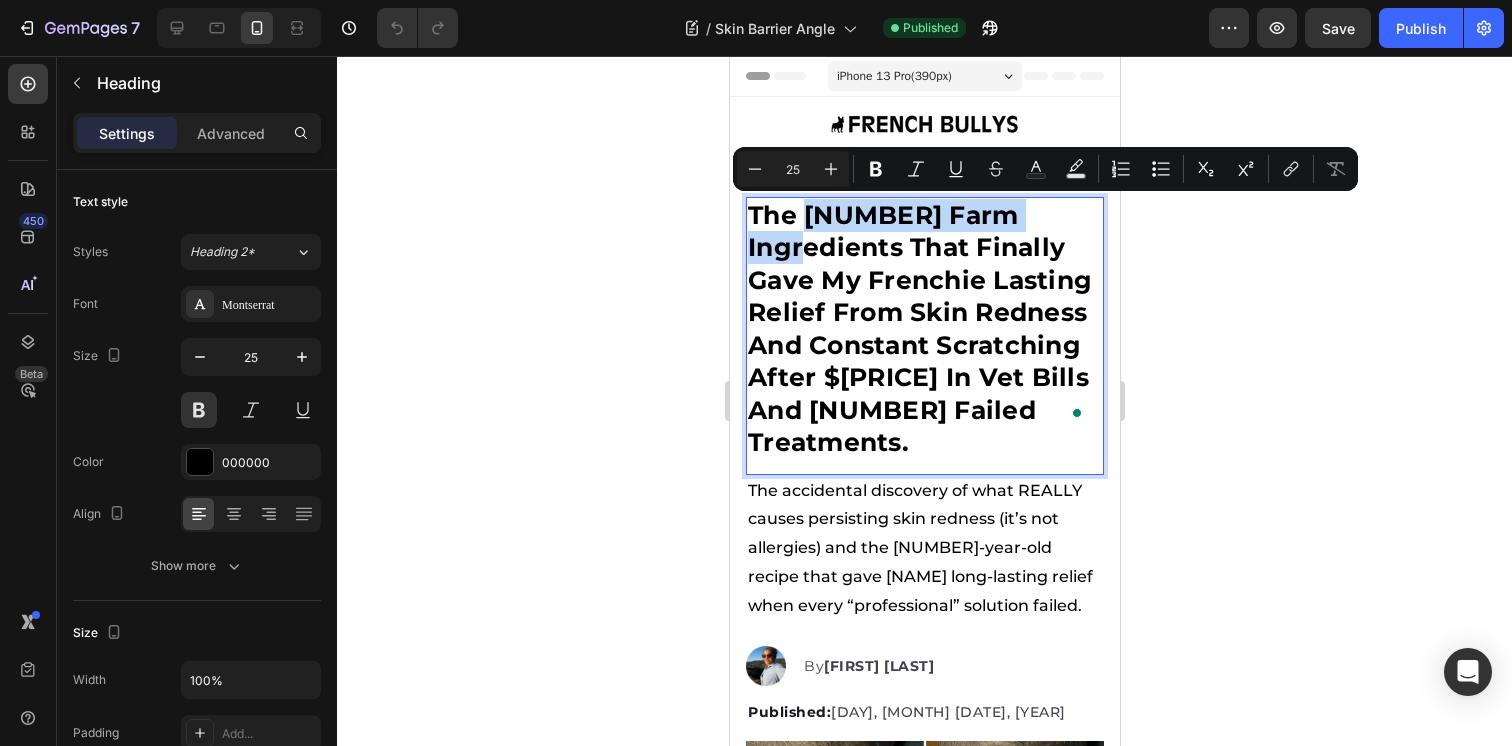 drag, startPoint x: 805, startPoint y: 213, endPoint x: 1053, endPoint y: 213, distance: 248 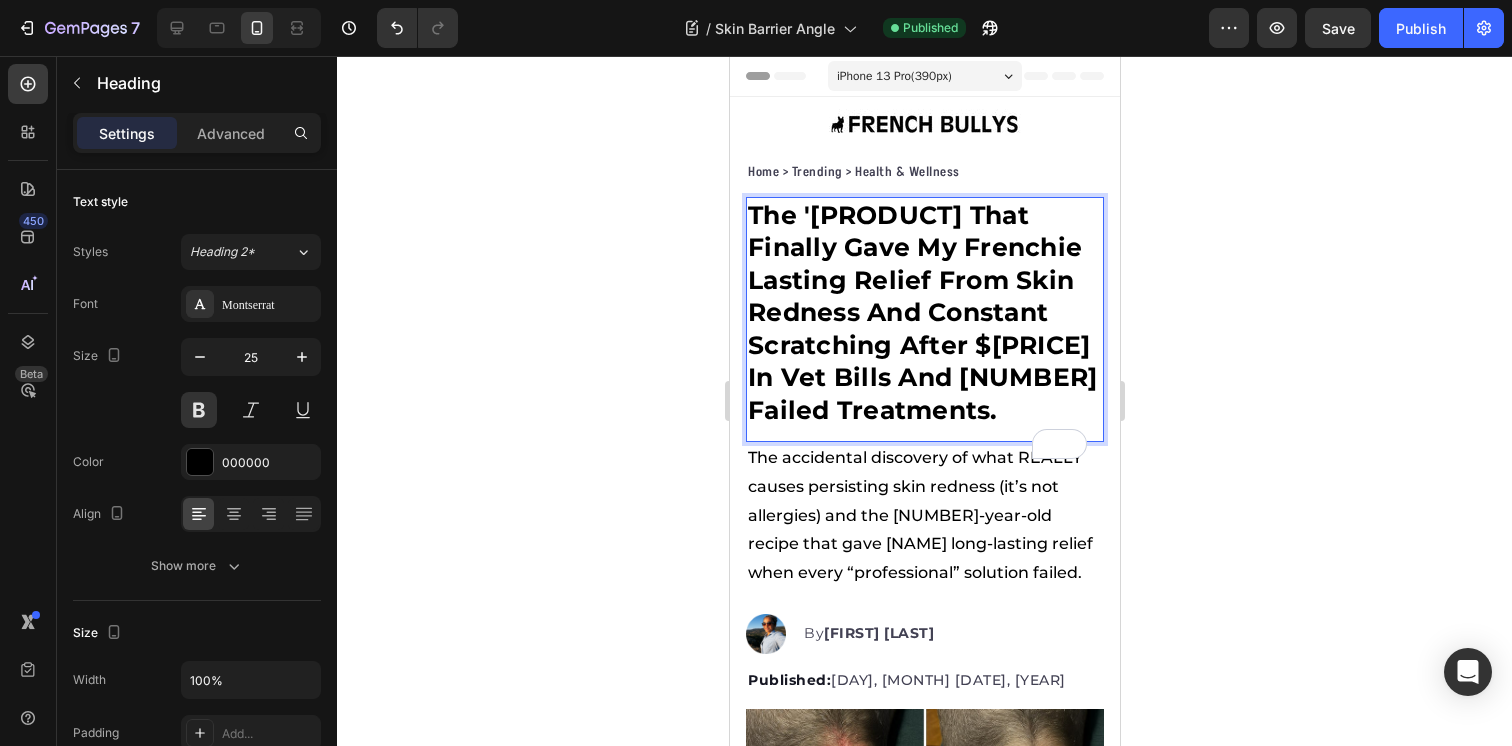 click on "The 'Skin Mimicking Salve' That Finally Gave My Frenchie Lasting Relief From Skin Redness And Constant Scratching After $879 In Vet Bills And 8 Failed Treatments." at bounding box center [924, 313] 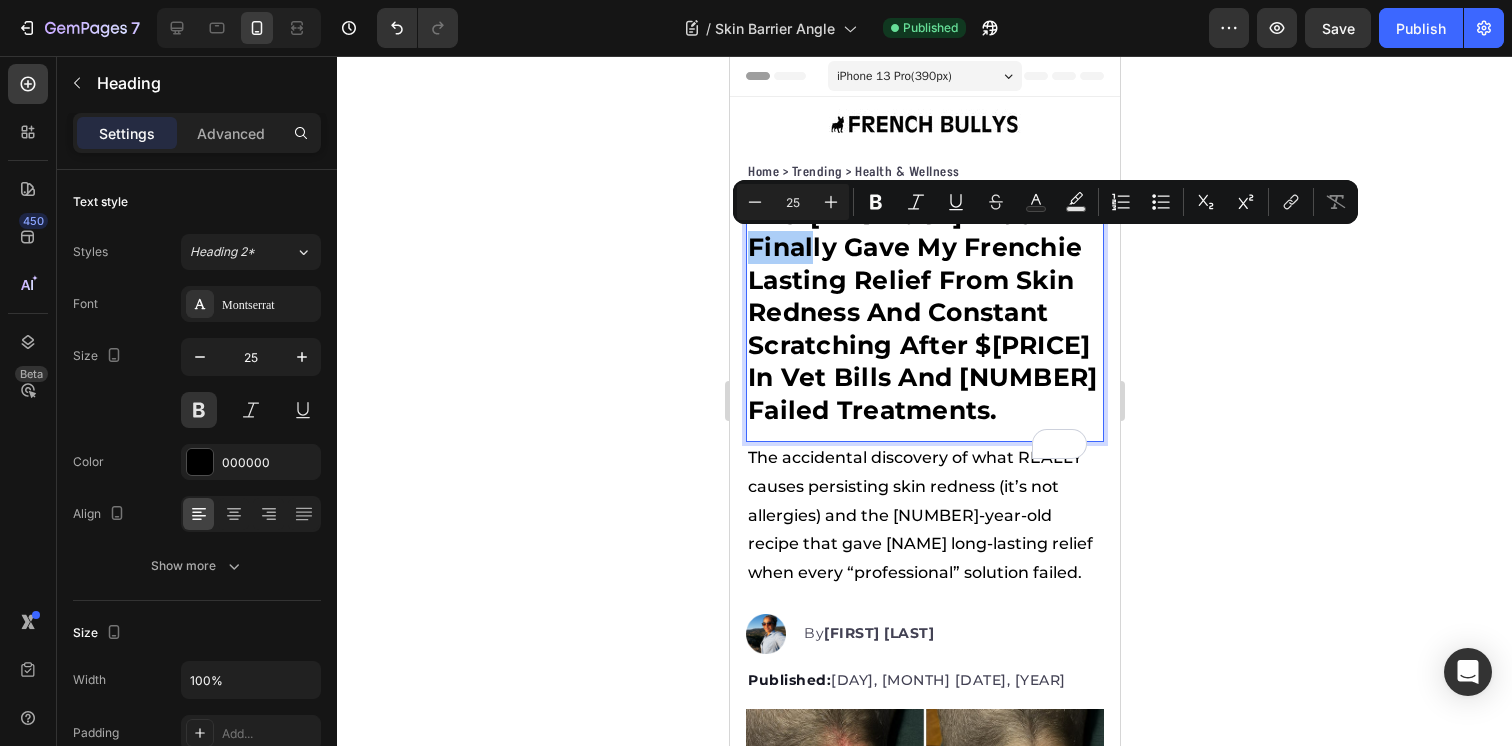 click 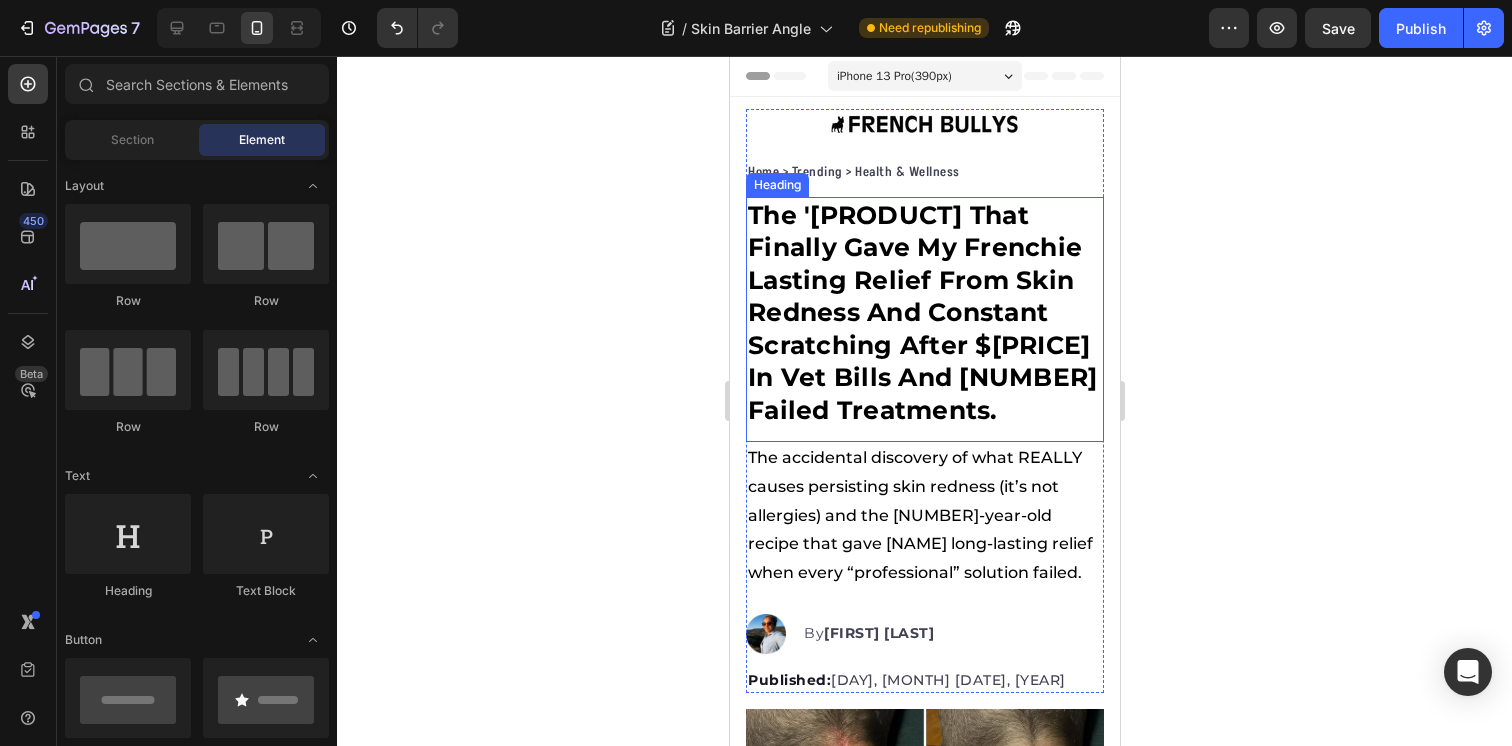 click 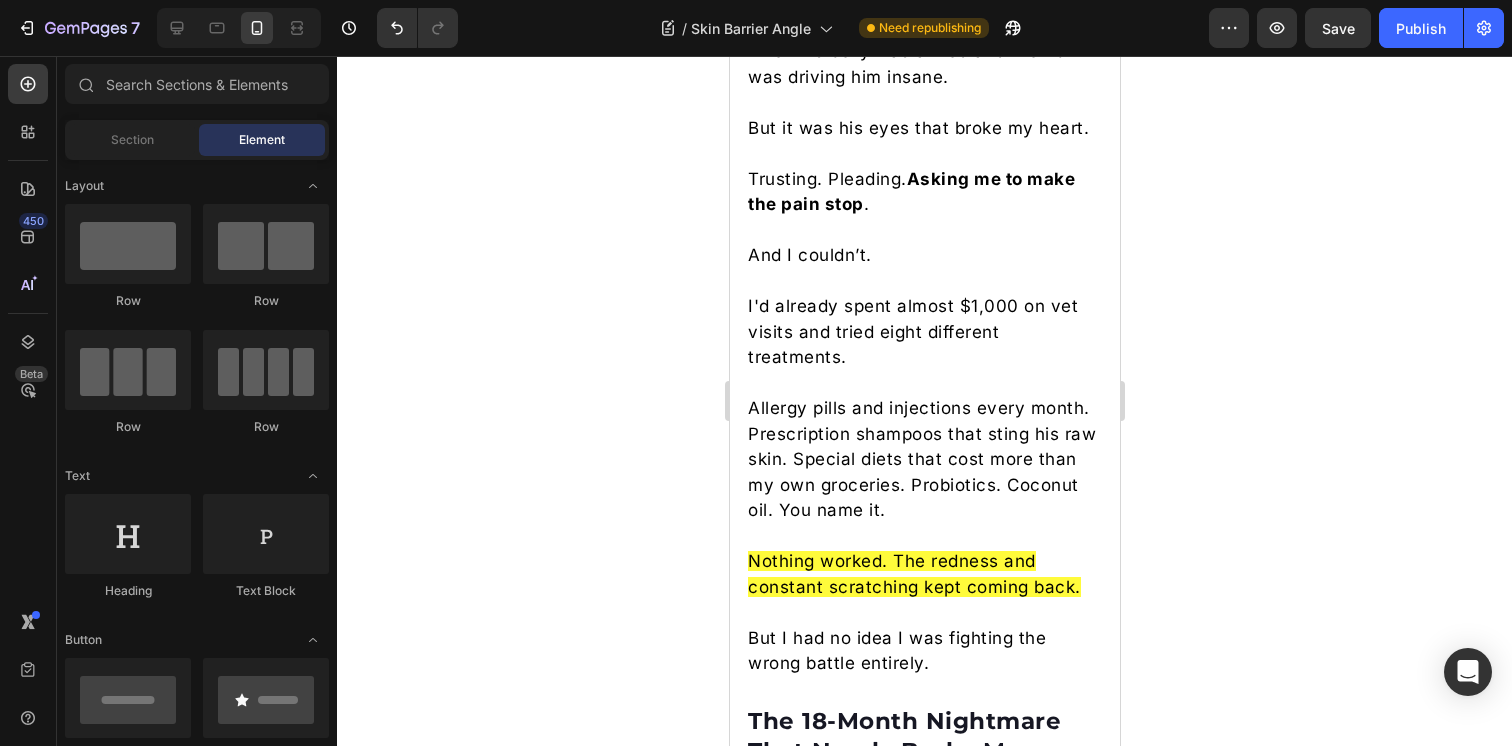 scroll, scrollTop: 0, scrollLeft: 0, axis: both 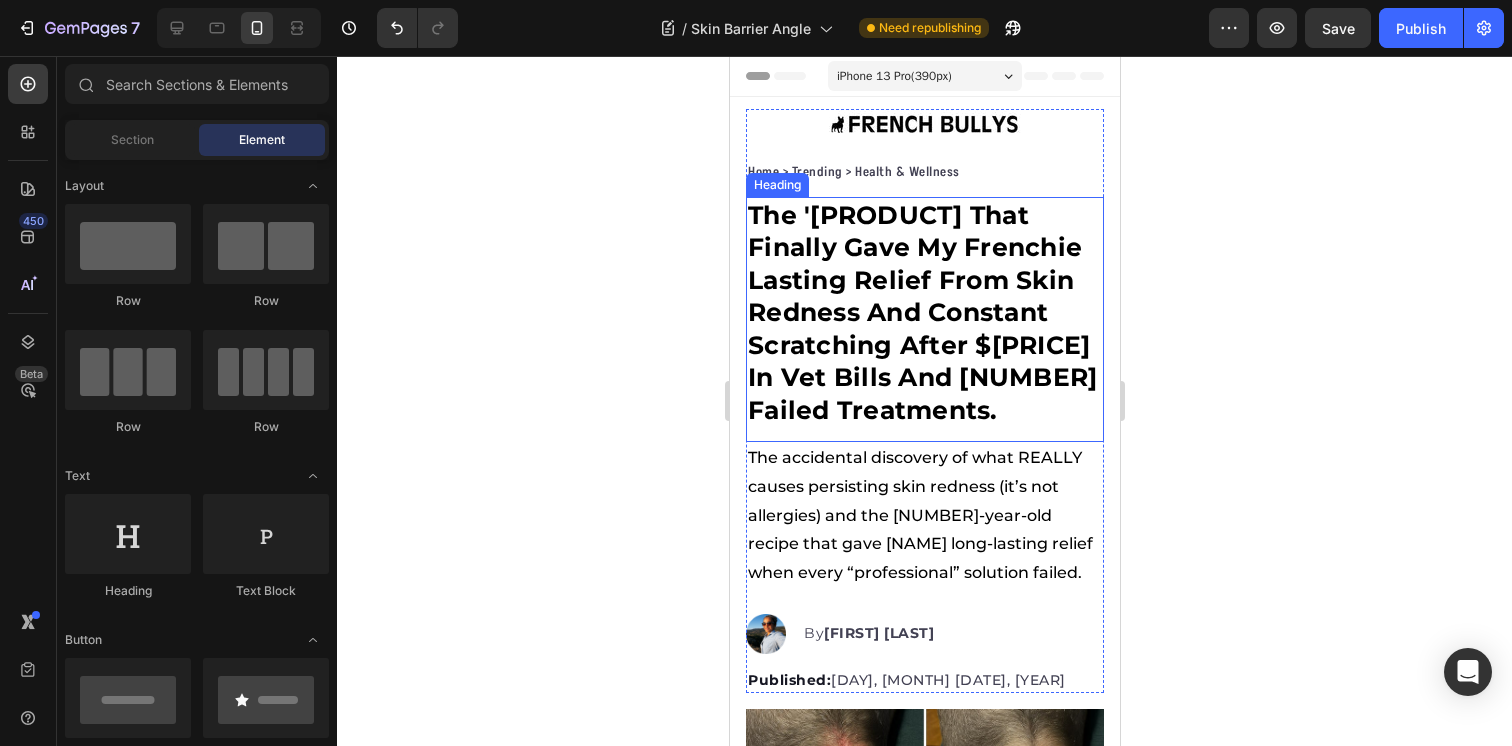 click on "The 'Skin Mimicking Salve' That Finally Gave My Frenchie Lasting Relief From Skin Redness And Constant Scratching After $879 In Vet Bills And 8 Failed Treatments." at bounding box center [924, 313] 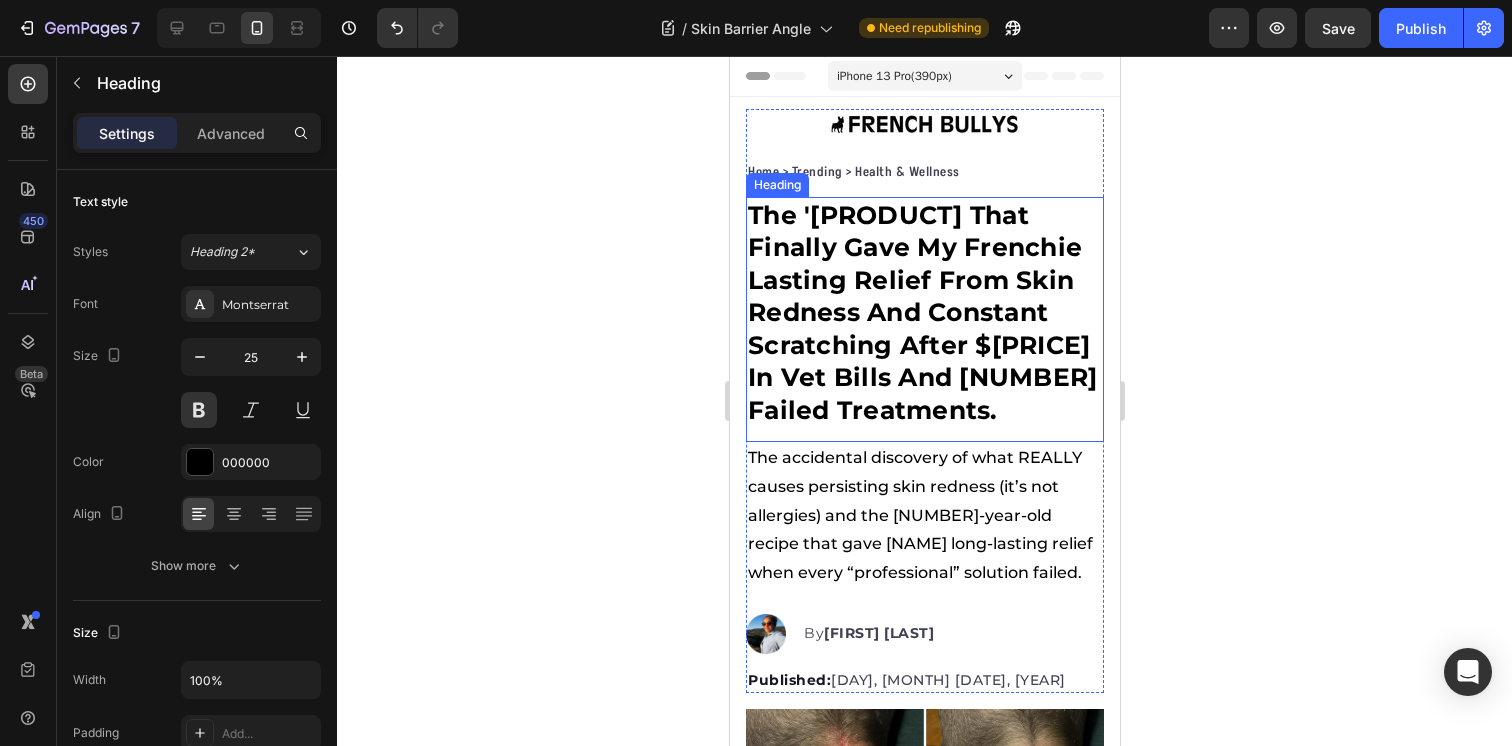 click on "The 'Skin Mimicking Salve' That Finally Gave My Frenchie Lasting Relief From Skin Redness And Constant Scratching After $879 In Vet Bills And 8 Failed Treatments." at bounding box center [924, 313] 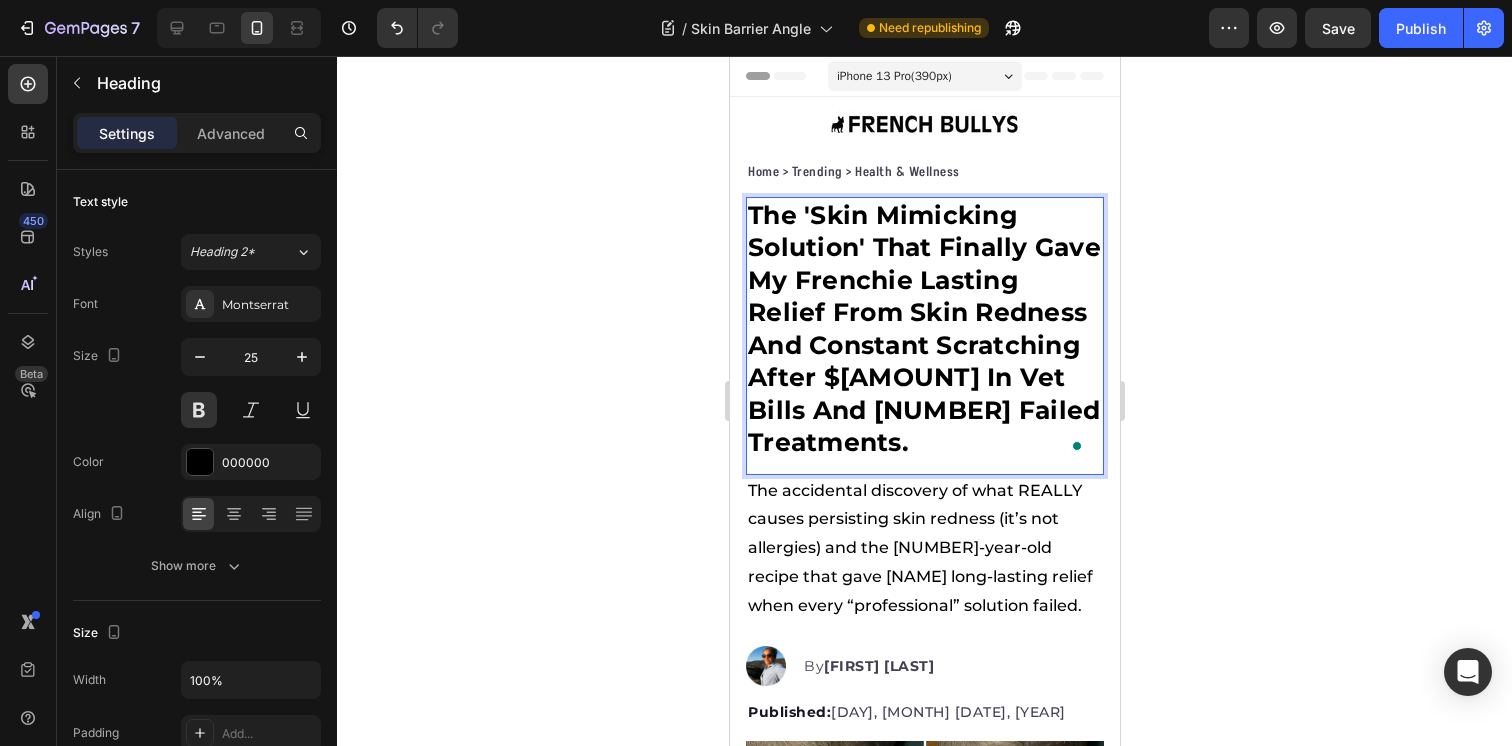 click 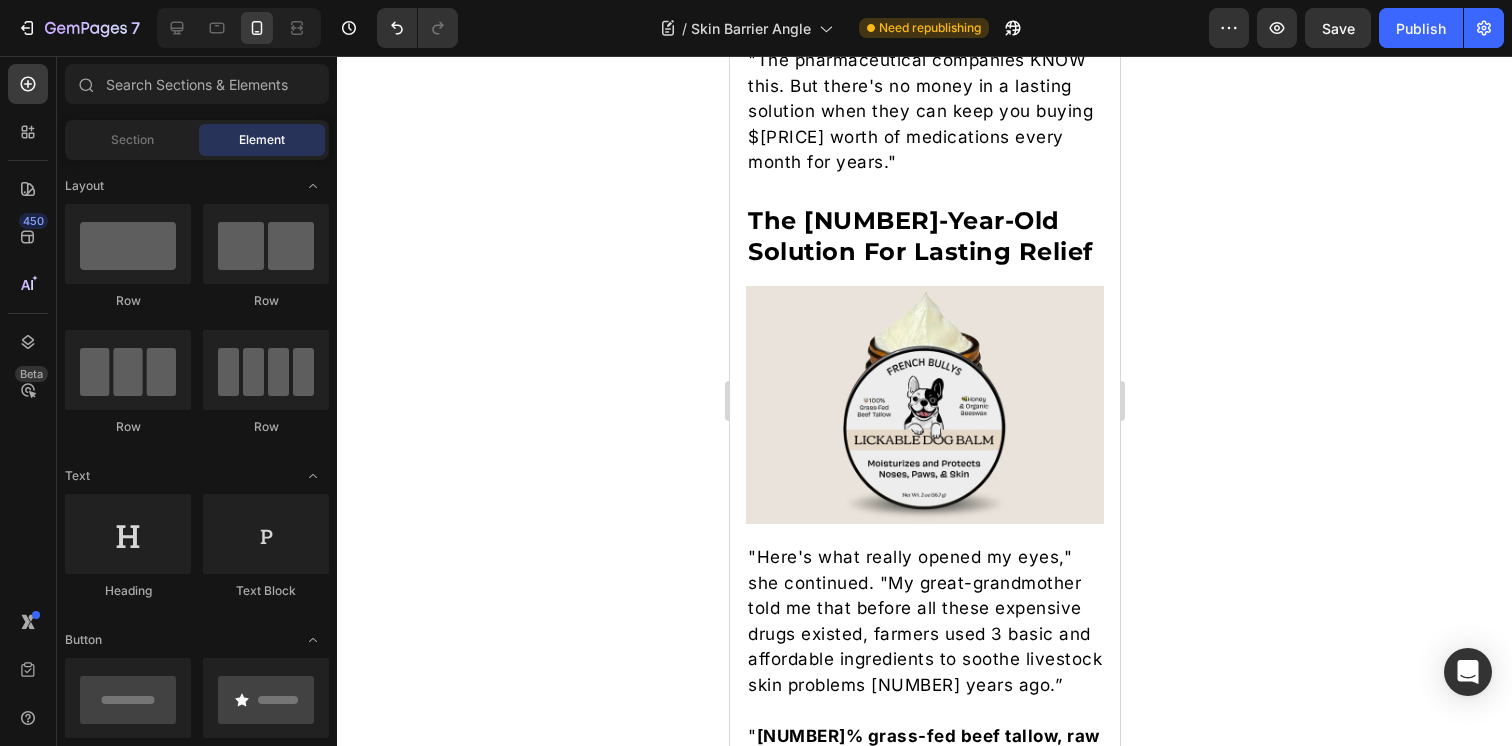 scroll, scrollTop: 6022, scrollLeft: 0, axis: vertical 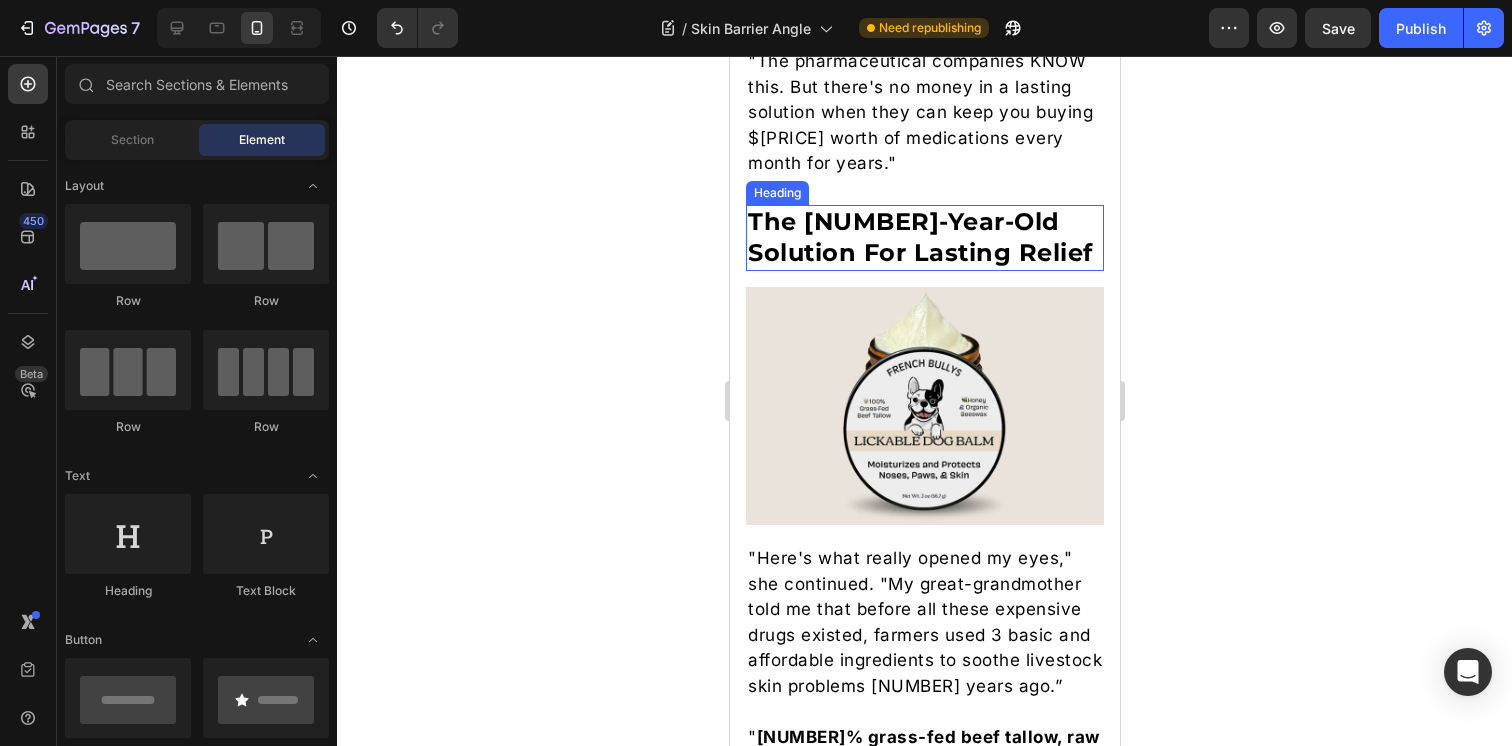 click on "The 100-Year-Old Solution For Lasting Relief" at bounding box center [919, 237] 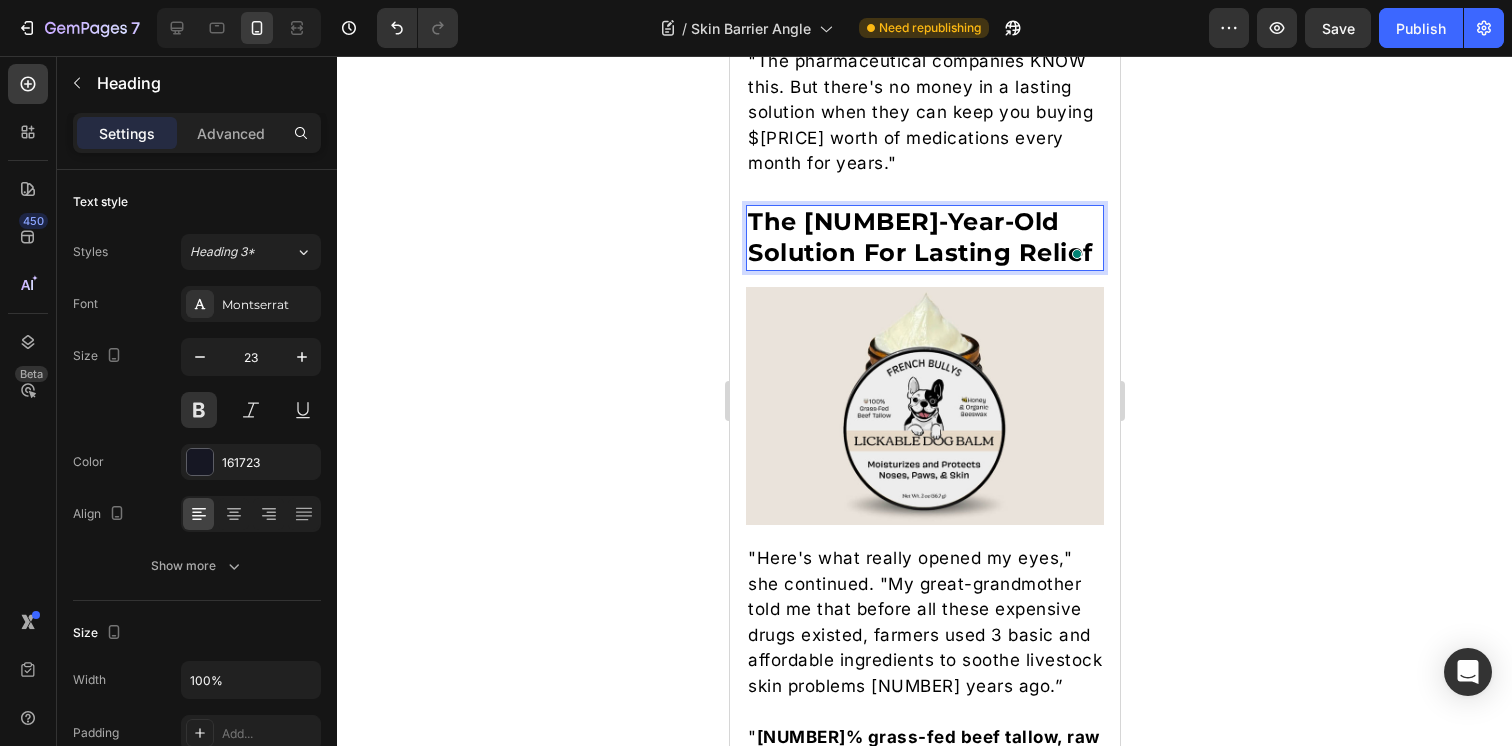 click on "The 100-Year-Old Solution For Lasting Relief" at bounding box center (919, 237) 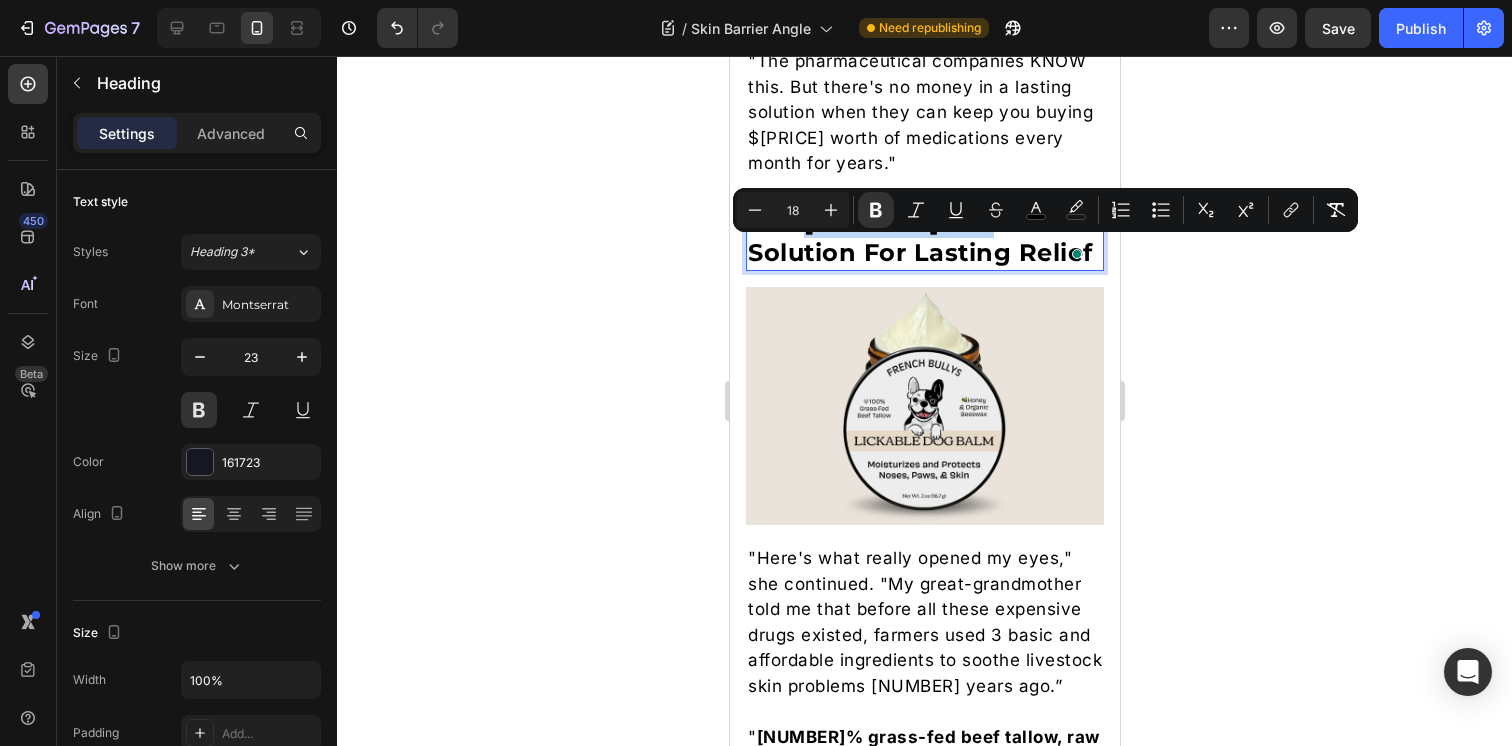 drag, startPoint x: 806, startPoint y: 257, endPoint x: 961, endPoint y: 254, distance: 155.02902 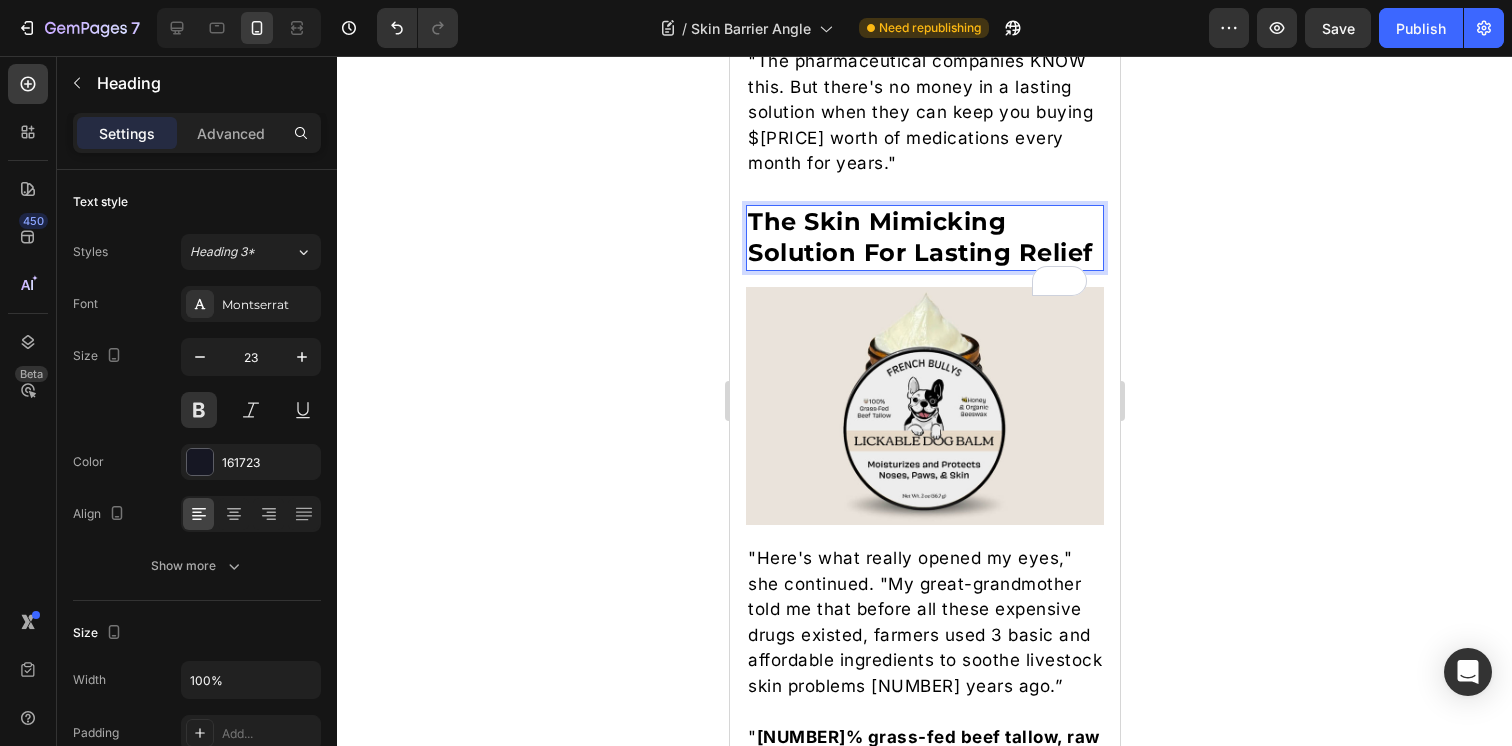 click on "The Skin Mimicking Solution For Lasting Relief" at bounding box center [919, 237] 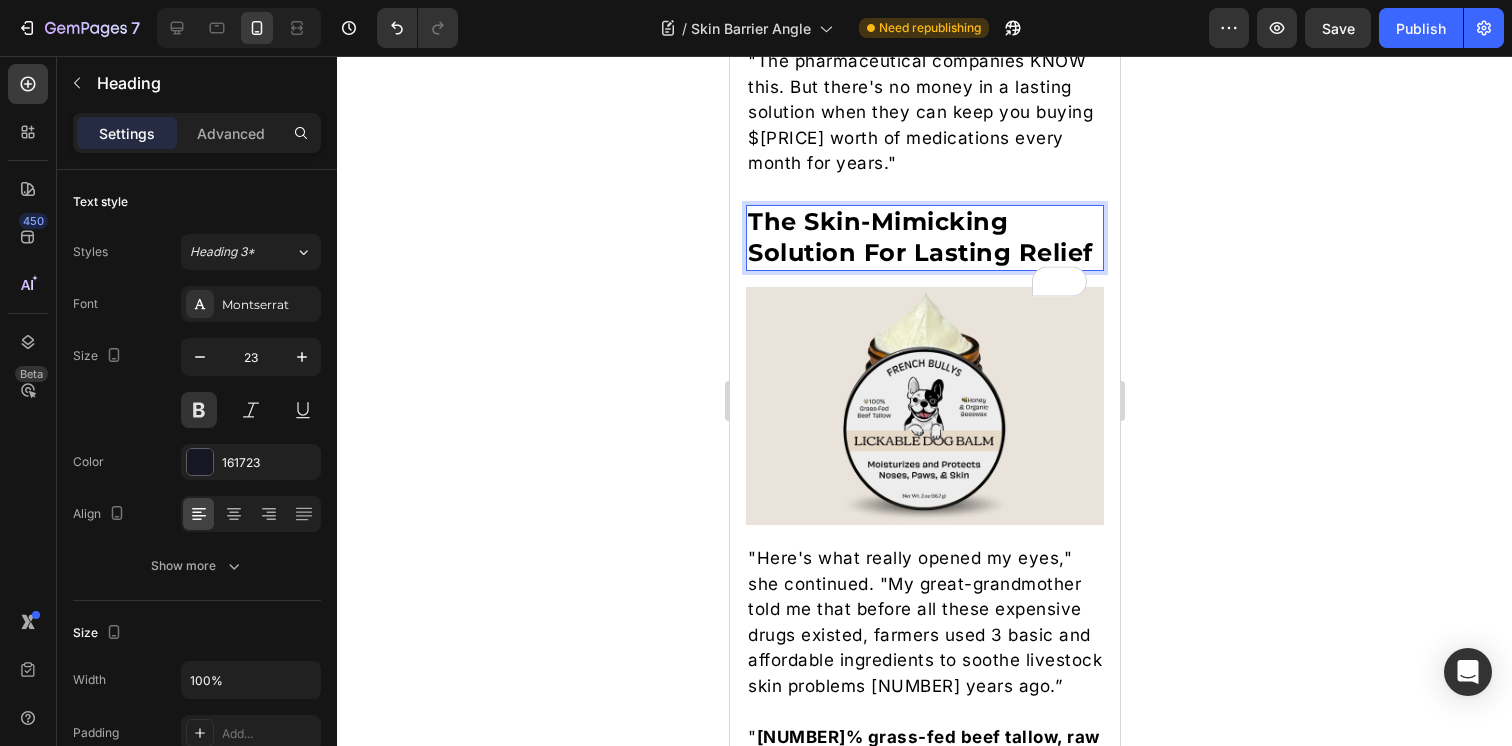 click 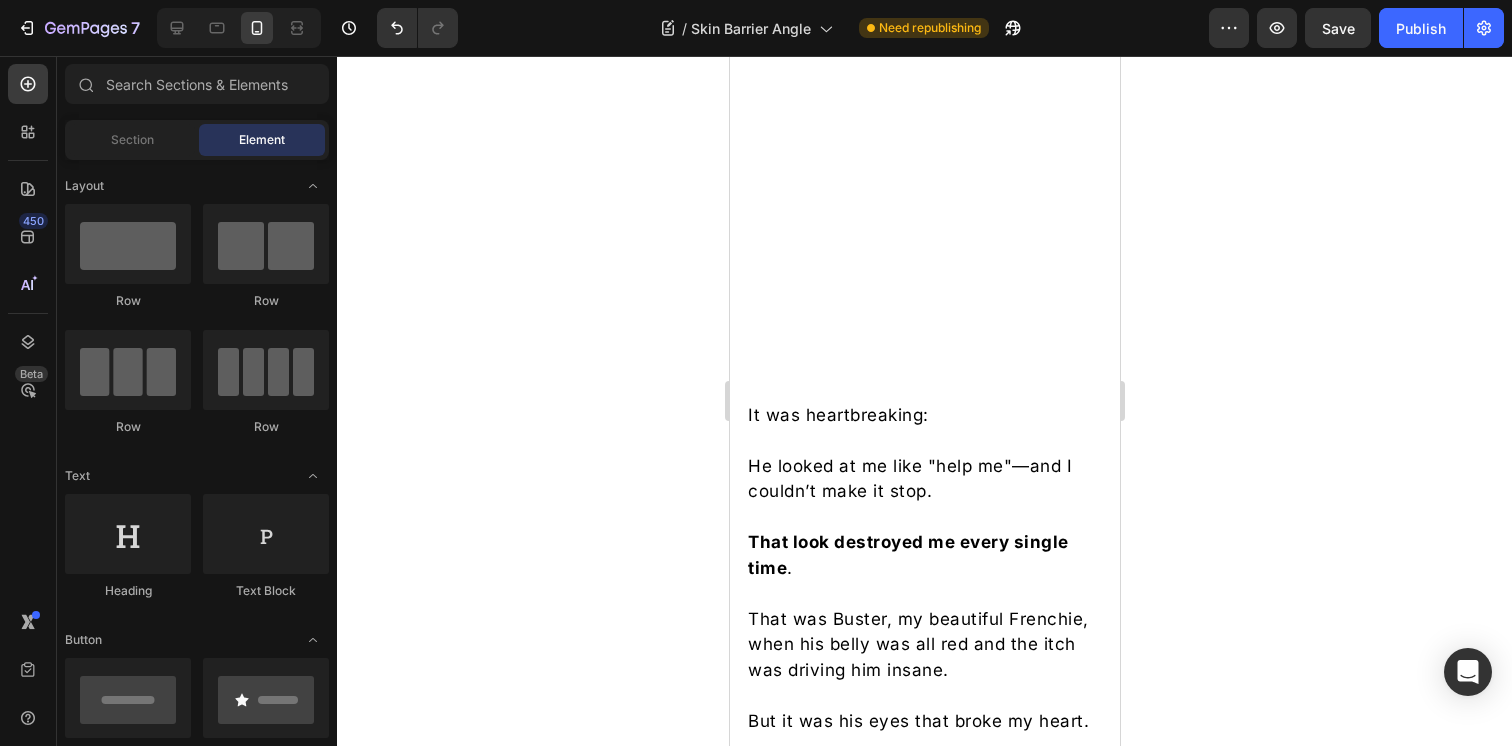 scroll, scrollTop: 0, scrollLeft: 0, axis: both 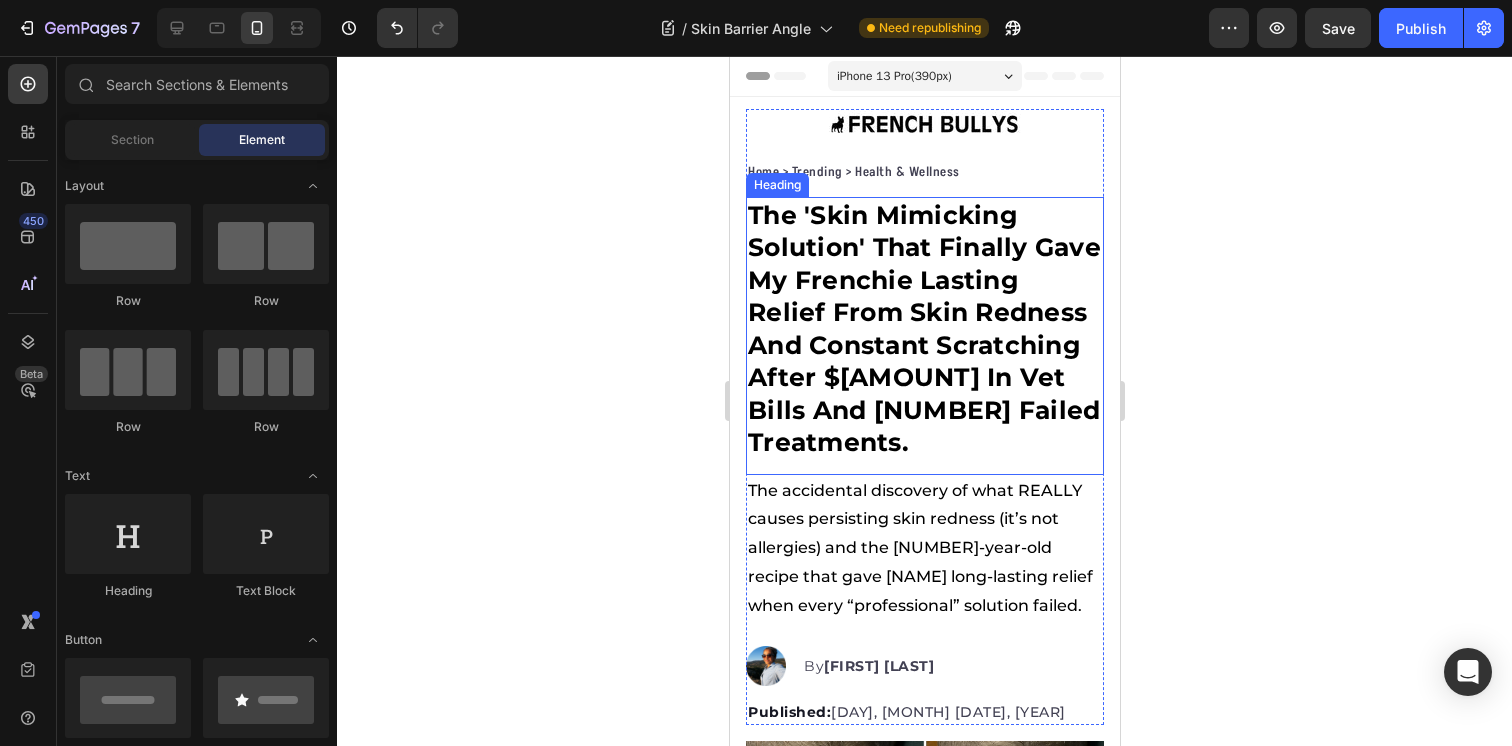 click on "The 'Skin Mimicking Solution' That Finally Gave My Frenchie Lasting Relief From Skin Redness And Constant Scratching After $879 In Vet Bills And 8 Failed Treatments." at bounding box center [924, 329] 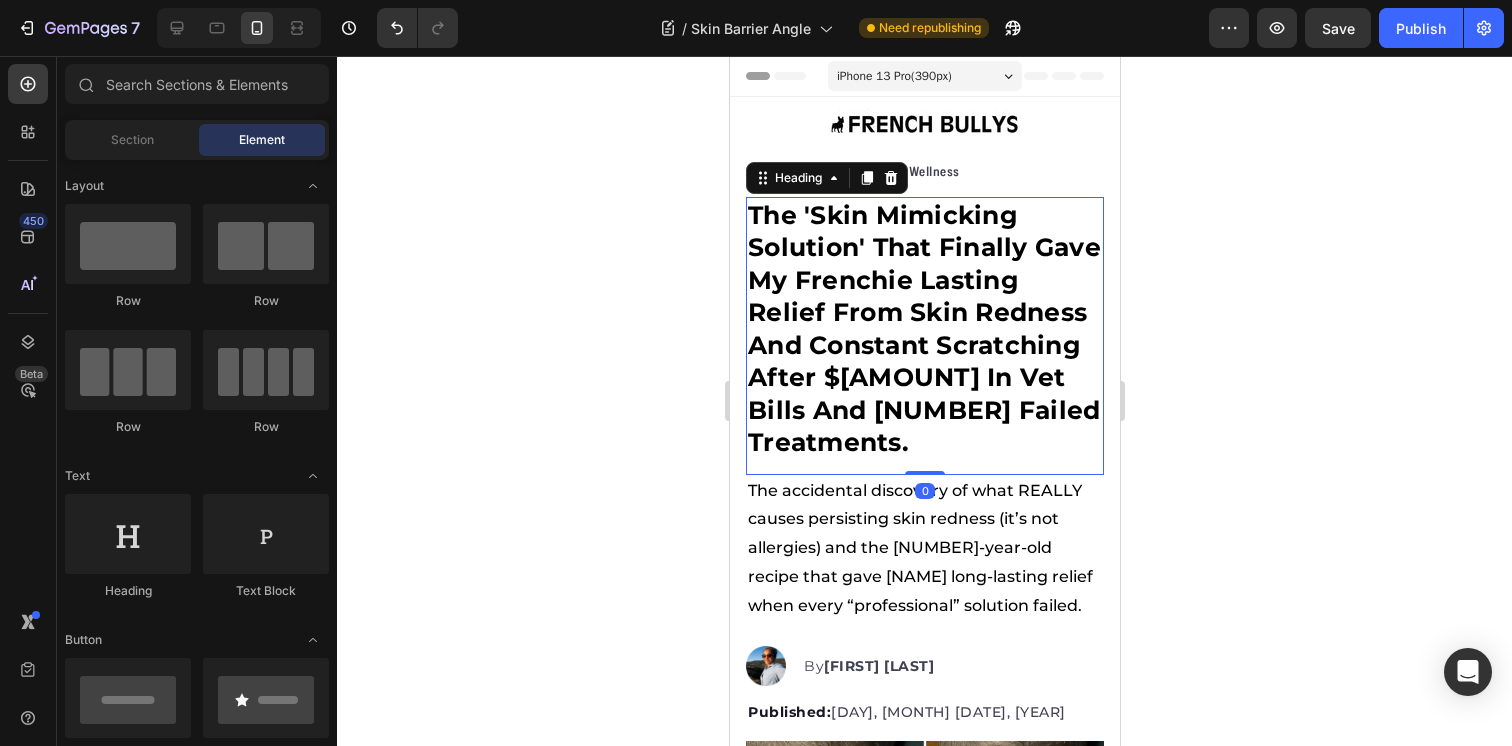 click on "The 'Skin Mimicking Solution' That Finally Gave My Frenchie Lasting Relief From Skin Redness And Constant Scratching After $879 In Vet Bills And 8 Failed Treatments." at bounding box center (924, 329) 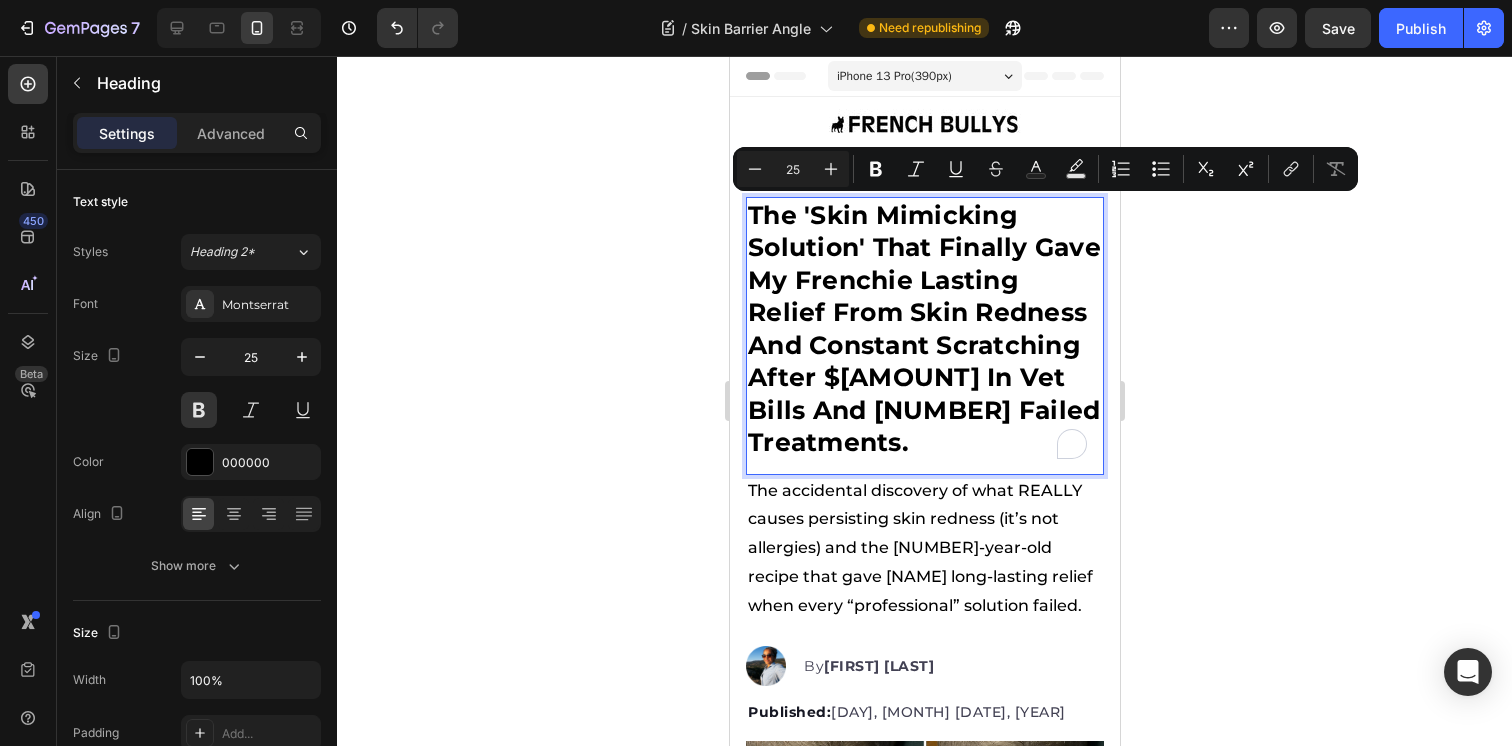 click on "The 'Skin Mimicking Solution' That Finally Gave My Frenchie Lasting Relief From Skin Redness And Constant Scratching After $879 In Vet Bills And 8 Failed Treatments." at bounding box center [924, 329] 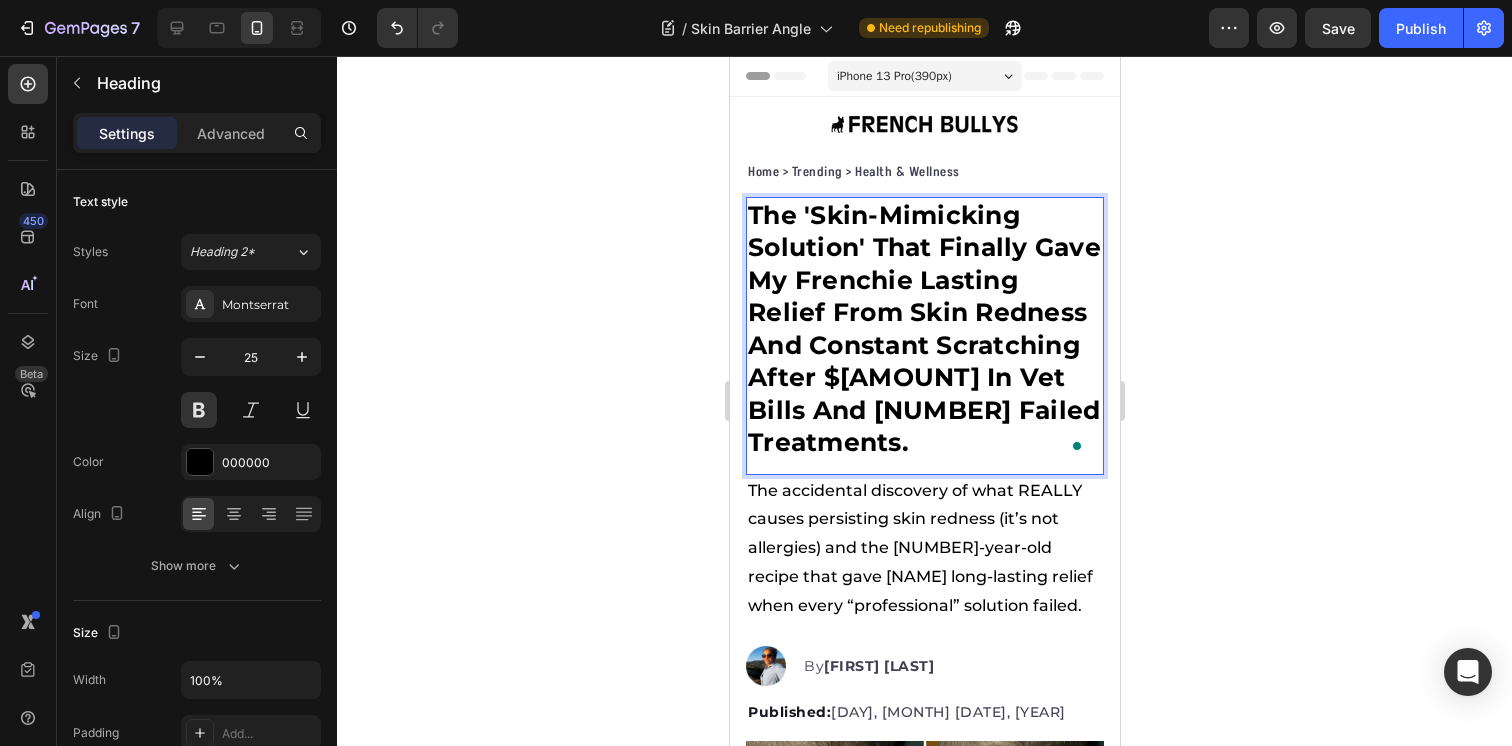click 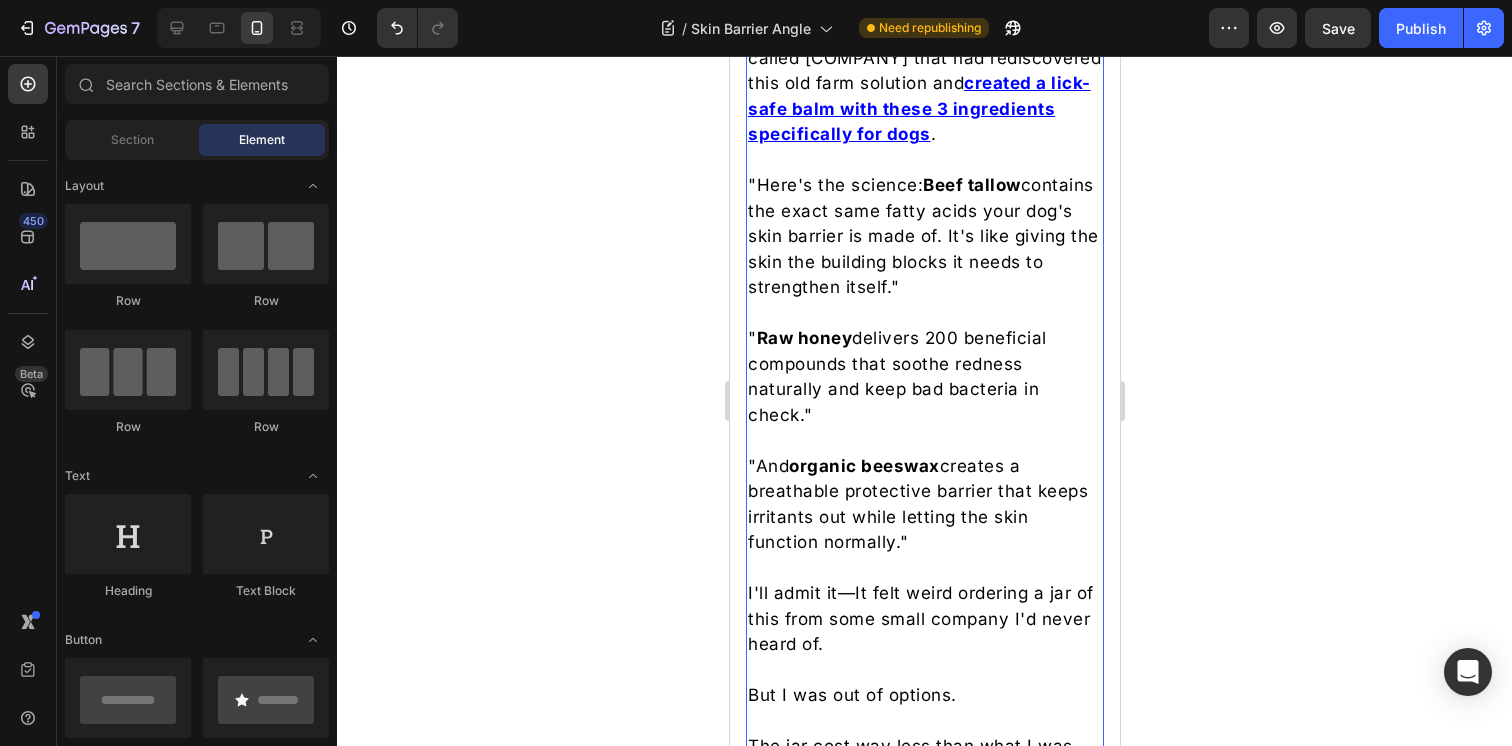 scroll, scrollTop: 6963, scrollLeft: 0, axis: vertical 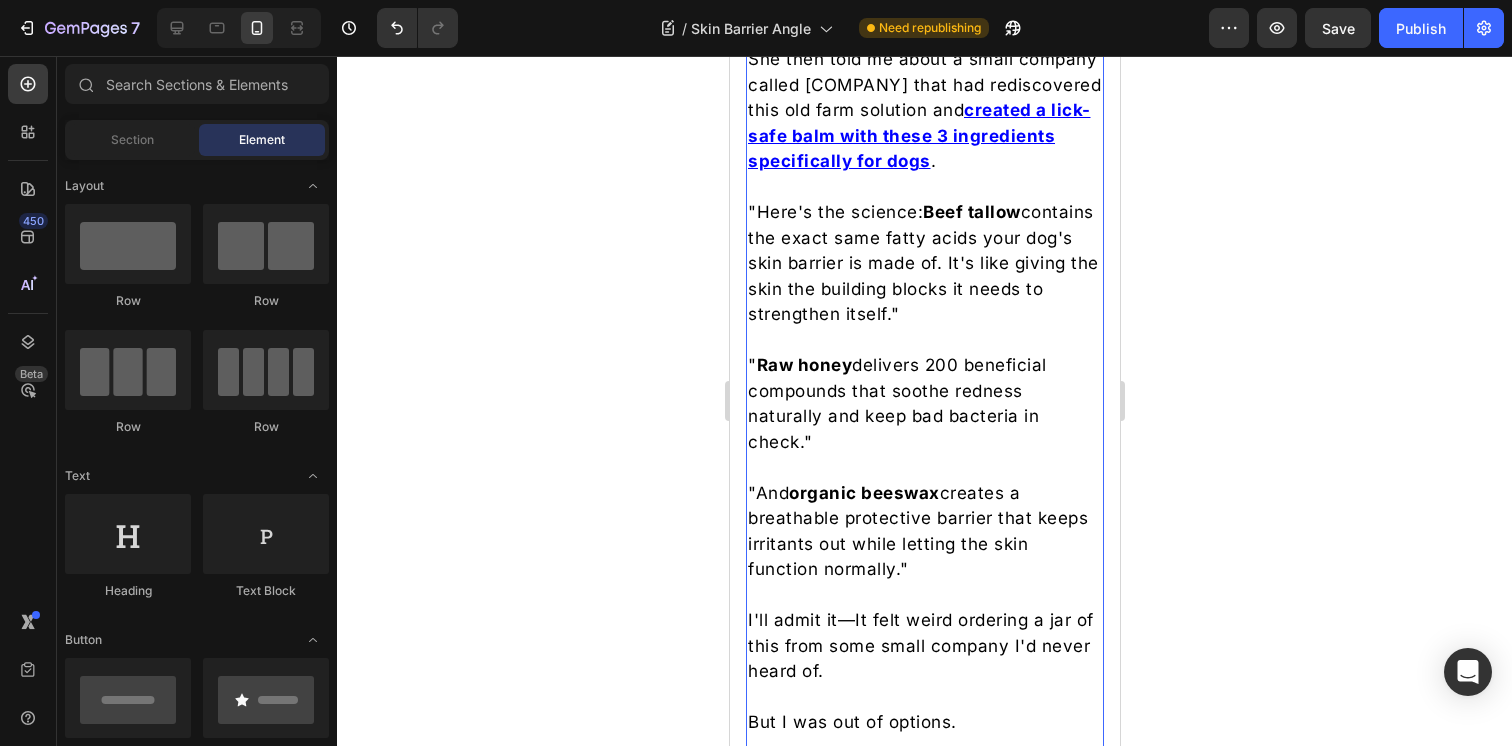 click on ""Here's the science:  Beef tallow  contains the exact same fatty acids your dog's skin barrier is made of. It's like giving the skin the building blocks it needs to strengthen itself."" at bounding box center (924, 264) 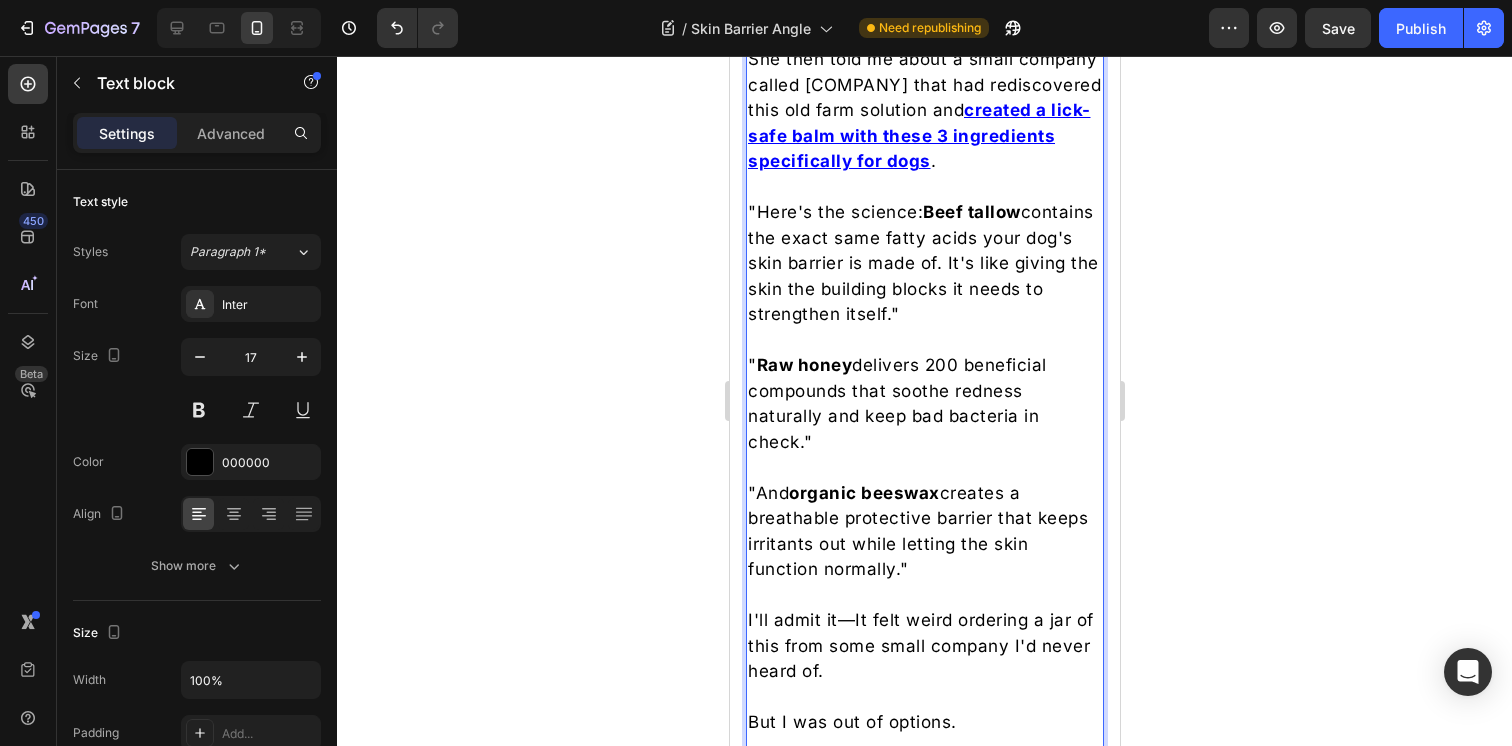 click on ""Here's the science:  Beef tallow  contains the exact same fatty acids your dog's skin barrier is made of. It's like giving the skin the building blocks it needs to strengthen itself."" at bounding box center [924, 264] 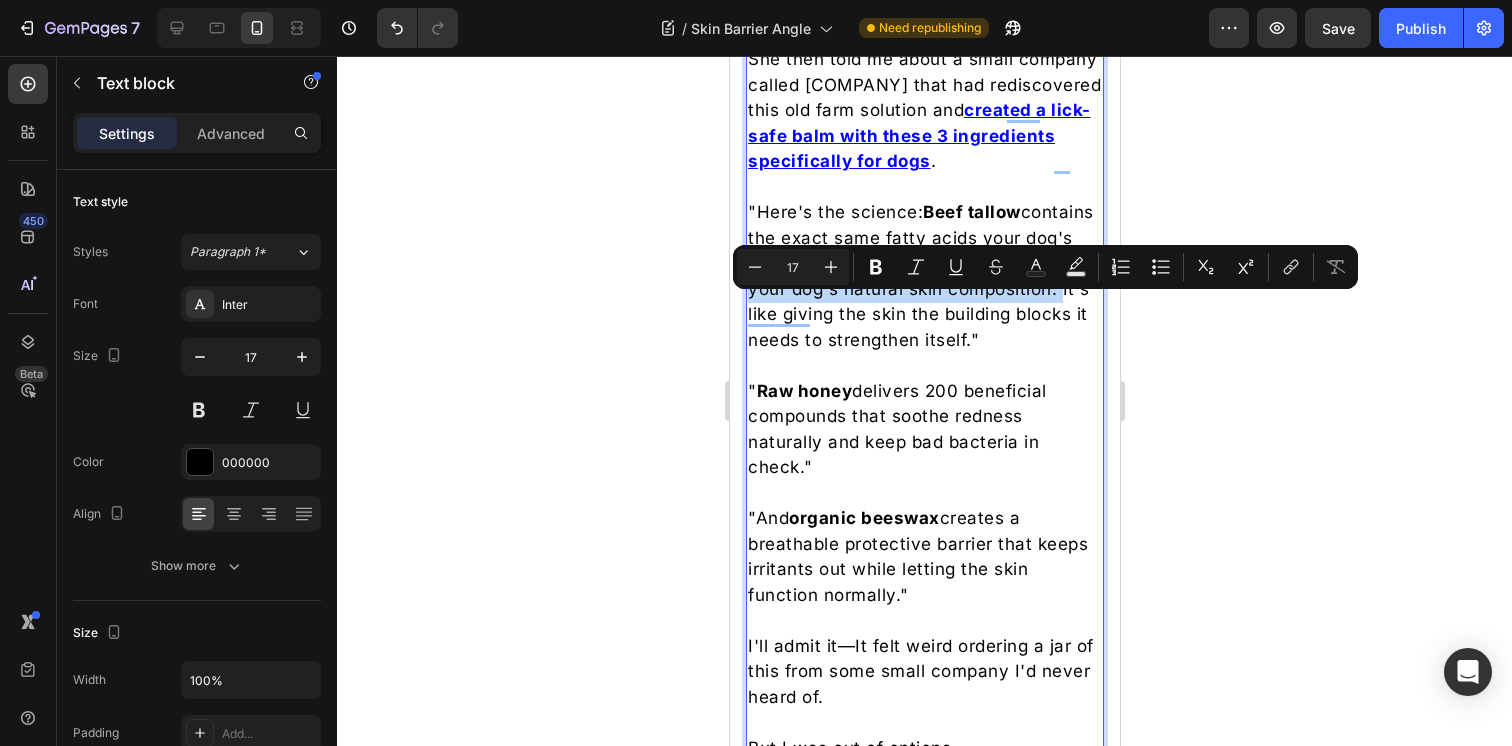 drag, startPoint x: 856, startPoint y: 358, endPoint x: 1048, endPoint y: 310, distance: 197.90907 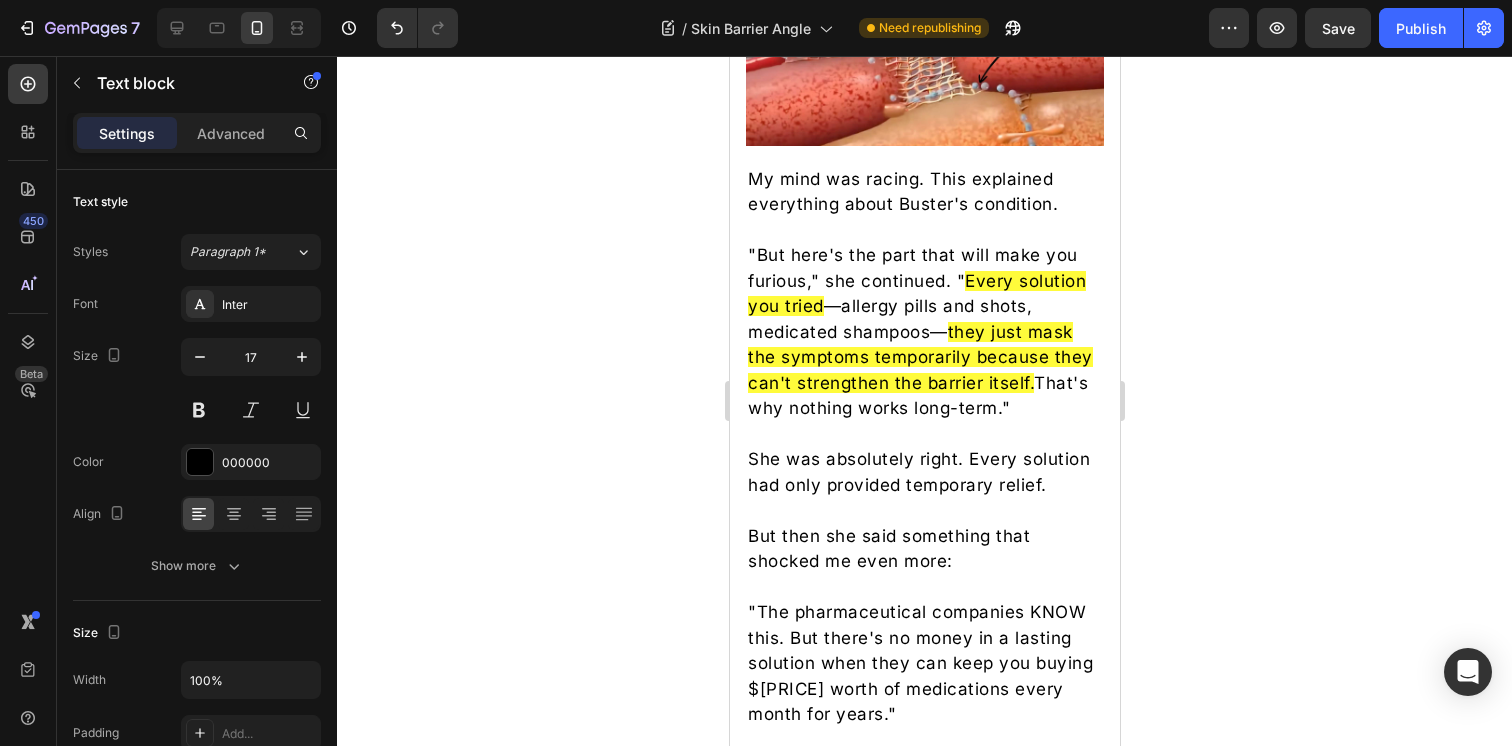 type on "16" 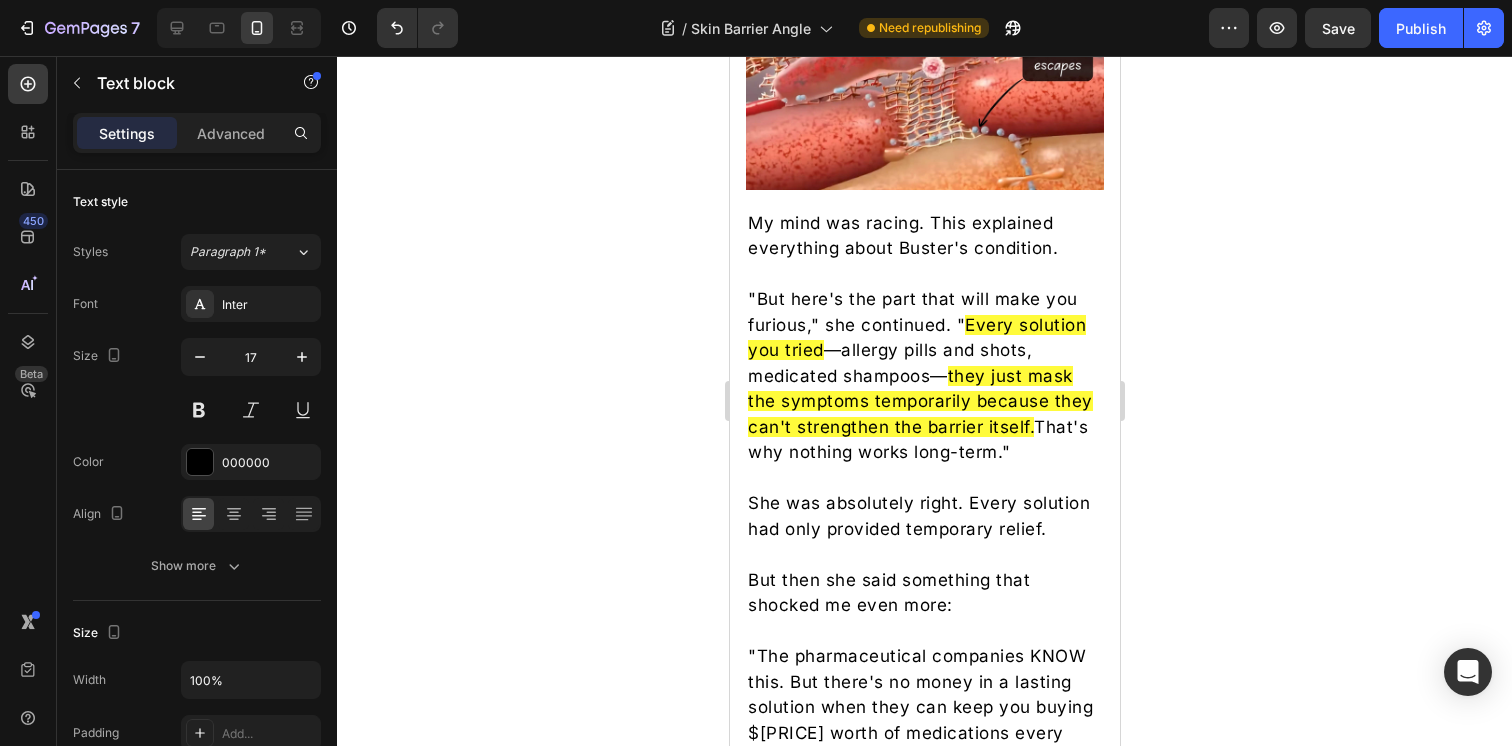 scroll, scrollTop: 5424, scrollLeft: 0, axis: vertical 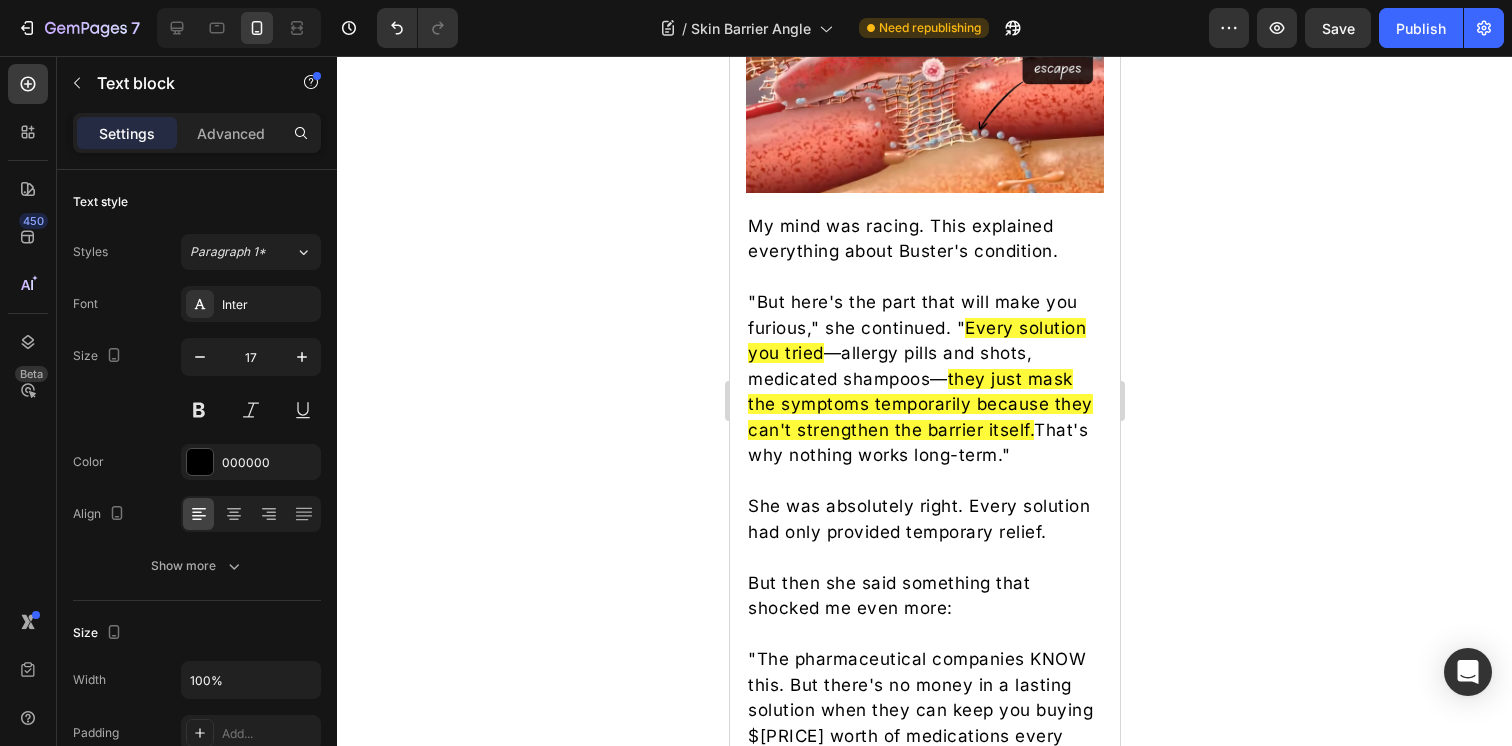 click on "they just mask the symptoms temporarily because they can't strengthen the barrier itself." at bounding box center (919, 404) 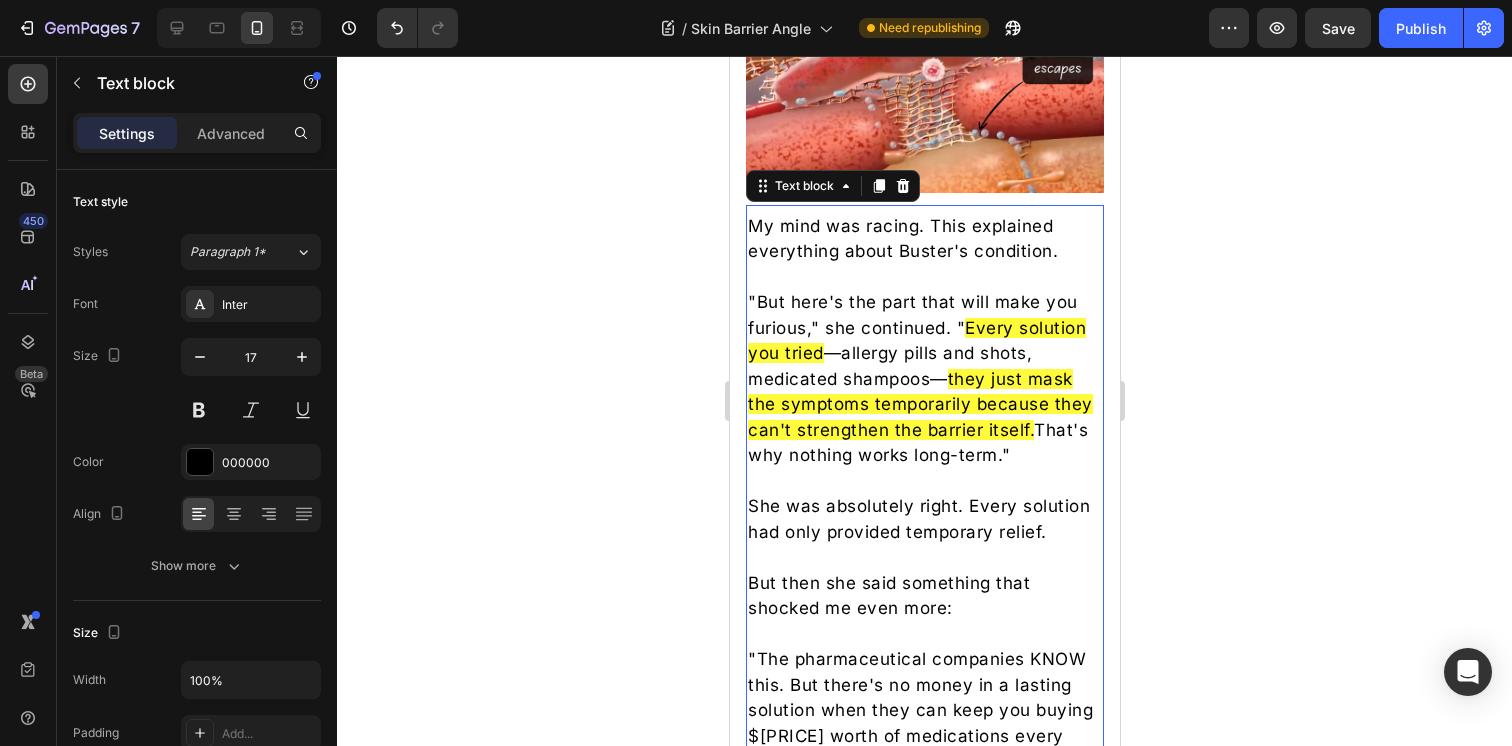 click on "they just mask the symptoms temporarily because they can't strengthen the barrier itself." at bounding box center [919, 404] 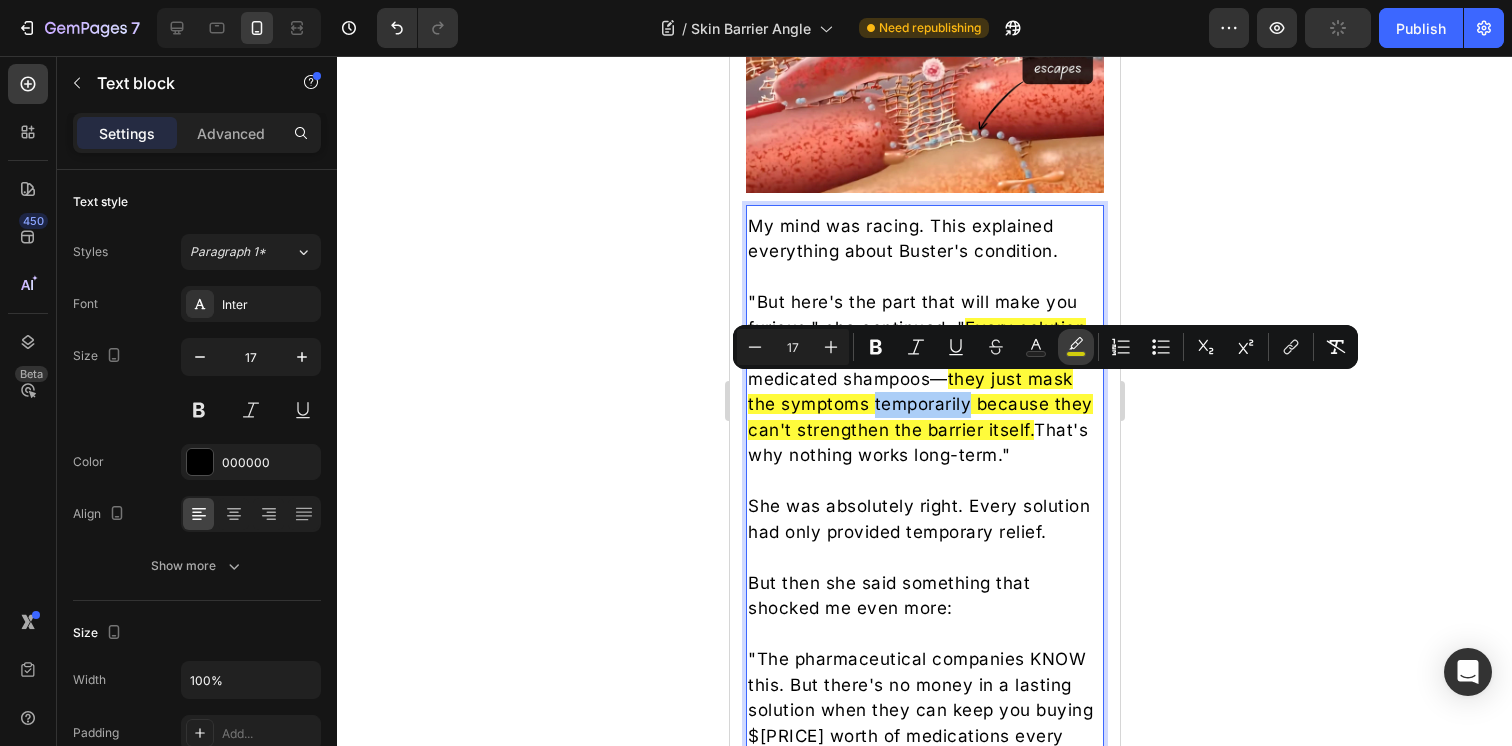 click 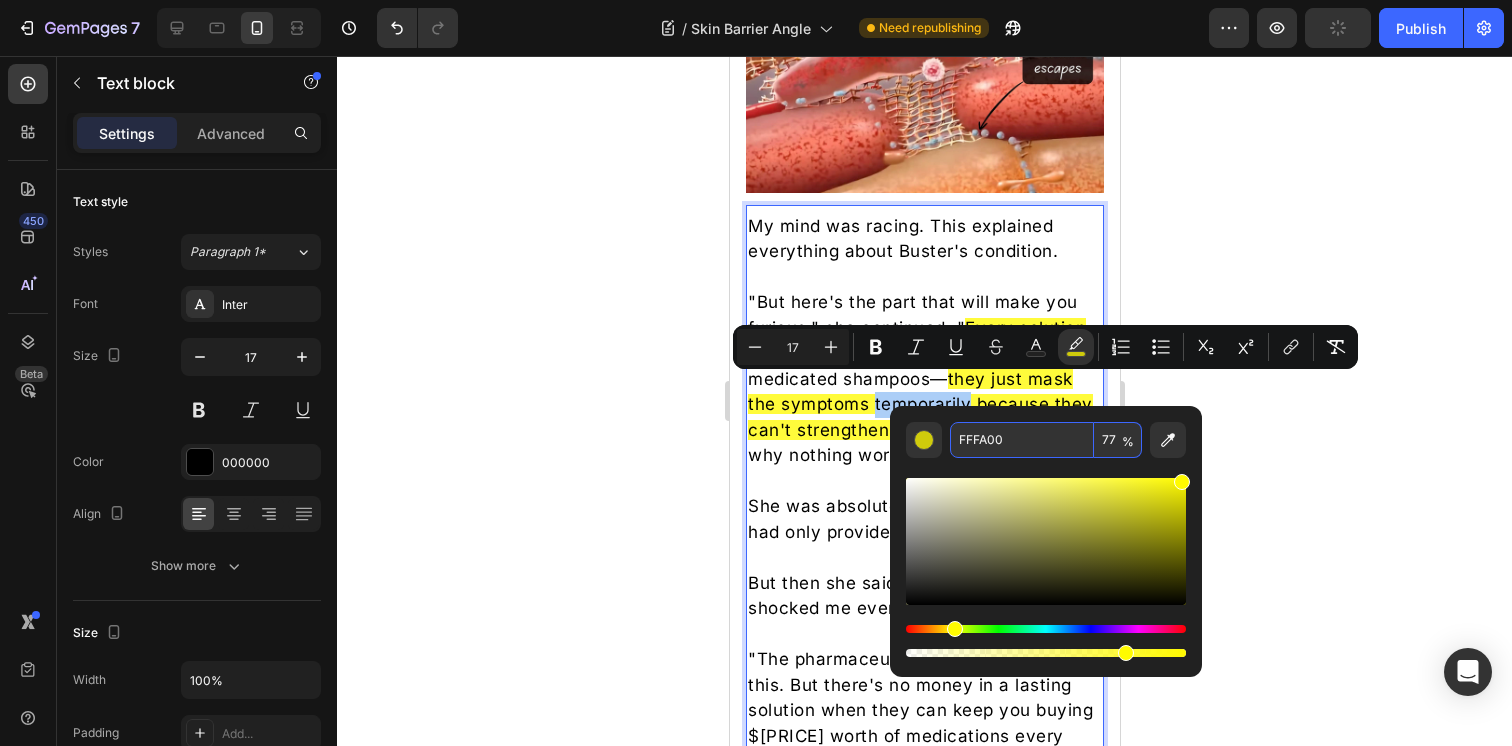 click on "FFFA00" at bounding box center [1022, 440] 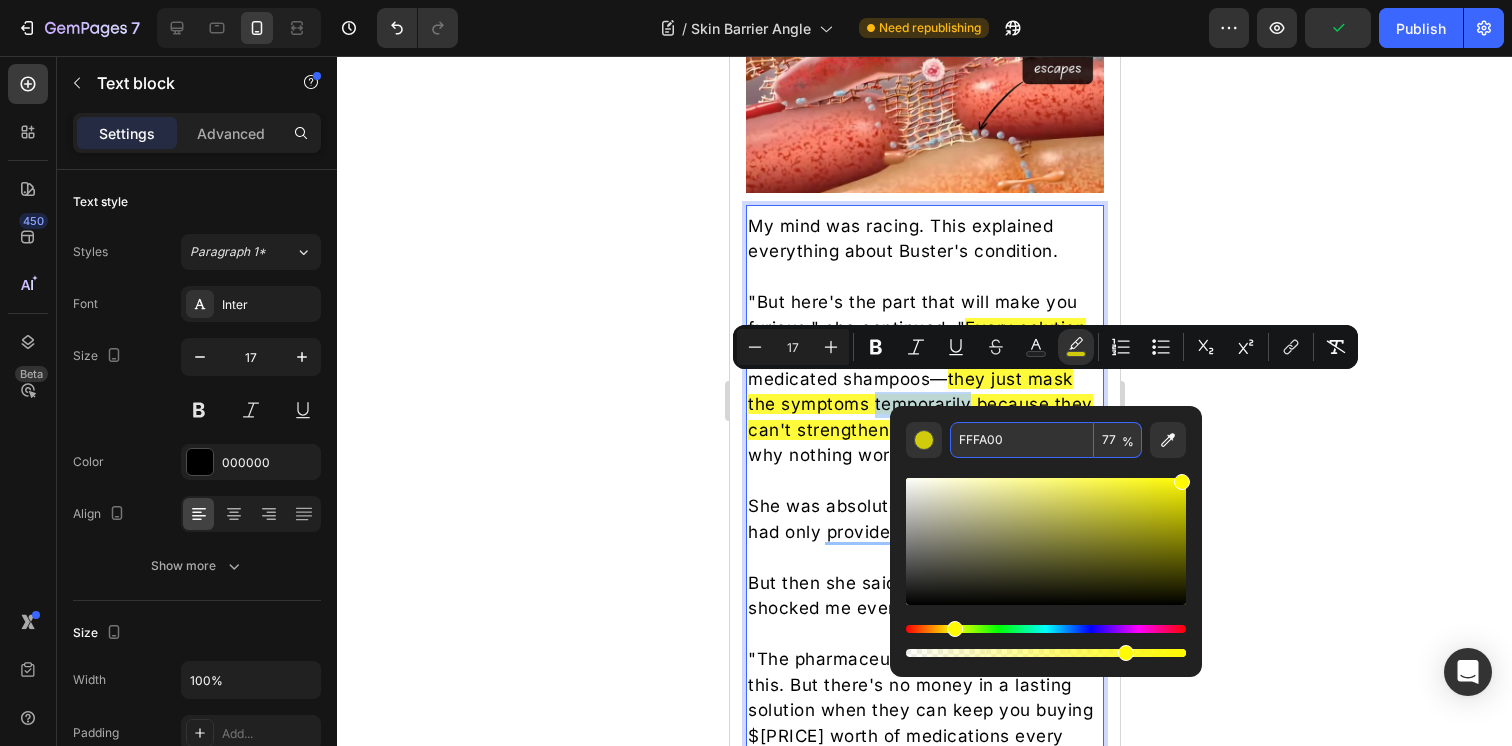 click at bounding box center [924, 482] 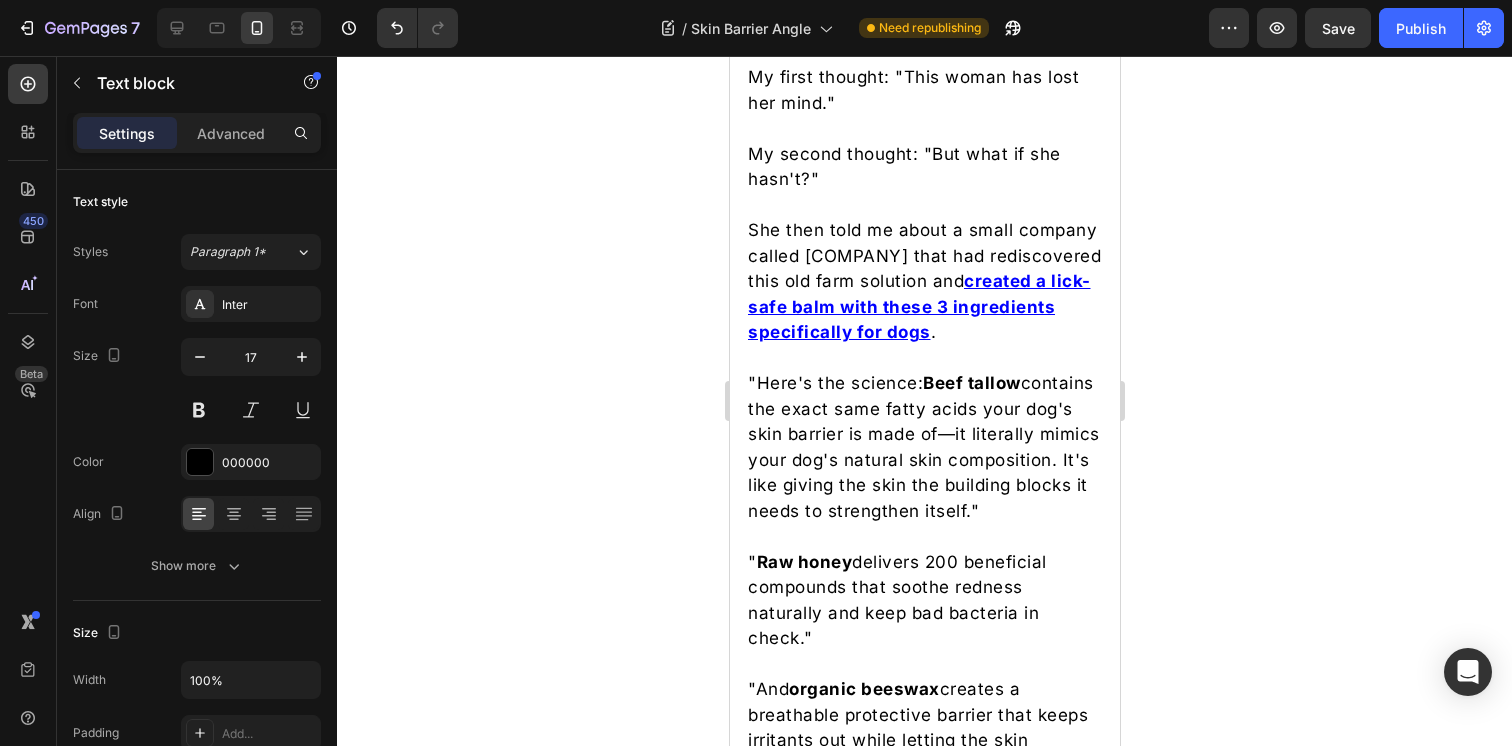 scroll, scrollTop: 6834, scrollLeft: 0, axis: vertical 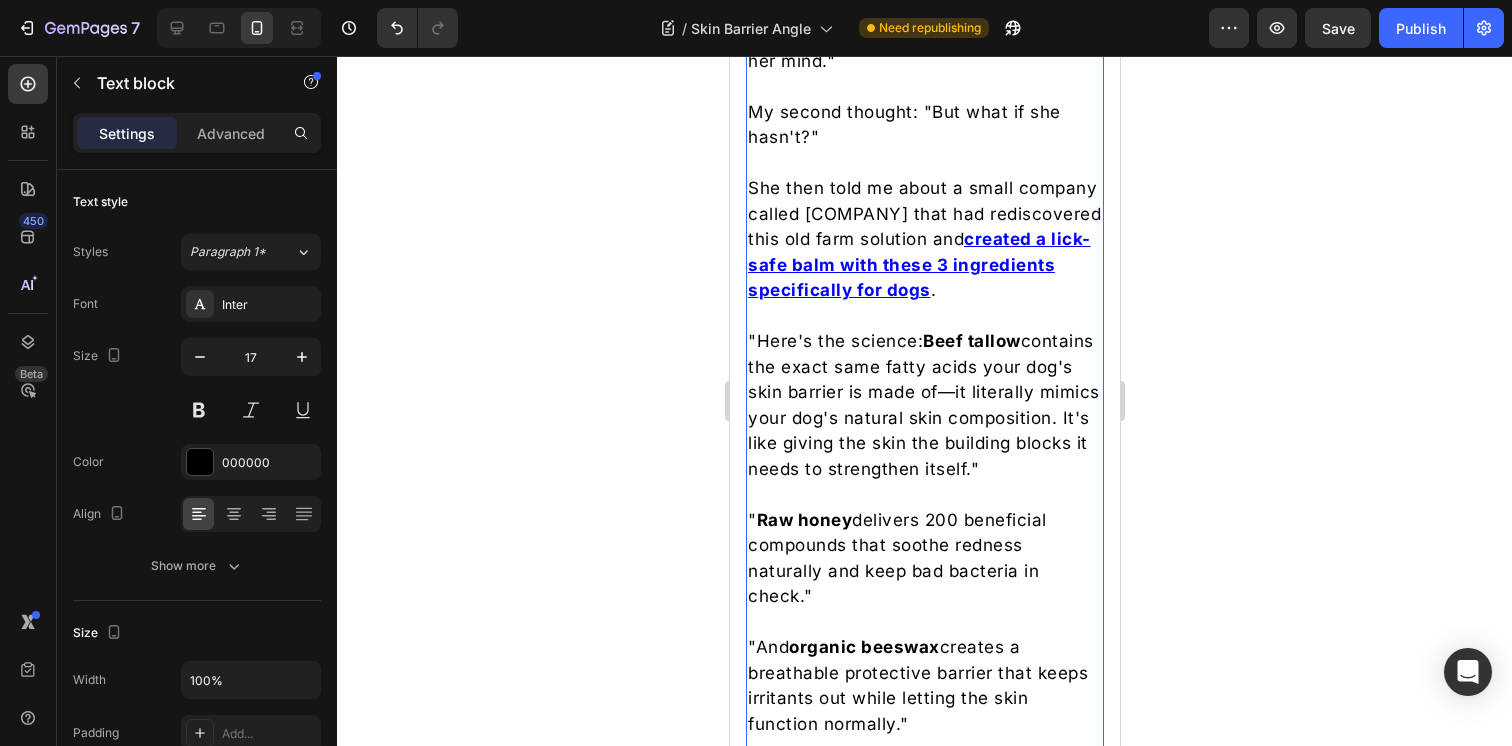 click on ""Here's the science:  Beef tallow  contains the exact same fatty acids your dog's skin barrier is made of—it literally mimics your dog's natural skin composition. It's like giving the skin the building blocks it needs to strengthen itself."" at bounding box center [924, 405] 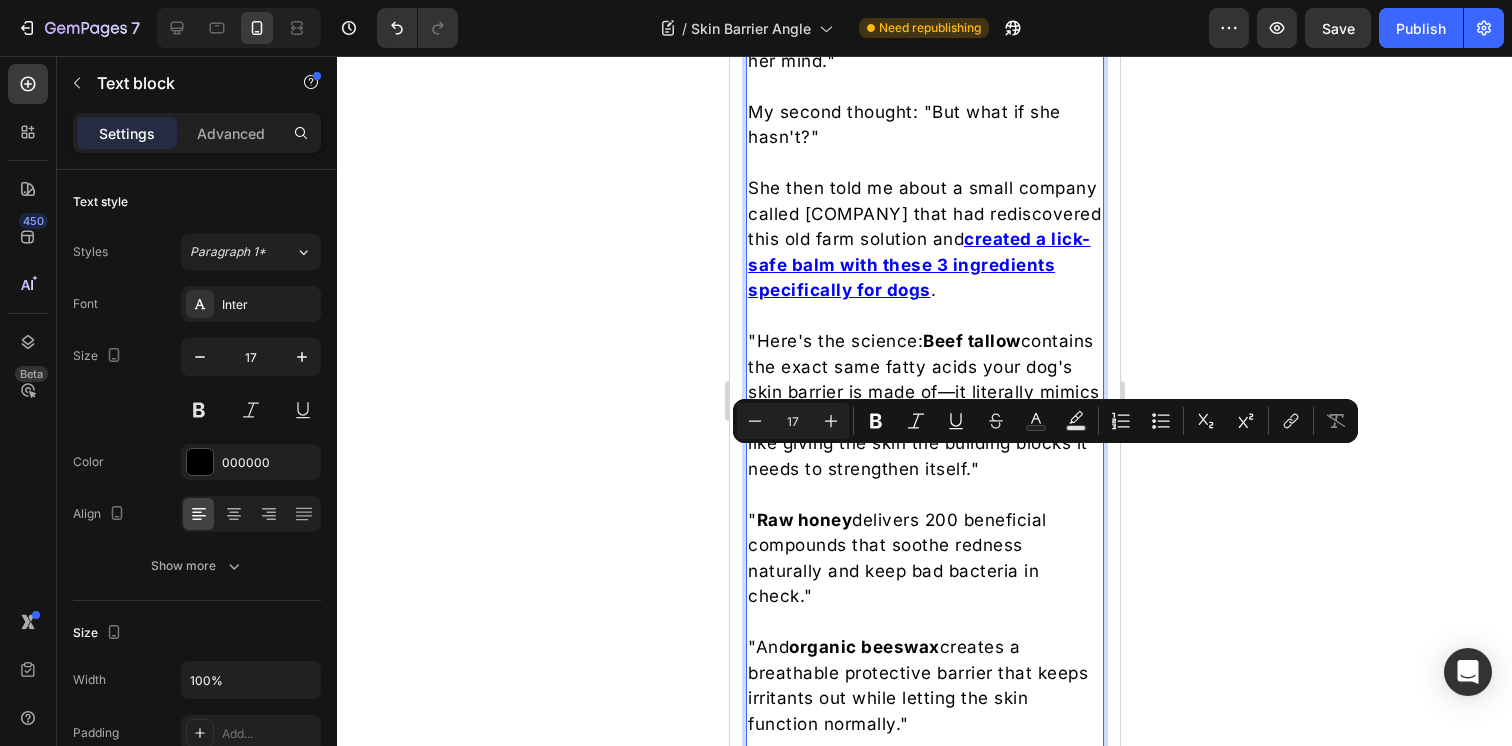 click on ""Here's the science:  Beef tallow  contains the exact same fatty acids your dog's skin barrier is made of—it literally mimics your dog's natural skin composition. It's like giving the skin the building blocks it needs to strengthen itself."" at bounding box center (924, 405) 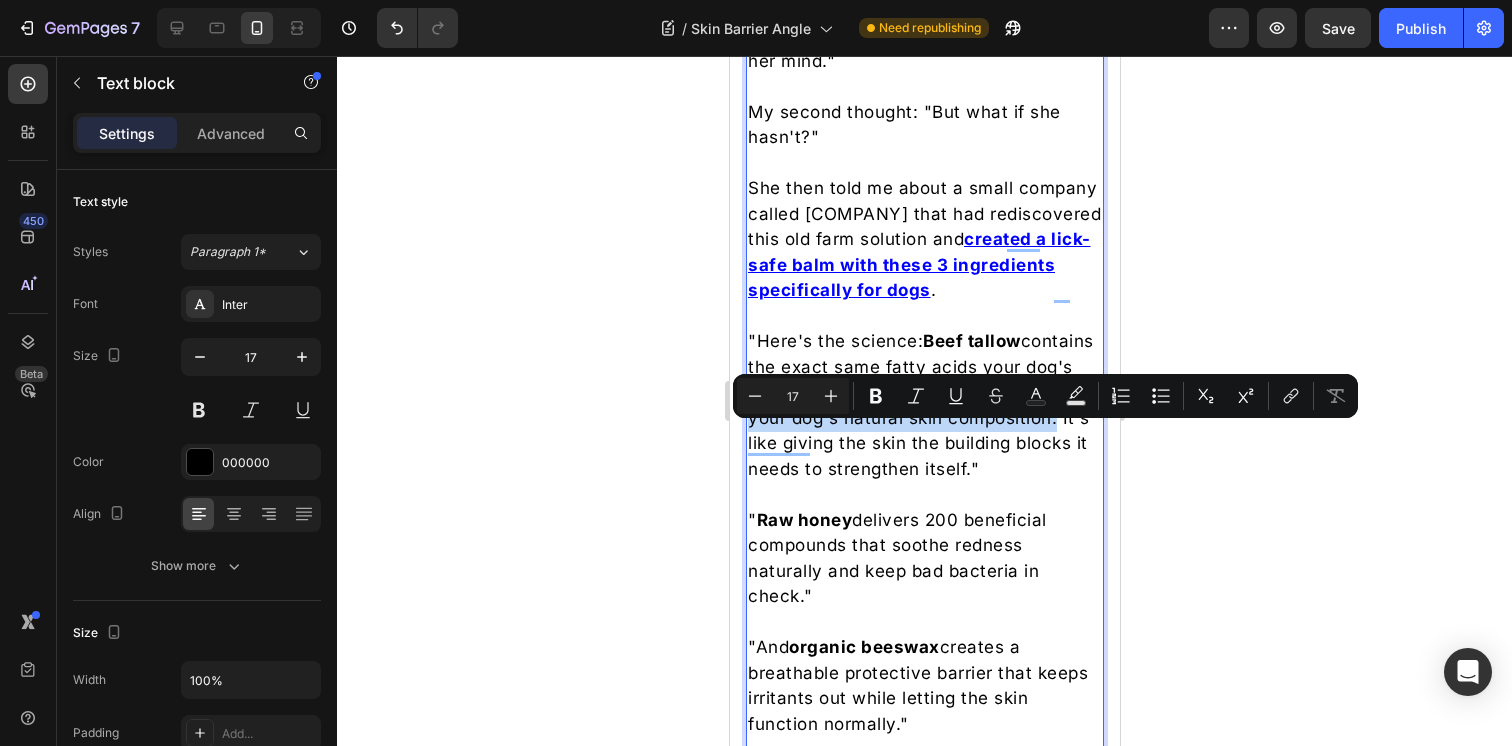 drag, startPoint x: 850, startPoint y: 493, endPoint x: 1052, endPoint y: 442, distance: 208.33867 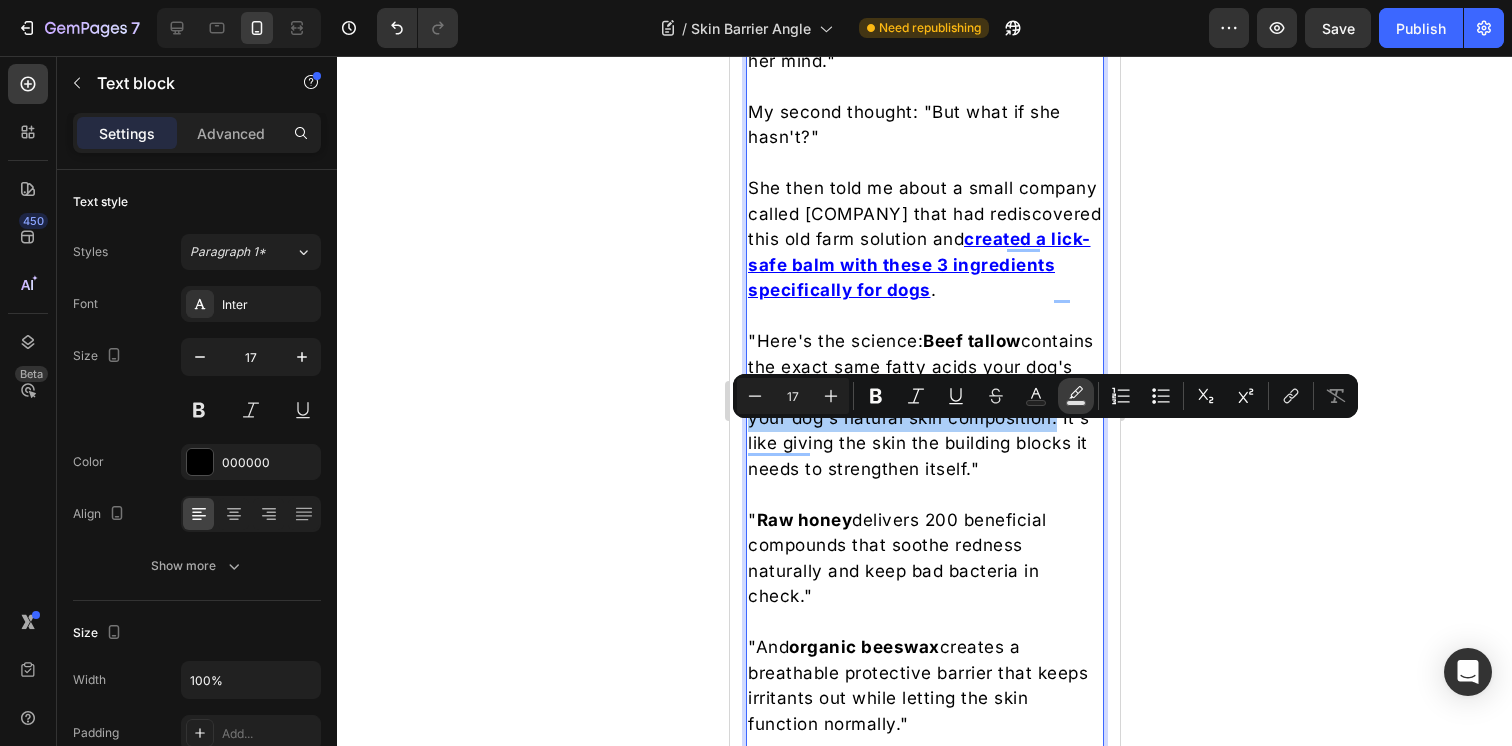 click 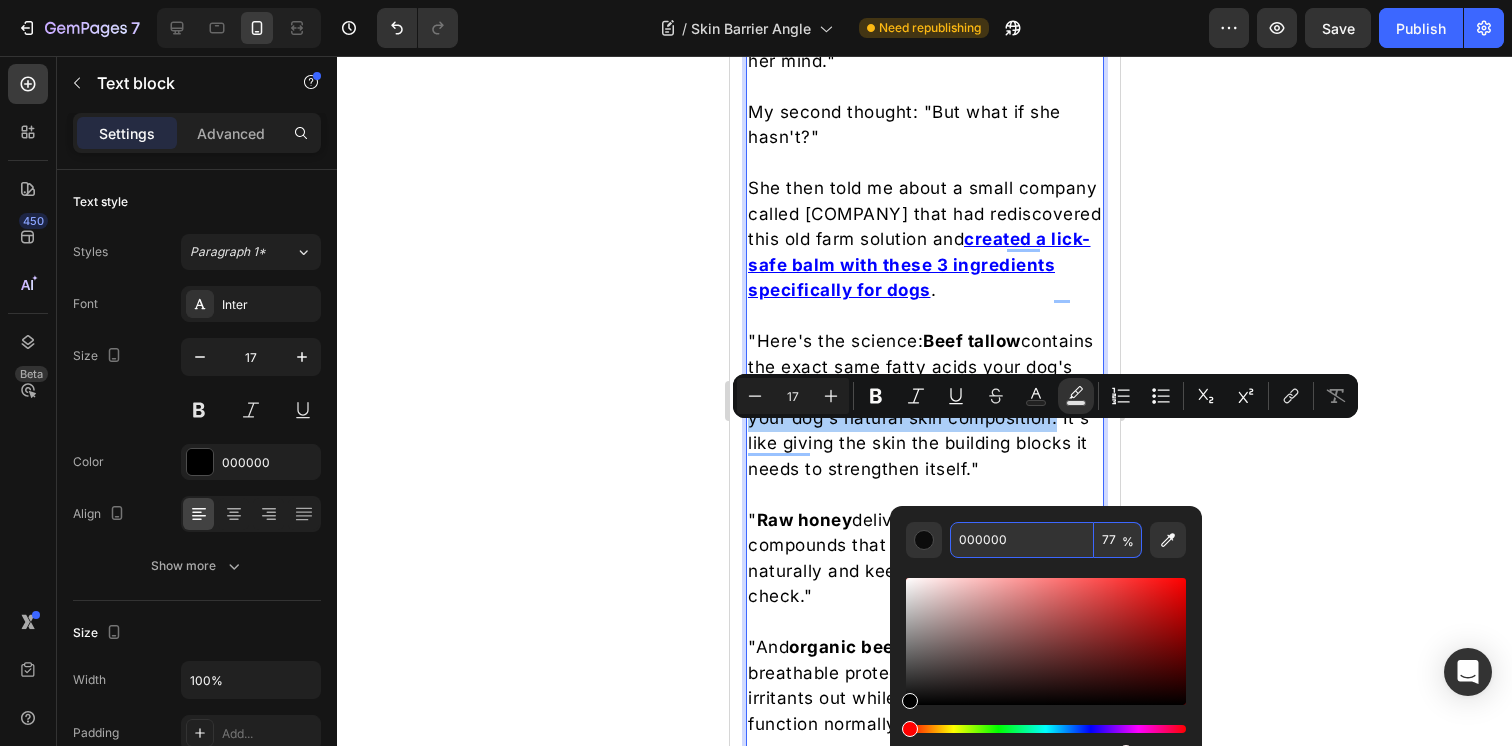 click on "000000" at bounding box center [1022, 540] 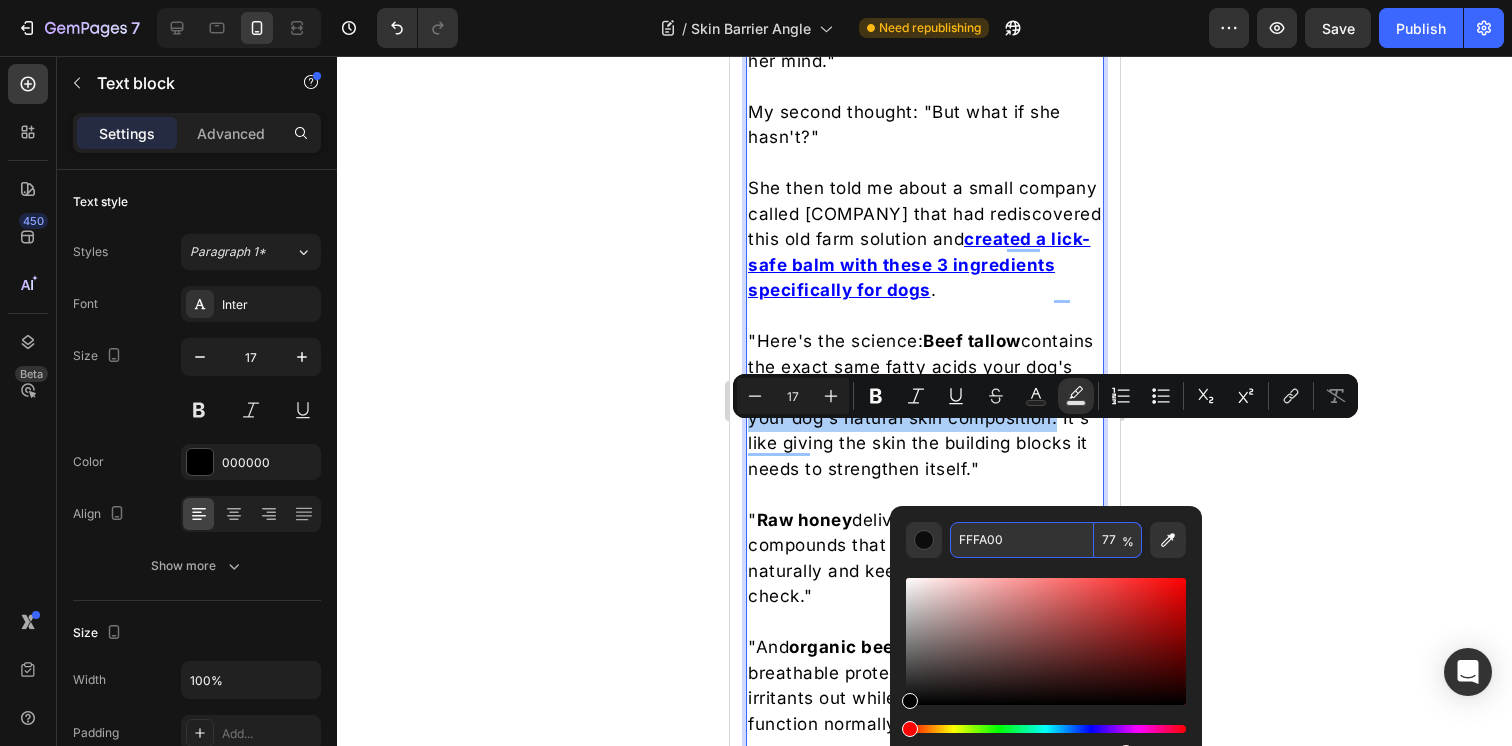 type on "FFFA00" 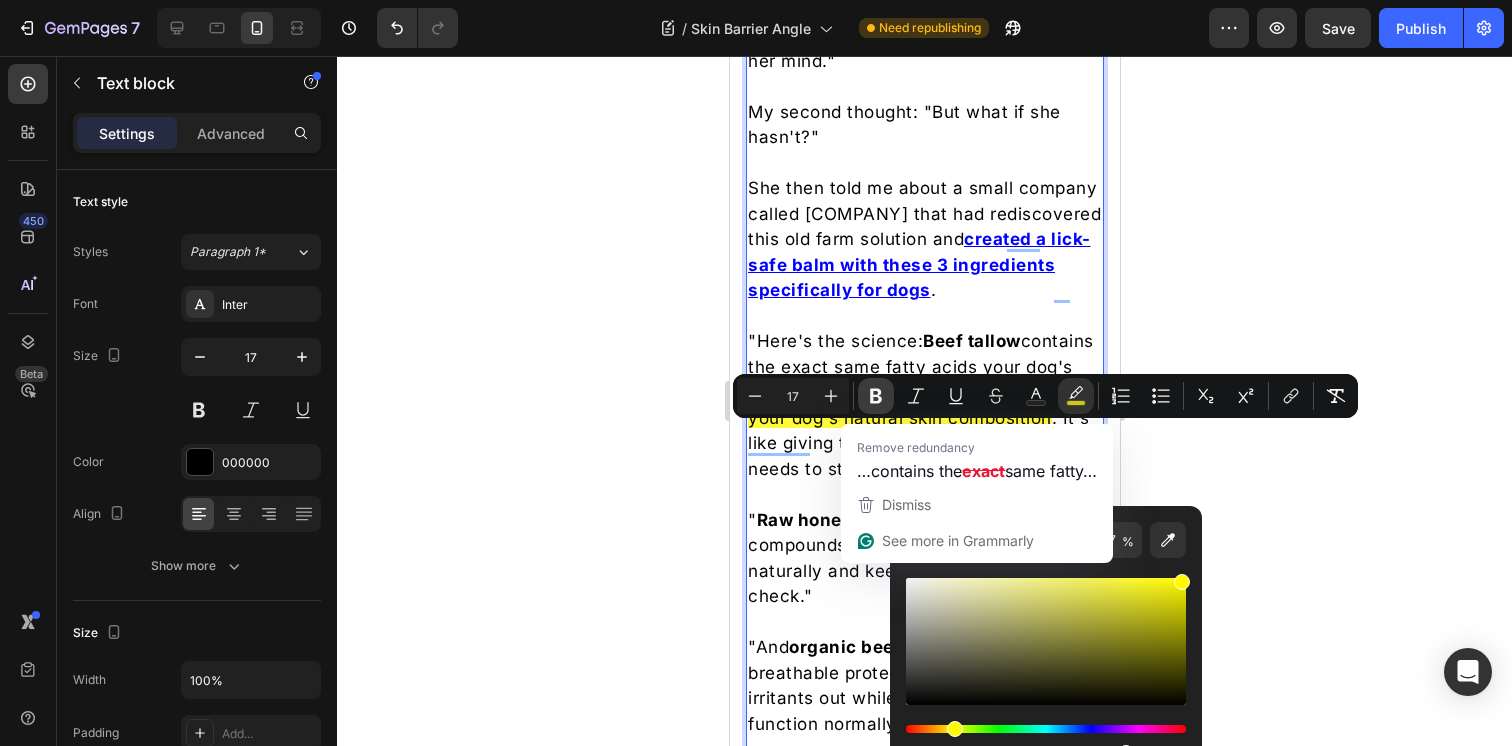 click 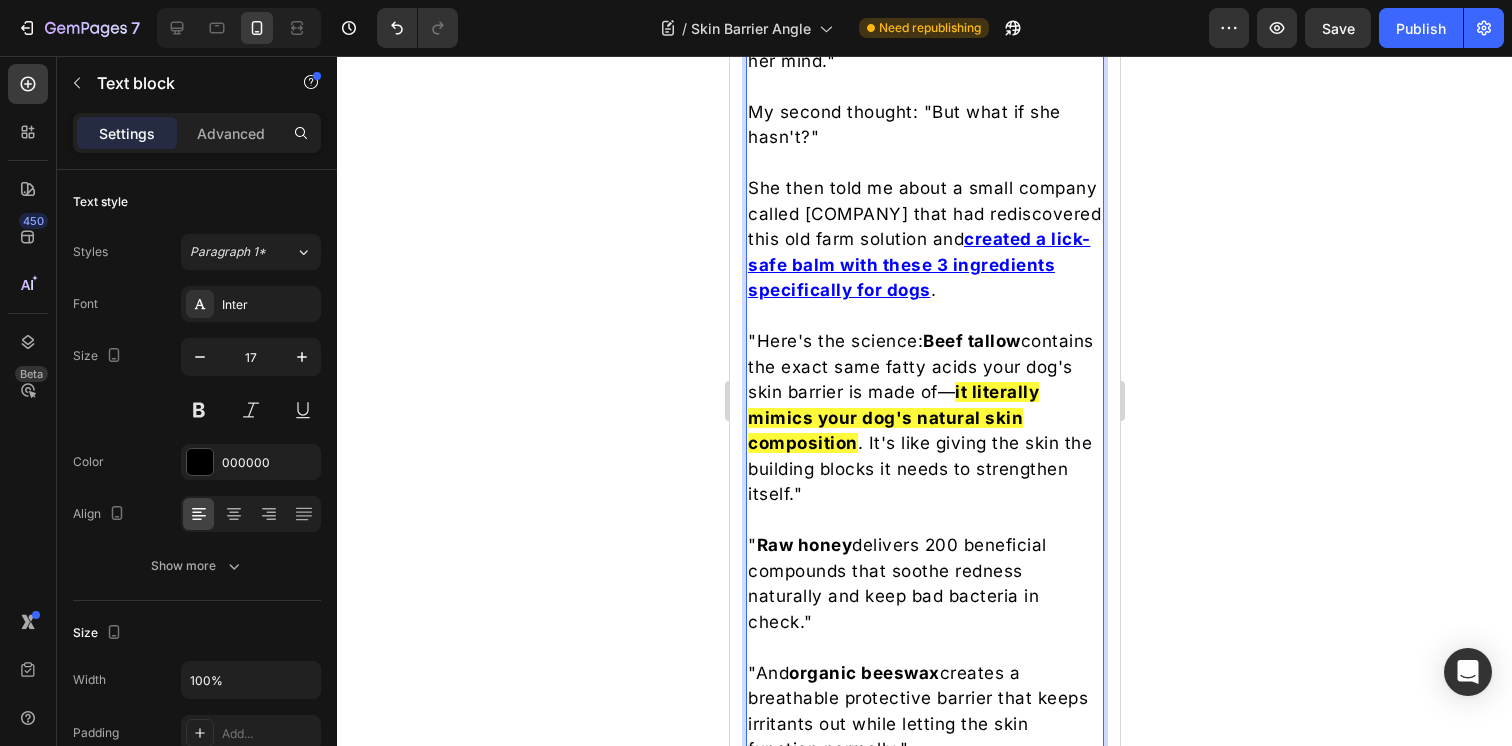 click 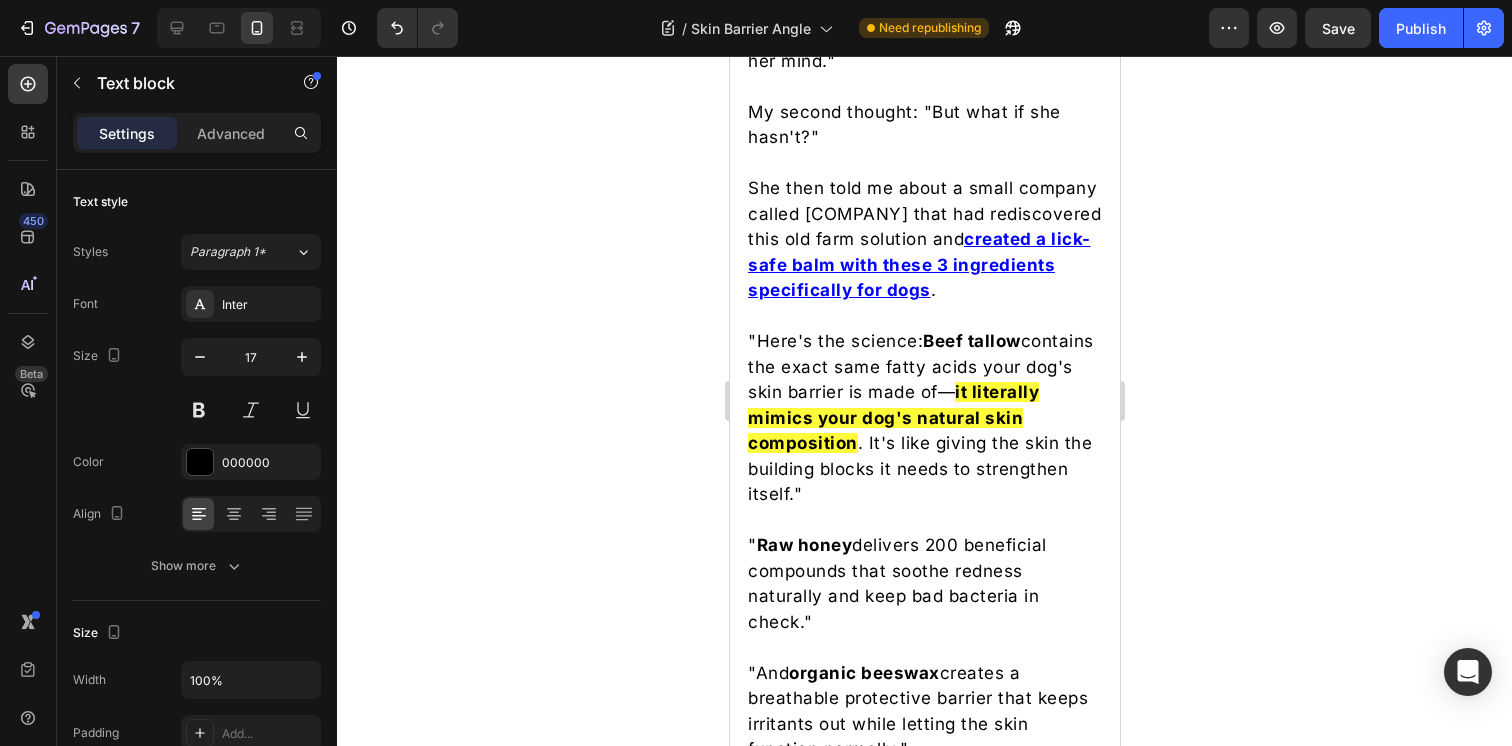 click 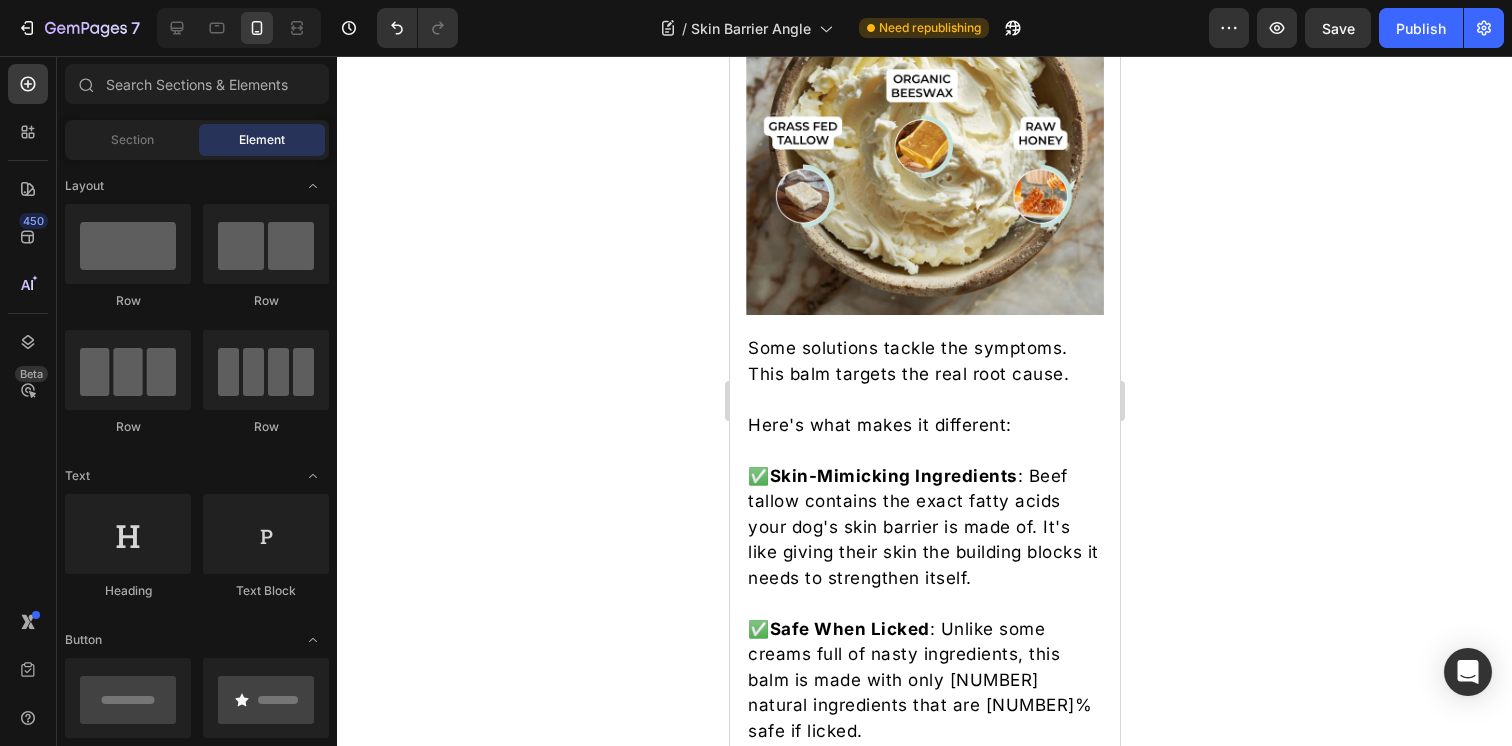 scroll, scrollTop: 10260, scrollLeft: 0, axis: vertical 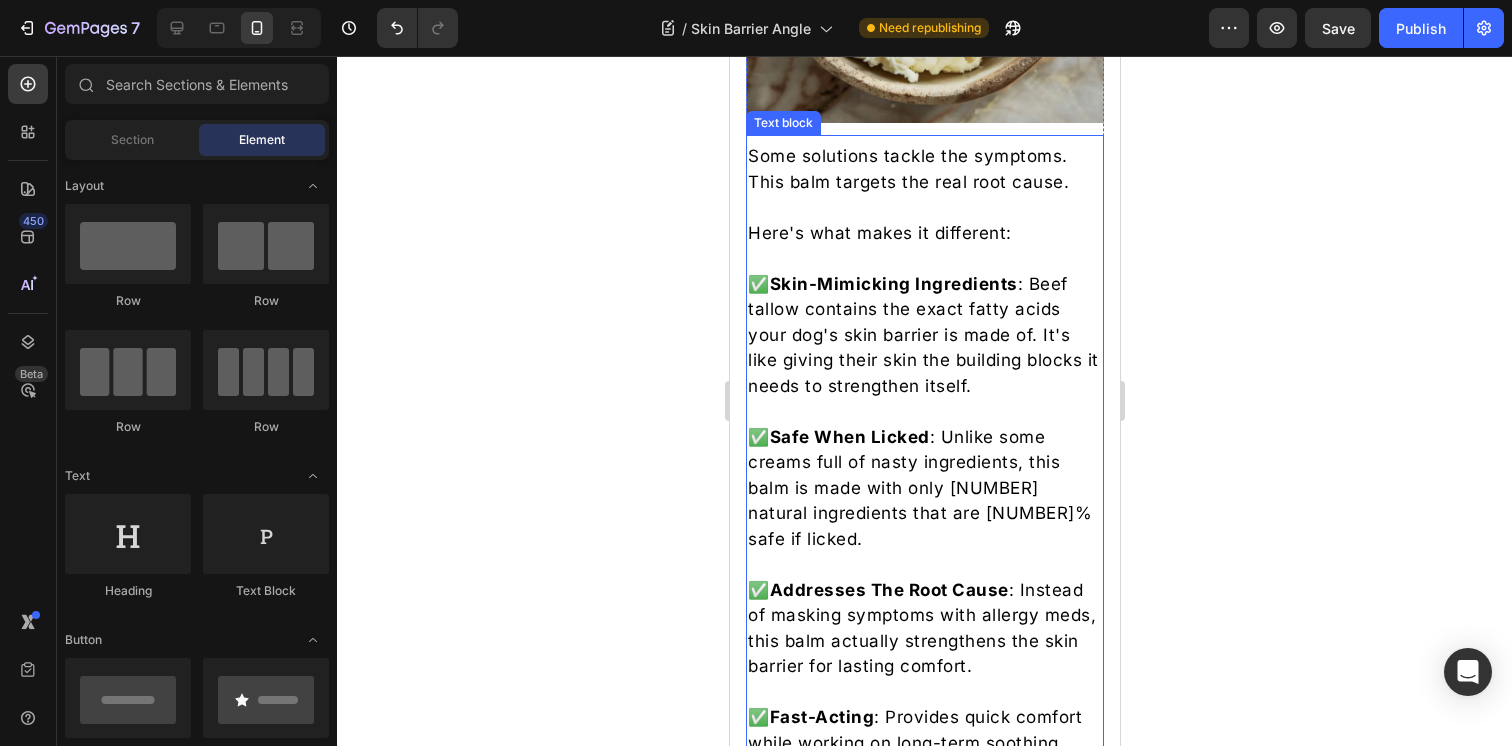click on "✅  Skin-Mimicking Ingredients : Beef tallow contains the exact fatty acids your dog's skin barrier is made of. It's like giving their skin the building blocks it needs to strengthen itself." at bounding box center (924, 336) 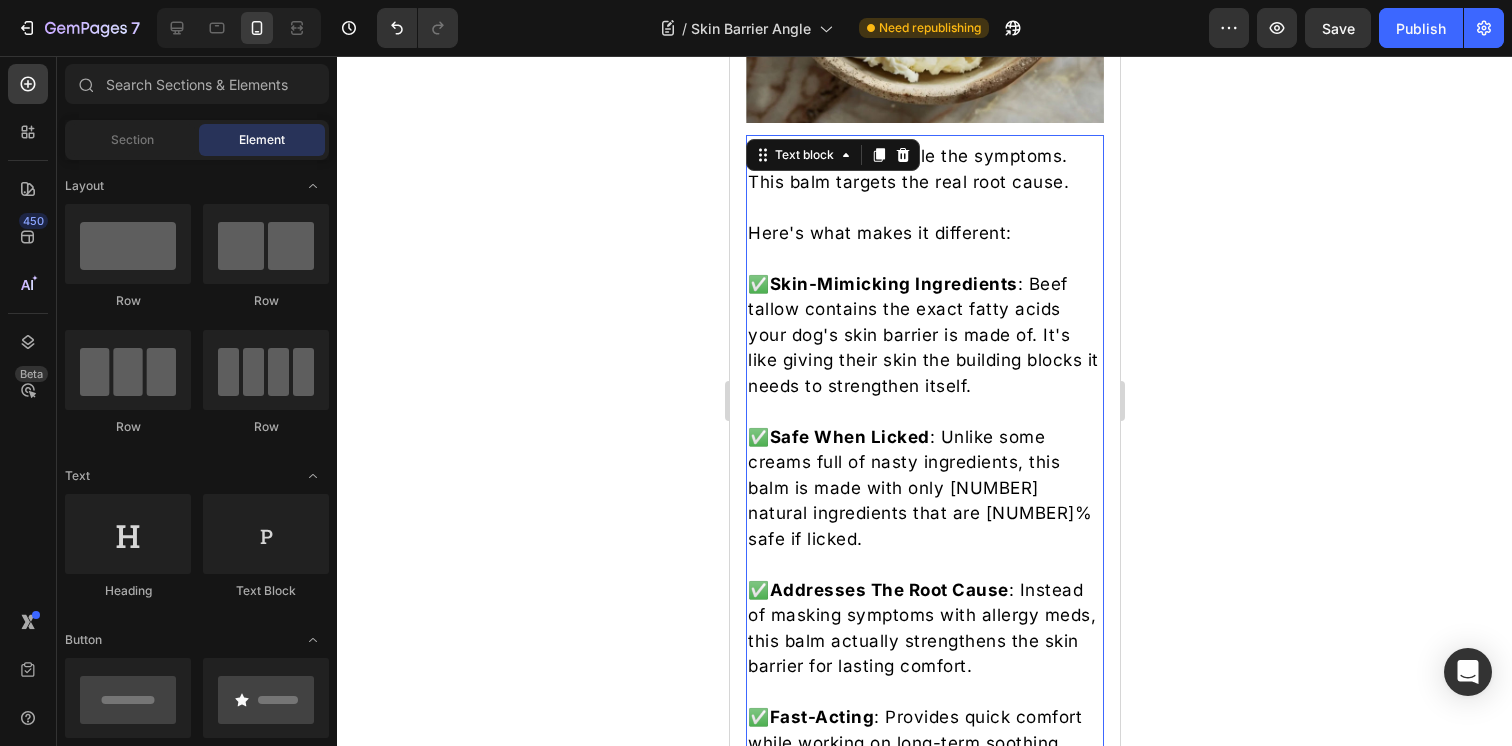 click on "✅  Skin-Mimicking Ingredients : Beef tallow contains the exact fatty acids your dog's skin barrier is made of. It's like giving their skin the building blocks it needs to strengthen itself." at bounding box center (924, 336) 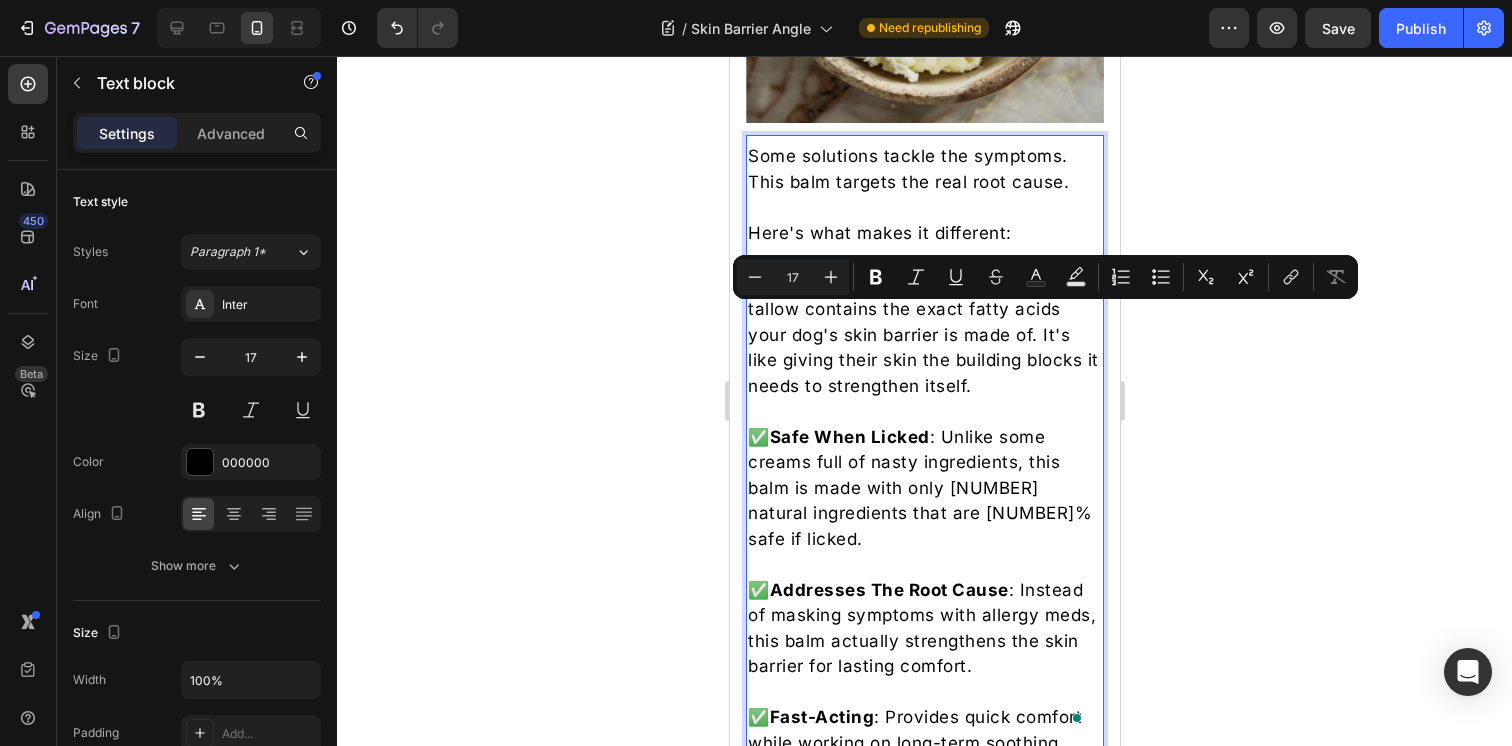 click on "✅  Skin-Mimicking Ingredients : Beef tallow contains the exact fatty acids your dog's skin barrier is made of. It's like giving their skin the building blocks it needs to strengthen itself." at bounding box center (924, 336) 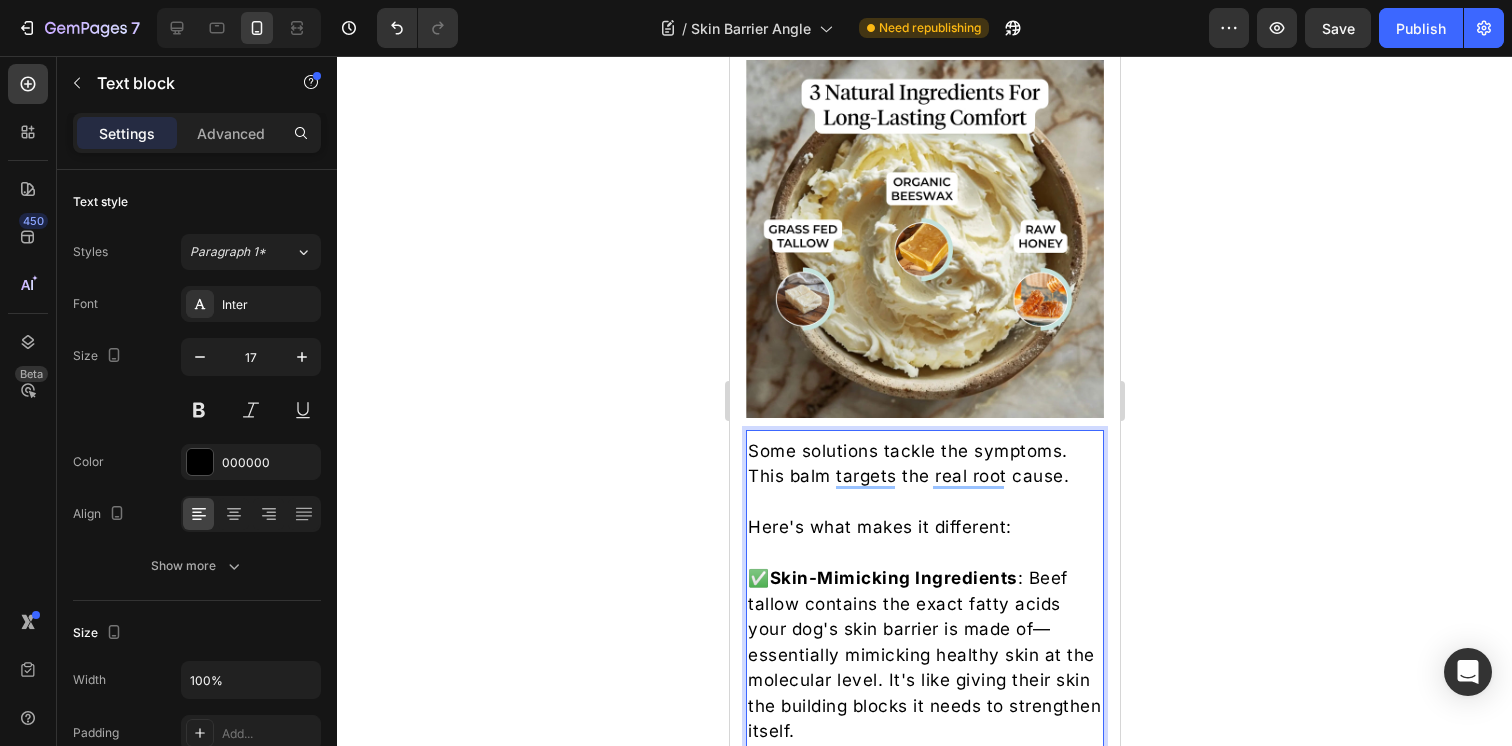 scroll, scrollTop: 10164, scrollLeft: 0, axis: vertical 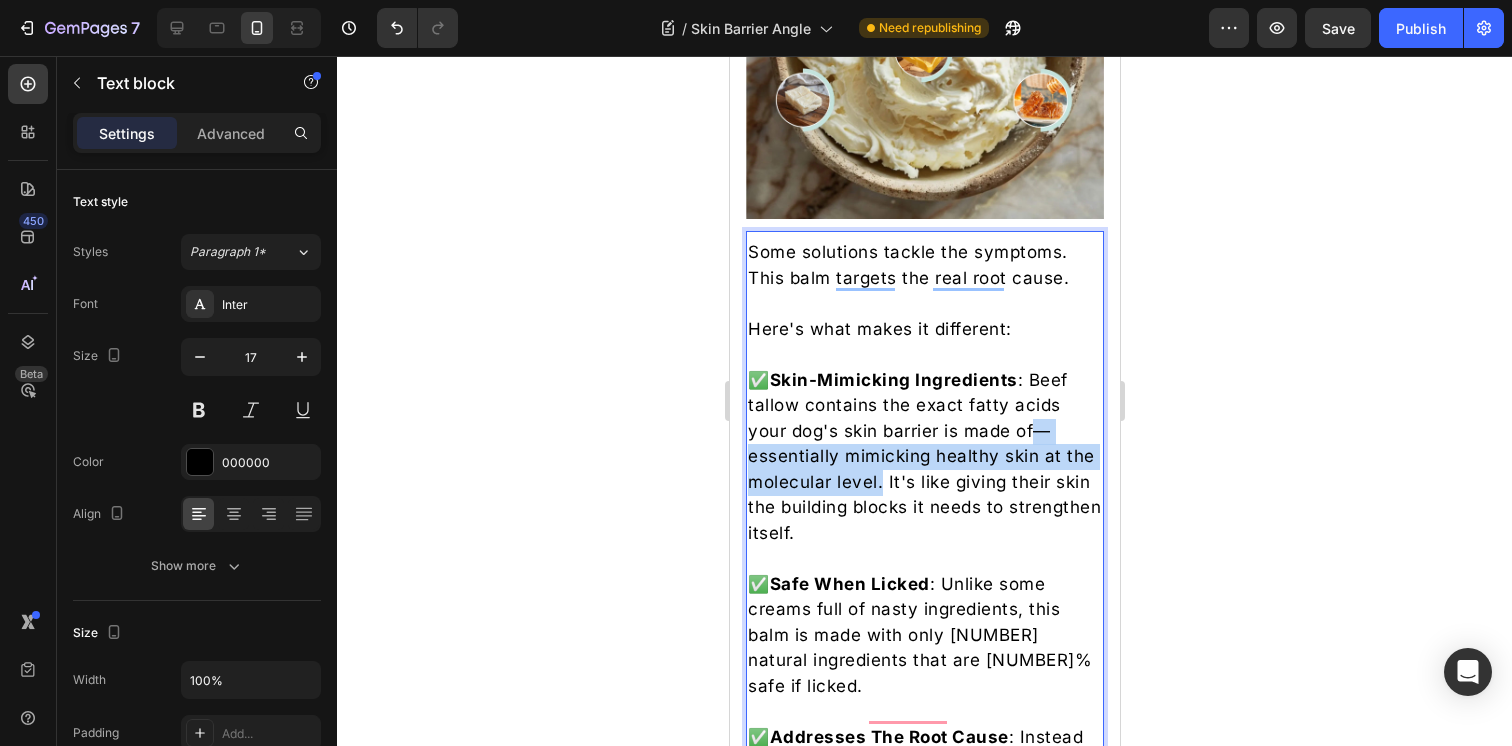 drag, startPoint x: 914, startPoint y: 470, endPoint x: 1033, endPoint y: 415, distance: 131.09538 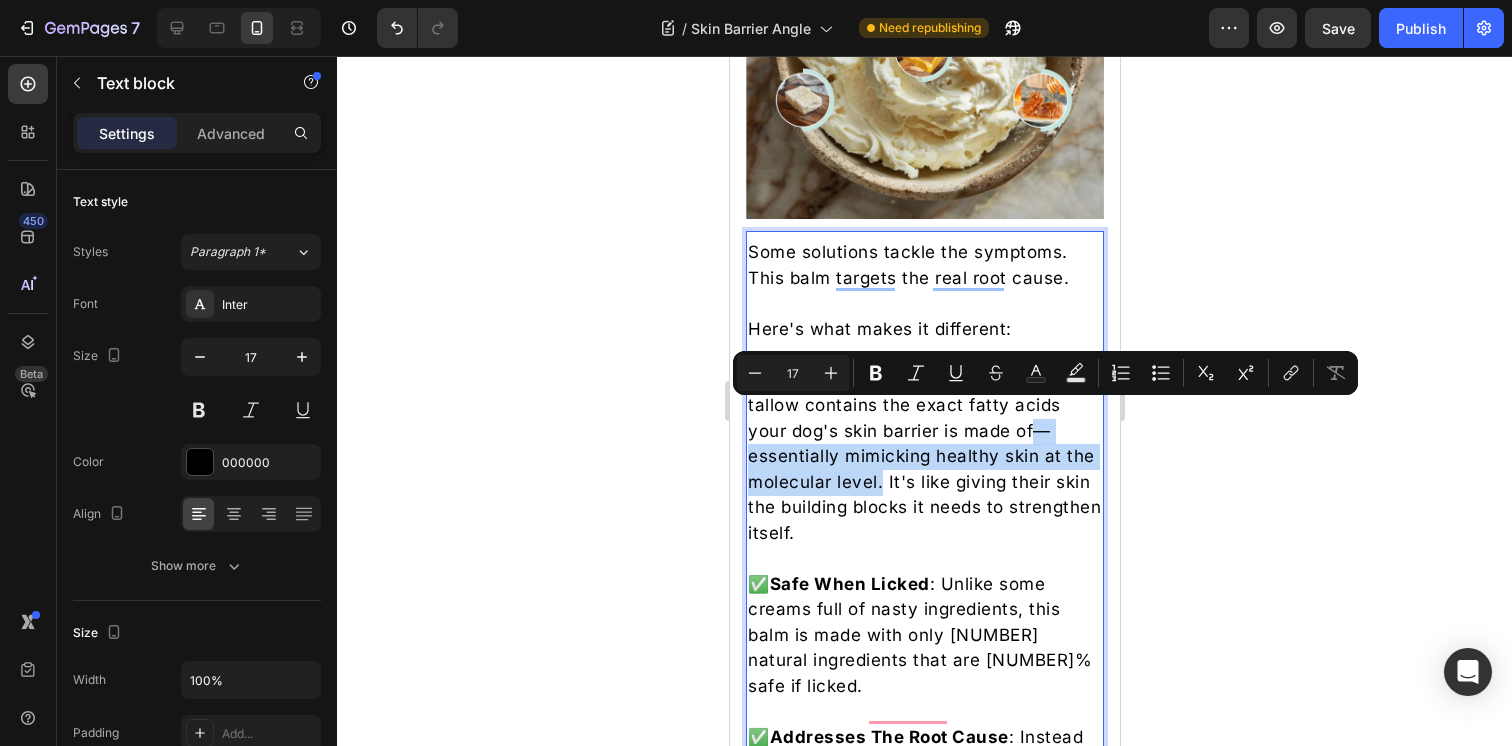 copy on "—essentially mimicking healthy skin at the molecular level." 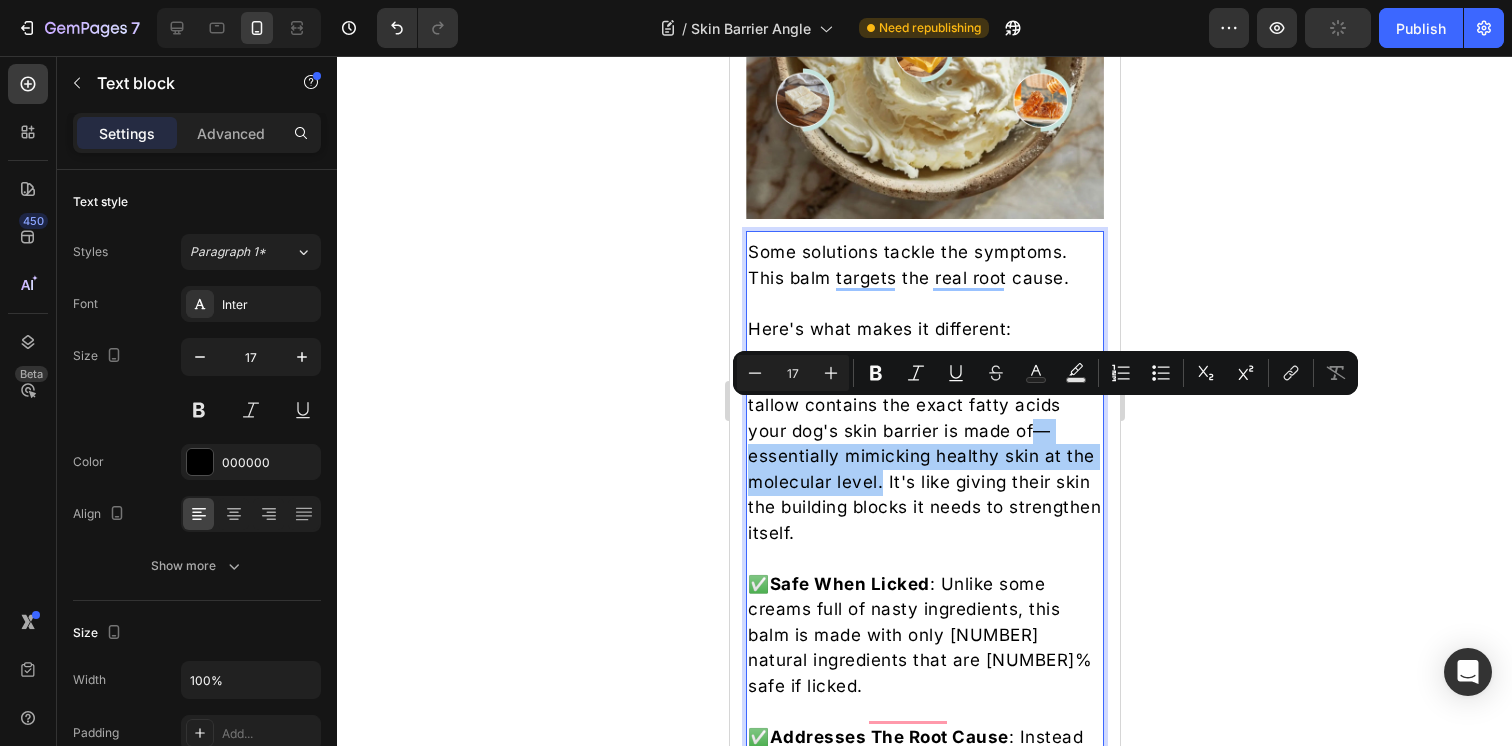 click 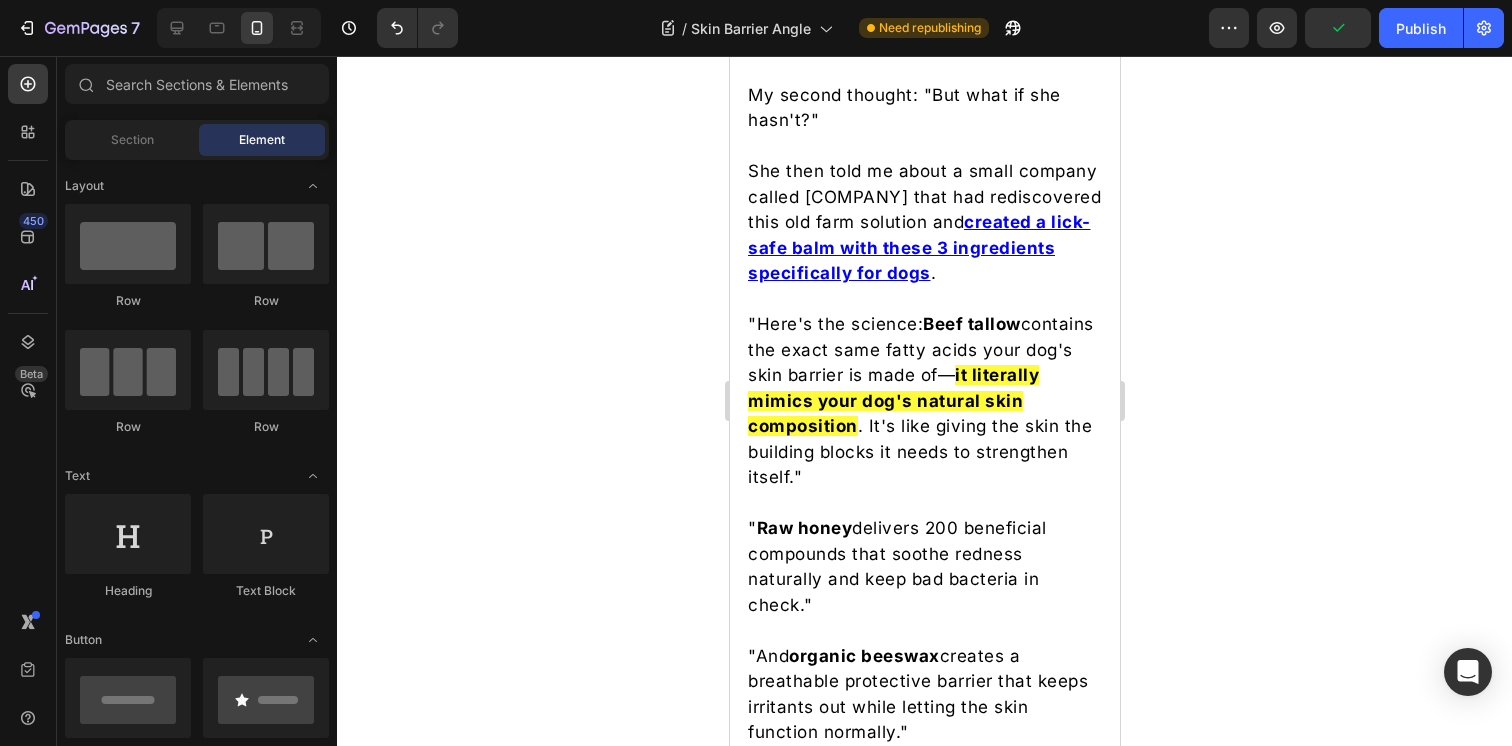 scroll, scrollTop: 6785, scrollLeft: 0, axis: vertical 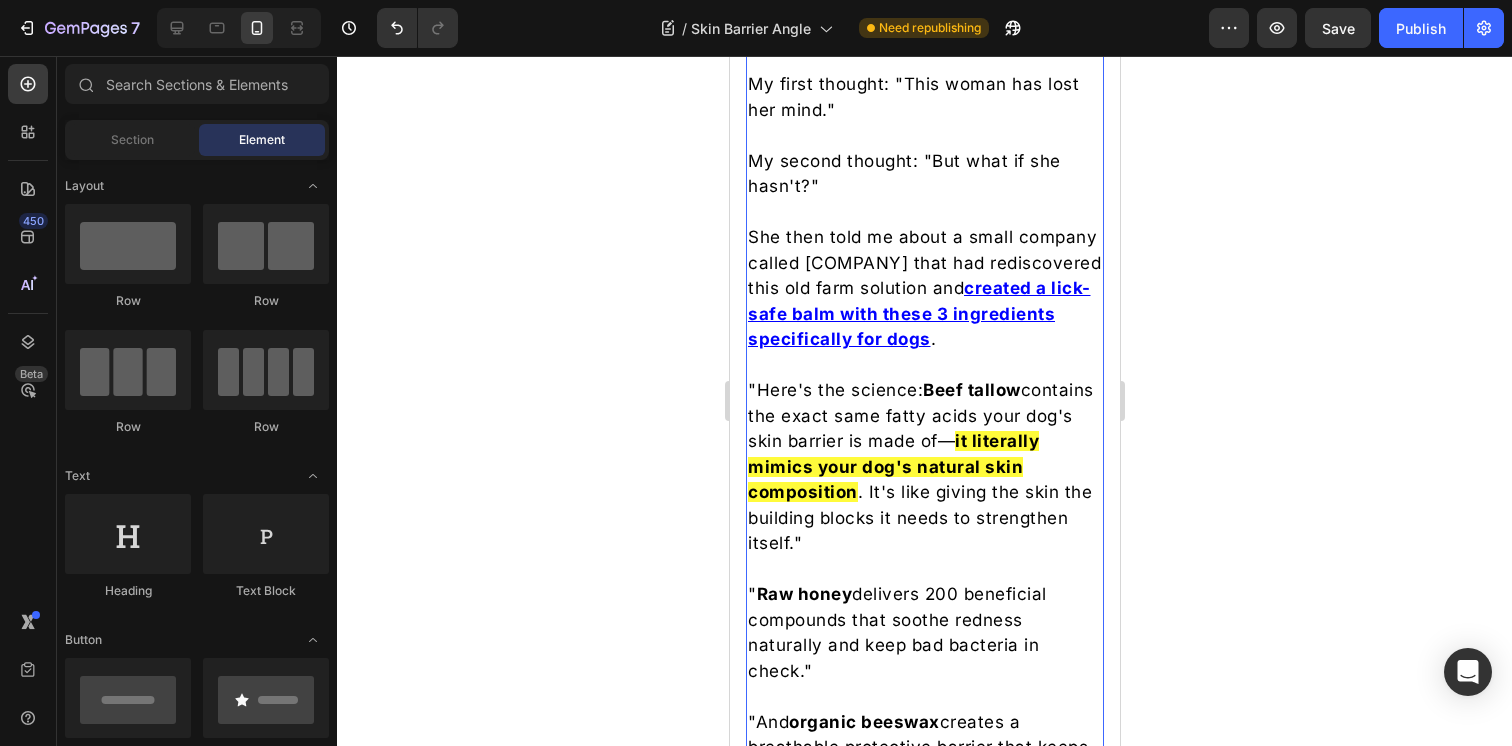 click on ""Here's the science:  Beef tallow  contains the exact same fatty acids your dog's skin barrier is made of— it literally mimics your dog's natural skin composition . It's like giving the skin the building blocks it needs to strengthen itself."" at bounding box center (924, 467) 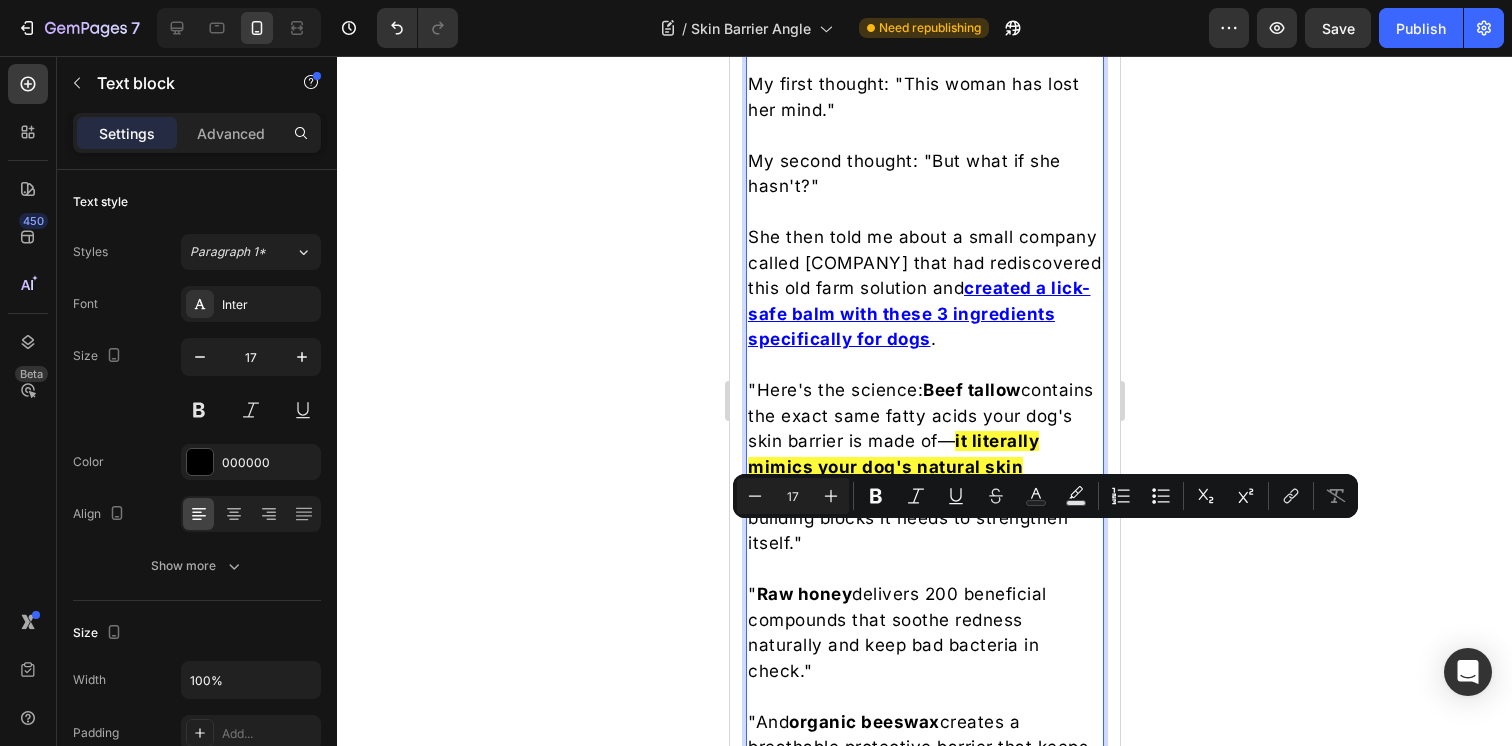 click on ""Here's the science:  Beef tallow  contains the exact same fatty acids your dog's skin barrier is made of— it literally mimics your dog's natural skin composition . It's like giving the skin the building blocks it needs to strengthen itself."" at bounding box center (924, 467) 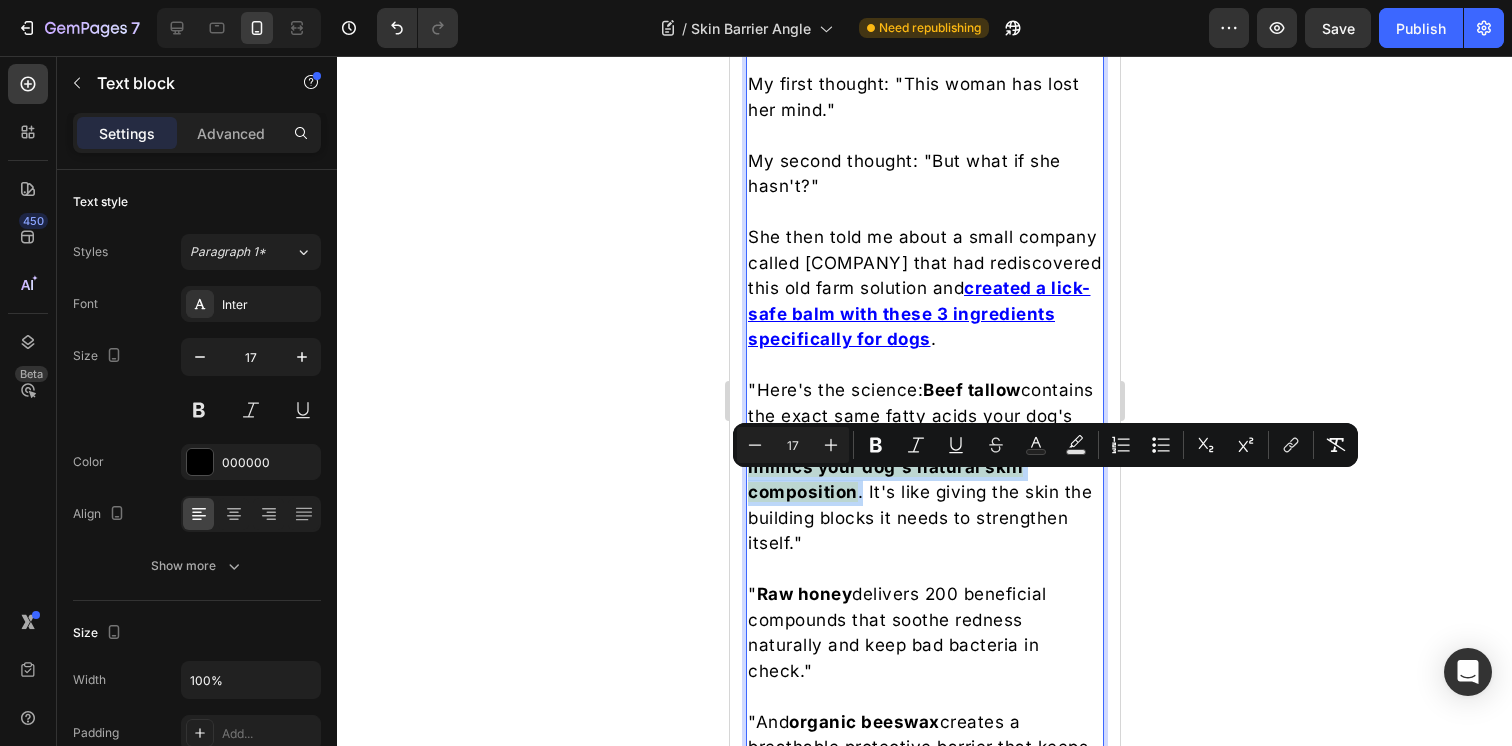 drag, startPoint x: 899, startPoint y: 537, endPoint x: 1041, endPoint y: 479, distance: 153.3884 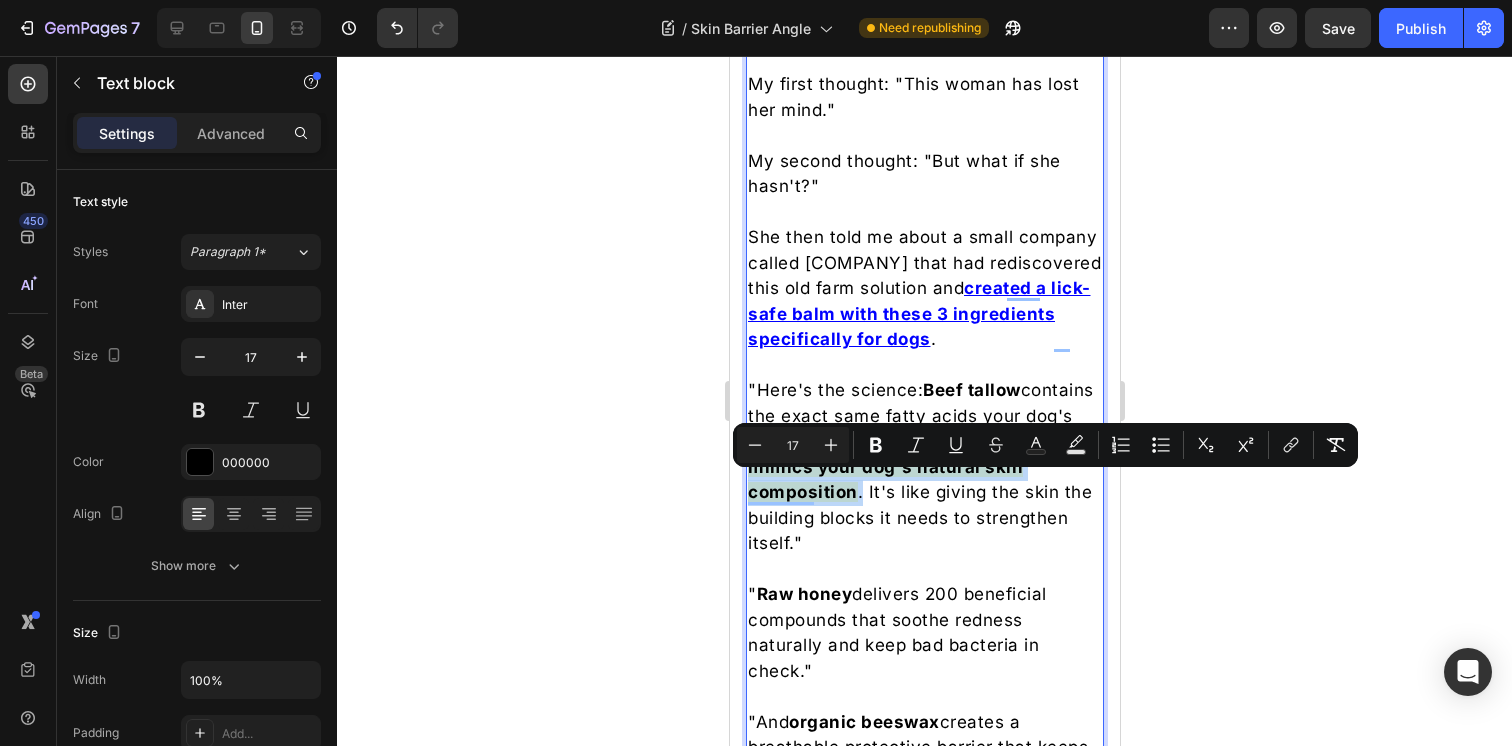 click on ""Here's the science:  Beef tallow  contains the exact same fatty acids your dog's skin barrier is made of— it literally mimics your dog's natural skin composition . It's like giving the skin the building blocks it needs to strengthen itself."" at bounding box center (924, 467) 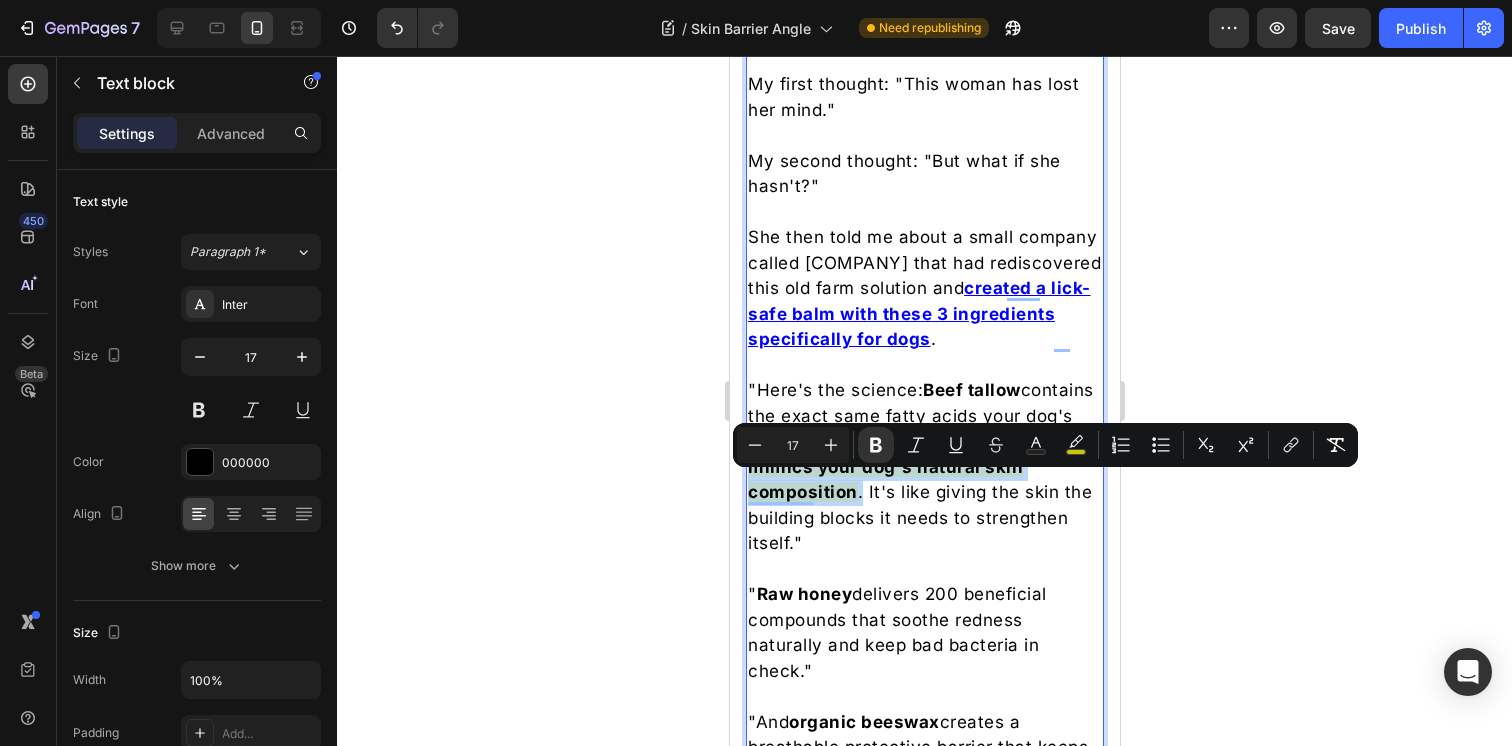drag, startPoint x: 1049, startPoint y: 485, endPoint x: 901, endPoint y: 543, distance: 158.95912 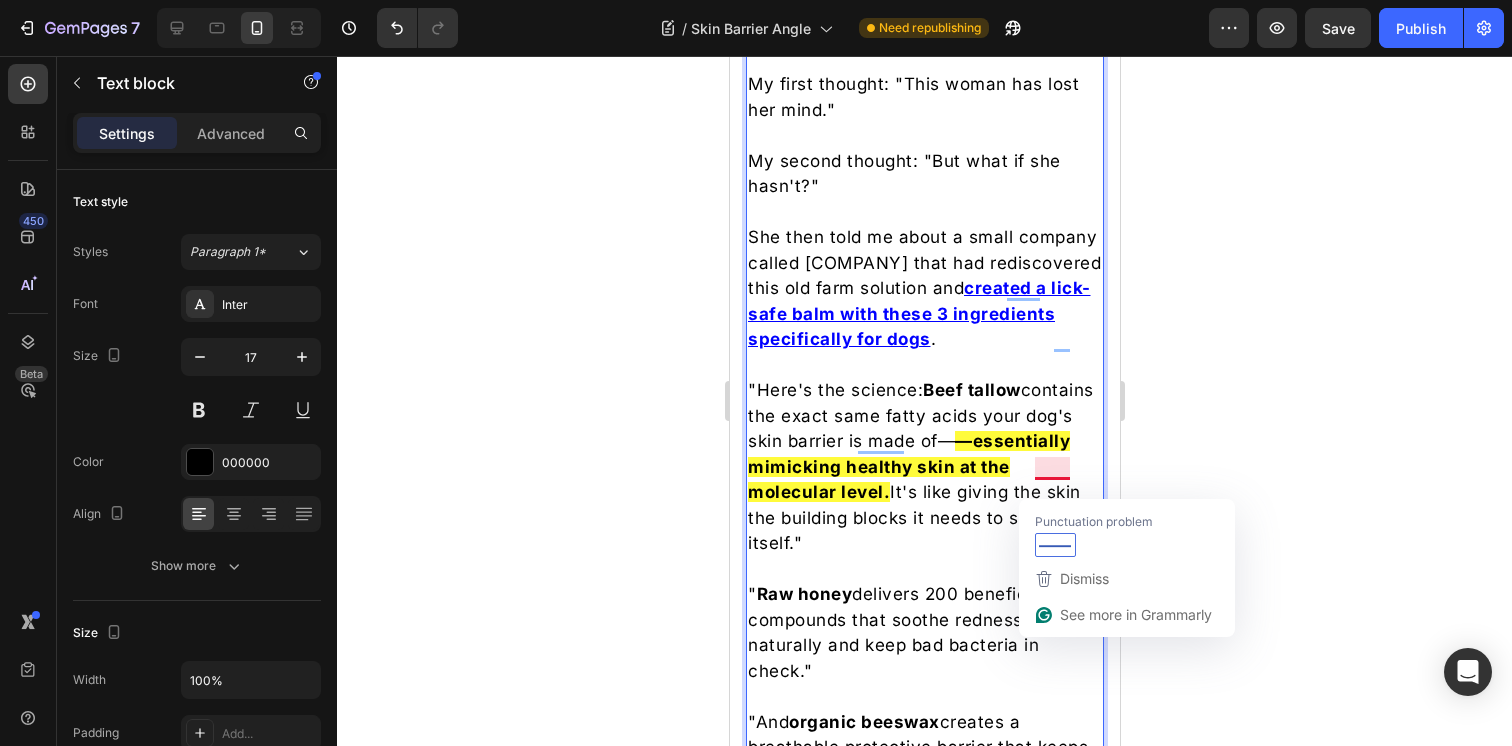 click on "—essentially mimicking healthy skin at the molecular level." at bounding box center (908, 466) 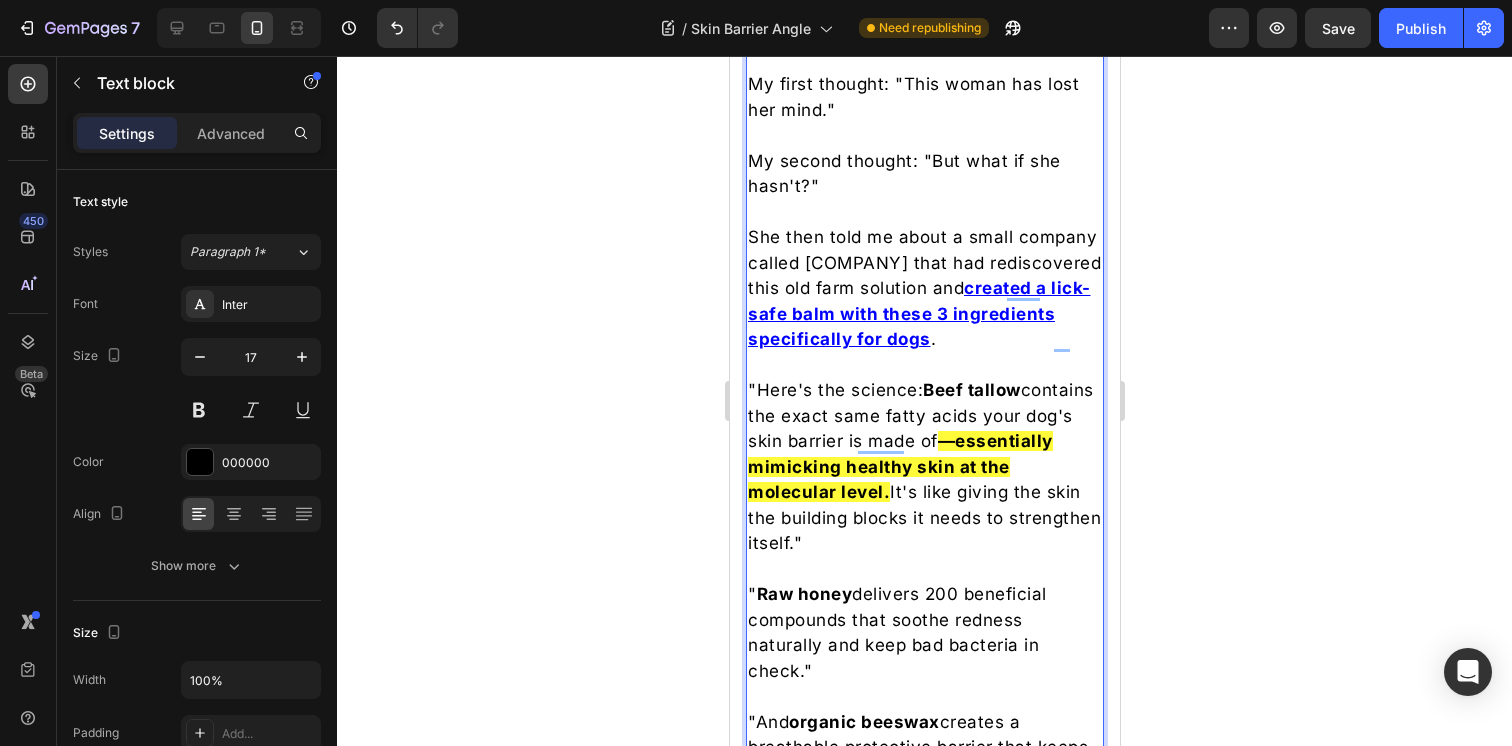 click on "—essentially mimicking healthy skin at the molecular level." at bounding box center (899, 466) 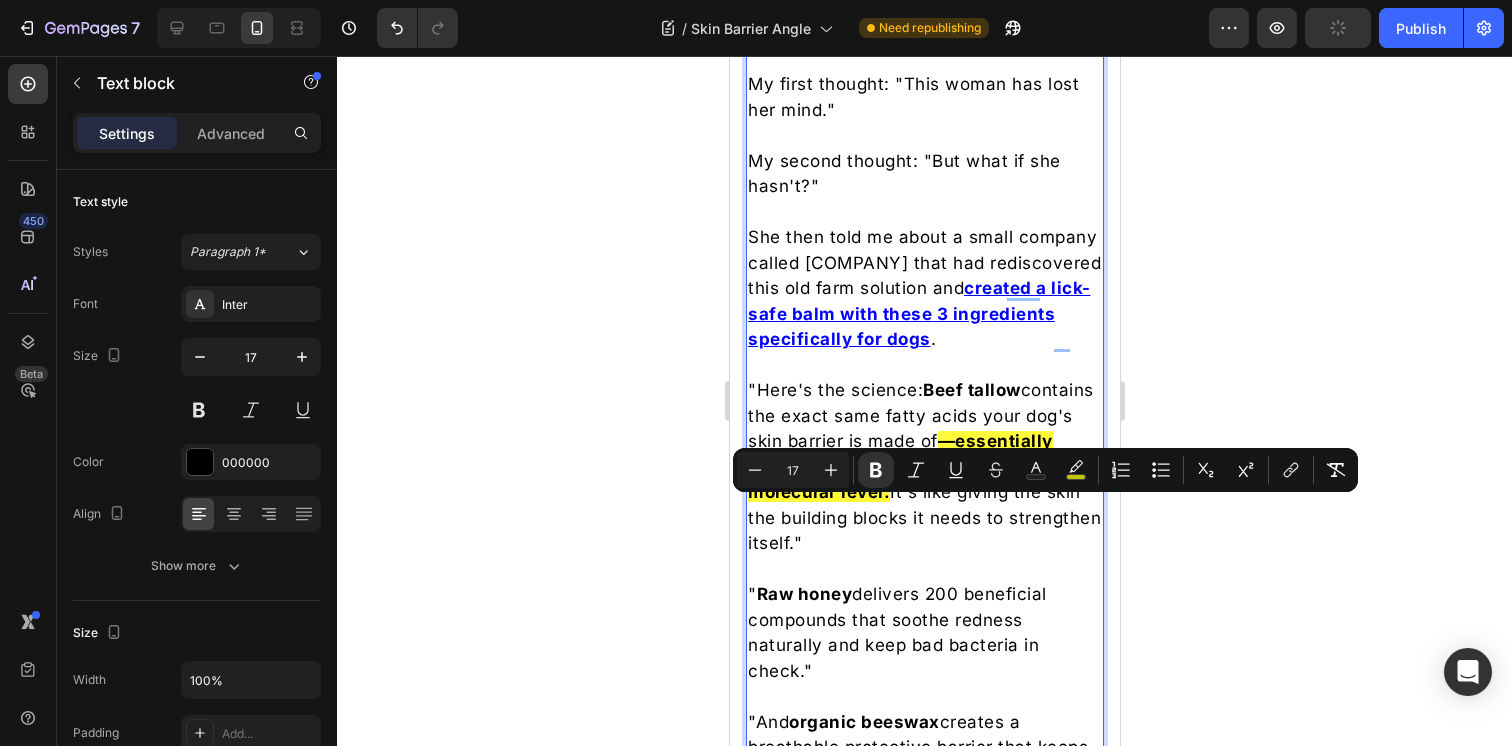 click 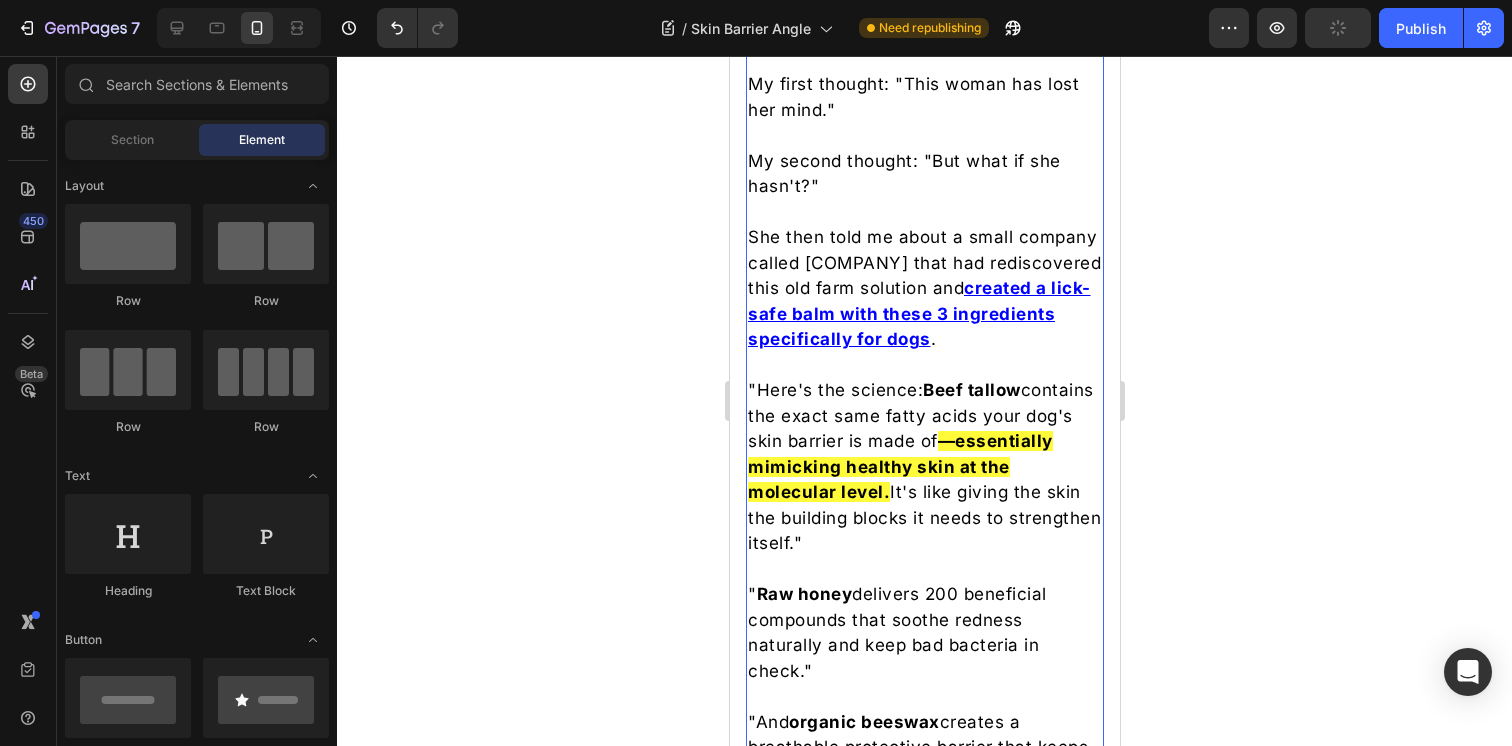 click on ""Here's the science:  Beef tallow  contains the exact same fatty acids your dog's skin barrier is made of —essentially mimicking healthy skin at the molecular level.  It's like giving the skin the building blocks it needs to strengthen itself."" at bounding box center [924, 467] 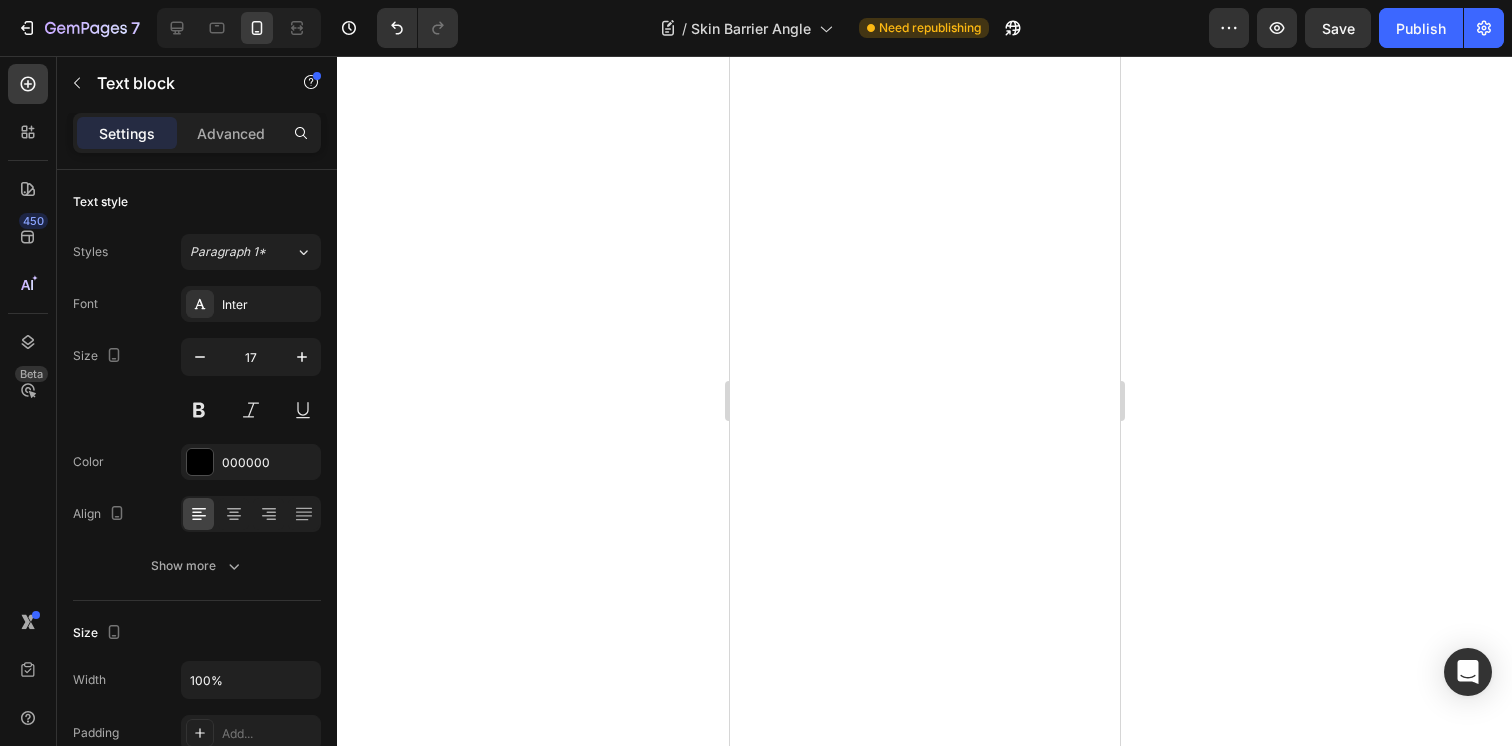 scroll, scrollTop: 0, scrollLeft: 0, axis: both 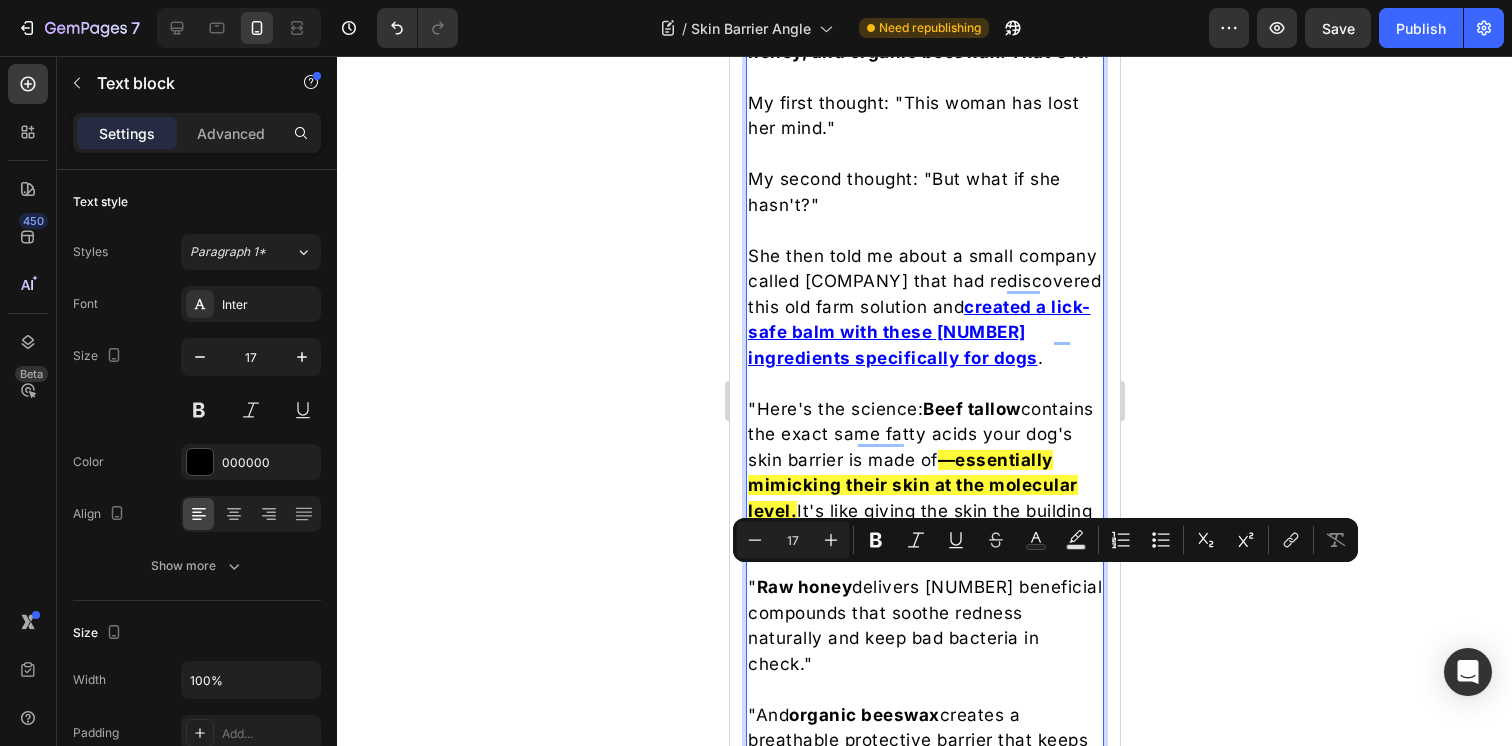 click 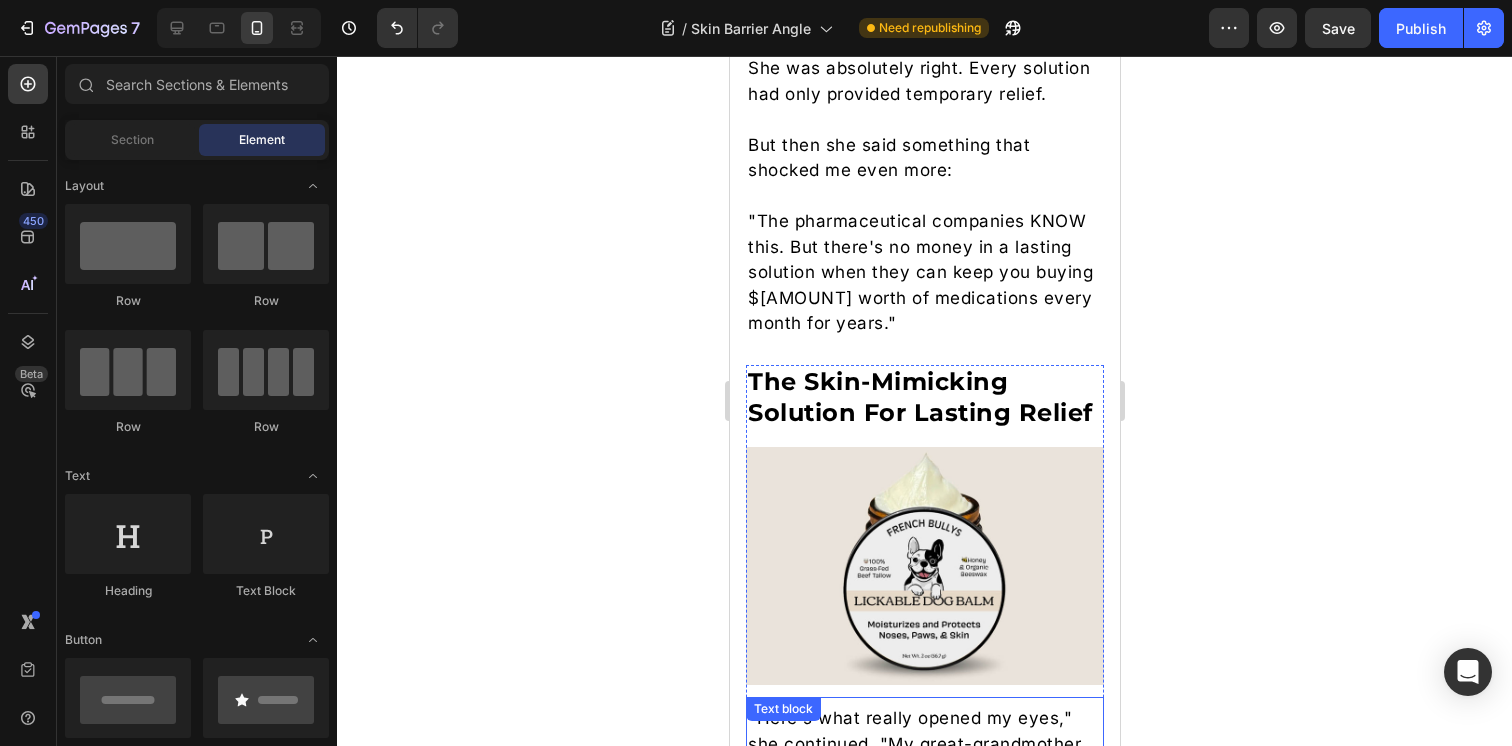 scroll, scrollTop: 5887, scrollLeft: 0, axis: vertical 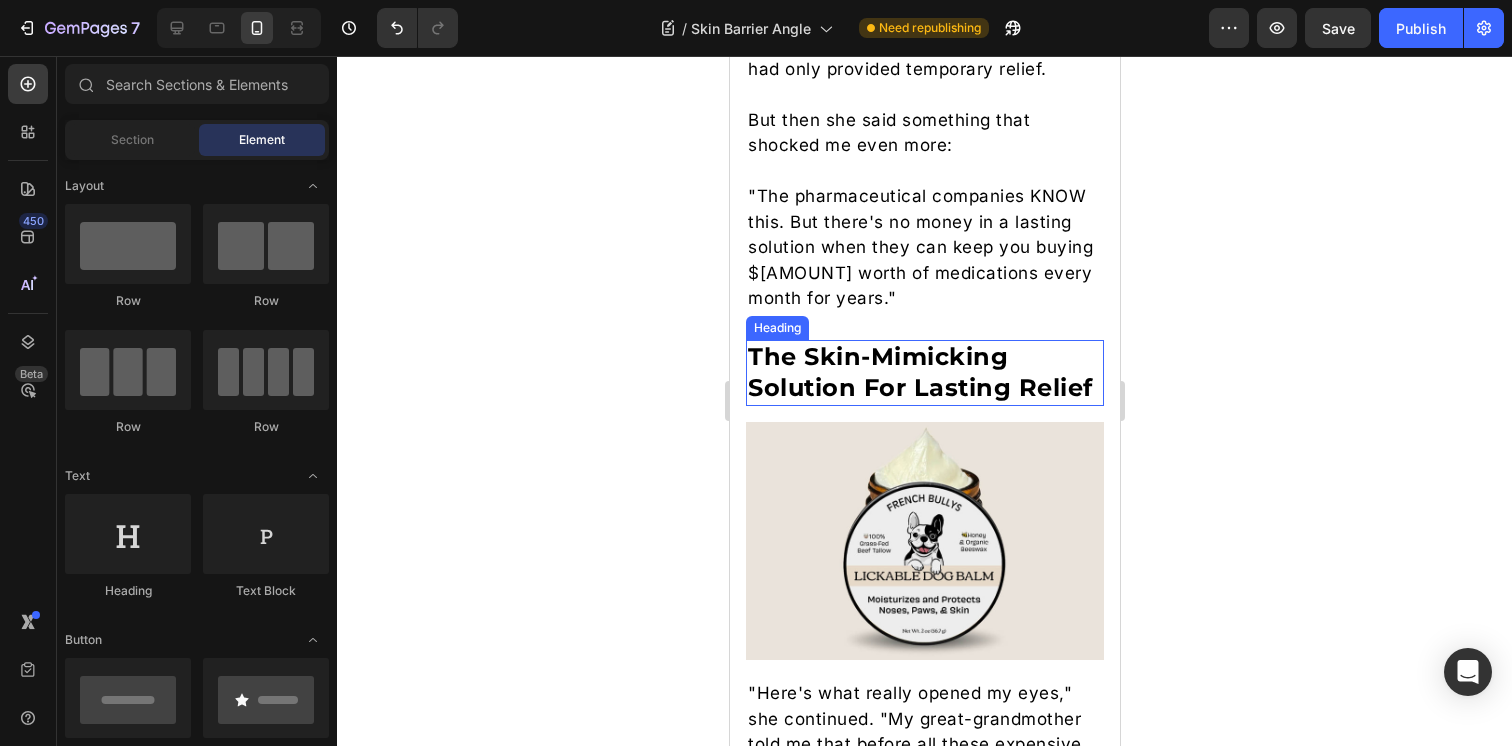 click on "The Skin-Mimicking Solution For Lasting Relief" at bounding box center (919, 372) 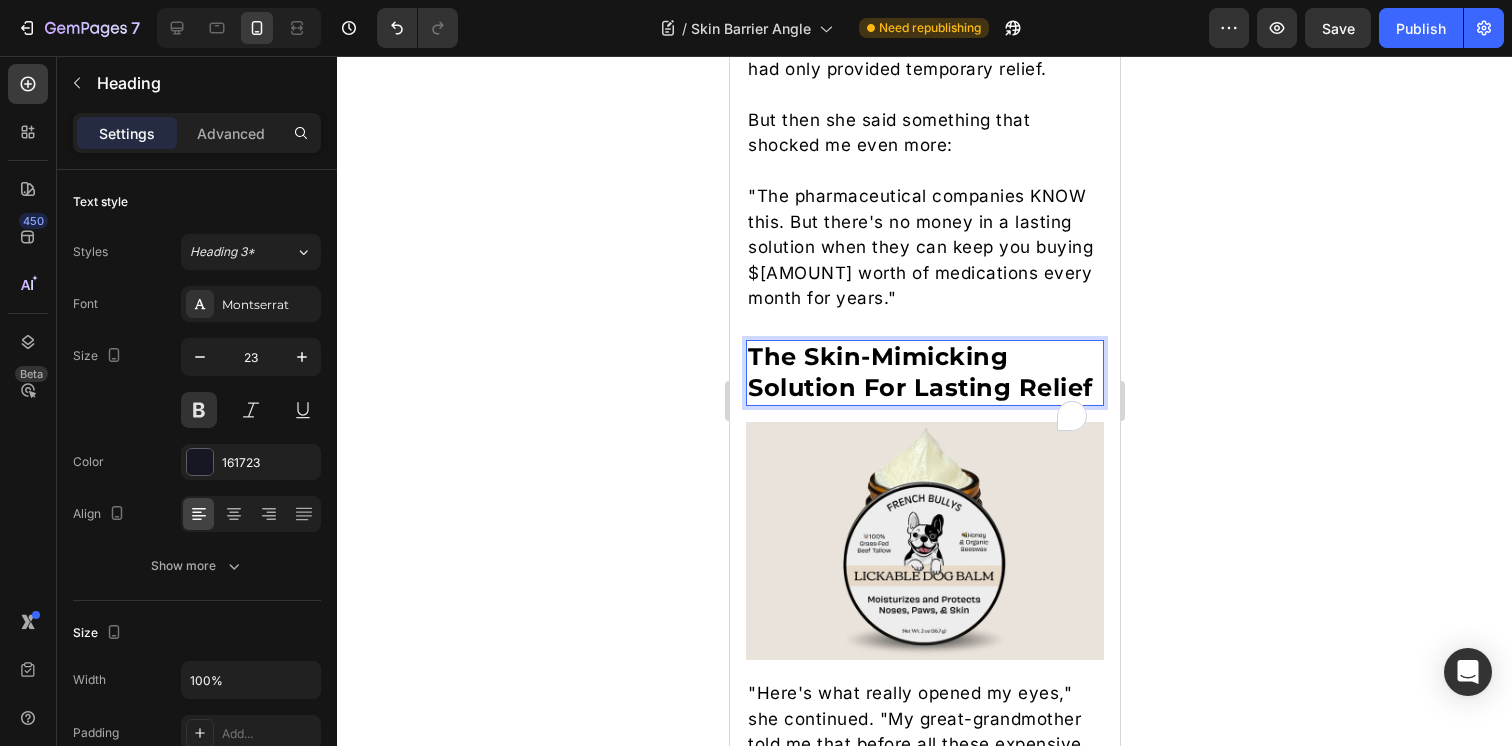 click on "The Skin-Mimicking Solution For Lasting Relief" at bounding box center [919, 372] 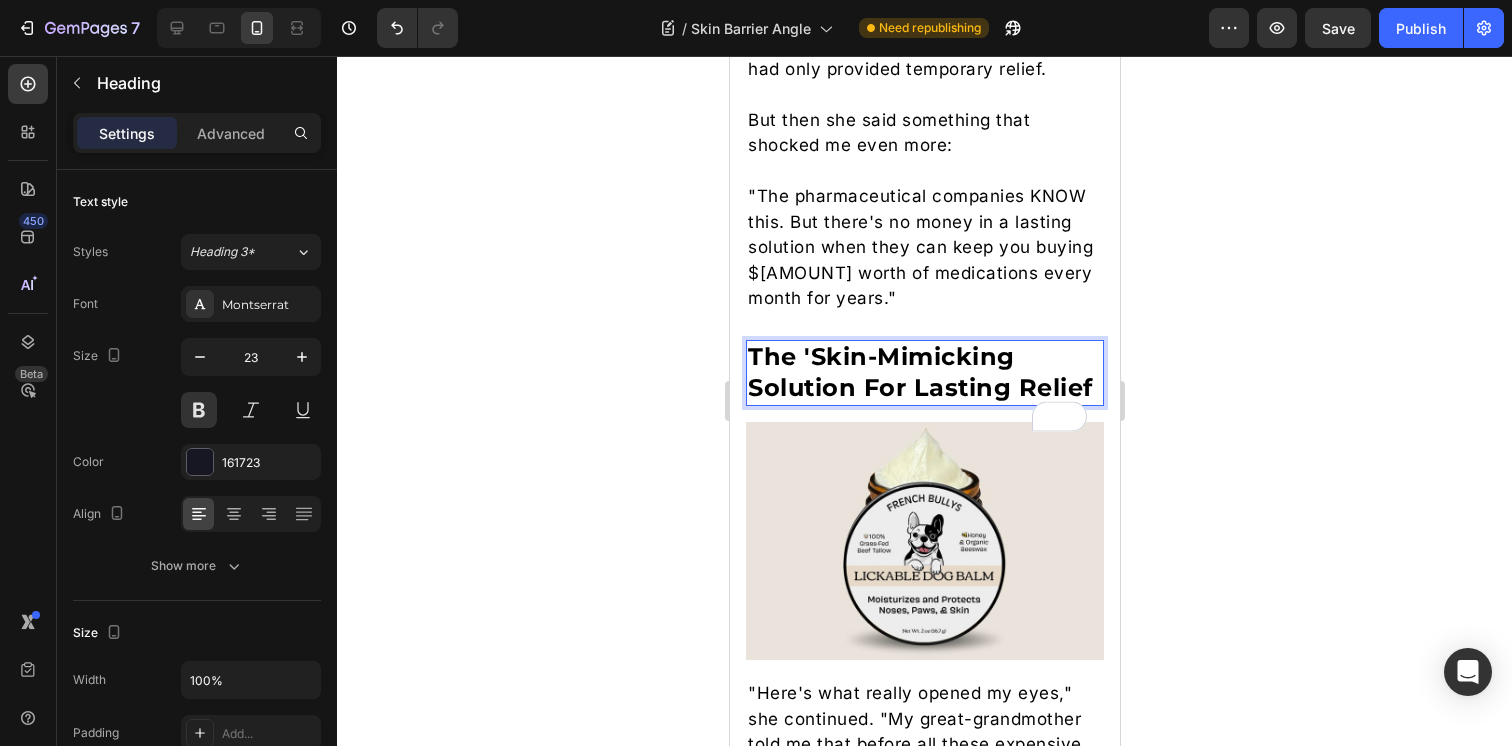 click on "The 'Skin-Mimicking Solution For Lasting Relief" at bounding box center (919, 372) 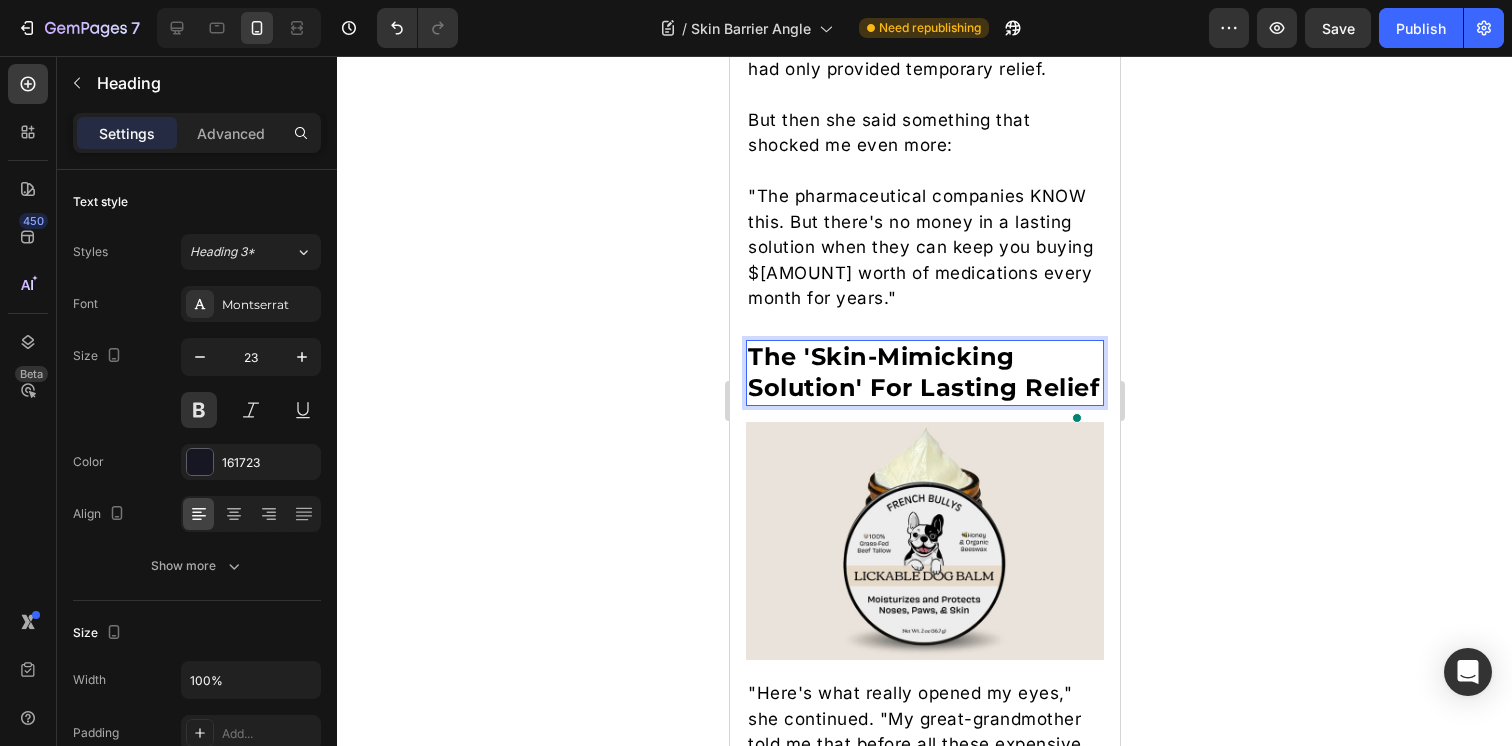 click 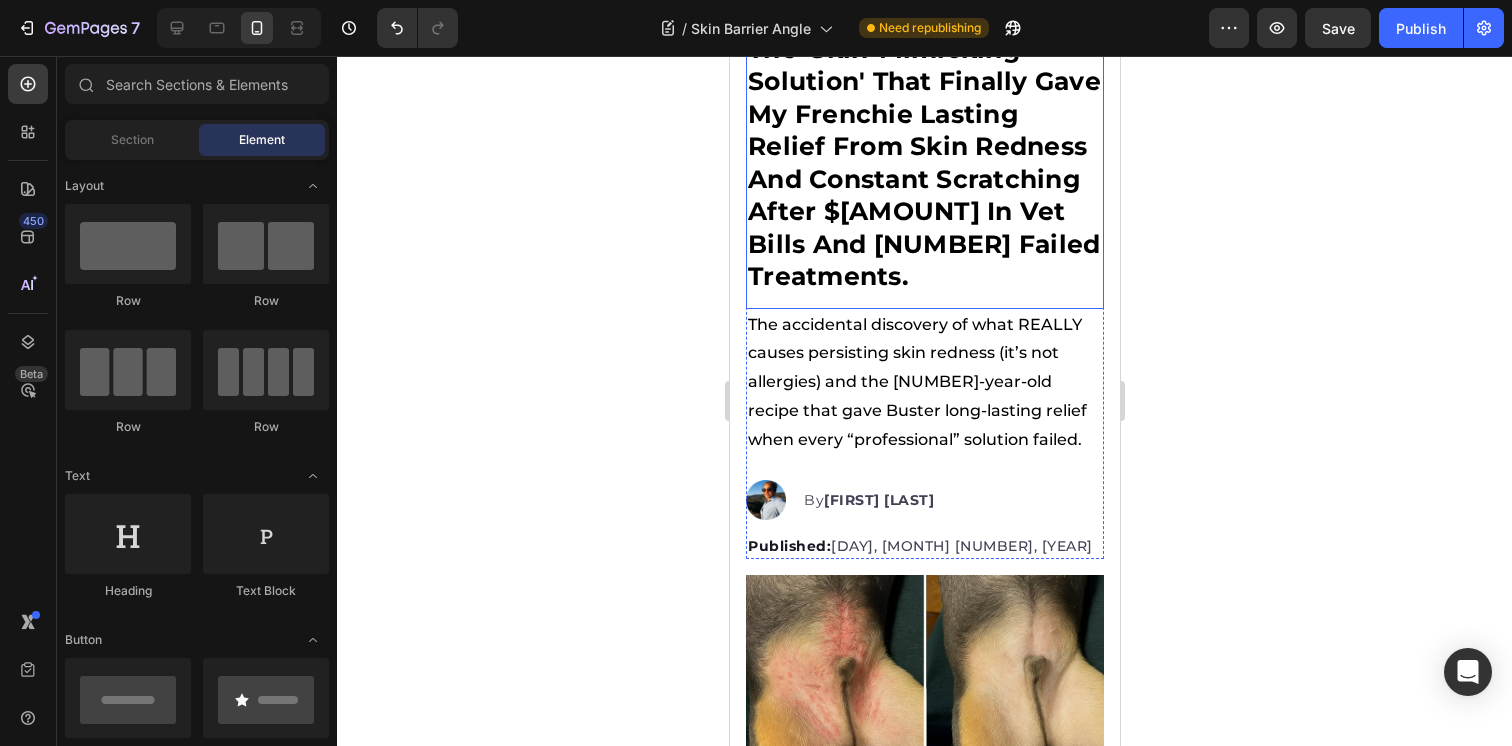 scroll, scrollTop: 174, scrollLeft: 0, axis: vertical 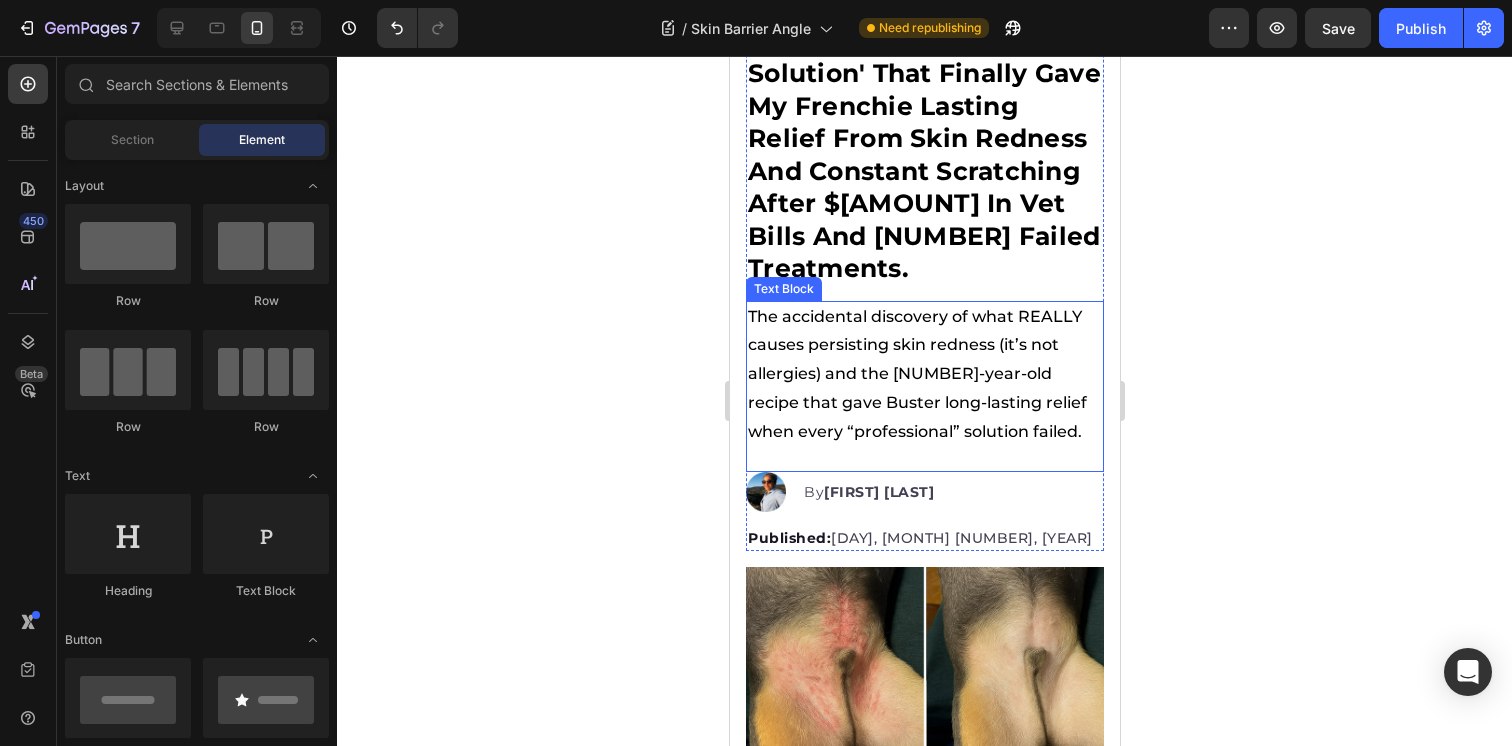 click on "The accidental discovery of what REALLY causes persisting skin redness (it’s not allergies) and the 100-year-old recipe that gave Buster long-lasting relief when every “professional” solution failed." at bounding box center (924, 375) 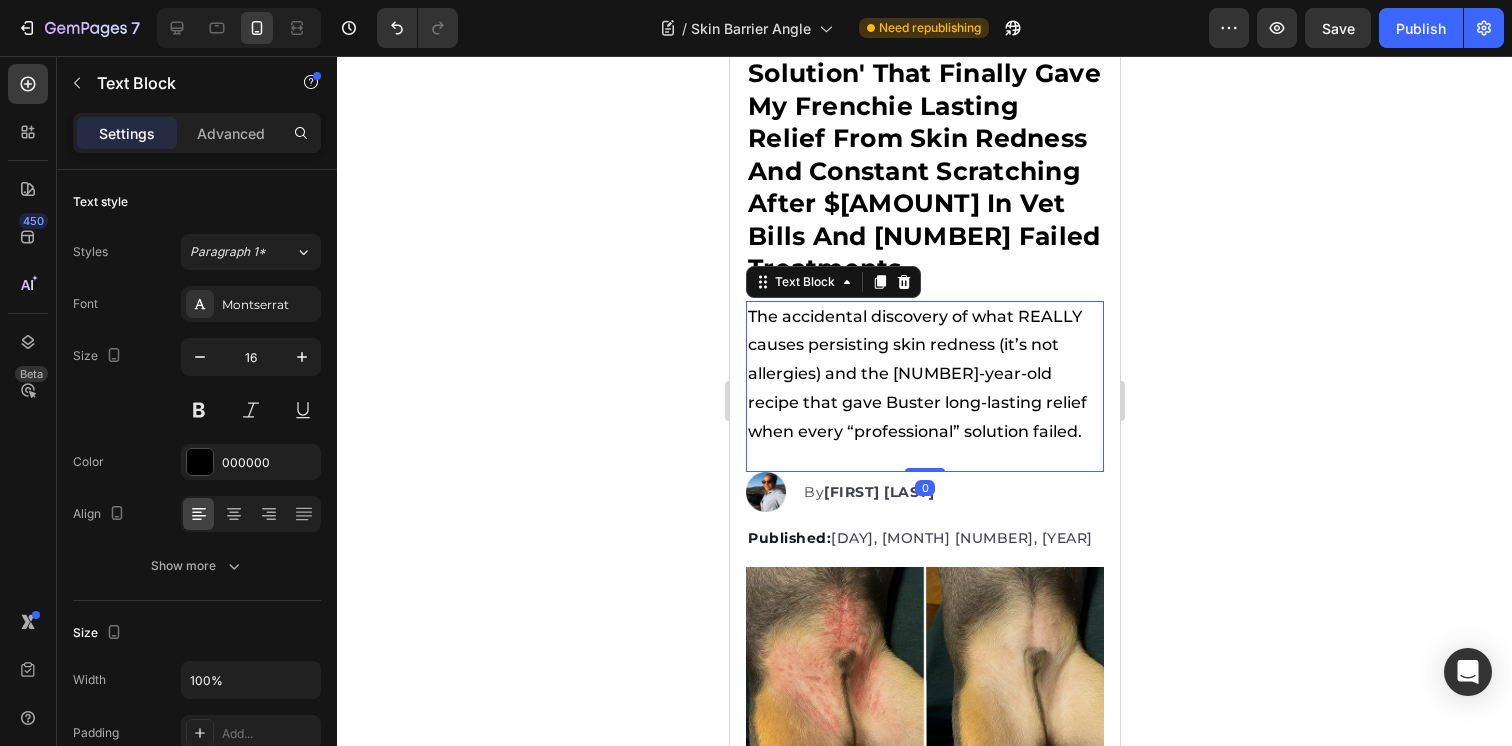 click on "The accidental discovery of what REALLY causes persisting skin redness (it’s not allergies) and the 100-year-old recipe that gave Buster long-lasting relief when every “professional” solution failed." at bounding box center [924, 375] 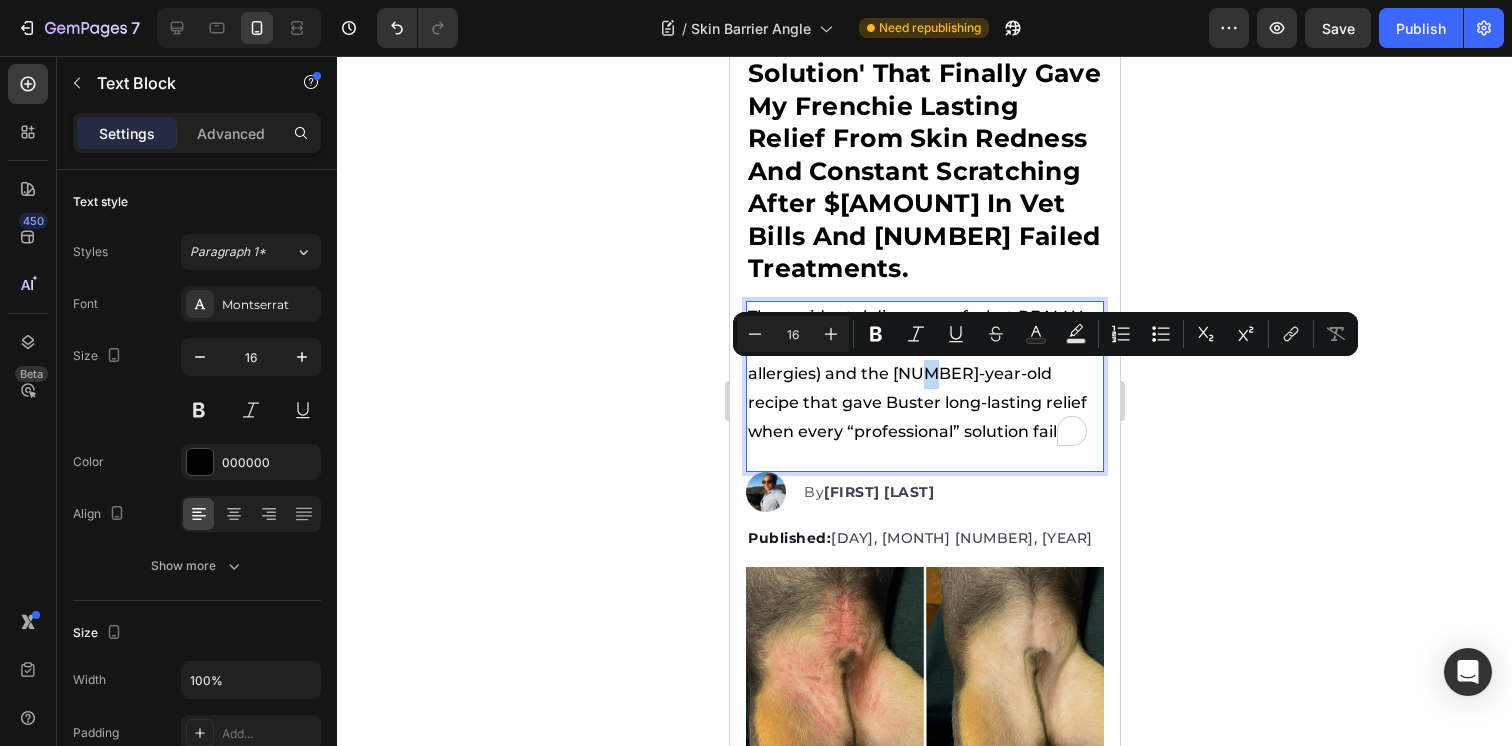 click on "The accidental discovery of what REALLY causes persisting skin redness (it’s not allergies) and the 100-year-old recipe that gave Buster long-lasting relief when every “professional” solution failed." at bounding box center [924, 375] 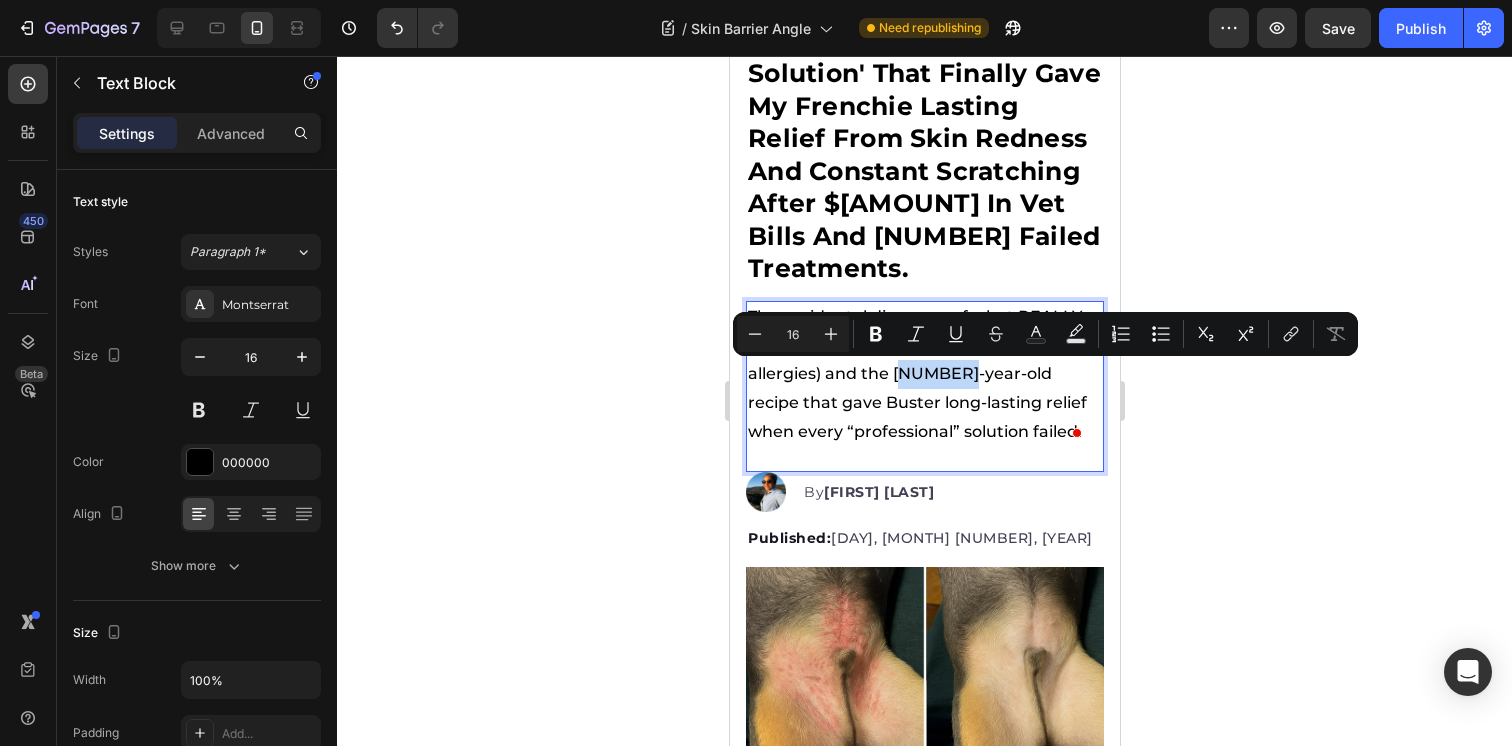drag, startPoint x: 895, startPoint y: 372, endPoint x: 961, endPoint y: 372, distance: 66 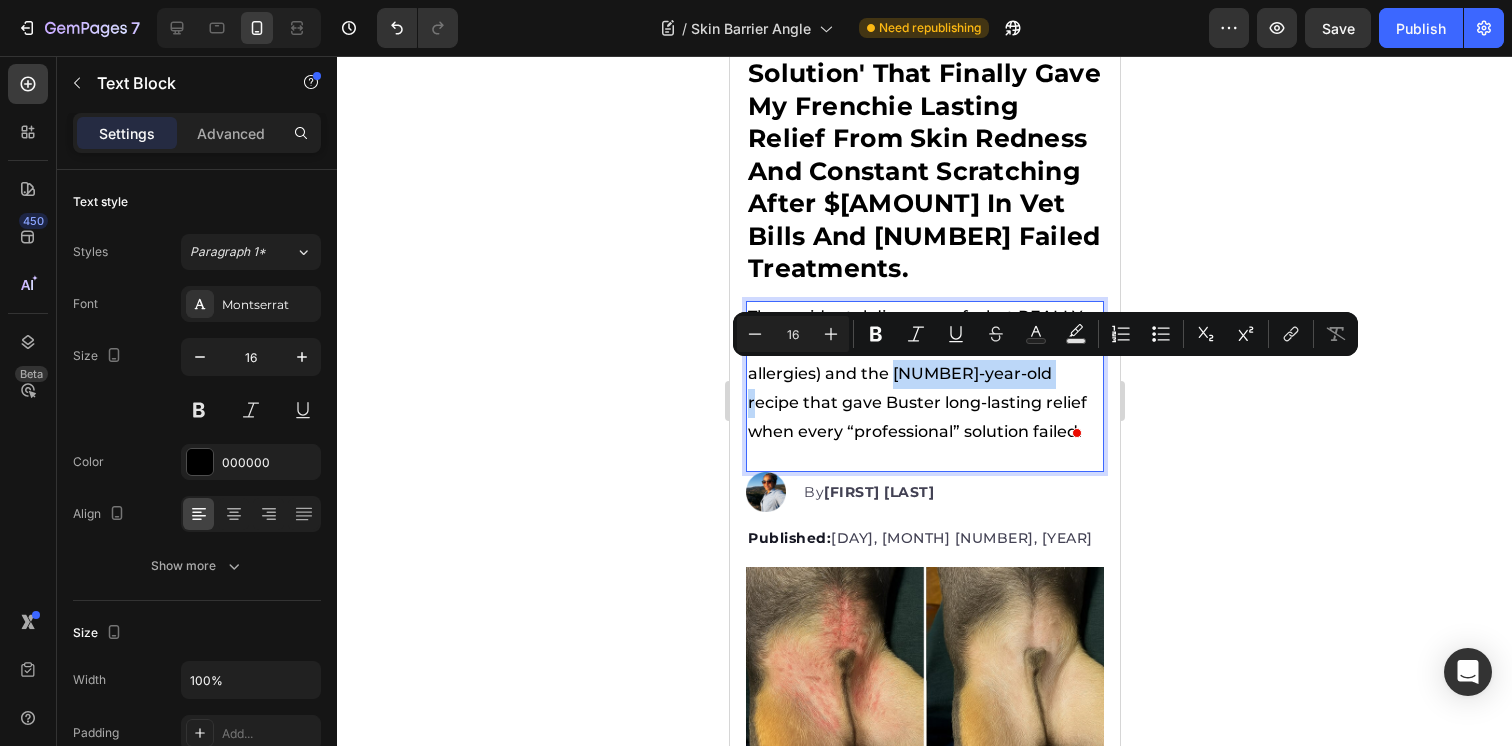 drag, startPoint x: 891, startPoint y: 375, endPoint x: 1042, endPoint y: 376, distance: 151.00331 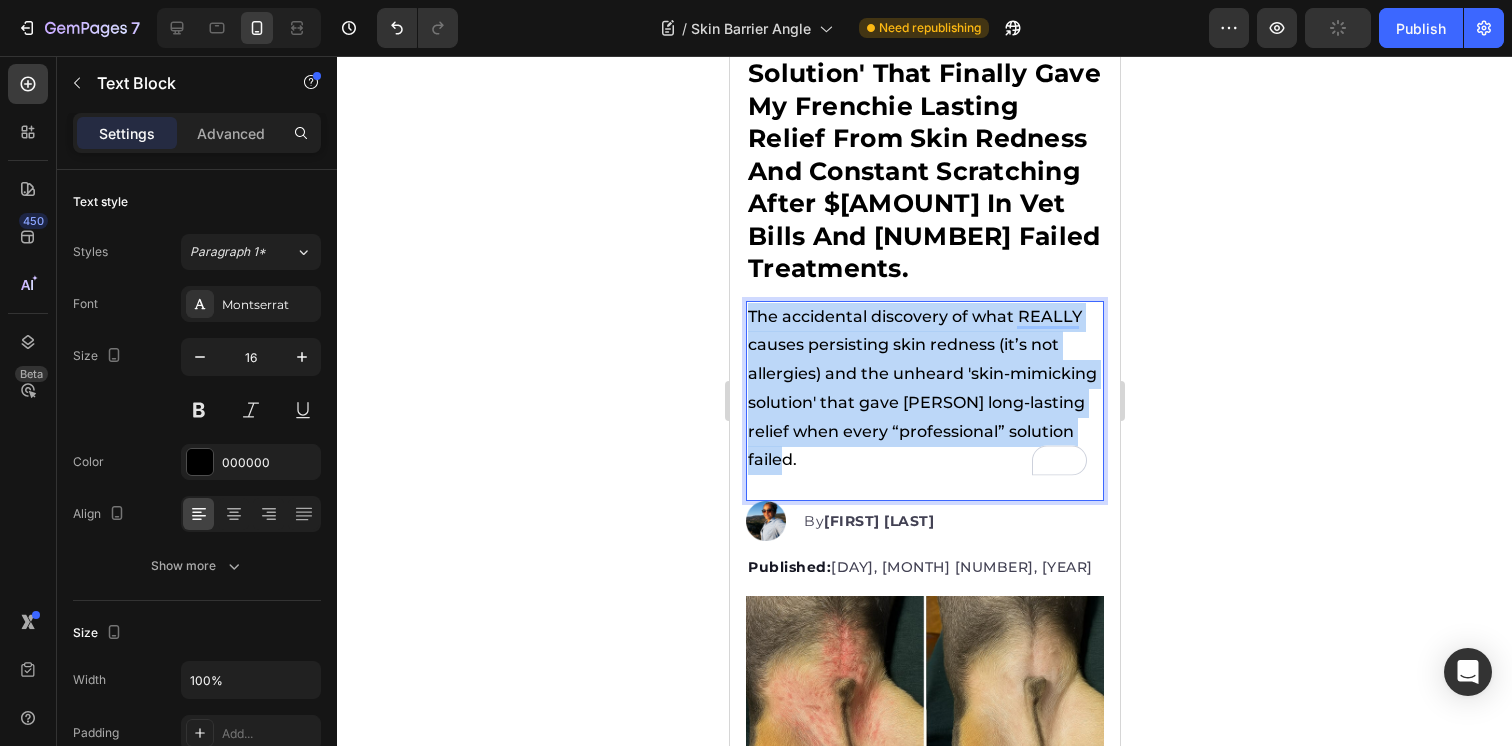 drag, startPoint x: 987, startPoint y: 455, endPoint x: 751, endPoint y: 313, distance: 275.42694 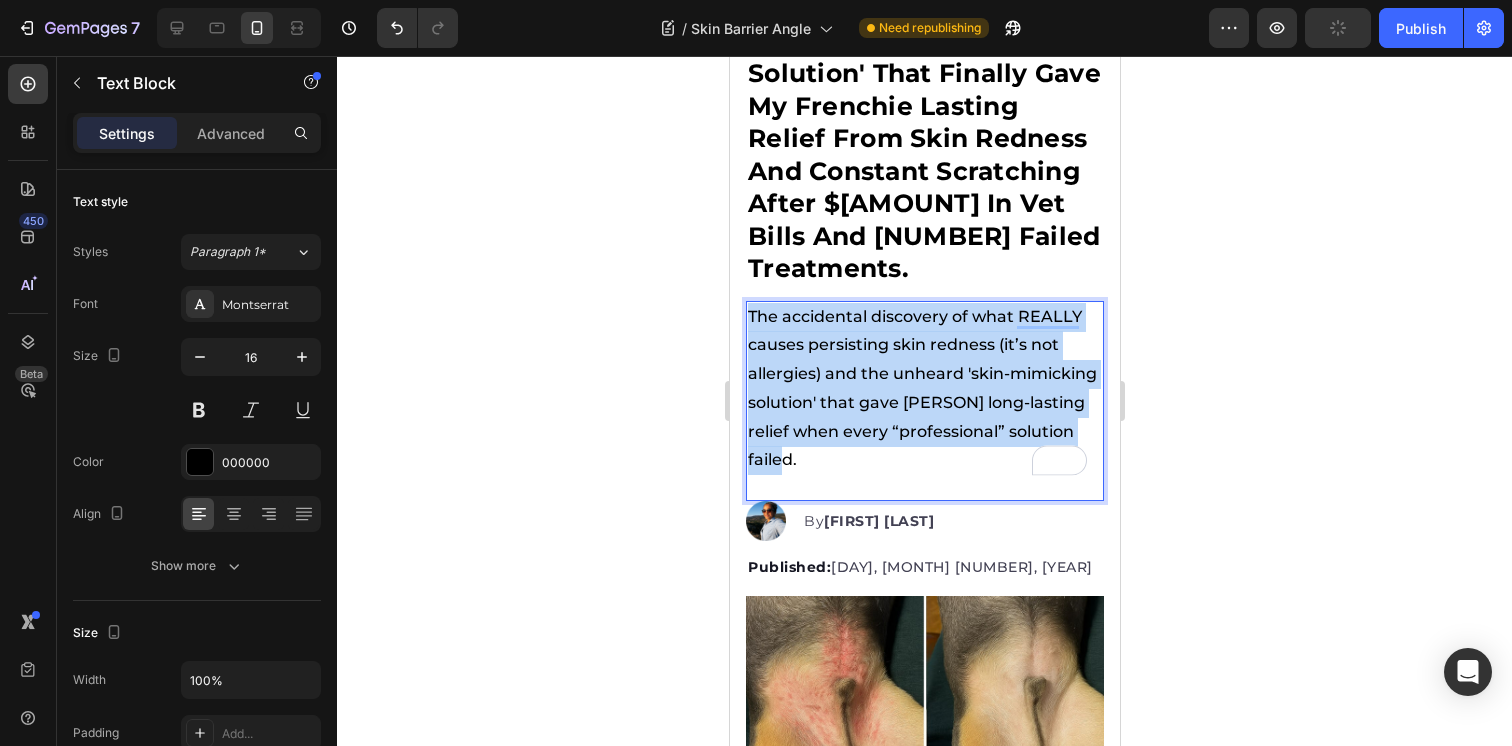 click on "The accidental discovery of what REALLY causes persisting skin redness (it’s not allergies) and the unheard 'skin-mimicking solution' that gave Buster long-lasting relief when every “professional” solution failed." at bounding box center (924, 389) 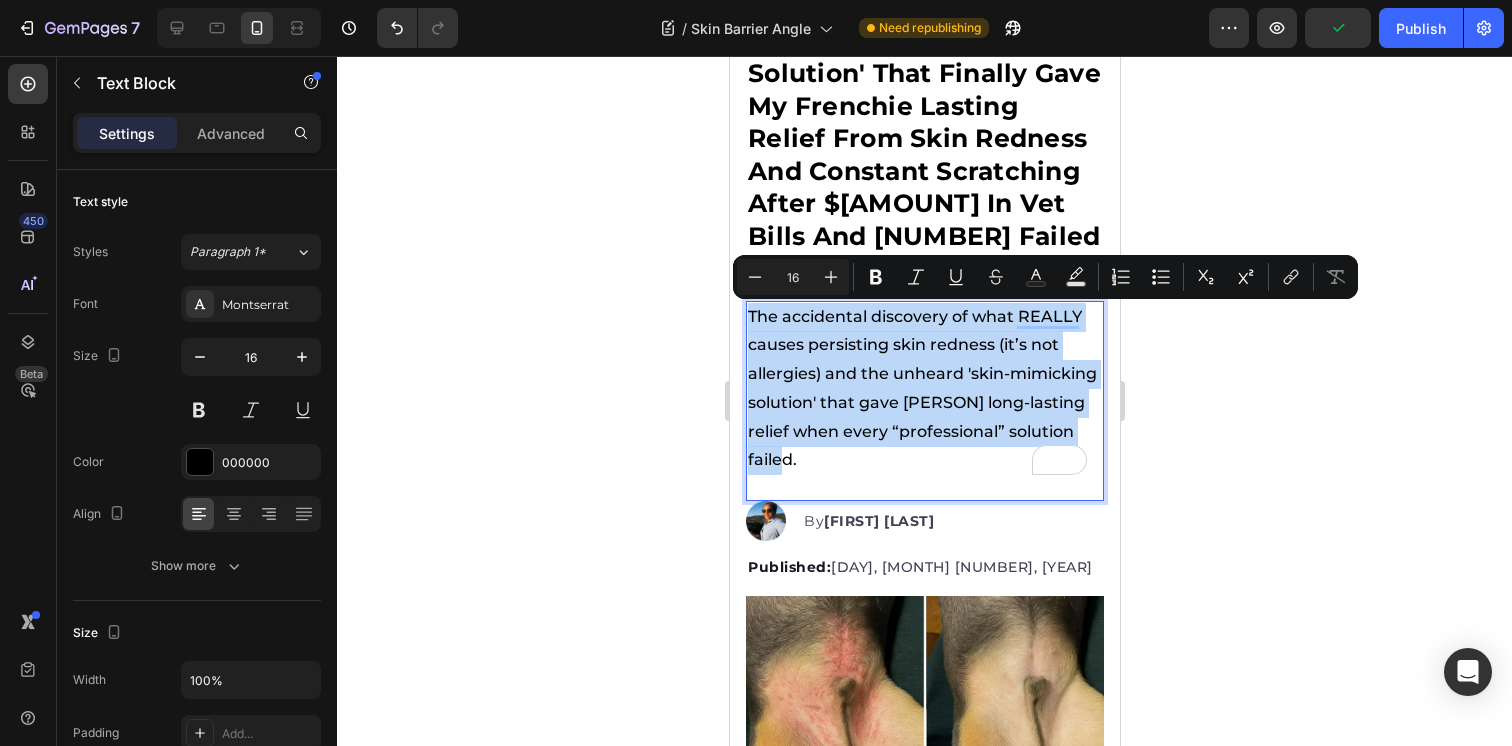 copy on "The accidental discovery of what REALLY causes persisting skin redness (it’s not allergies) and the unheard 'skin-mimicking solution' that gave Buster long-lasting relief when every “professional” solution failed." 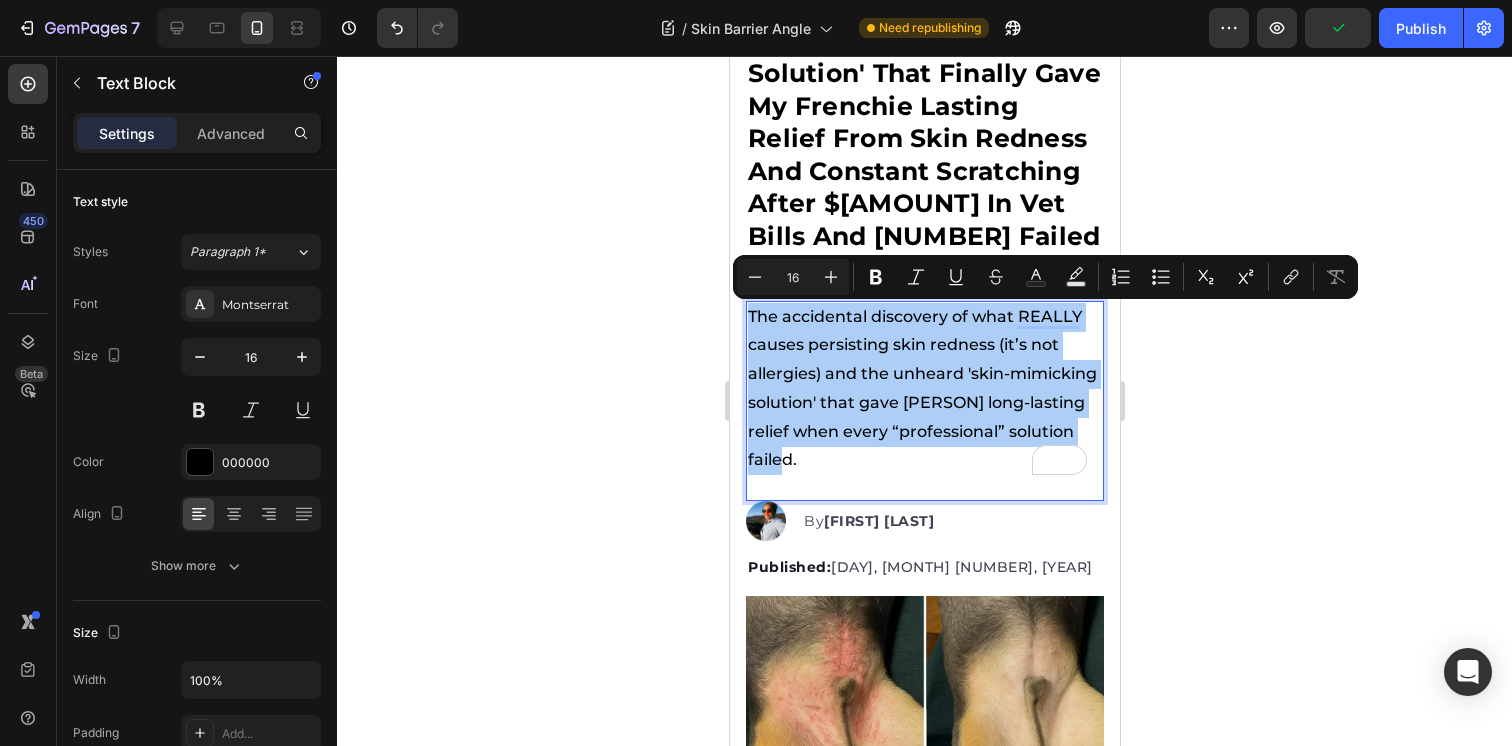 click 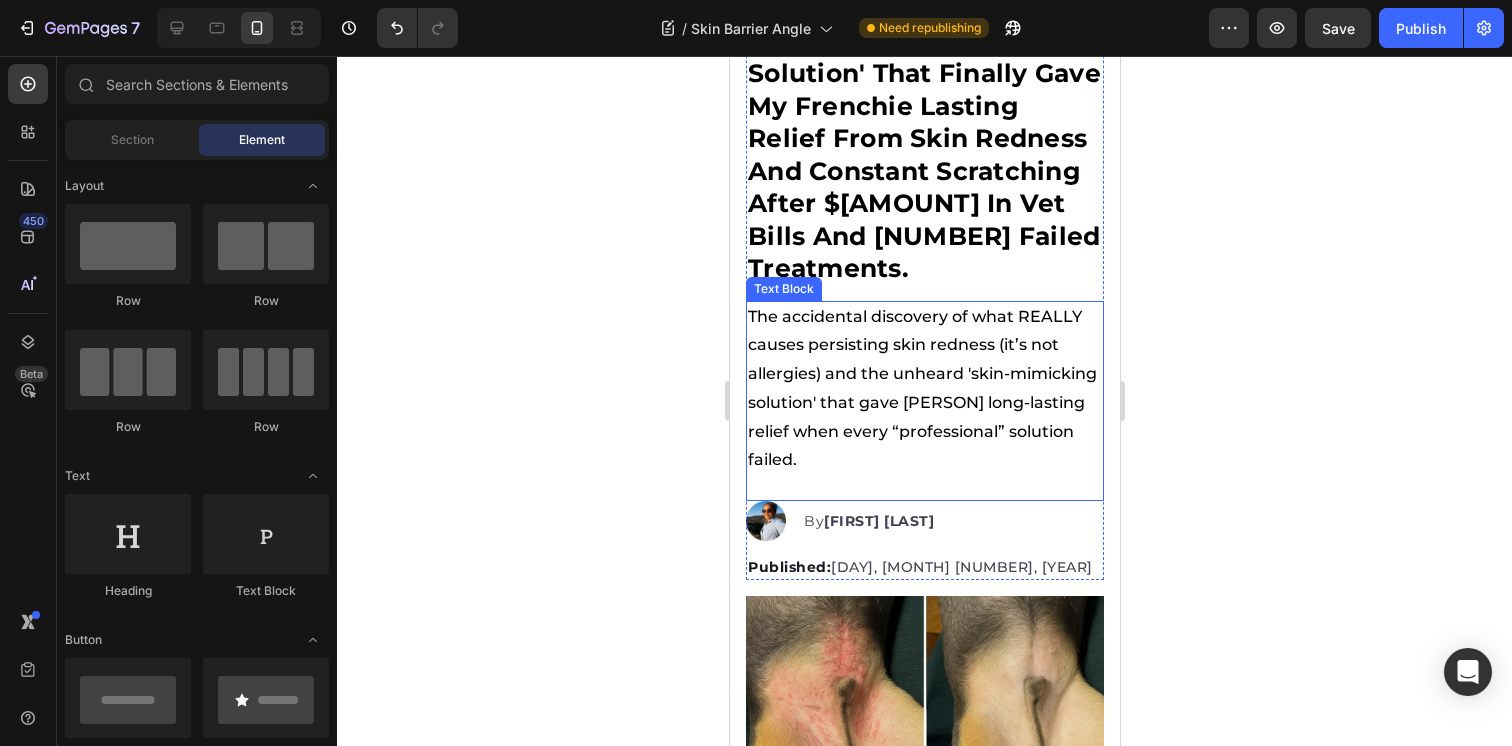 click on "The accidental discovery of what REALLY causes persisting skin redness (it’s not allergies) and the unheard 'skin-mimicking solution' that gave Buster long-lasting relief when every “professional” solution failed." at bounding box center (924, 389) 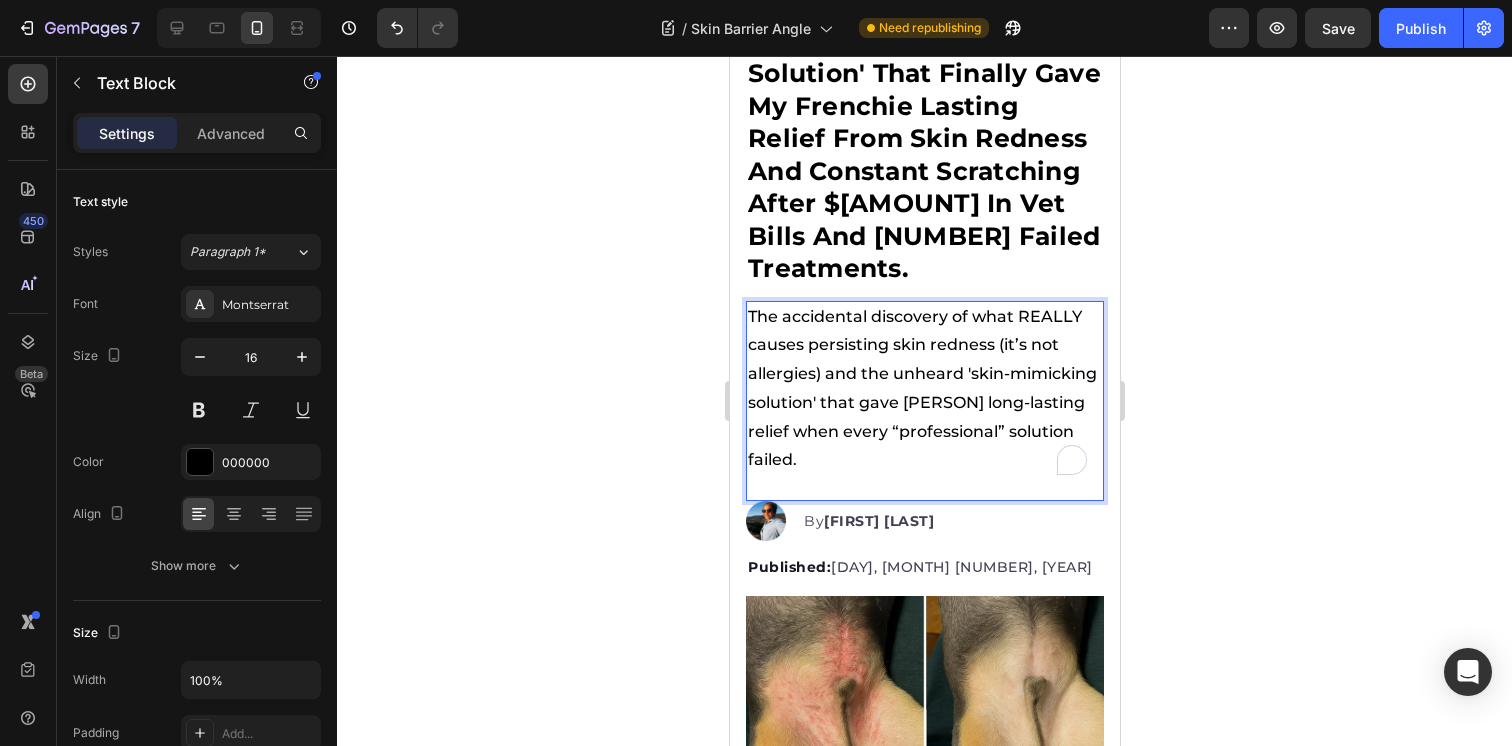 click on "The accidental discovery of what REALLY causes persisting skin redness (it’s not allergies) and the unheard 'skin-mimicking solution' that gave Buster long-lasting relief when every “professional” solution failed." at bounding box center [924, 389] 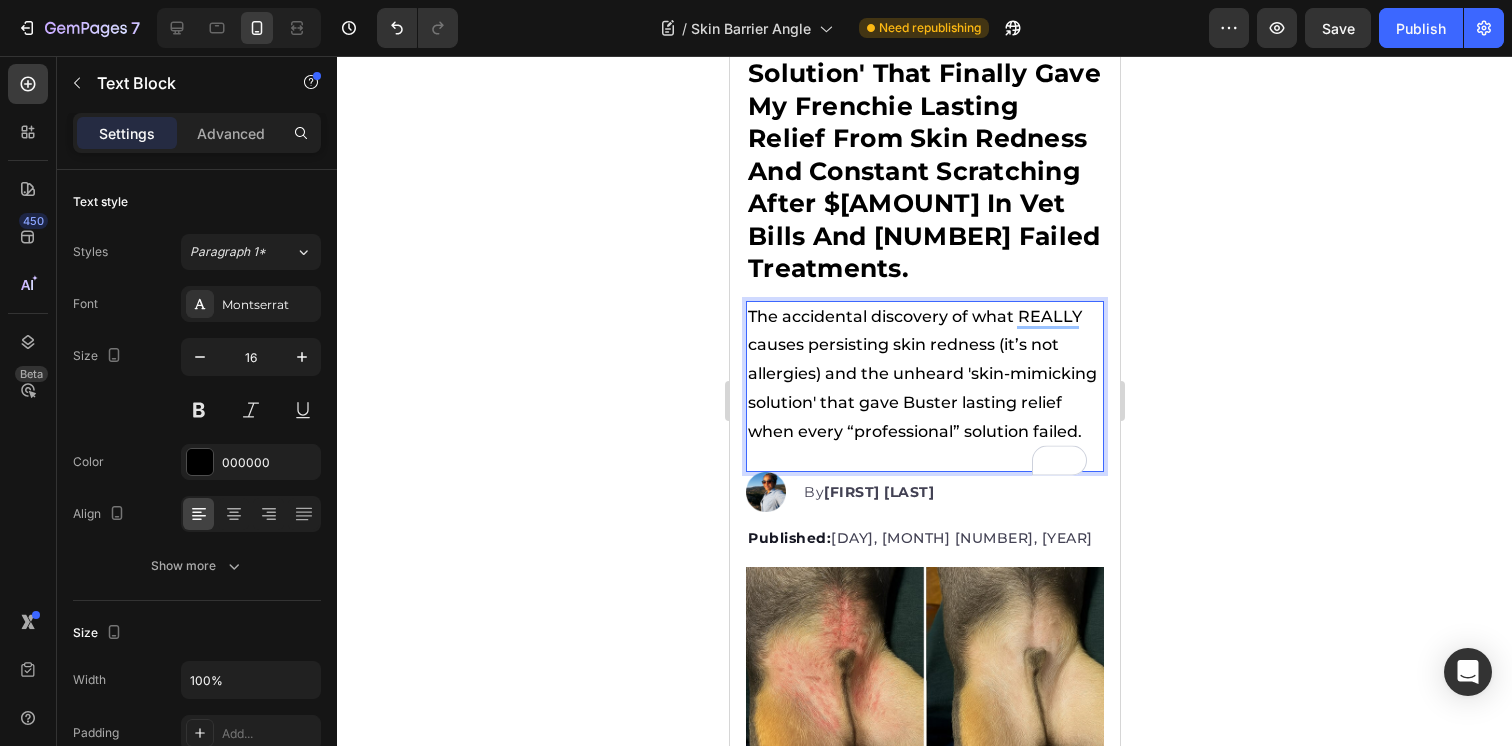 click on "The accidental discovery of what REALLY causes persisting skin redness (it’s not allergies) and the unheard 'skin-mimicking solution' that gave Buster lasting relief when every “professional” solution failed." at bounding box center (924, 375) 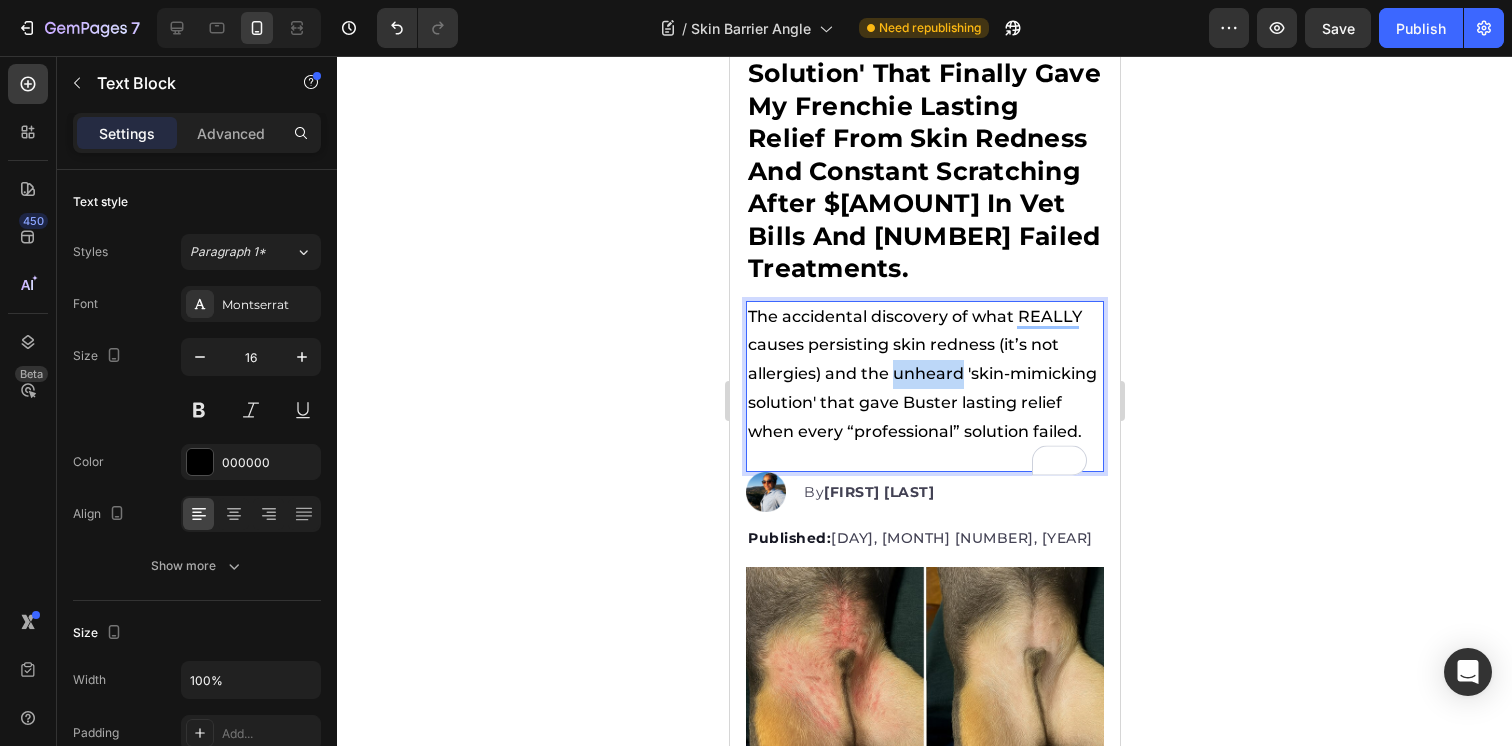 click on "The accidental discovery of what REALLY causes persisting skin redness (it’s not allergies) and the unheard 'skin-mimicking solution' that gave Buster lasting relief when every “professional” treatment failed." at bounding box center (924, 375) 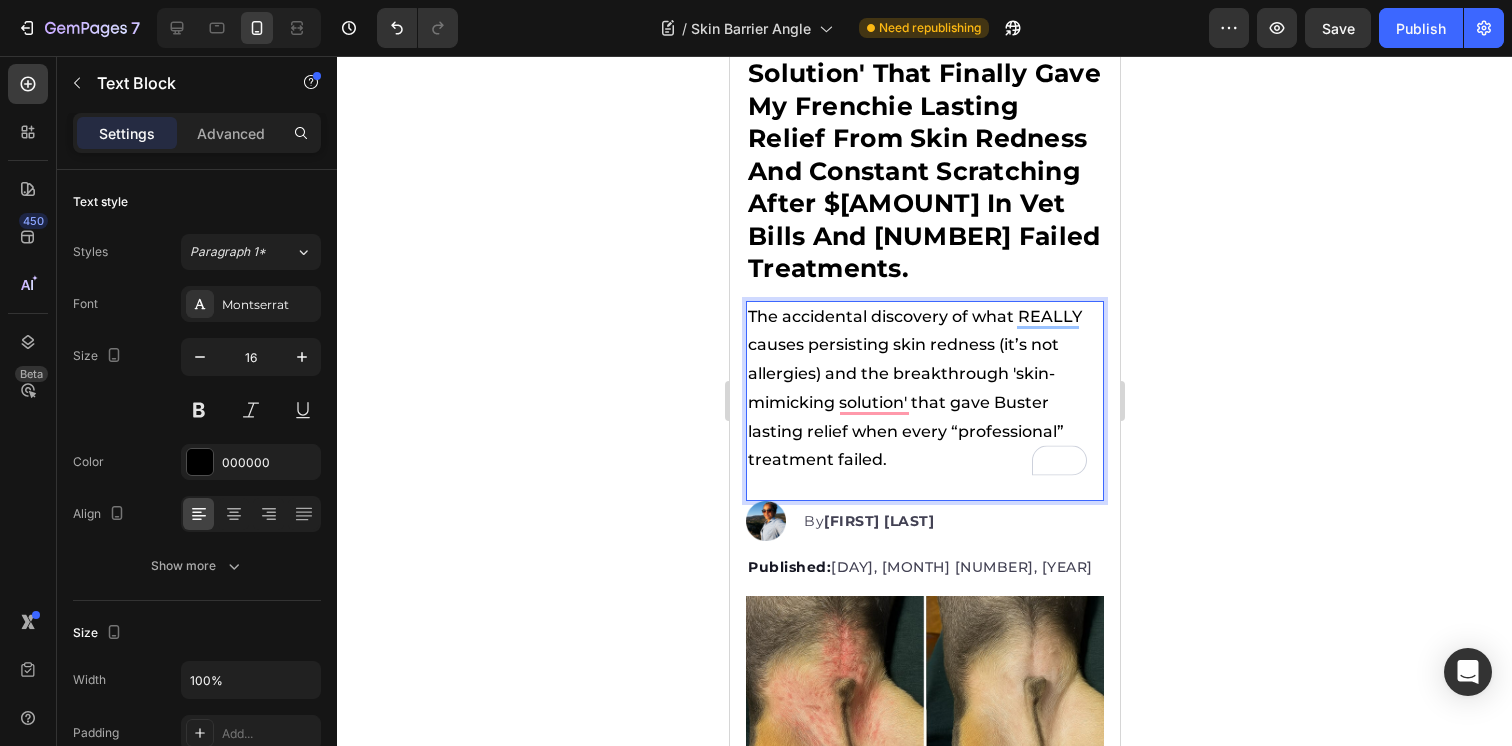 click on "The accidental discovery of what REALLY causes persisting skin redness (it’s not allergies) and the breakthrough 'skin-mimicking solution' that gave Buster lasting relief when every “professional” treatment failed." at bounding box center [924, 389] 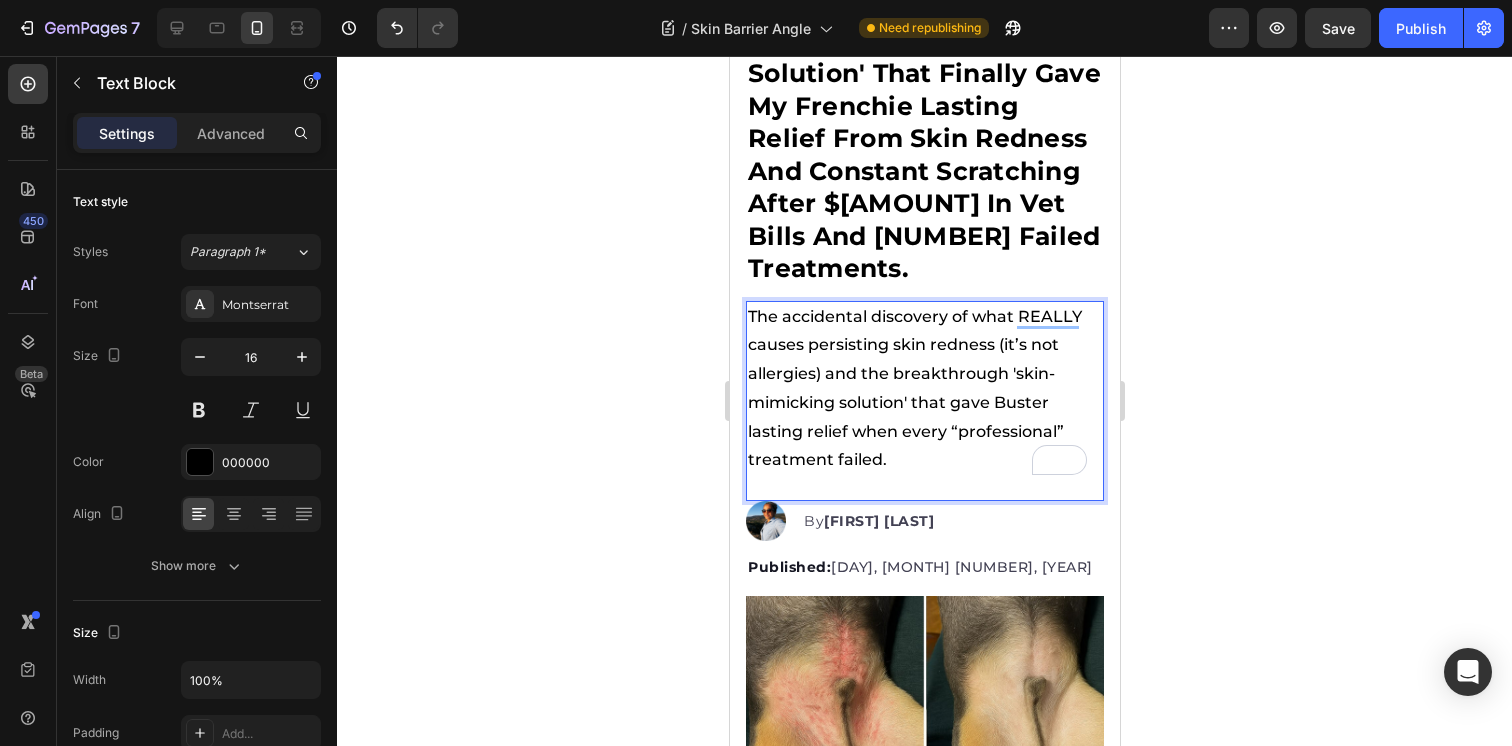 click 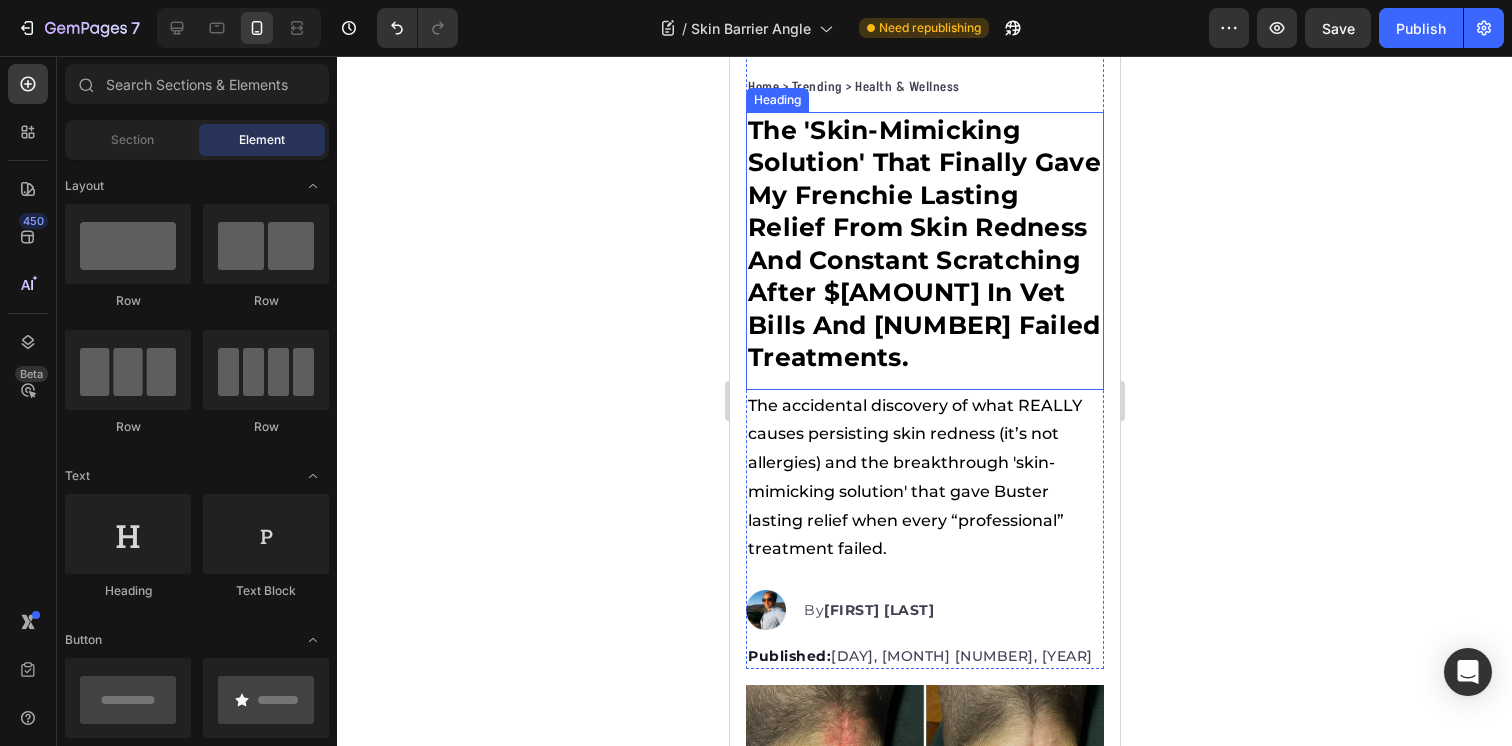 scroll, scrollTop: 91, scrollLeft: 0, axis: vertical 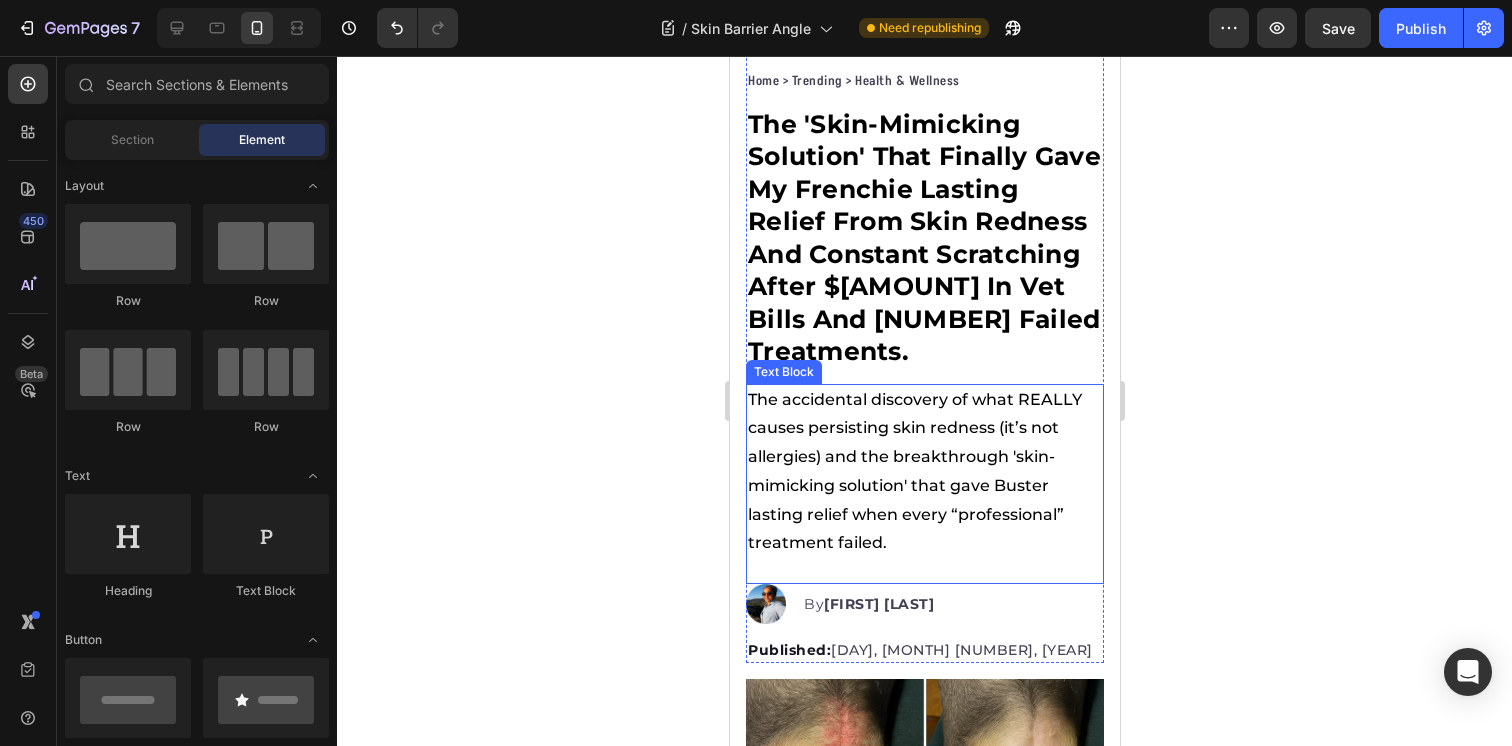 click on "The accidental discovery of what REALLY causes persisting skin redness (it’s not allergies) and the breakthrough 'skin-mimicking solution' that gave Buster lasting relief when every “professional” treatment failed." at bounding box center [924, 472] 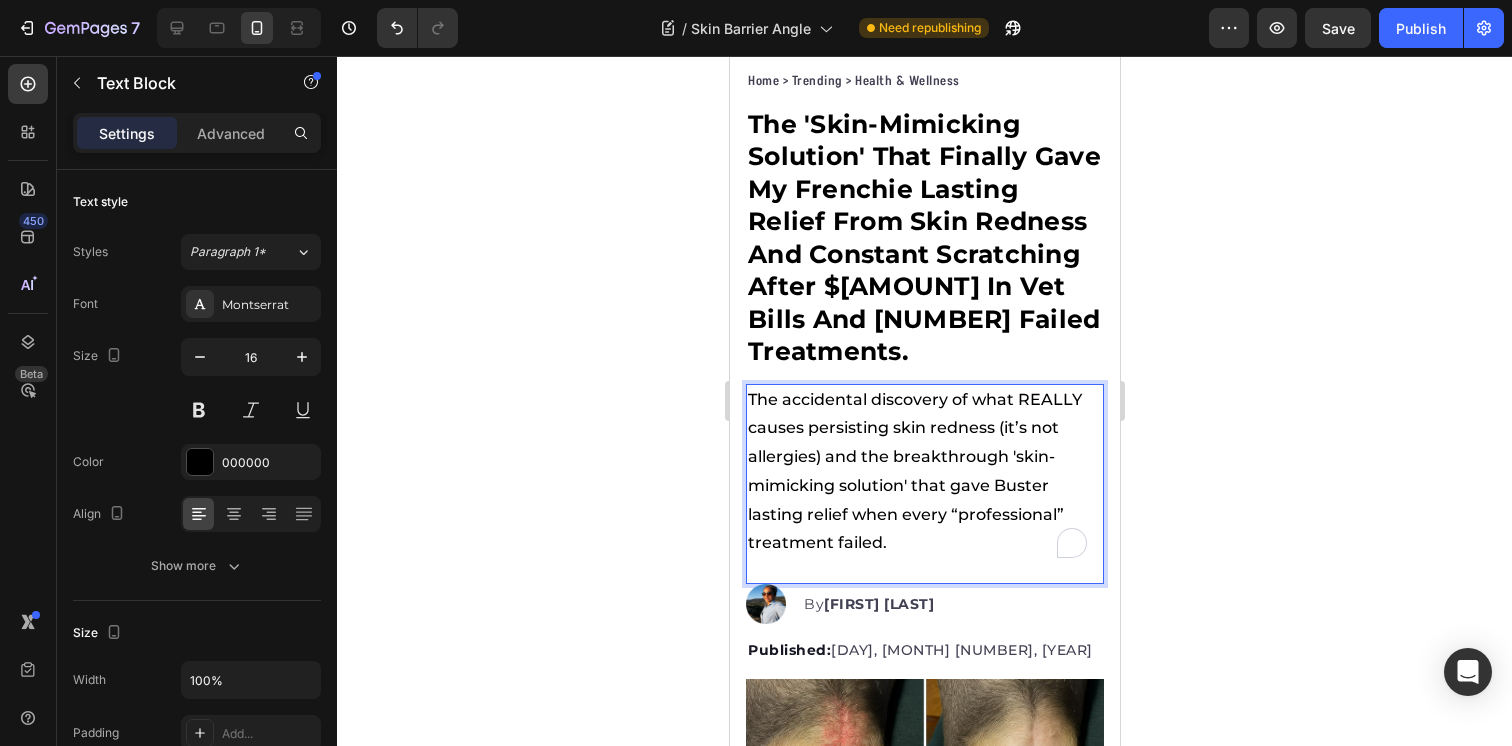 click on "The accidental discovery of what REALLY causes persisting skin redness (it’s not allergies) and the breakthrough 'skin-mimicking solution' that gave Buster lasting relief when every “professional” treatment failed." at bounding box center (924, 472) 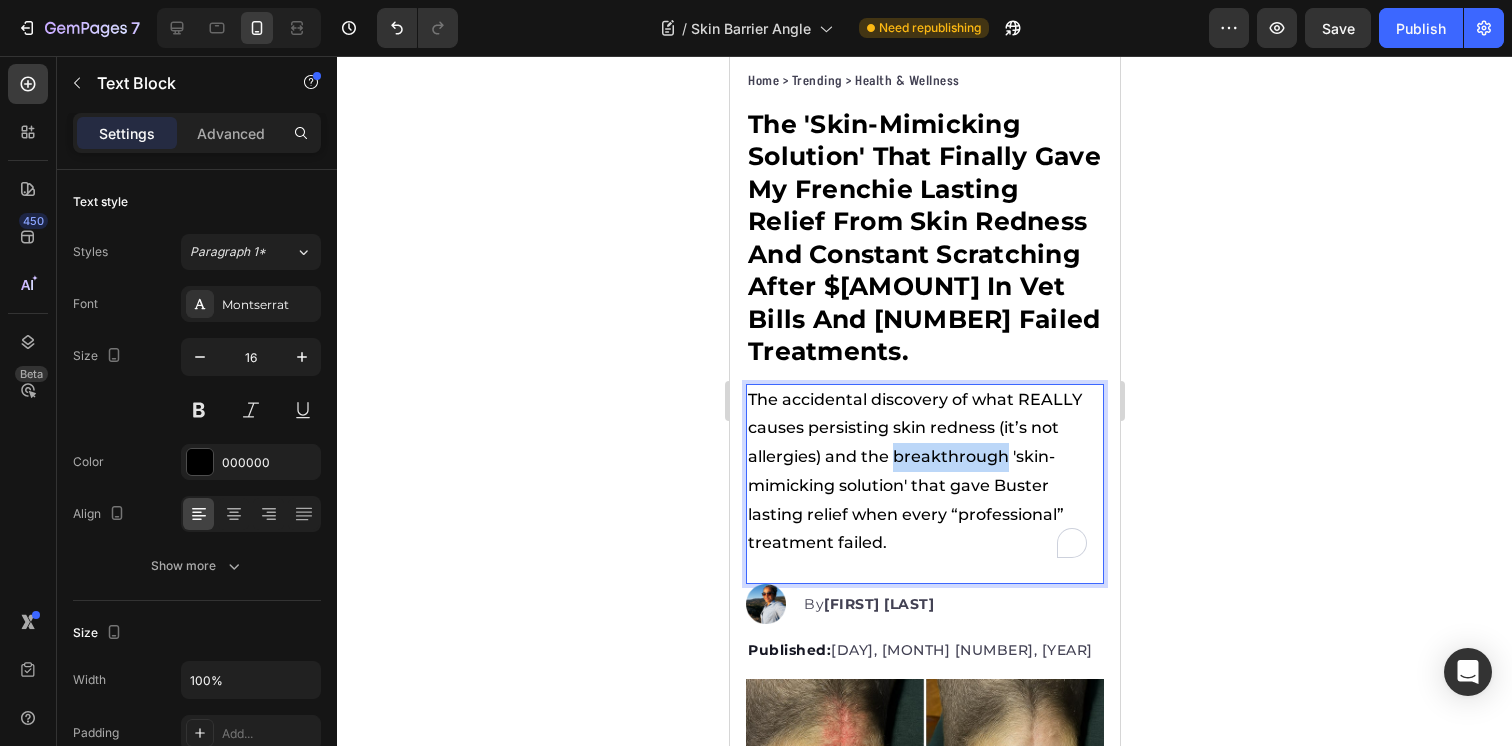 click on "The accidental discovery of what REALLY causes persisting skin redness (it’s not allergies) and the breakthrough 'skin-mimicking solution' that gave Buster lasting relief when every “professional” treatment failed." at bounding box center (924, 472) 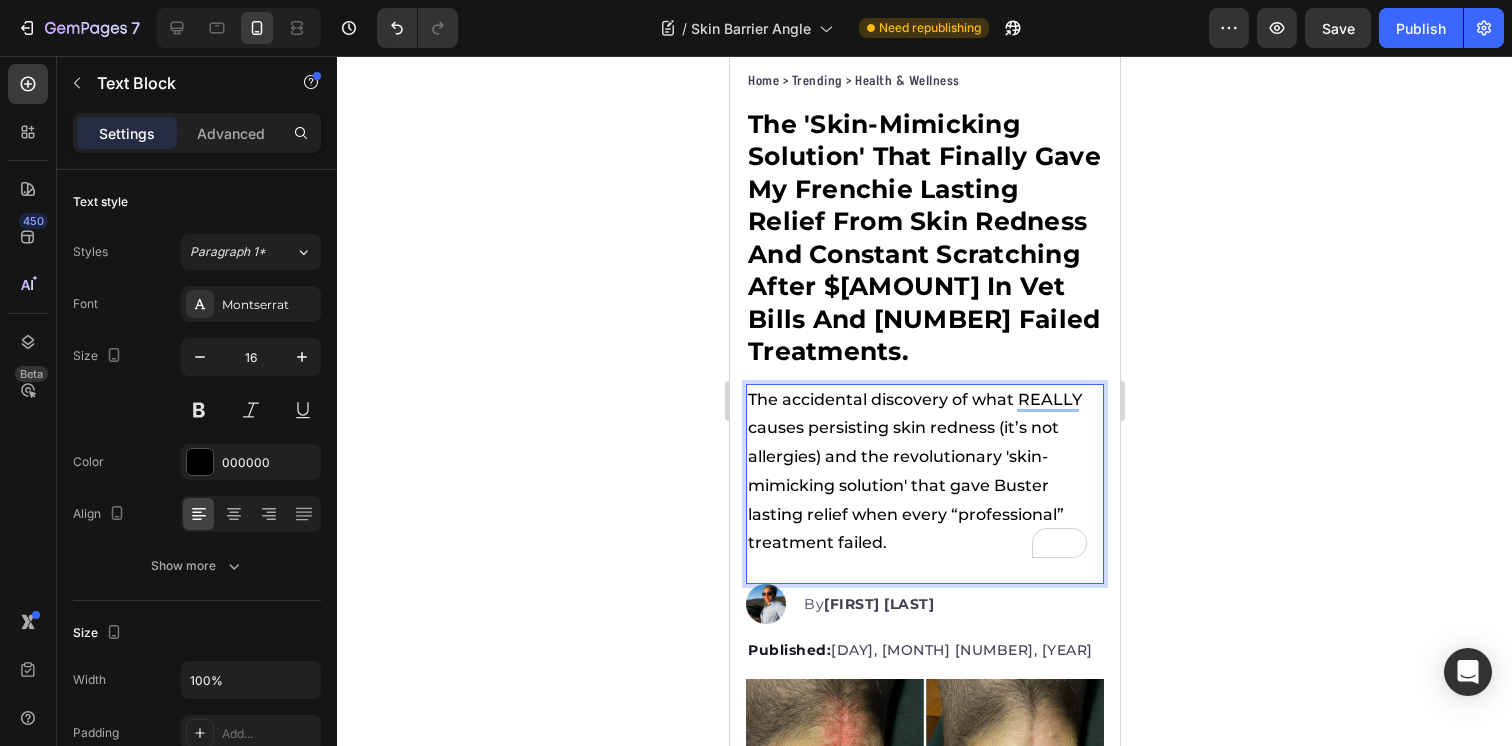 click 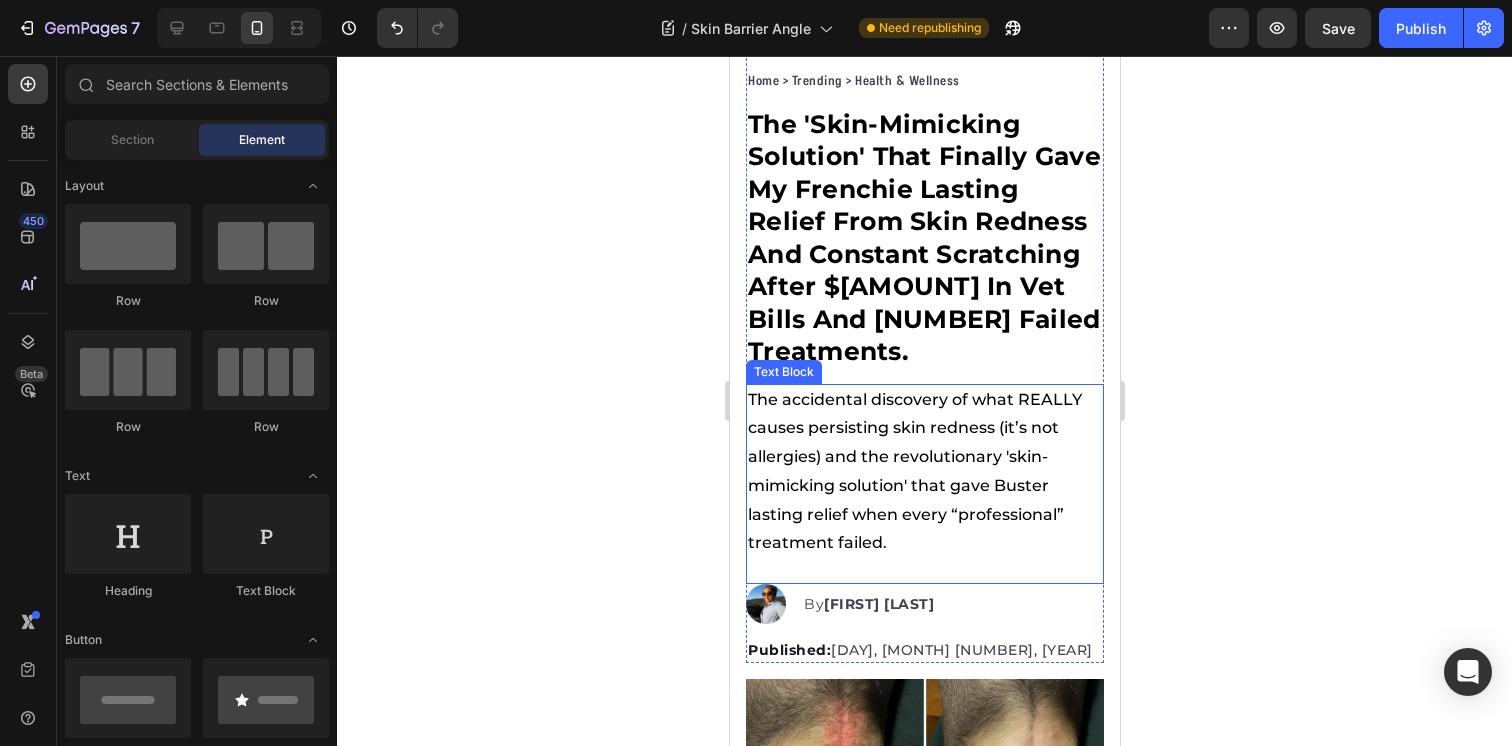 scroll, scrollTop: 0, scrollLeft: 0, axis: both 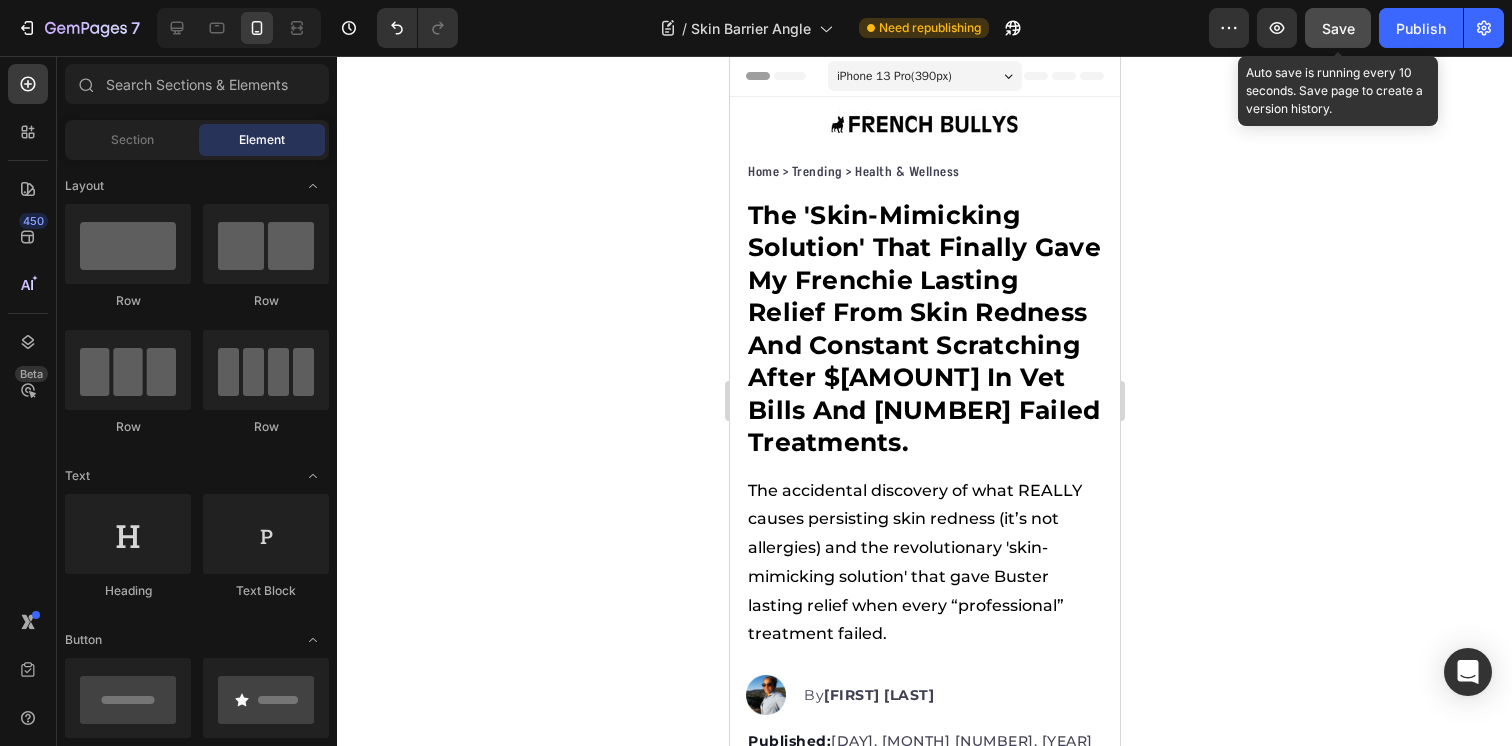 click on "Save" 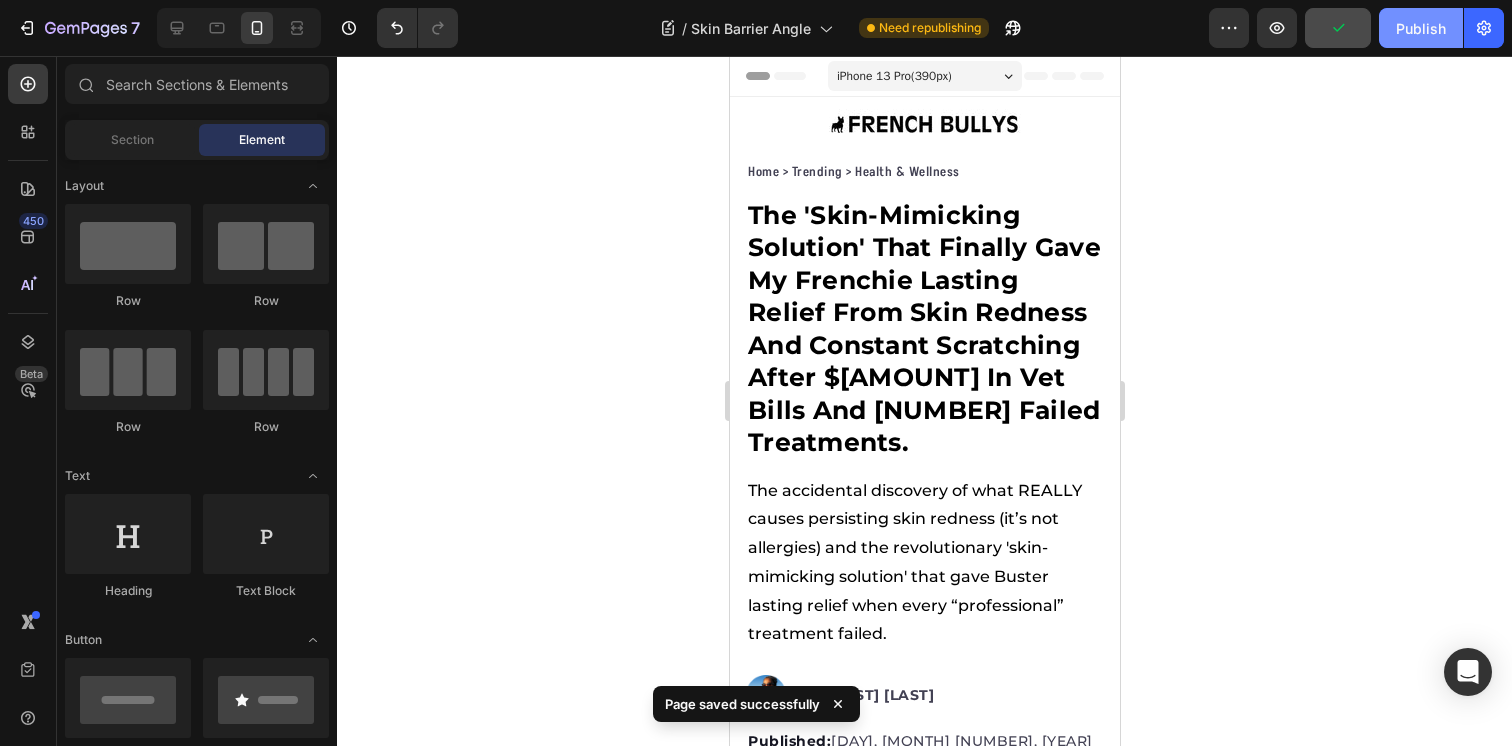 click on "Publish" at bounding box center [1421, 28] 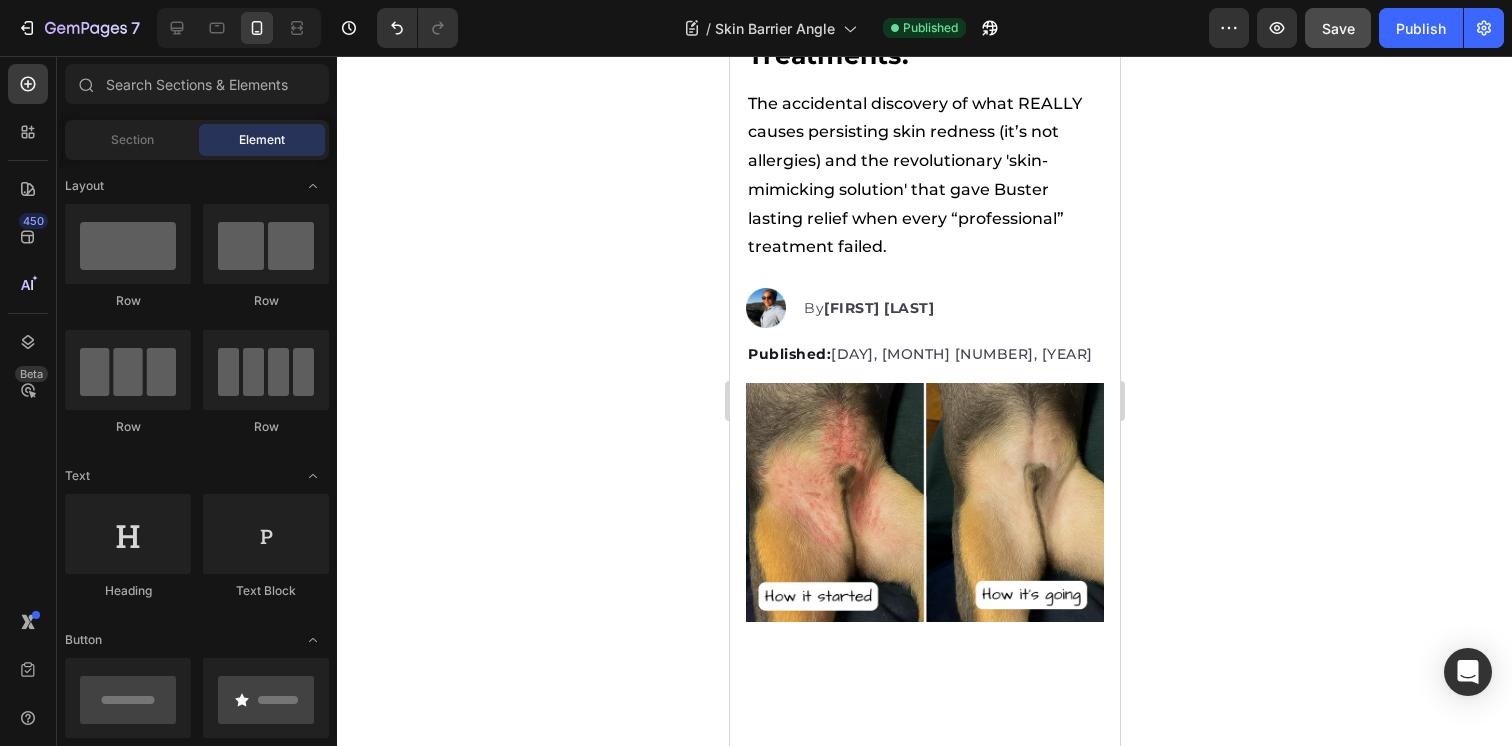 scroll, scrollTop: 0, scrollLeft: 0, axis: both 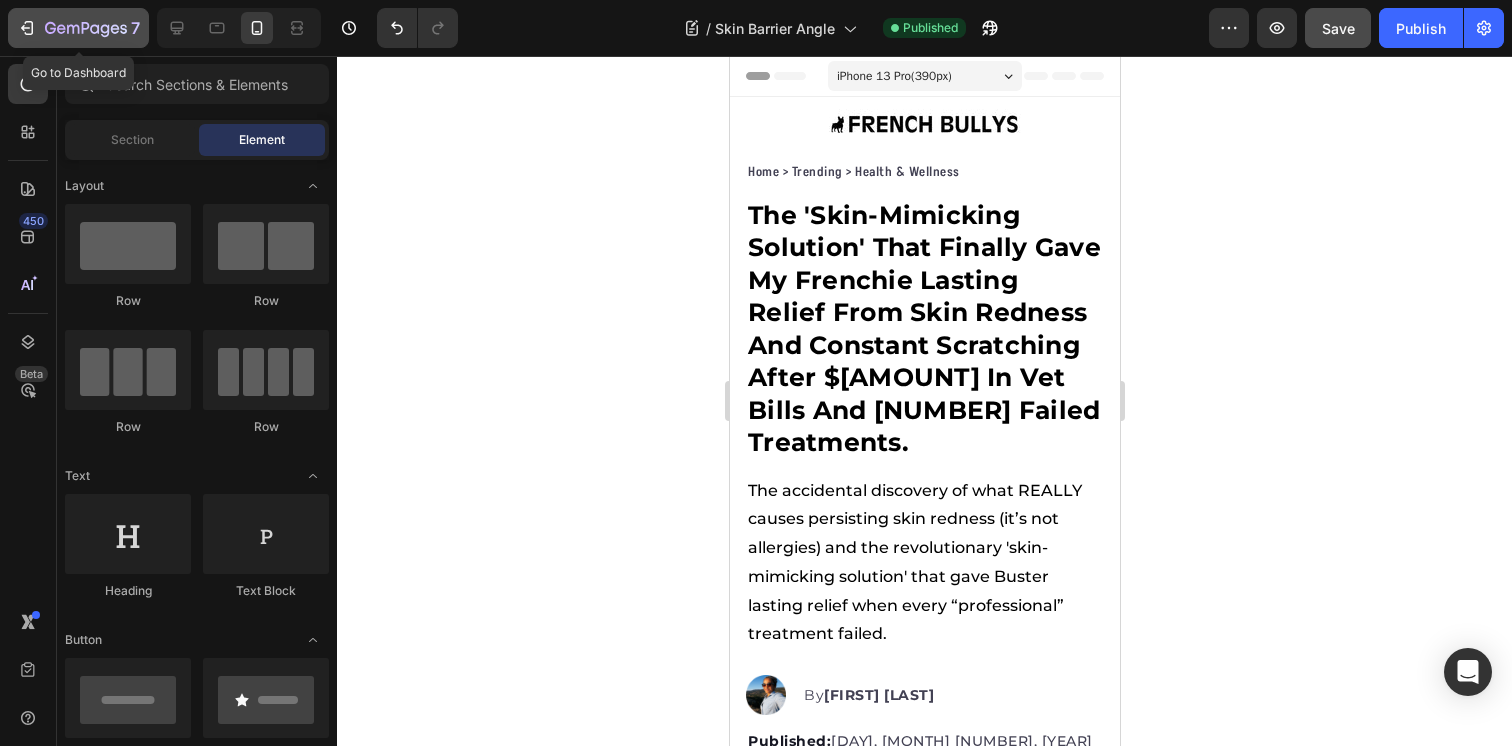 click 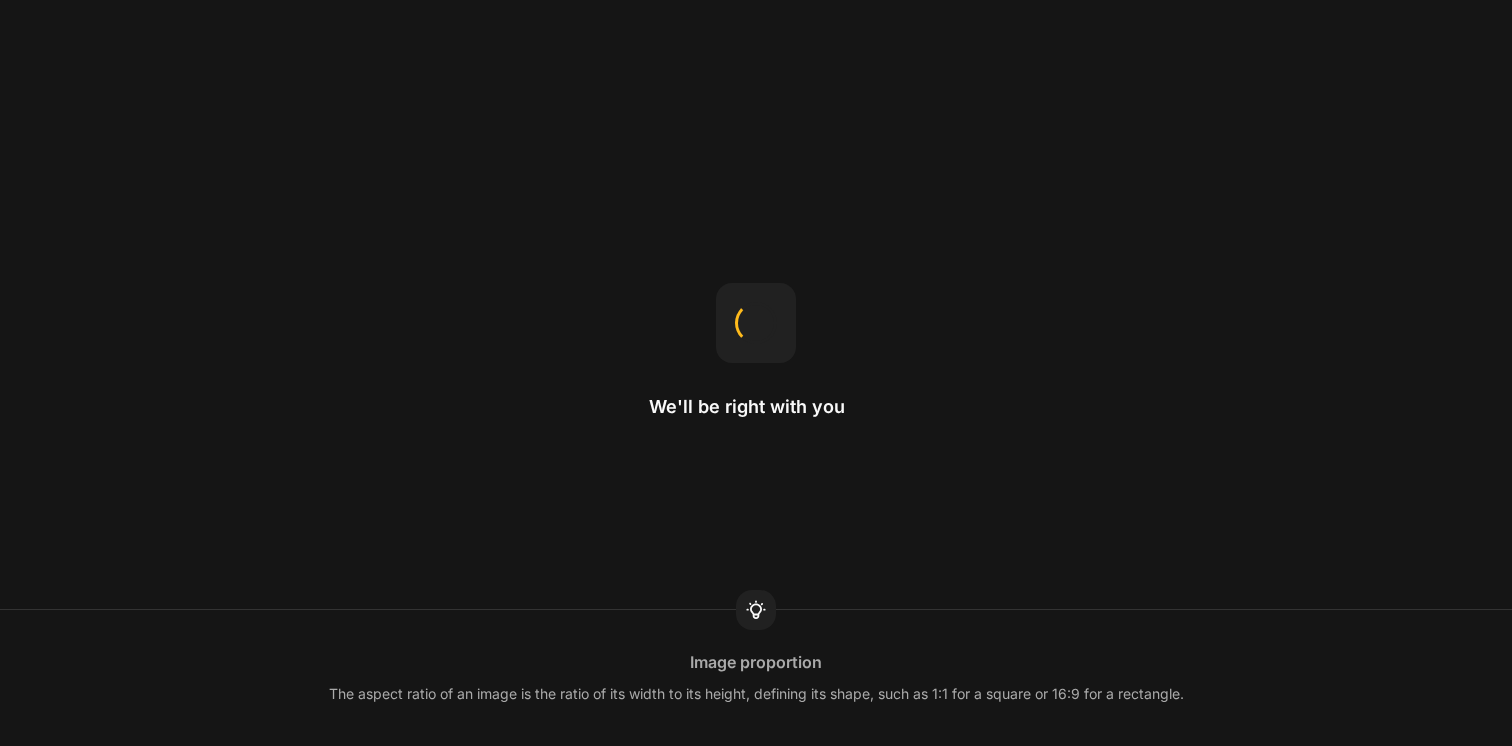 scroll, scrollTop: 0, scrollLeft: 0, axis: both 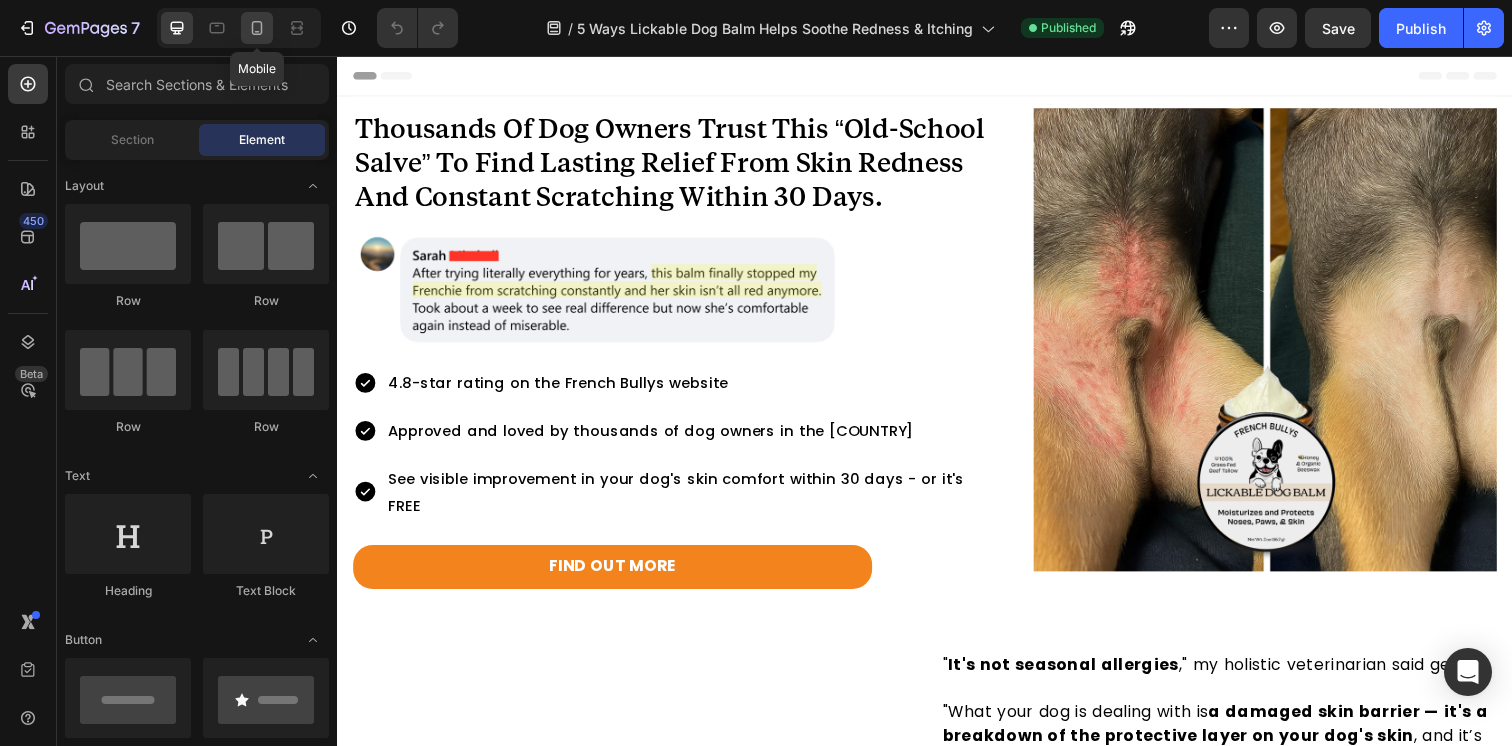click 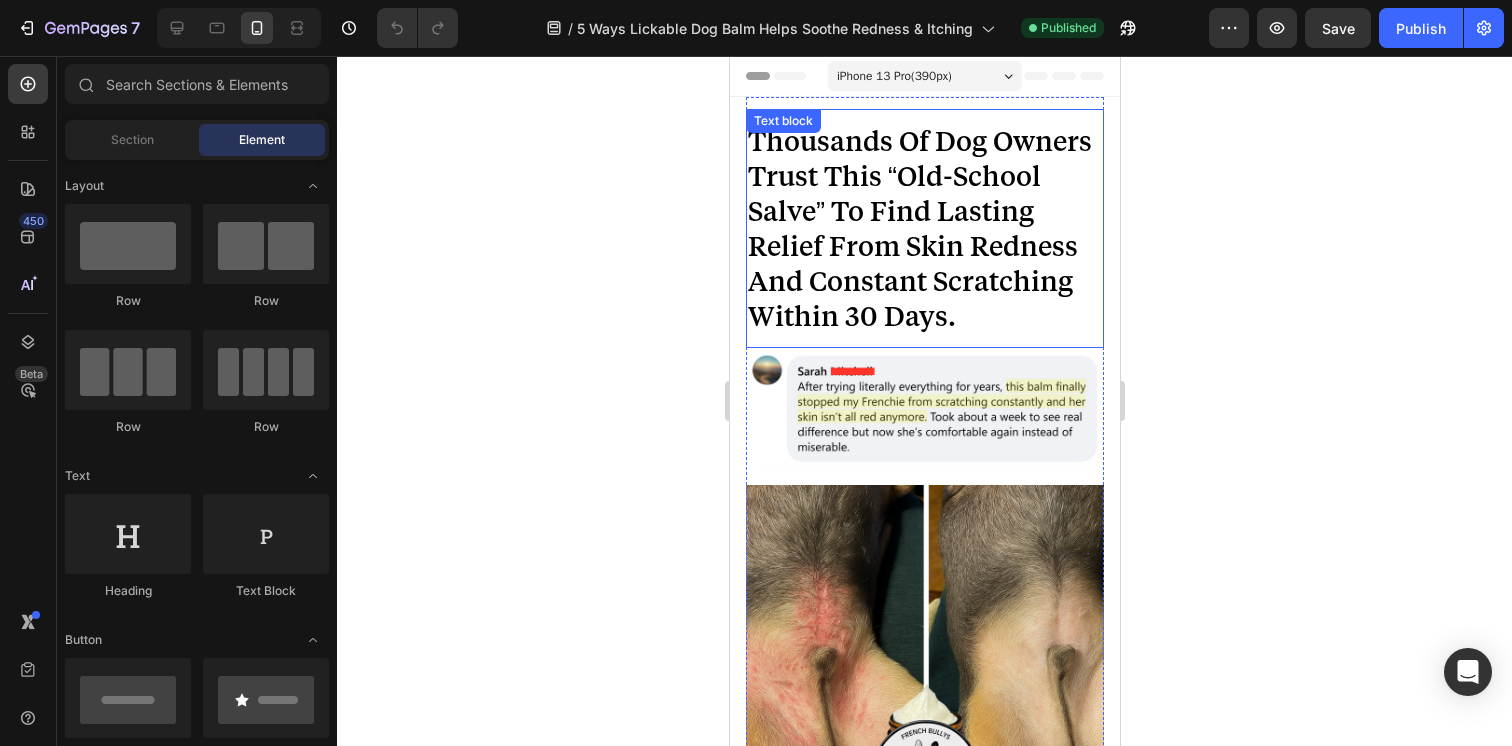 click on "Thousands Of Dog Owners Trust This “Old-School Salve” To Find Lasting Relief From Skin Redness And Constant Scratching Within 30 Days." at bounding box center (924, 228) 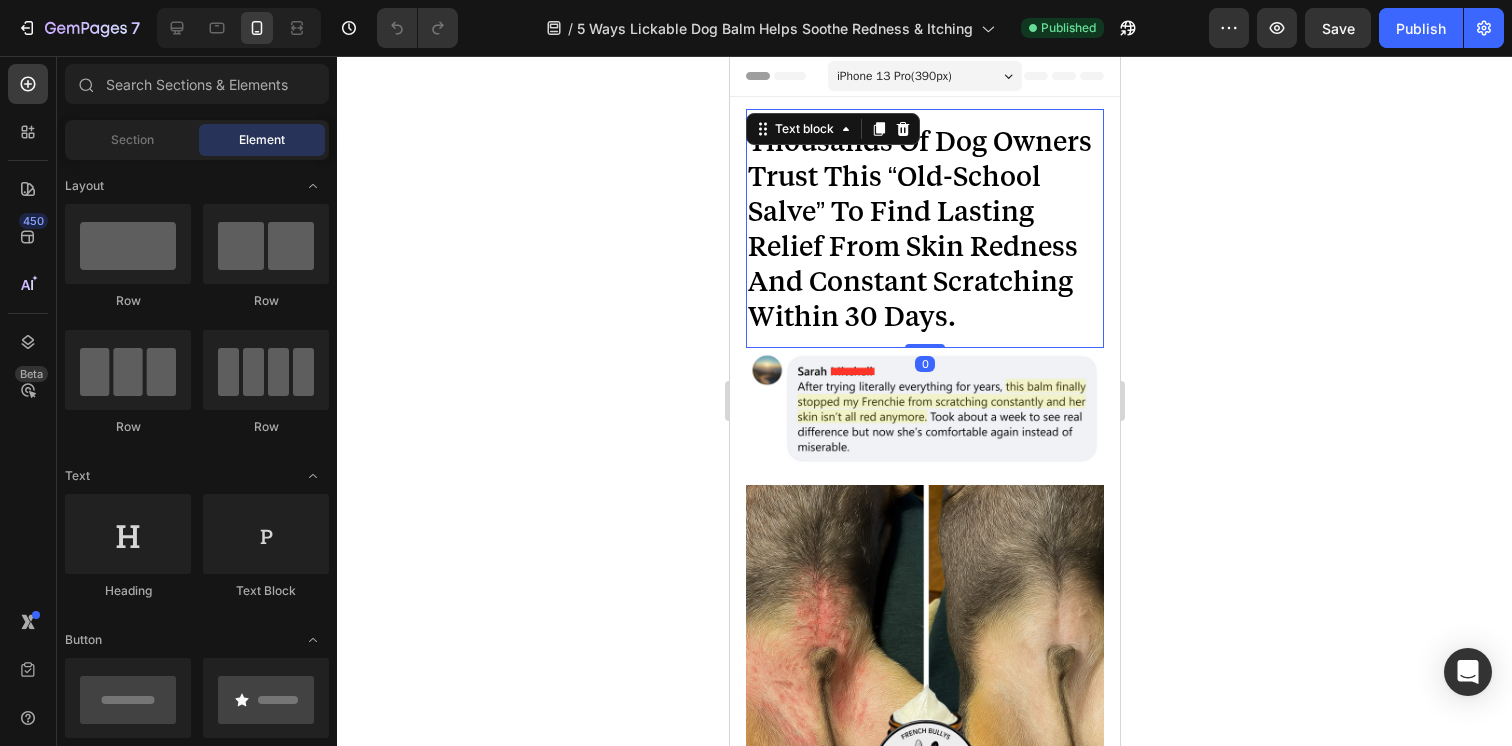 click on "Thousands Of Dog Owners Trust This “Old-School Salve” To Find Lasting Relief From Skin Redness And Constant Scratching Within 30 Days." at bounding box center (924, 228) 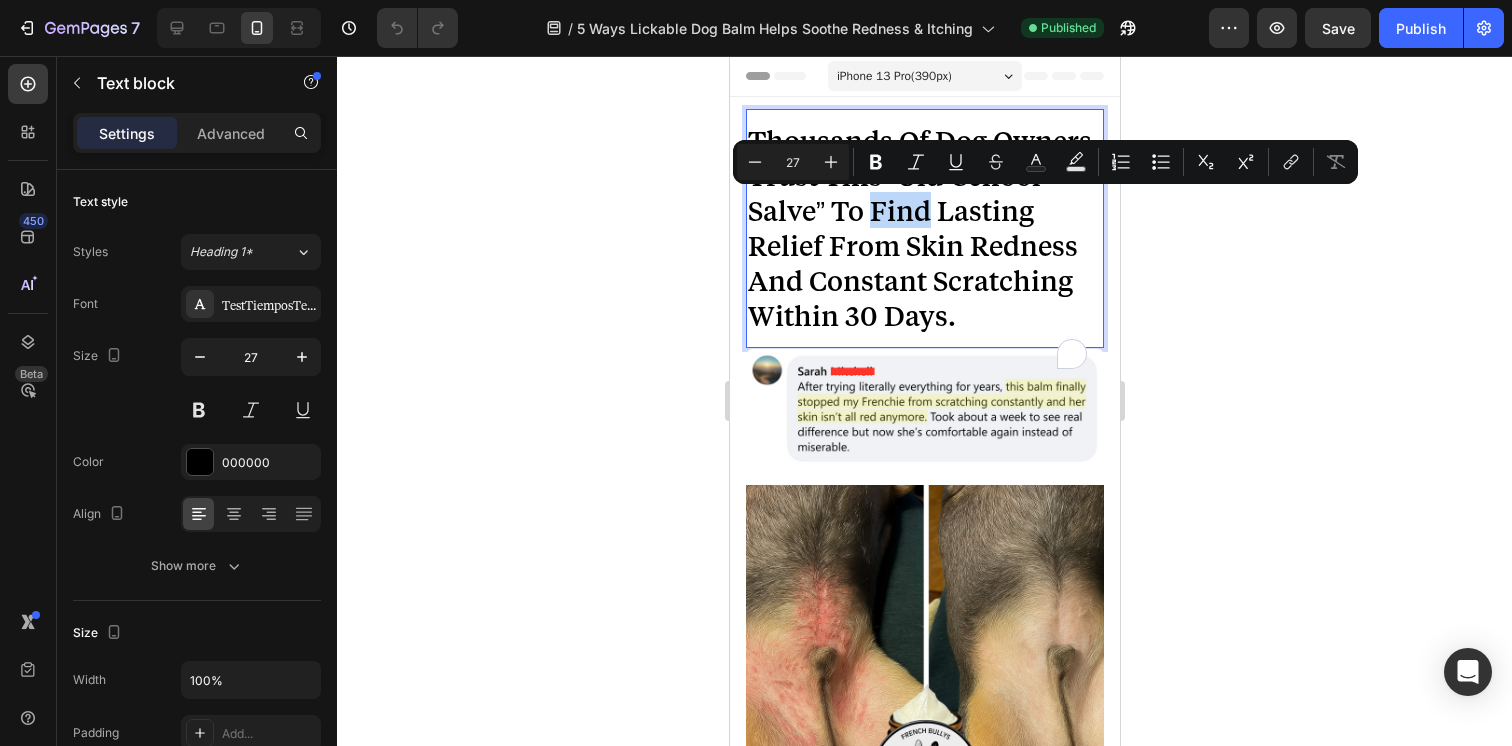scroll, scrollTop: 0, scrollLeft: 0, axis: both 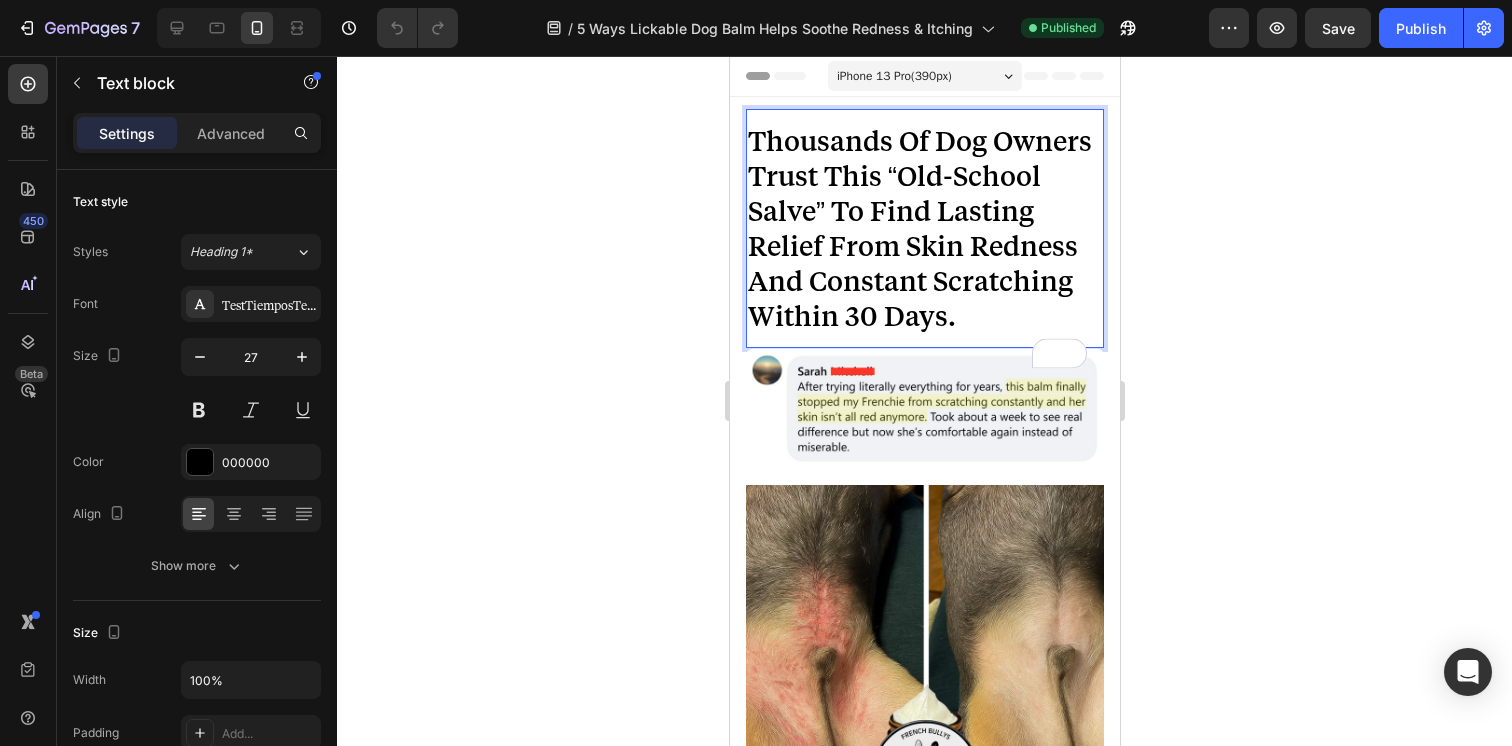 click on "Thousands Of Dog Owners Trust This “Old-School Salve” To Find Lasting Relief From Skin Redness And Constant Scratching Within 30 Days." at bounding box center [924, 228] 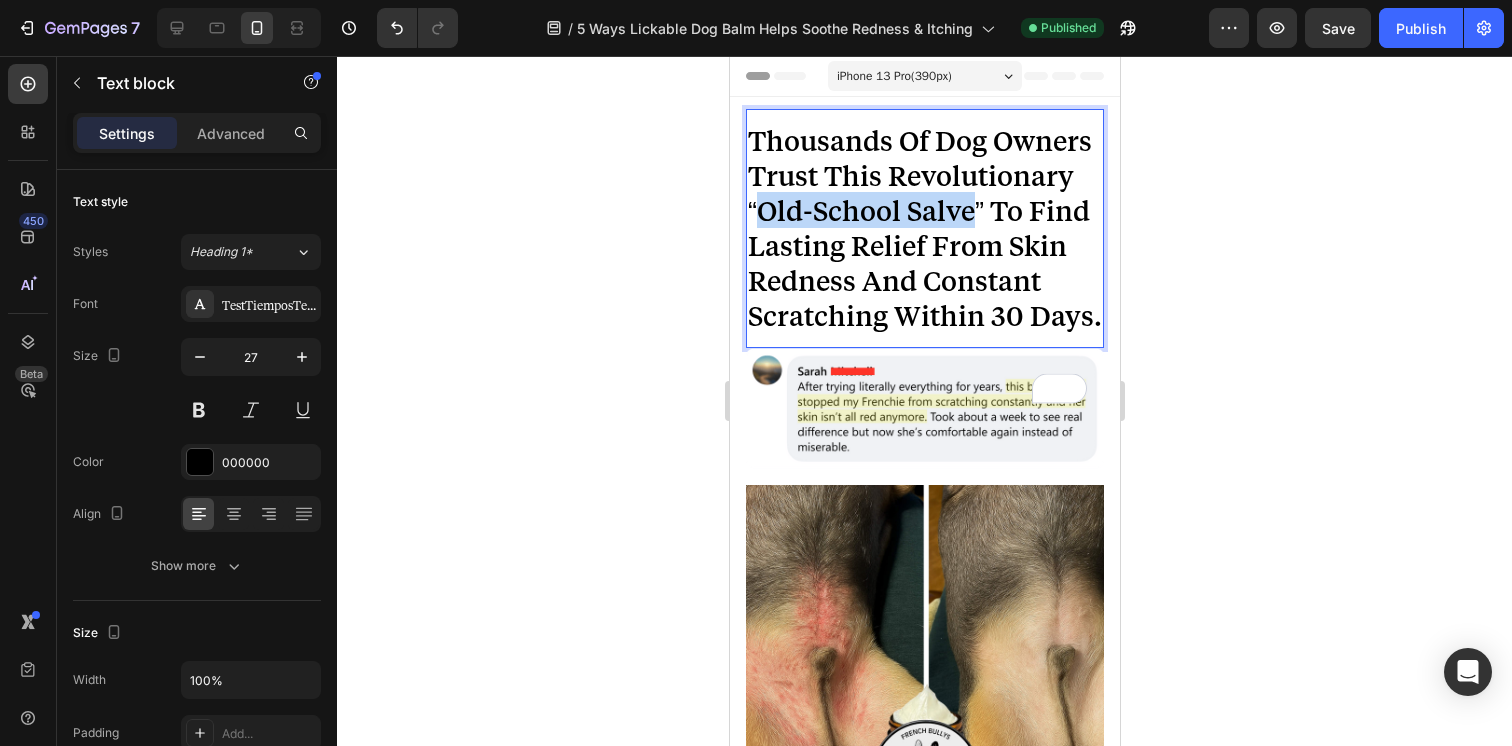 drag, startPoint x: 950, startPoint y: 209, endPoint x: 904, endPoint y: 242, distance: 56.61272 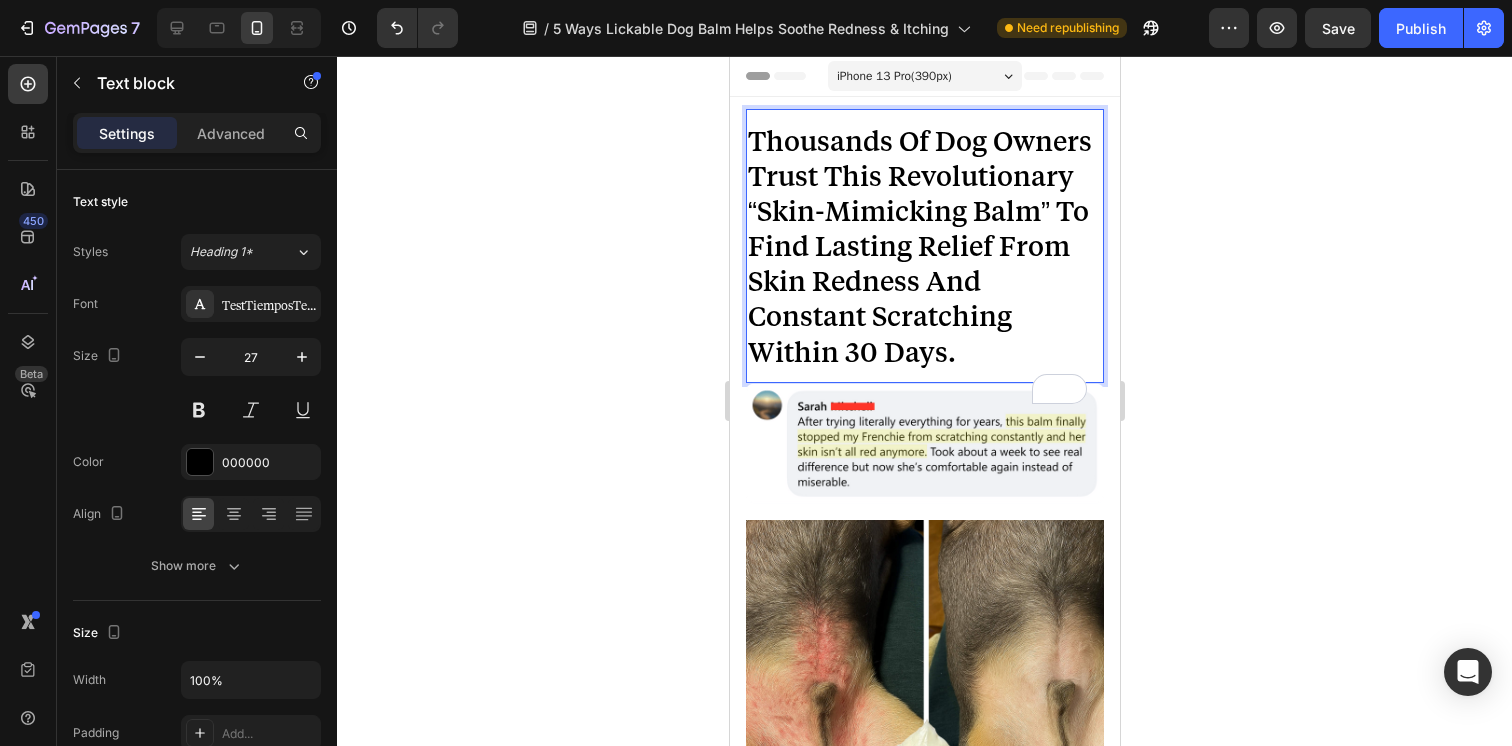 click 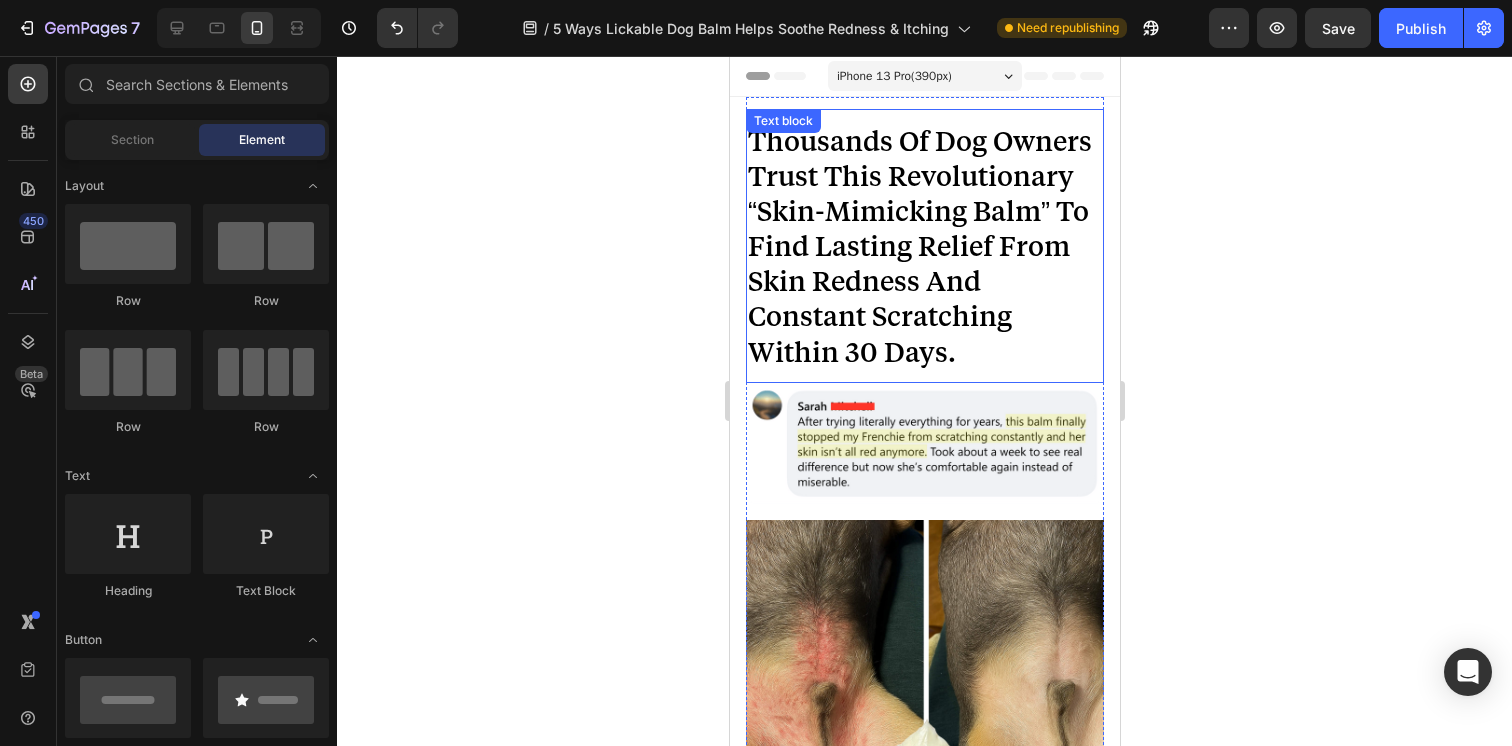 click on "Thousands Of Dog Owners Trust This Revolutionary “Skin-Mimicking Balm” To Find Lasting Relief From Skin Redness And Constant Scratching Within 30 Days." at bounding box center (924, 246) 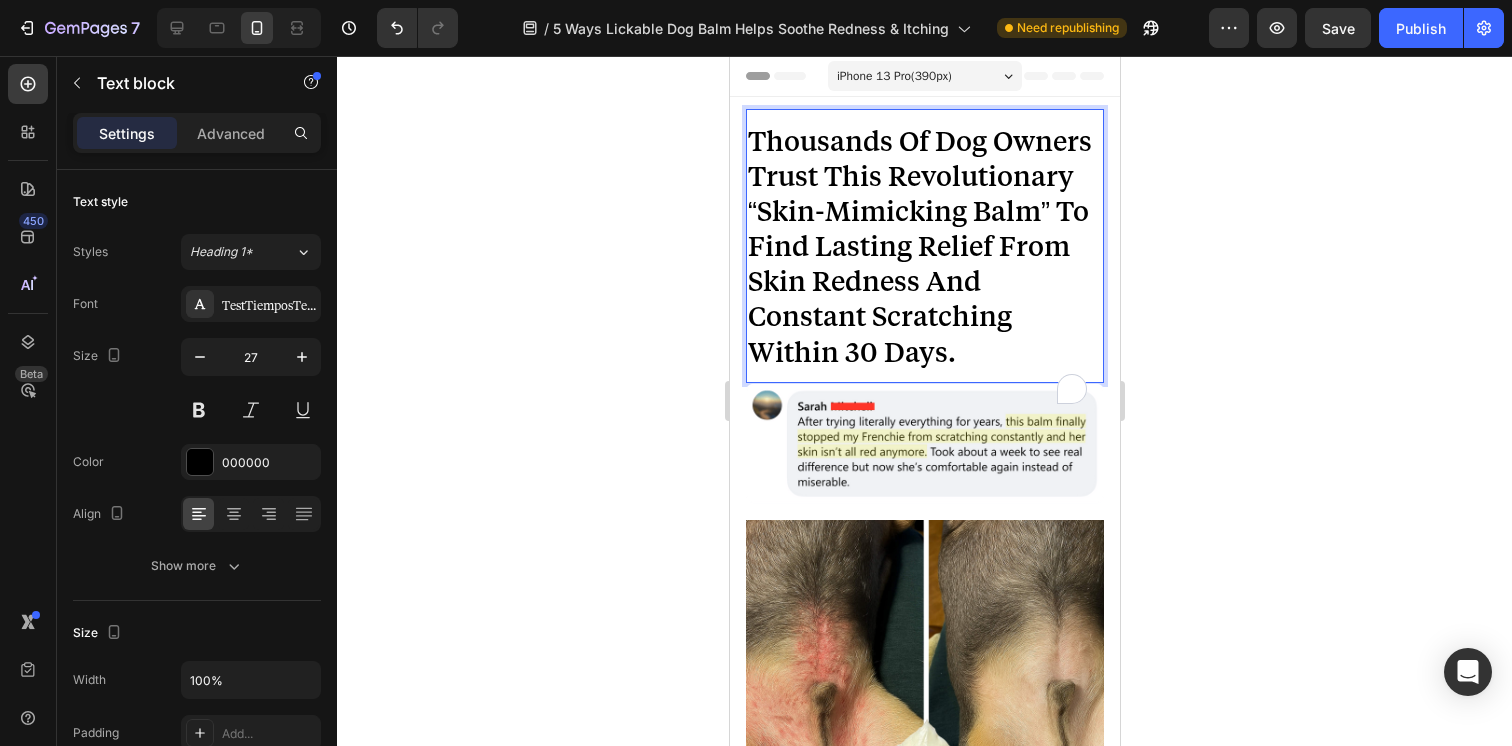 click on "Thousands Of Dog Owners Trust This Revolutionary “Skin-Mimicking Balm” To Find Lasting Relief From Skin Redness And Constant Scratching Within 30 Days." at bounding box center (924, 246) 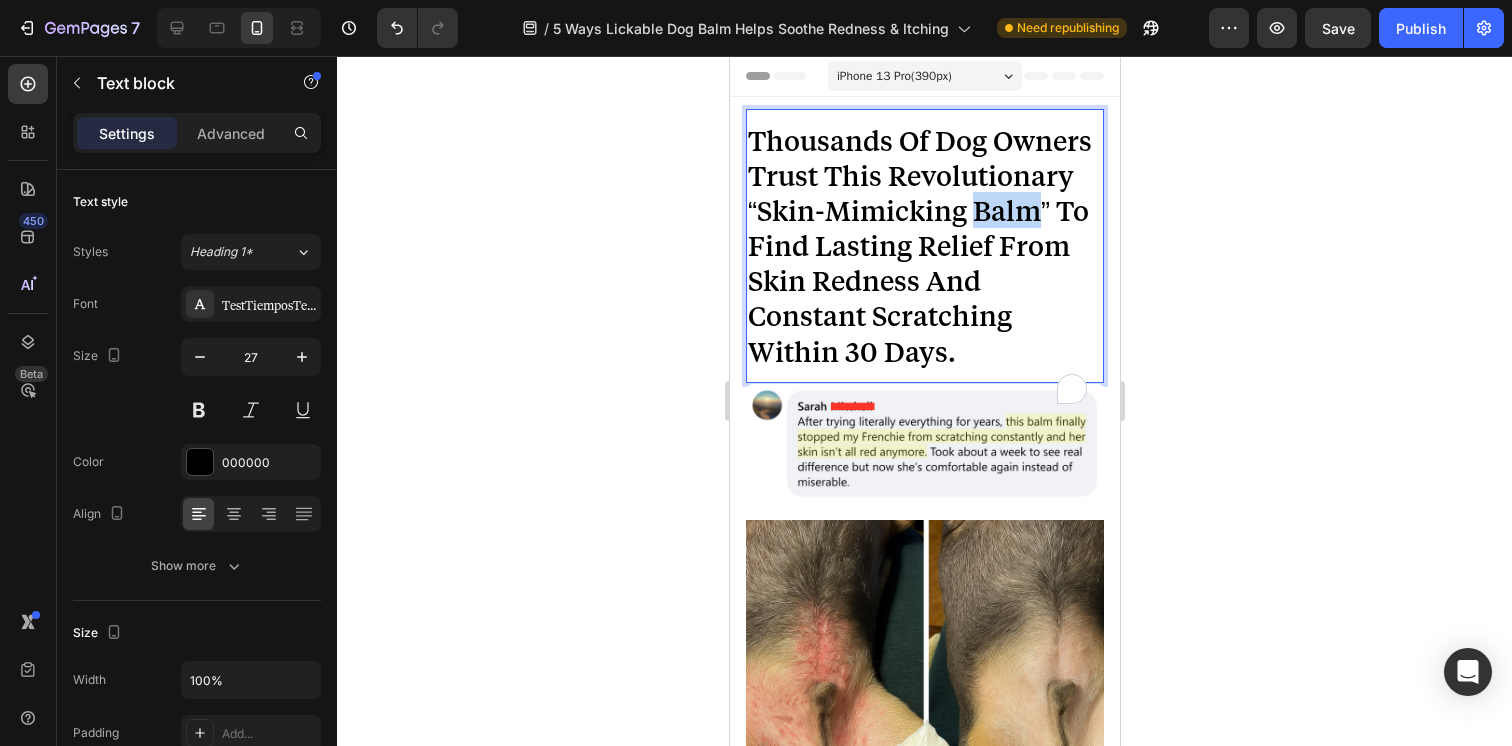 click on "Thousands Of Dog Owners Trust This Revolutionary “Skin-Mimicking Balm” To Find Lasting Relief From Skin Redness And Constant Scratching Within 30 Days." at bounding box center [924, 246] 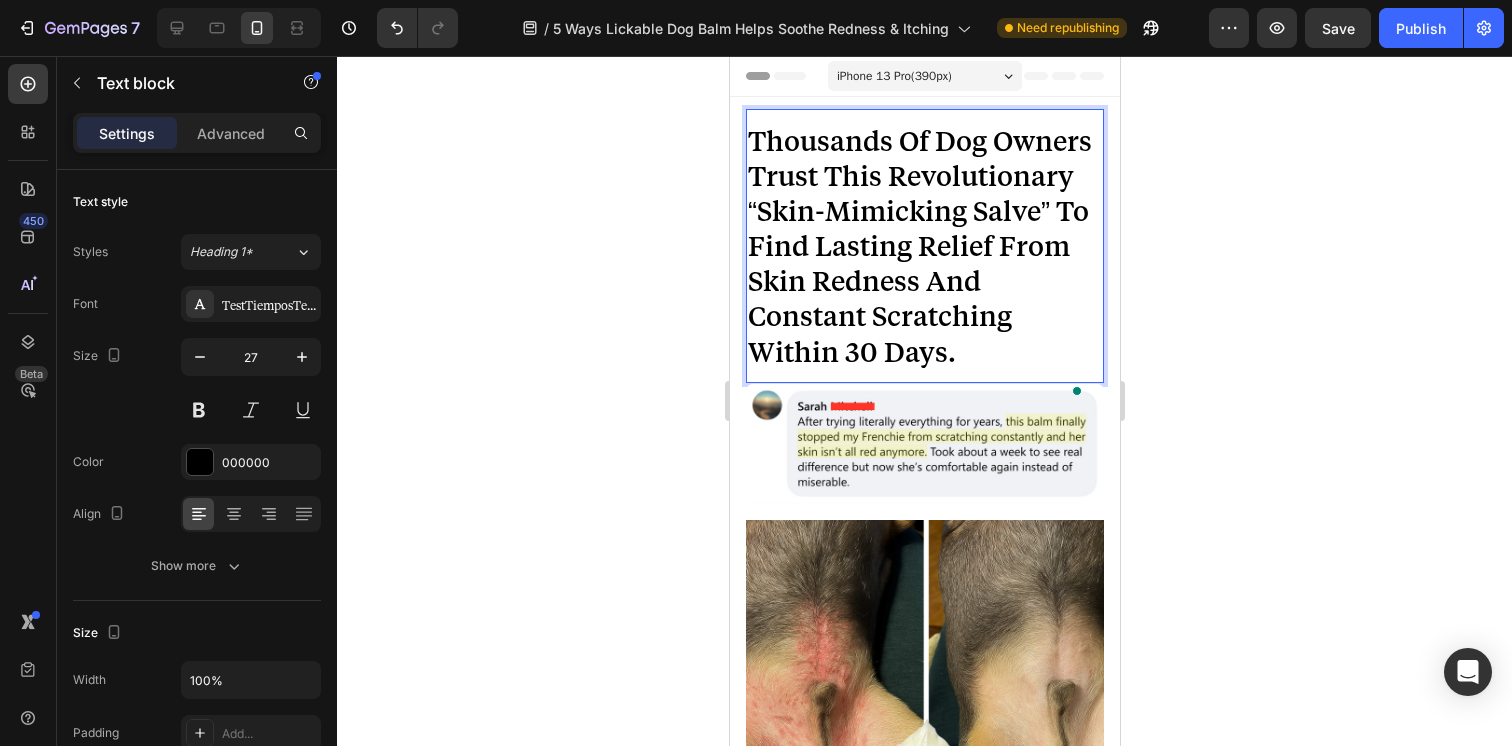 click 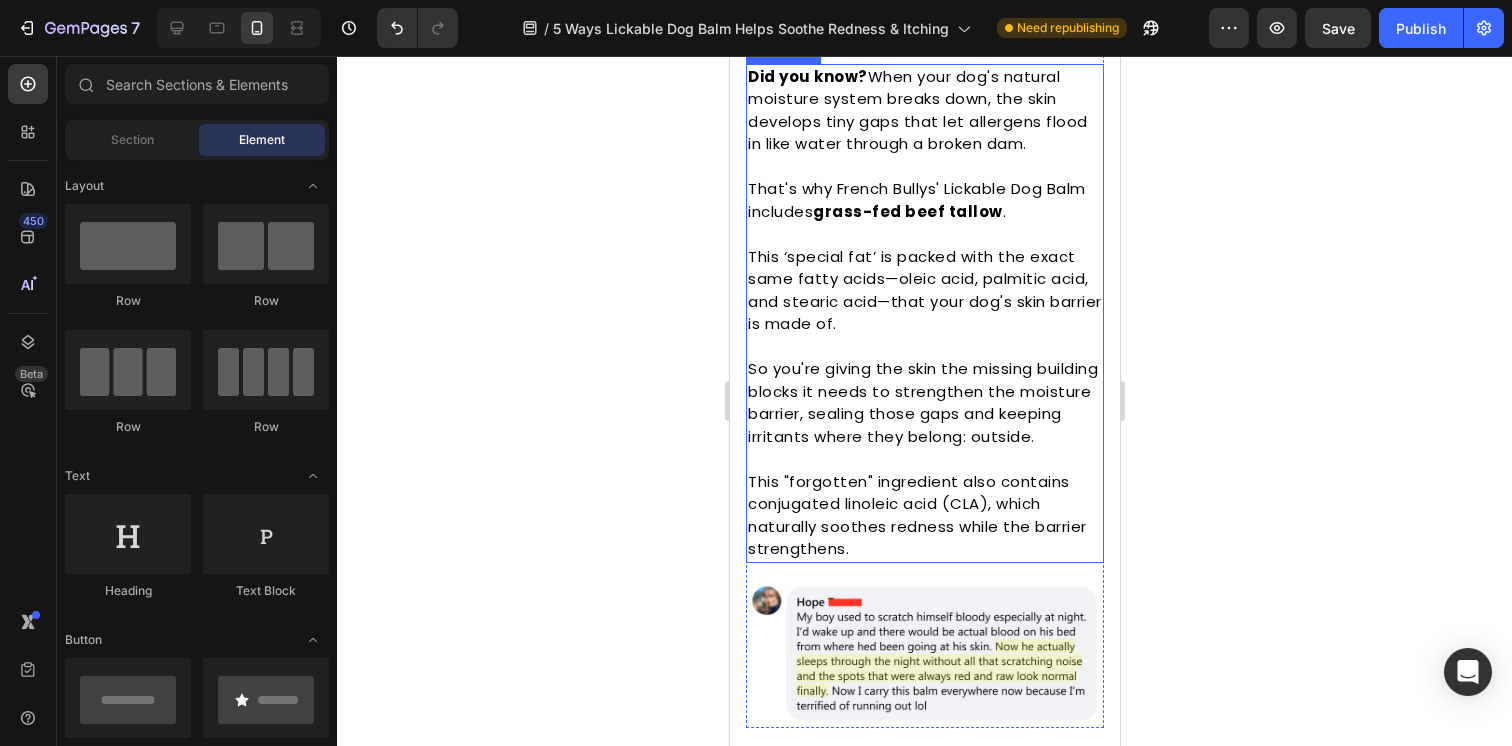 scroll, scrollTop: 3276, scrollLeft: 0, axis: vertical 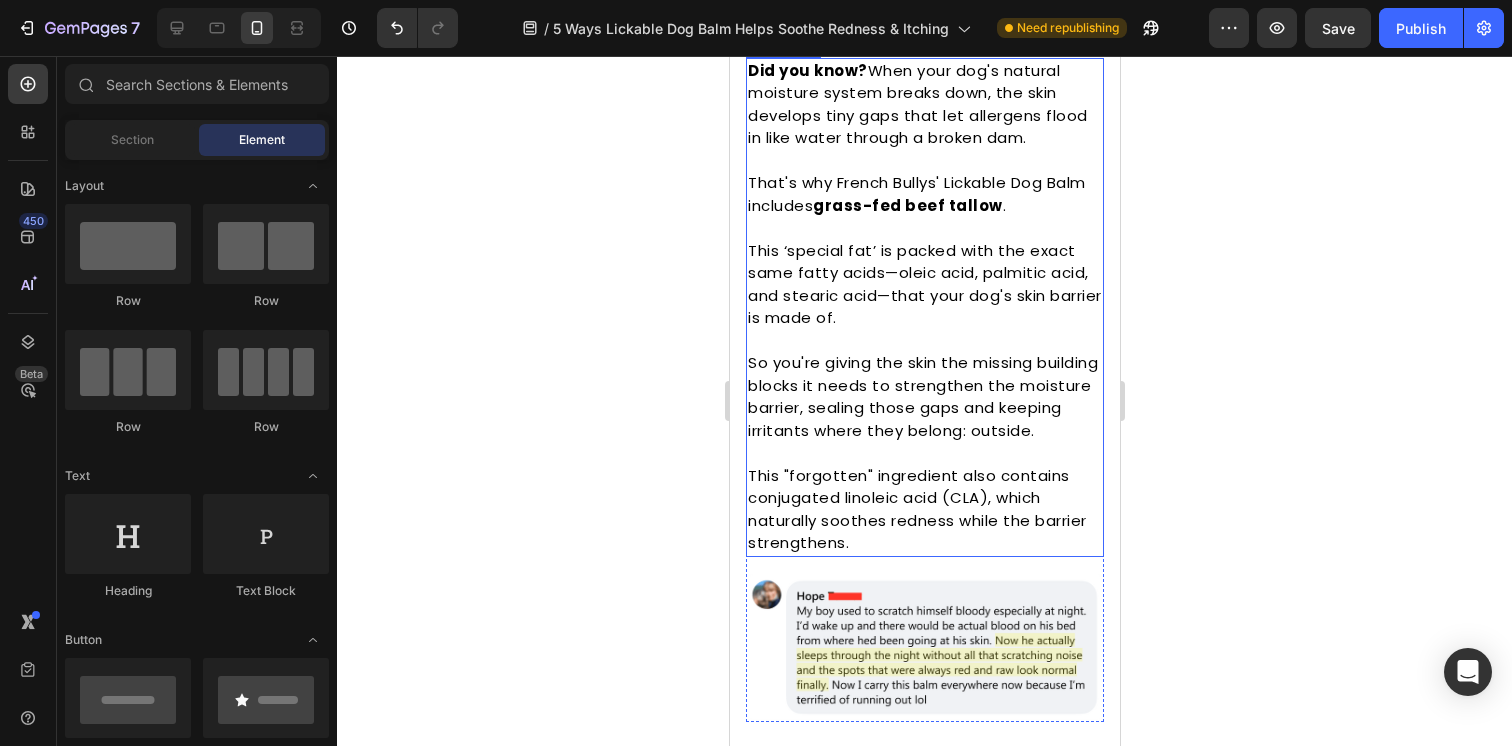 click on "This ‘special fat’ is packed with the exact same fatty acids—oleic acid, palmitic acid, and stearic acid—that your dog's skin barrier is made of." at bounding box center (924, 285) 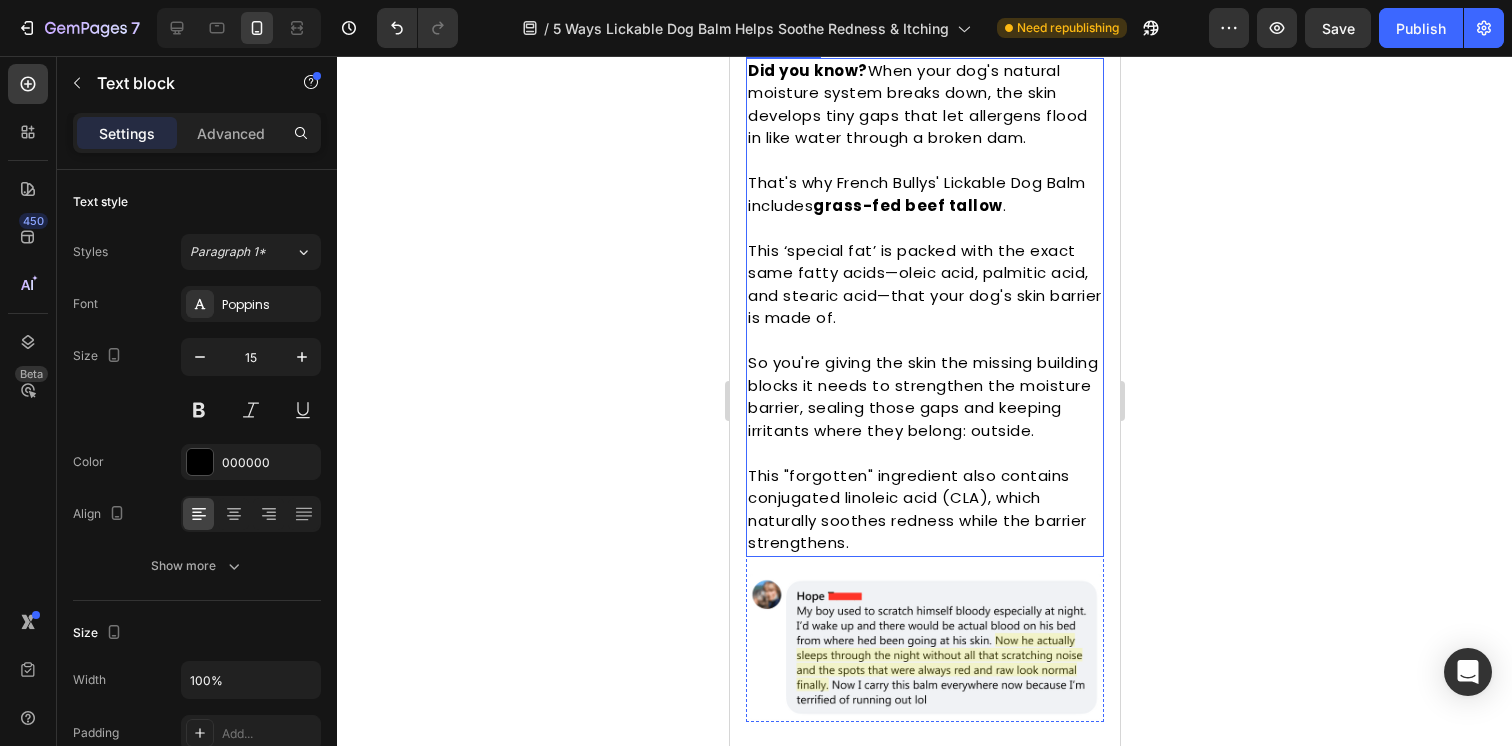 click on "This ‘special fat’ is packed with the exact same fatty acids—oleic acid, palmitic acid, and stearic acid—that your dog's skin barrier is made of." at bounding box center [924, 285] 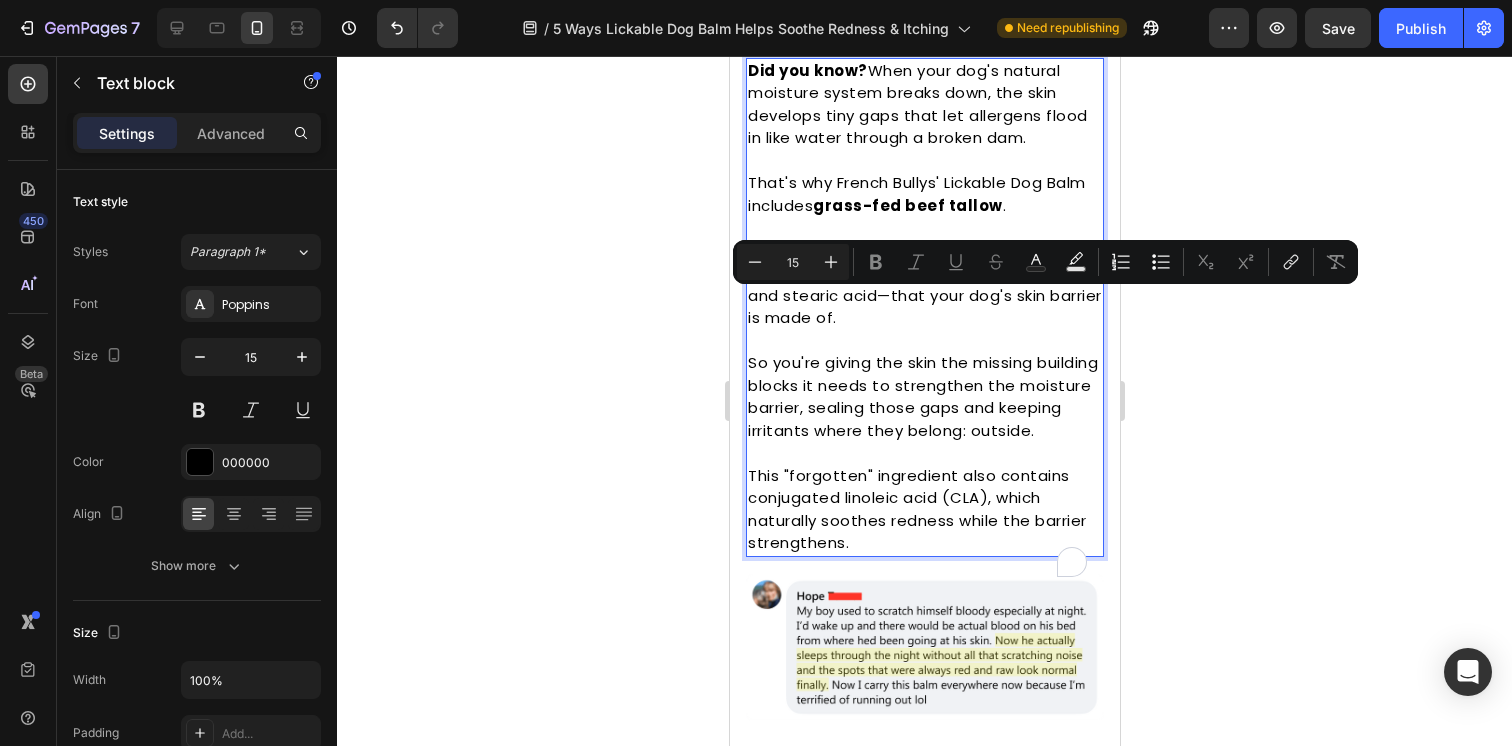click on "This ‘special fat’ is packed with the exact same fatty acids—oleic acid, palmitic acid, and stearic acid—that your dog's skin barrier is made of." at bounding box center [924, 285] 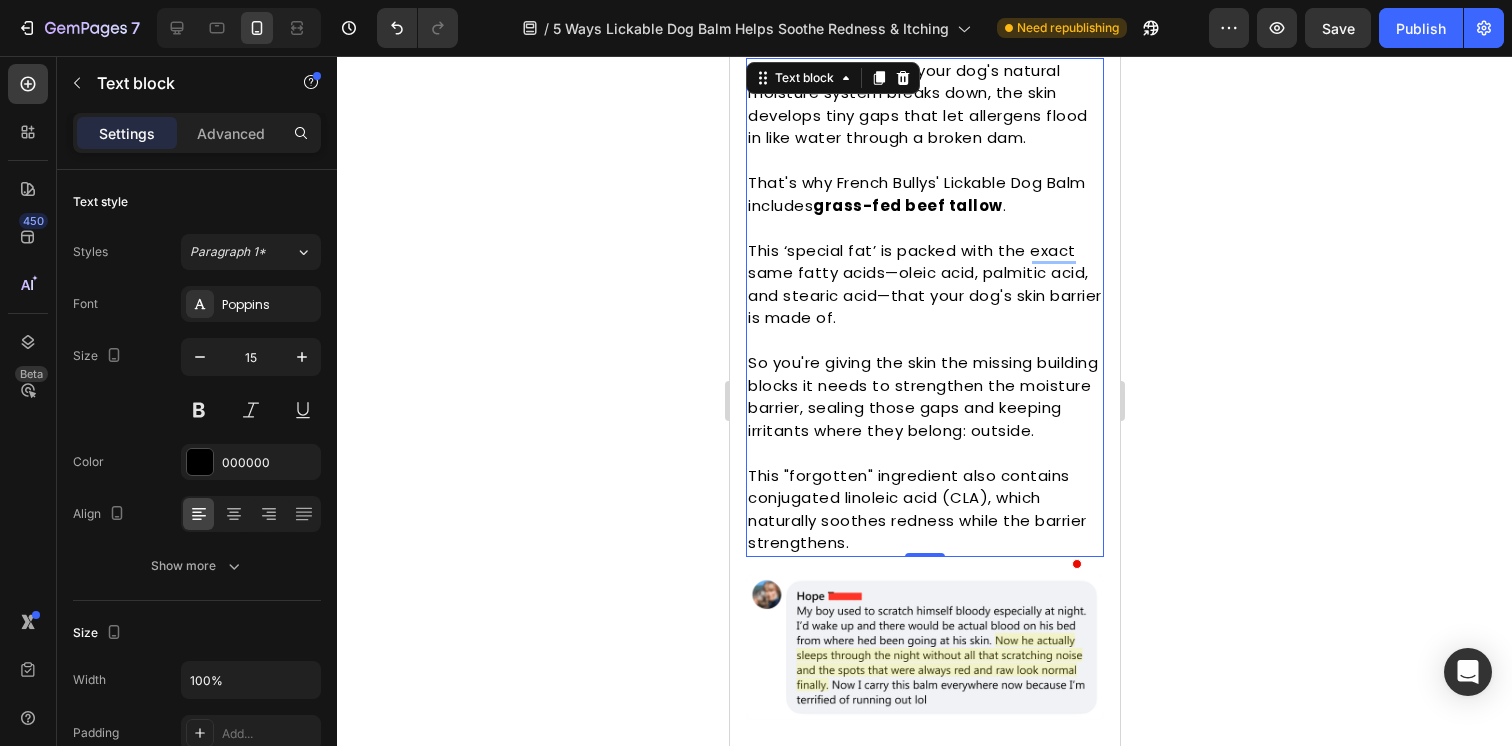 click on "This ‘special fat’ is packed with the exact same fatty acids—oleic acid, palmitic acid, and stearic acid—that your dog's skin barrier is made of." at bounding box center (924, 285) 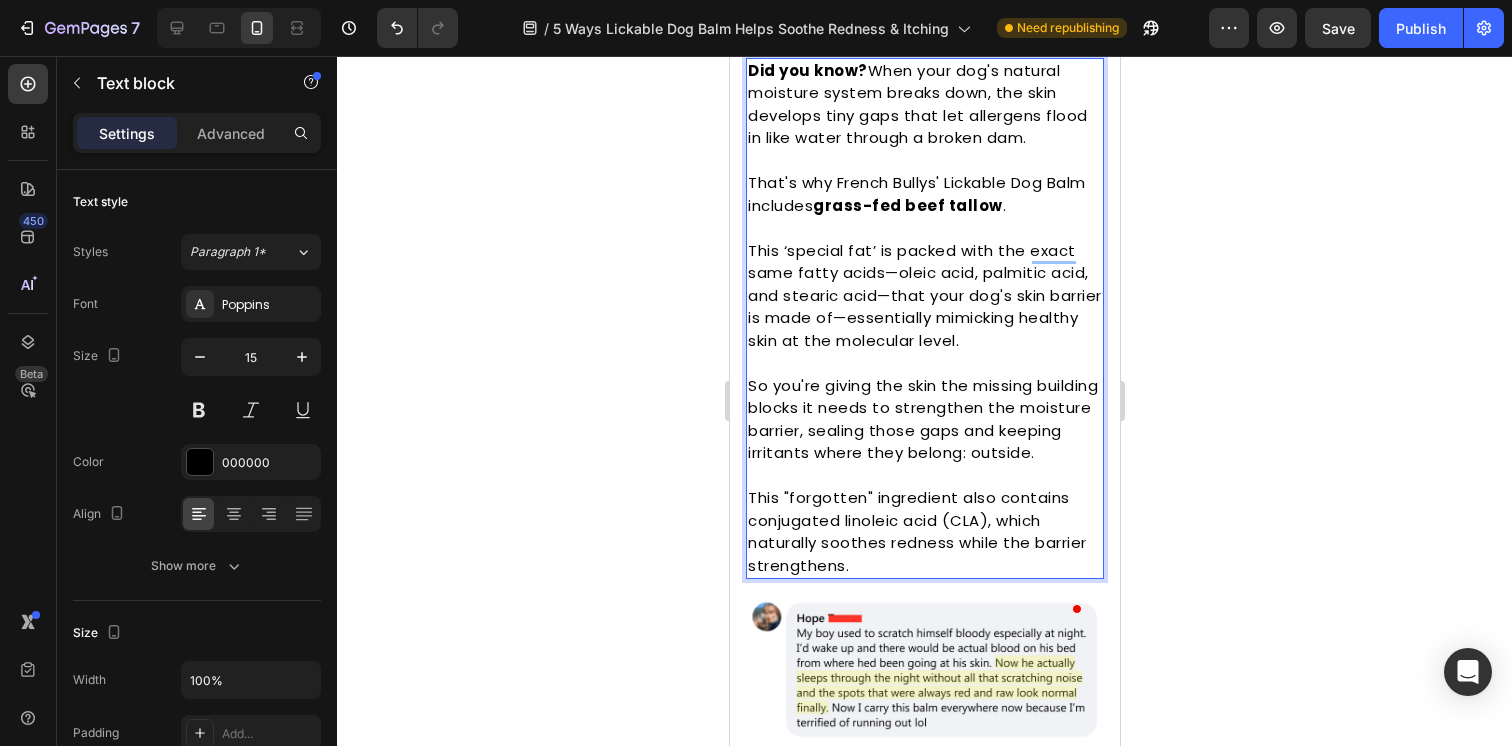 click on "This ‘special fat’ is packed with the exact same fatty acids—oleic acid, palmitic acid, and stearic acid—that your dog's skin barrier is made of—essentially mimicking healthy skin at the molecular level." at bounding box center [924, 296] 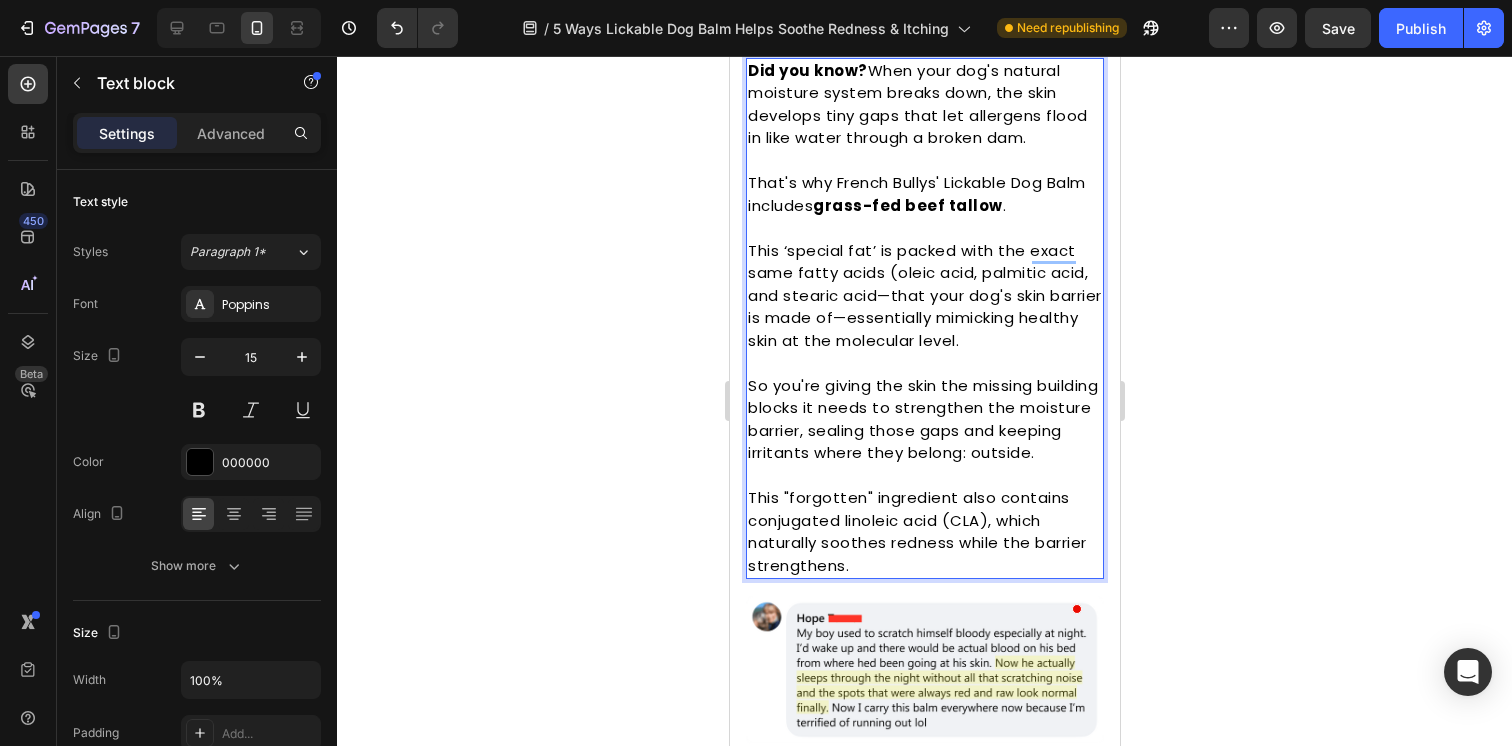 click on "This ‘special fat’ is packed with the exact same fatty acids (oleic acid, palmitic acid, and stearic acid—that your dog's skin barrier is made of—essentially mimicking healthy skin at the molecular level." at bounding box center [924, 296] 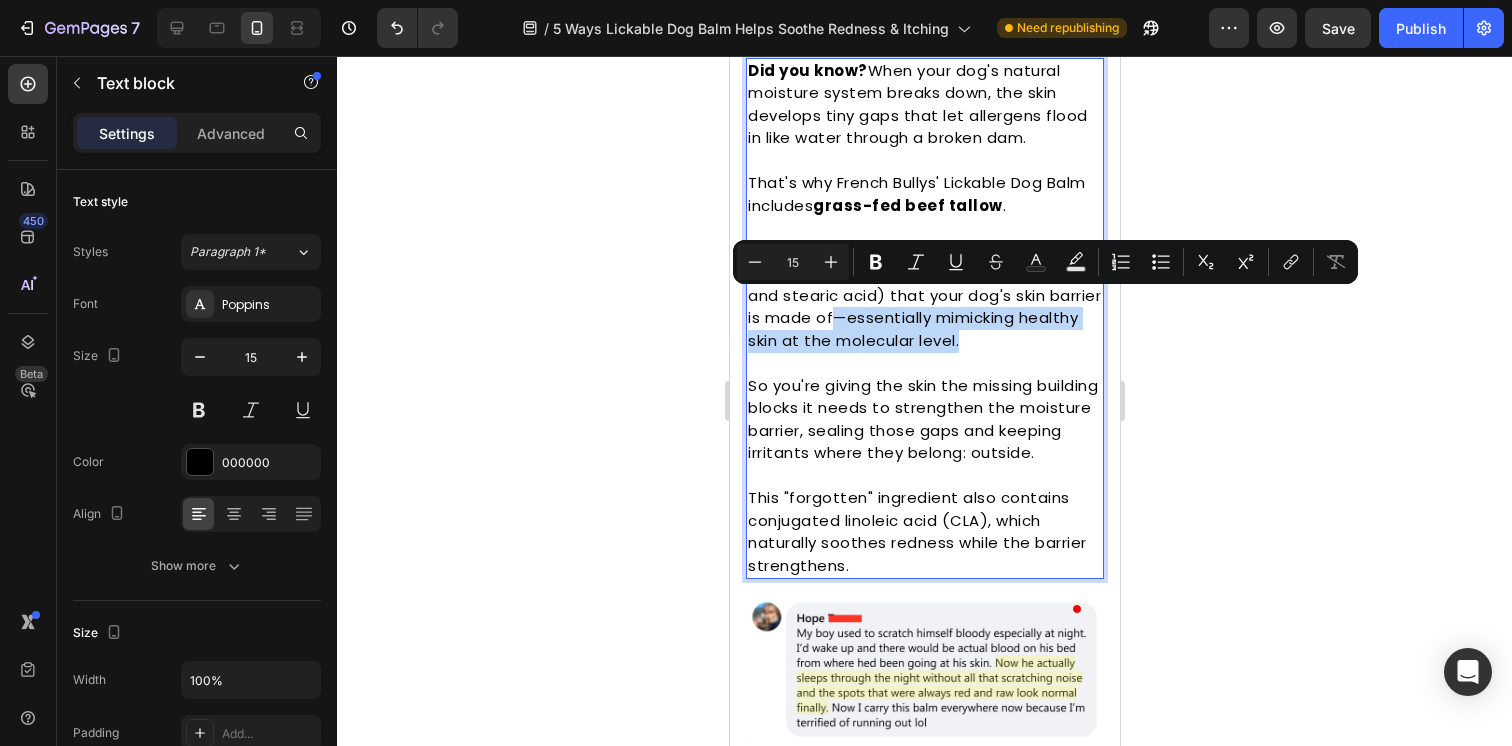 drag, startPoint x: 930, startPoint y: 305, endPoint x: 787, endPoint y: 356, distance: 151.82227 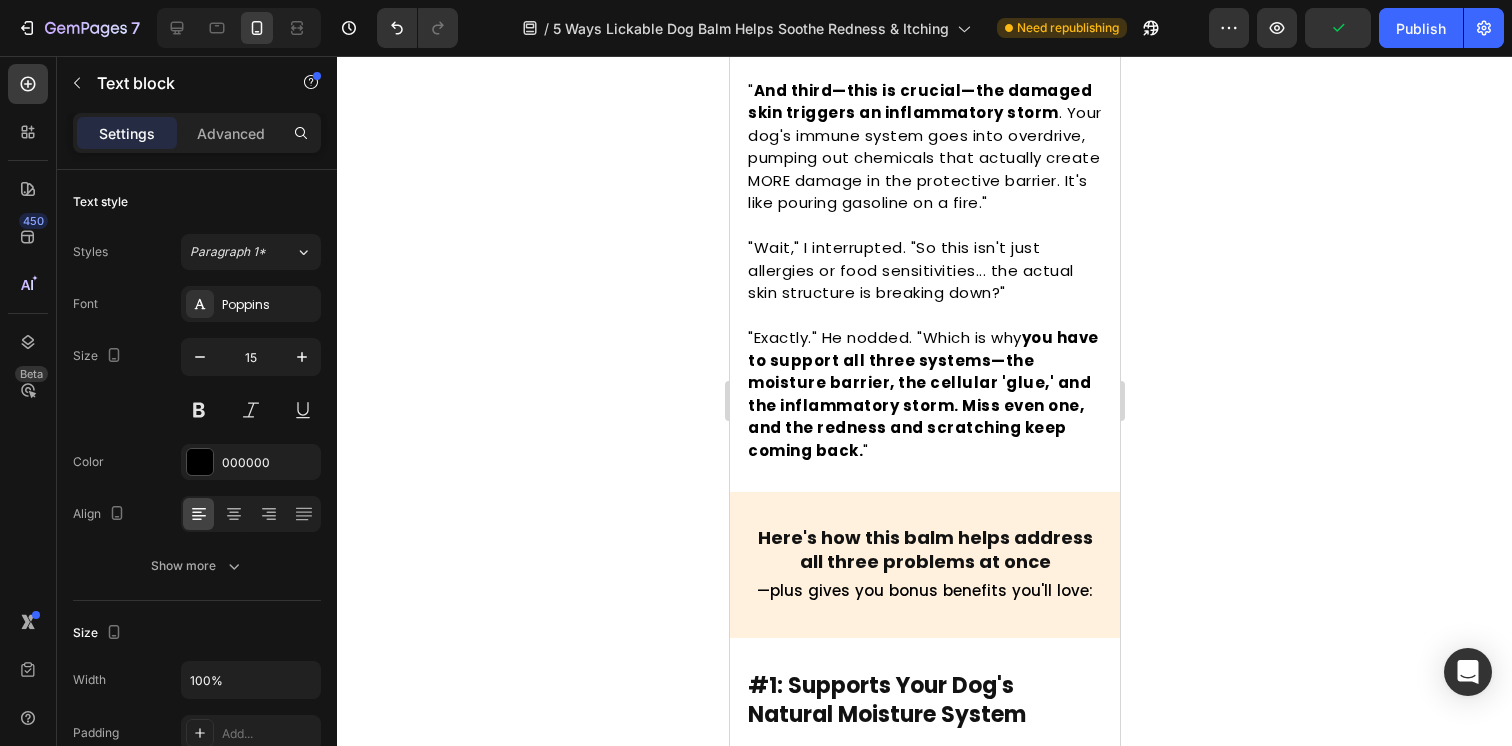 type on "16" 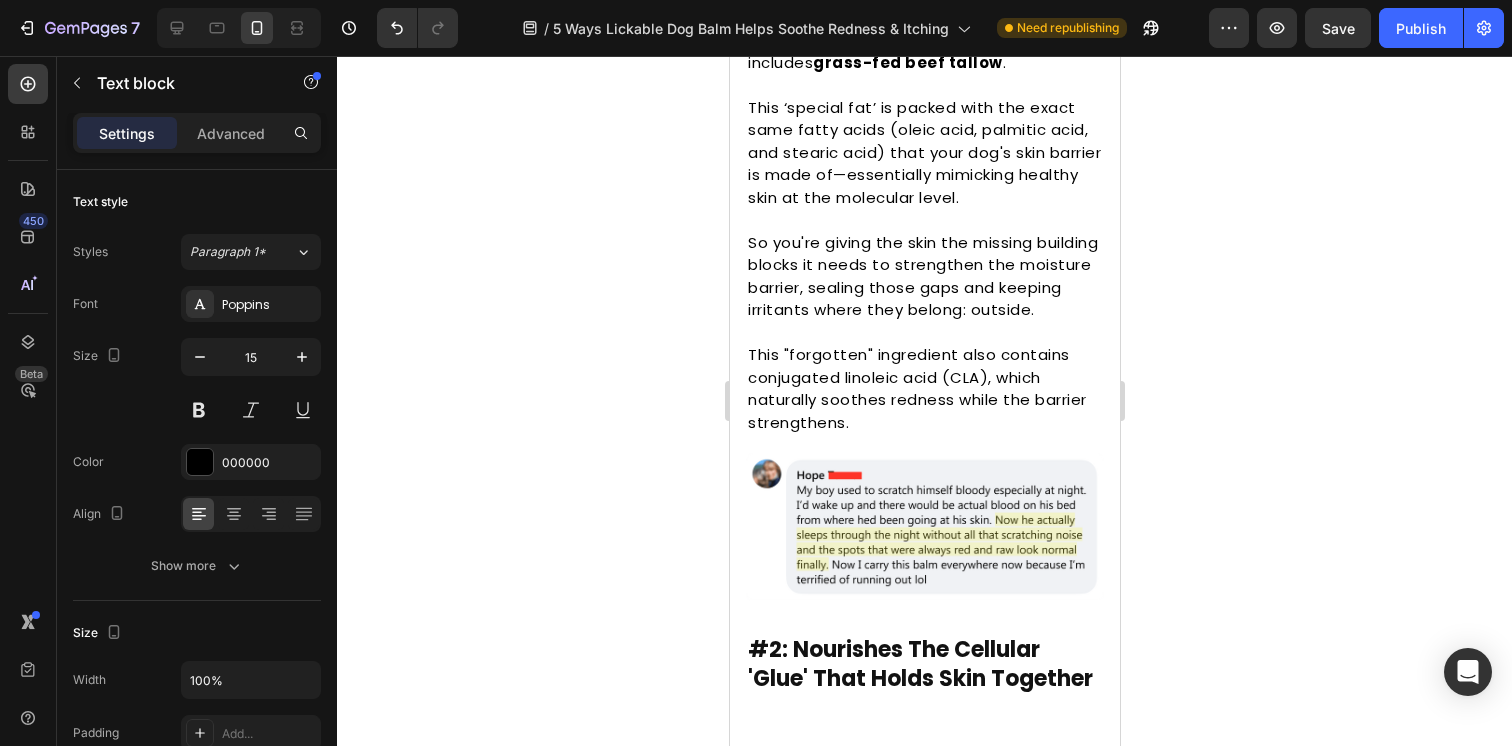 scroll, scrollTop: 3415, scrollLeft: 0, axis: vertical 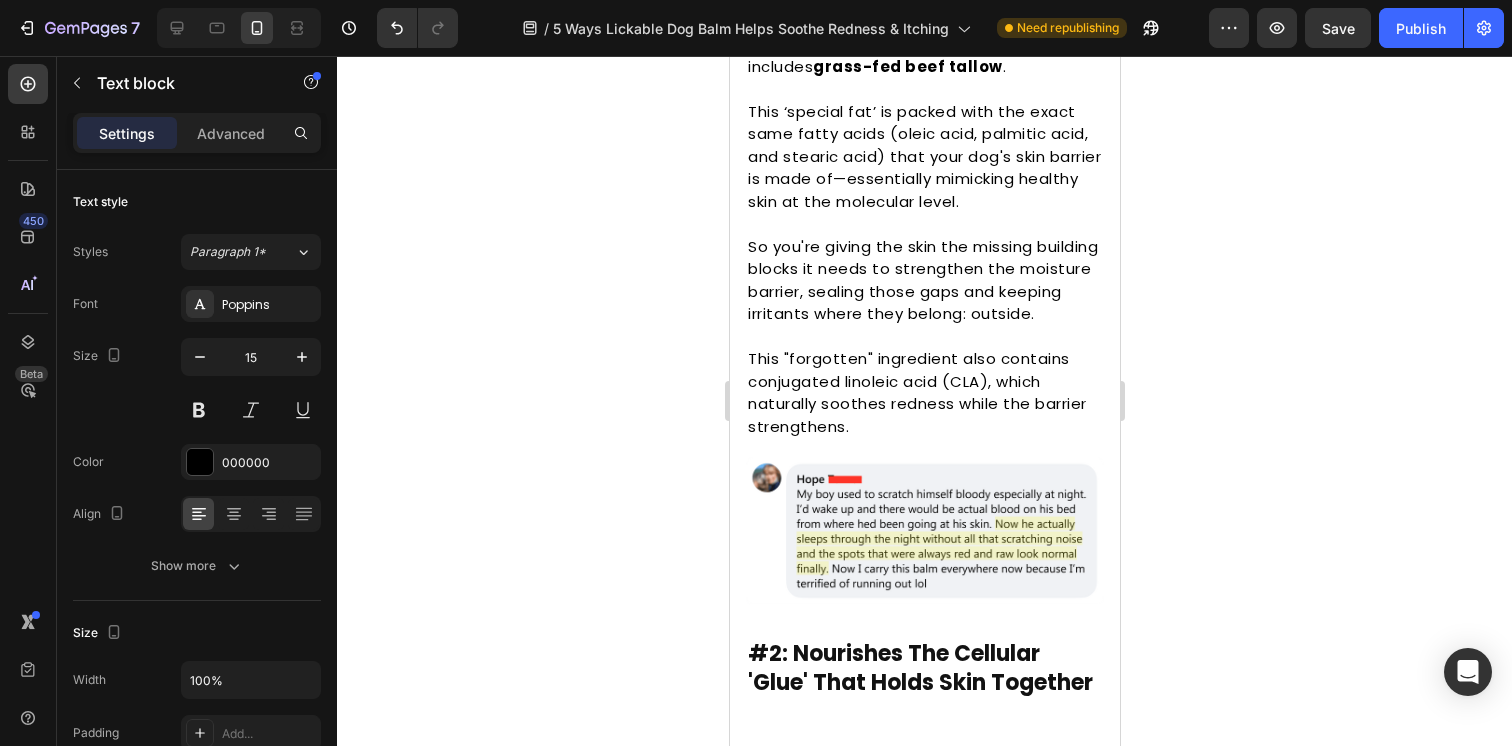 click on "So you're giving the skin the missing building blocks it needs to strengthen the moisture barrier, sealing those gaps and keeping irritants where they belong: outside." at bounding box center (924, 281) 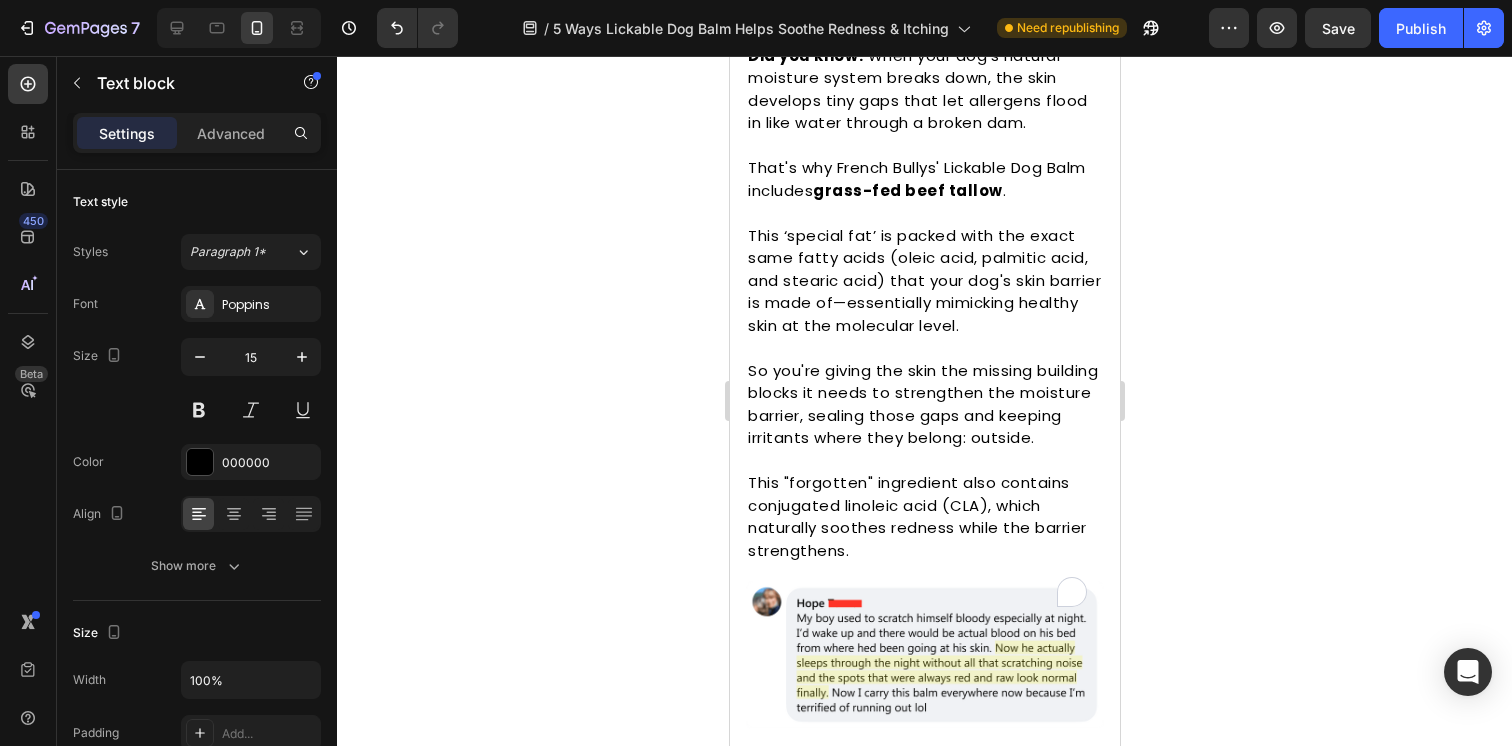 scroll, scrollTop: 3270, scrollLeft: 0, axis: vertical 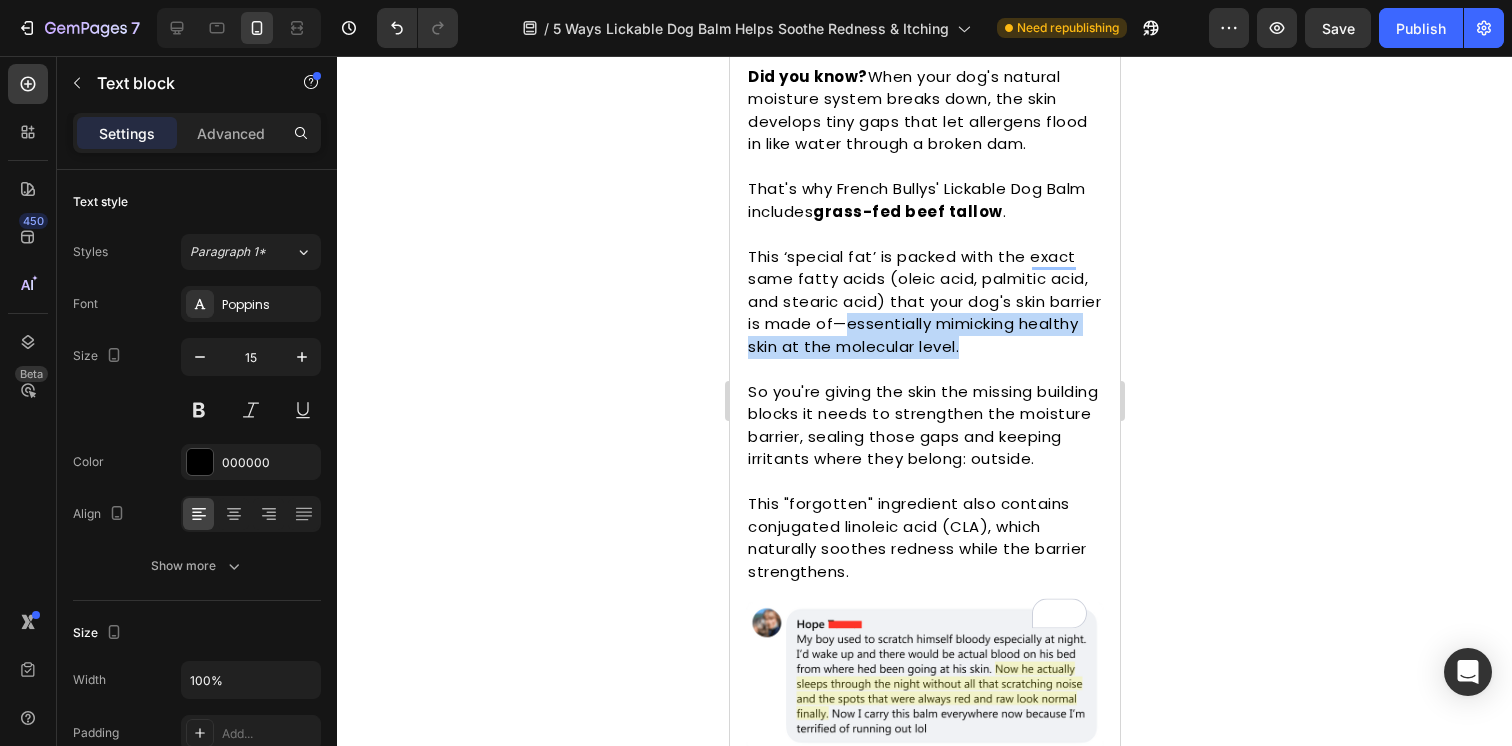 drag, startPoint x: 818, startPoint y: 348, endPoint x: 940, endPoint y: 314, distance: 126.649124 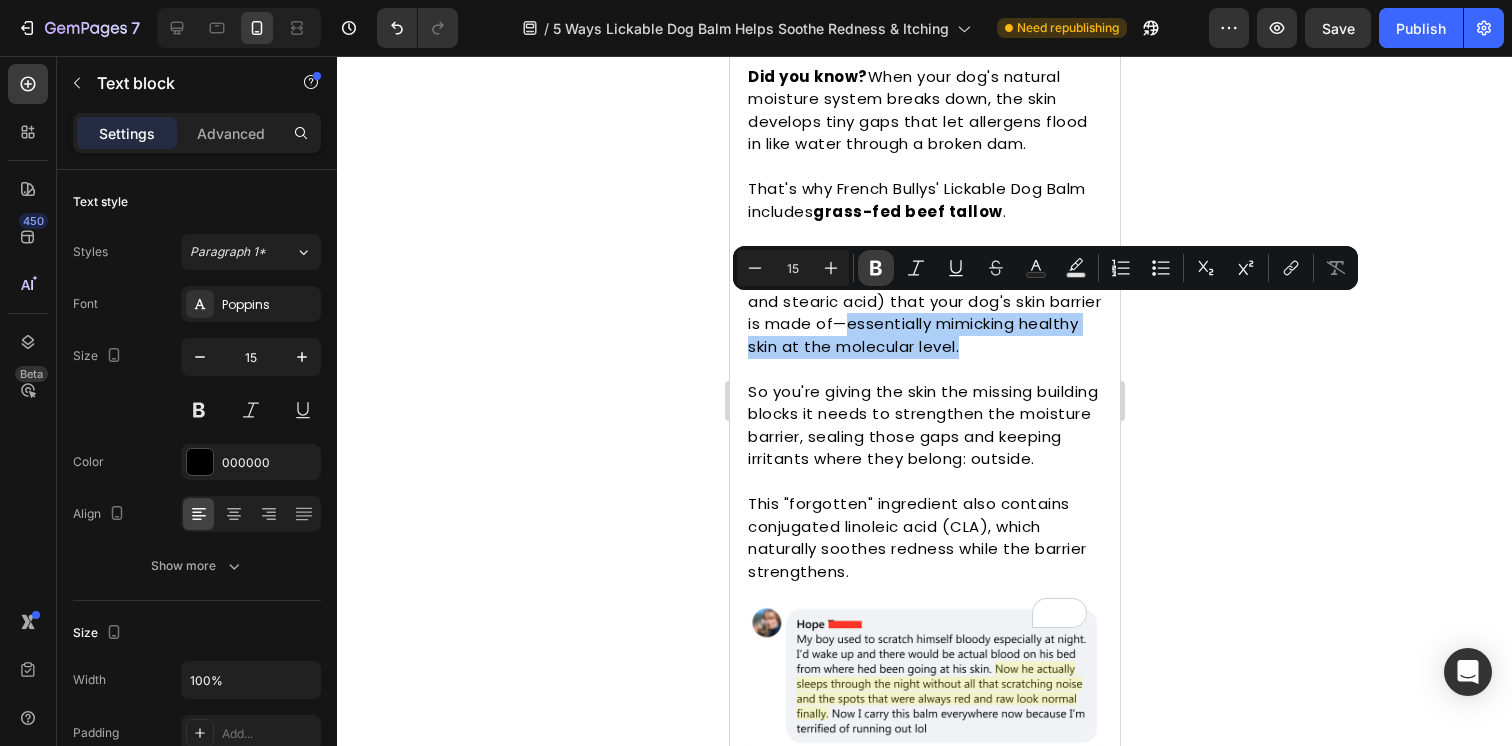 click 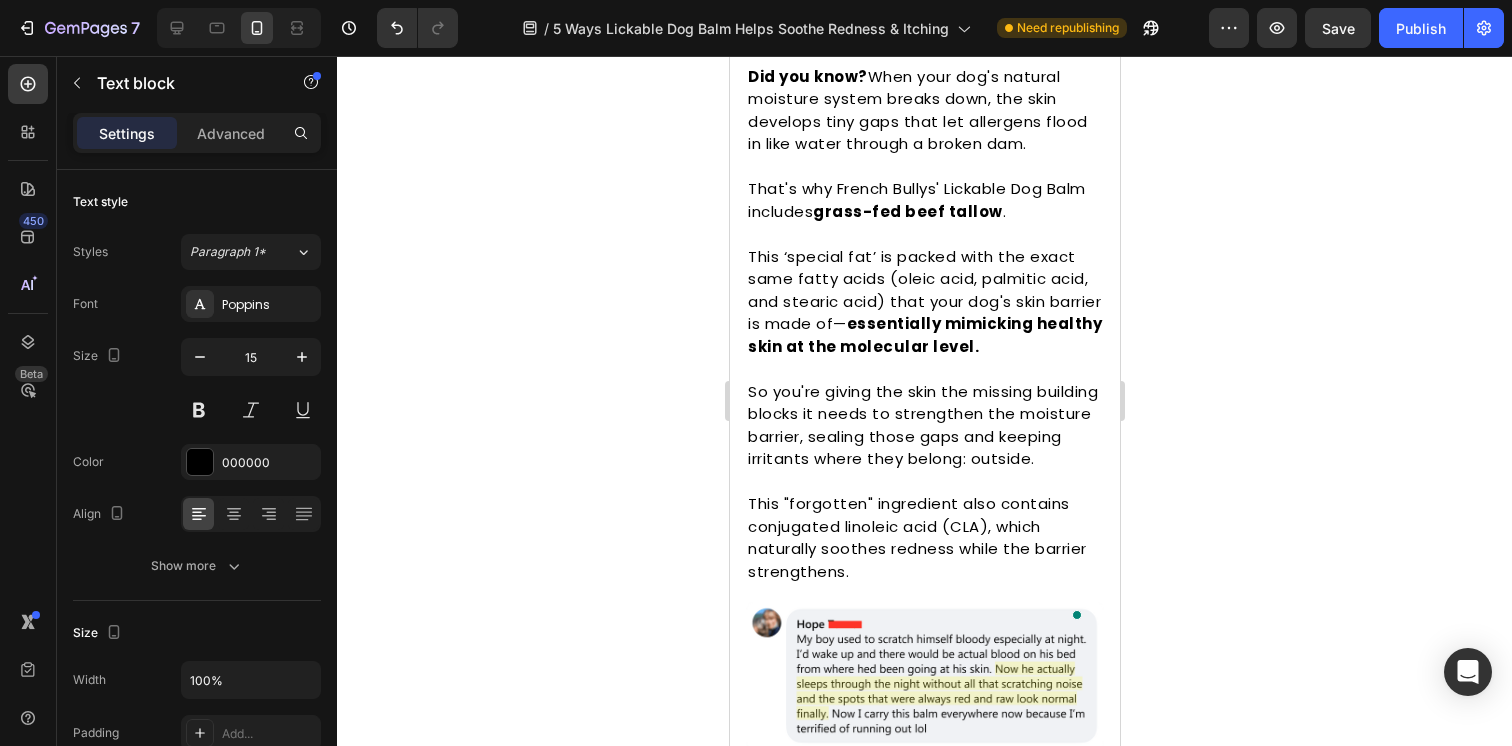click on "This ‘special fat’ is packed with the exact same fatty acids (oleic acid, palmitic acid, and stearic acid) that your dog's skin barrier is made of— essentially mimicking healthy skin at the molecular level." at bounding box center (924, 302) 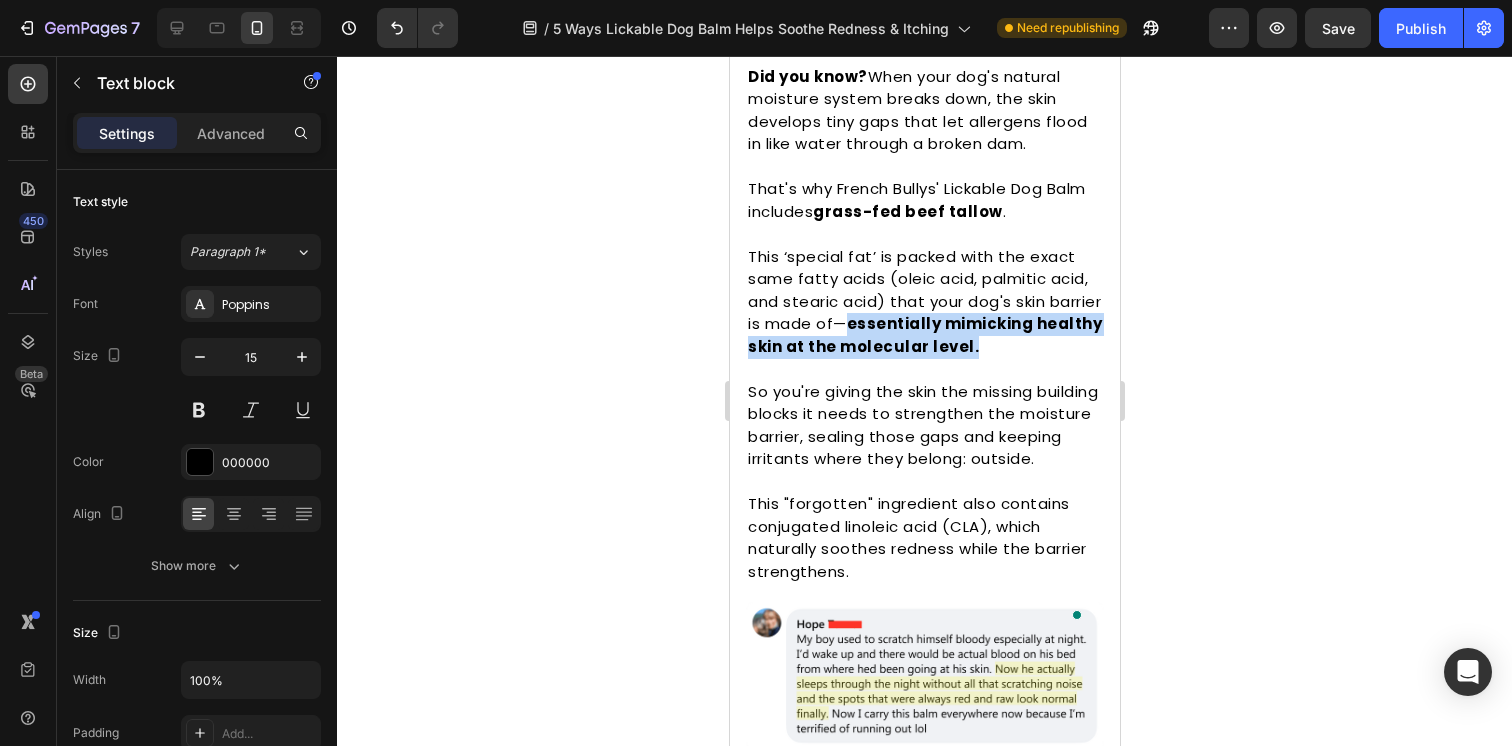 drag, startPoint x: 815, startPoint y: 351, endPoint x: 938, endPoint y: 317, distance: 127.61269 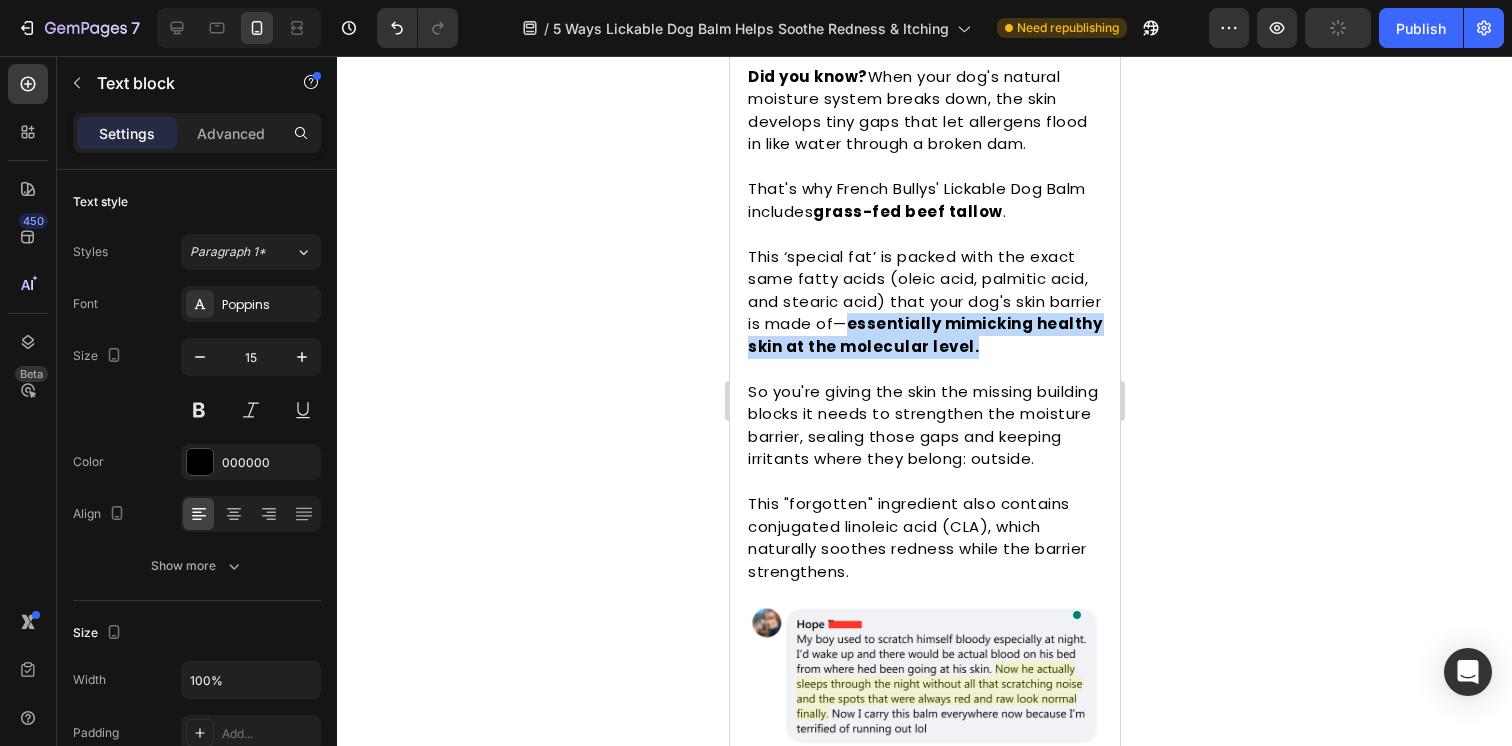 click on "essentially mimicking healthy skin at the molecular level." at bounding box center [924, 335] 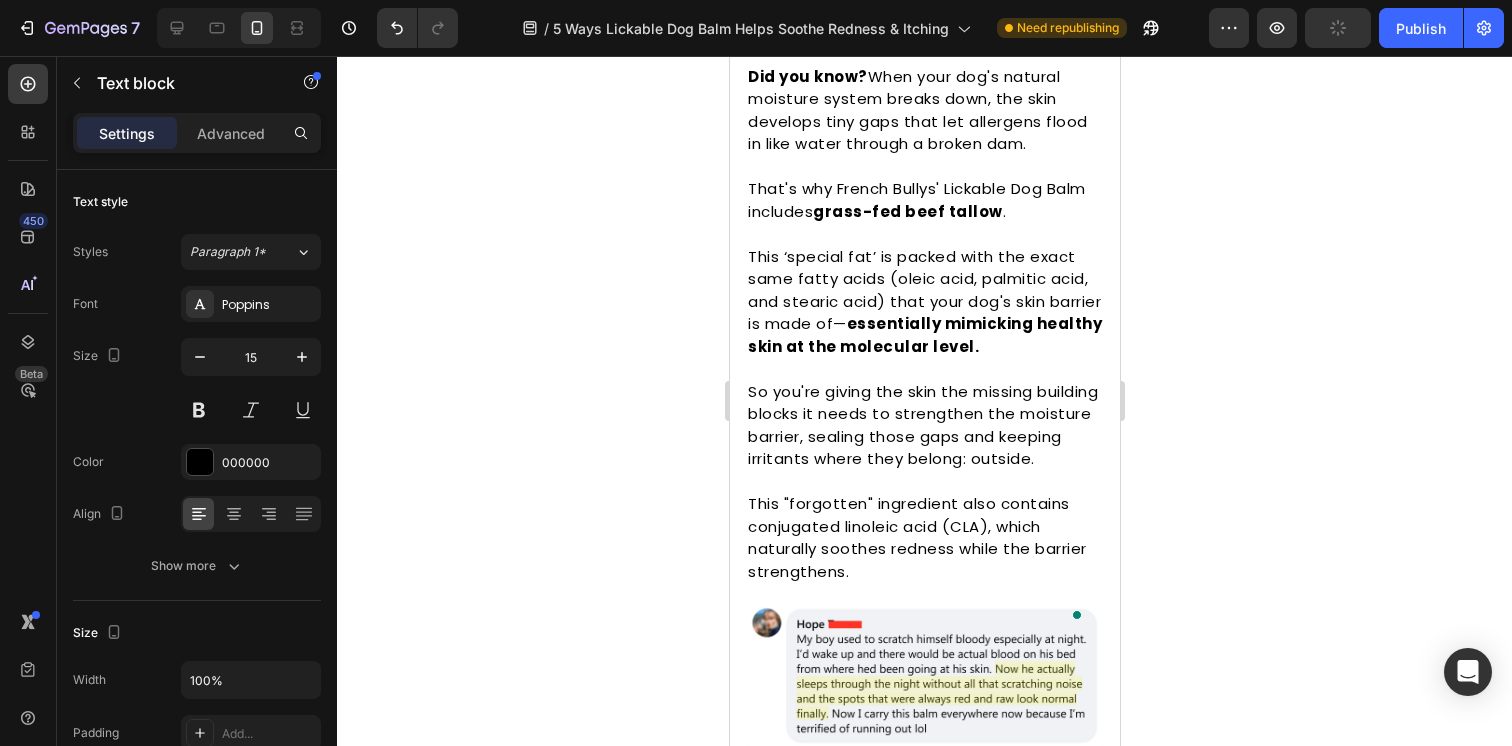 click on "essentially mimicking healthy skin at the molecular level." at bounding box center [924, 335] 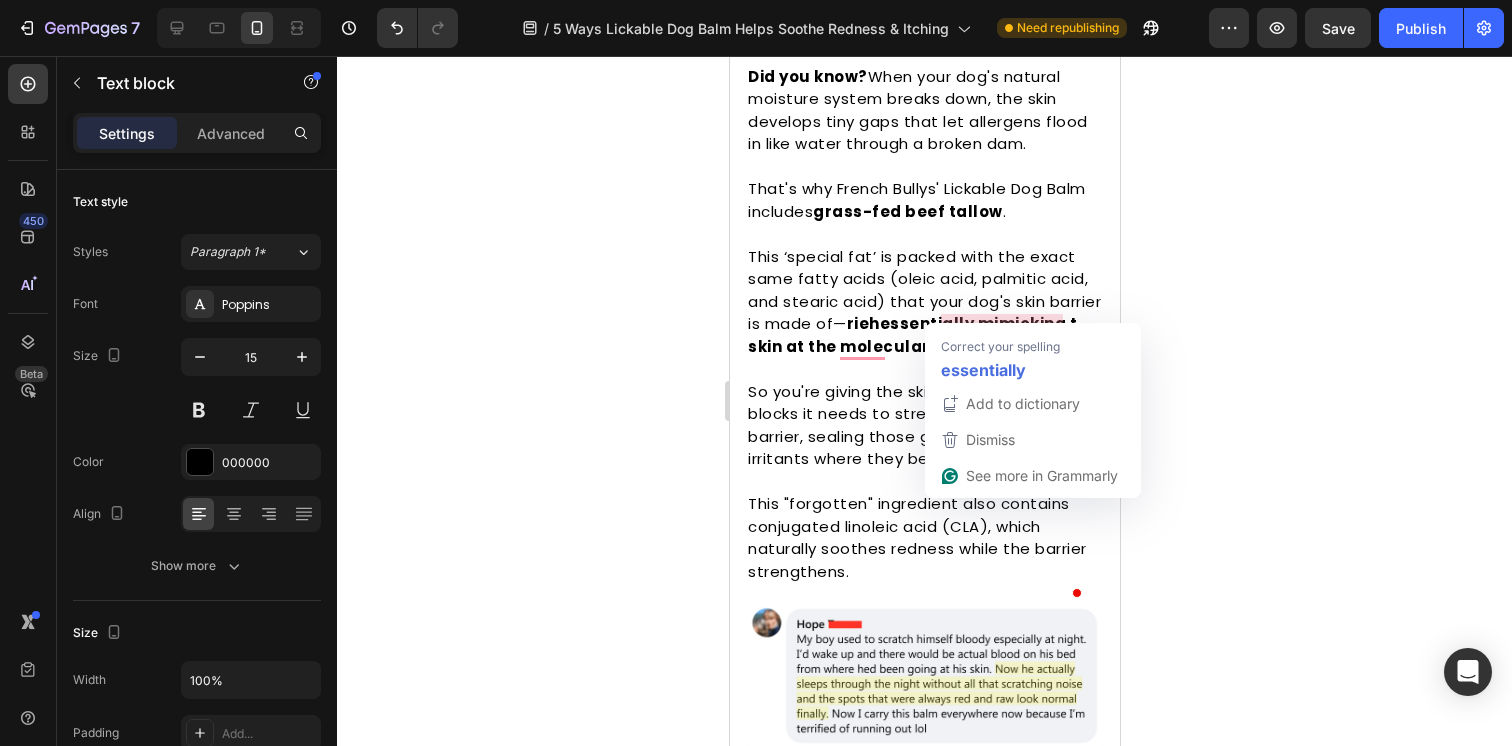 click on "riehessentially mimicking t skin at the molecular level." at bounding box center (911, 335) 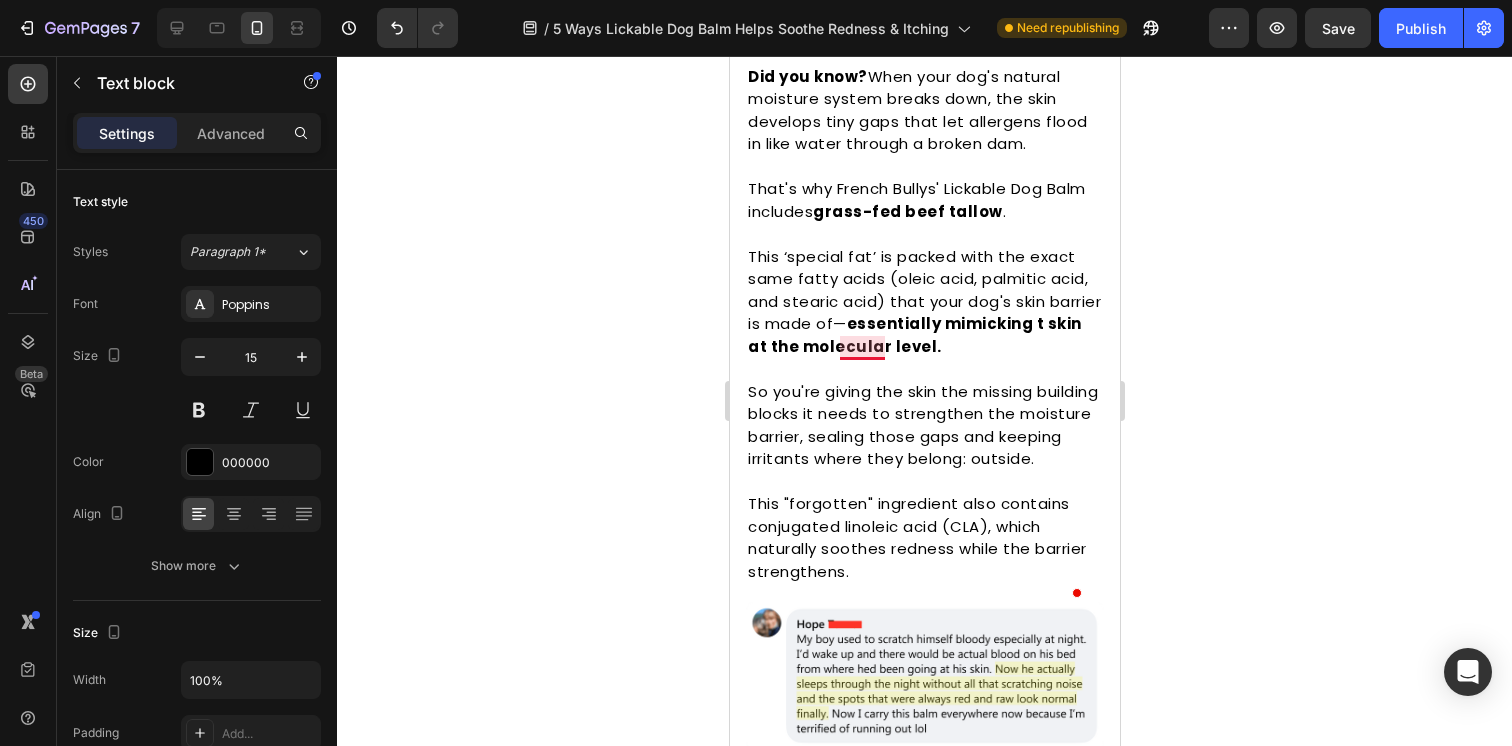 click on "essentially mimicking t skin at the molecular level." at bounding box center [914, 335] 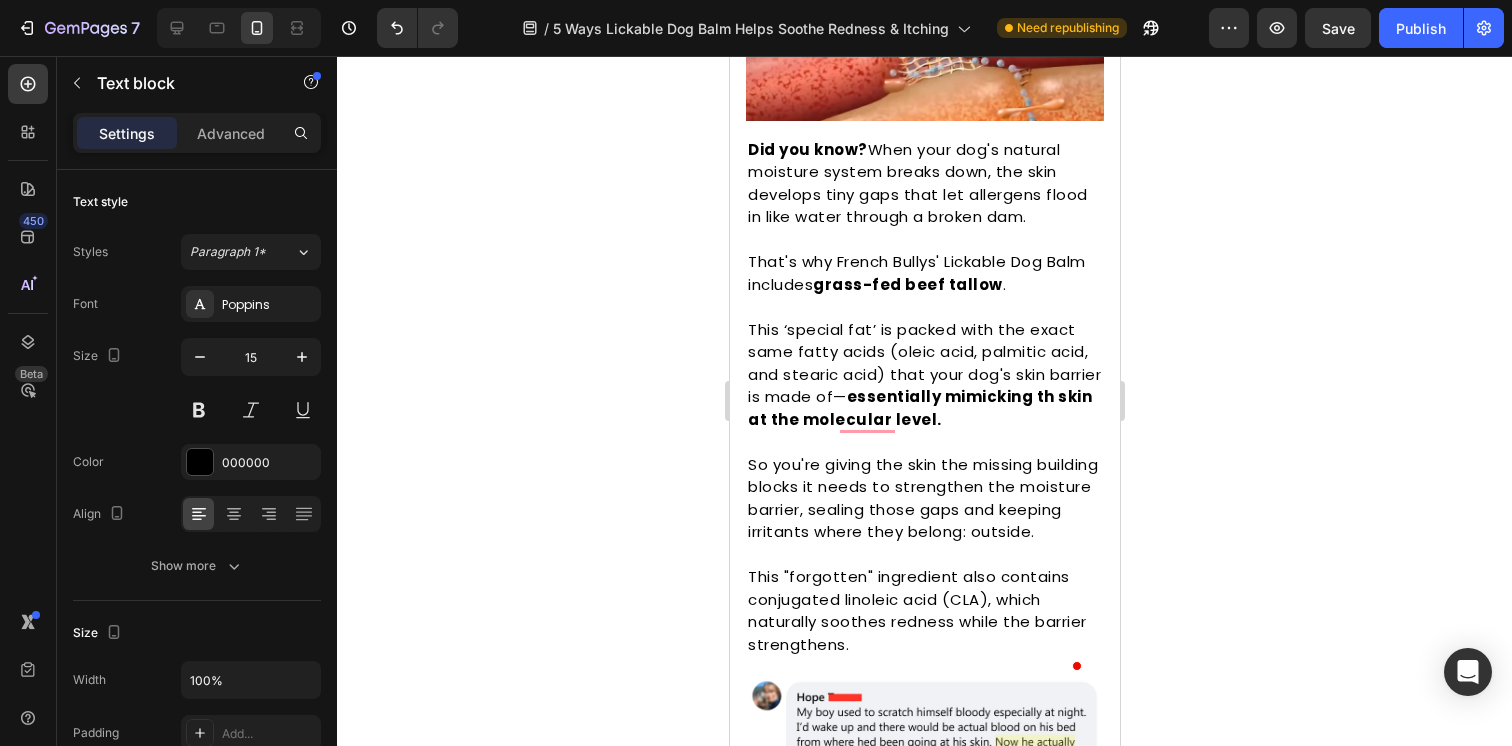 scroll, scrollTop: 3187, scrollLeft: 0, axis: vertical 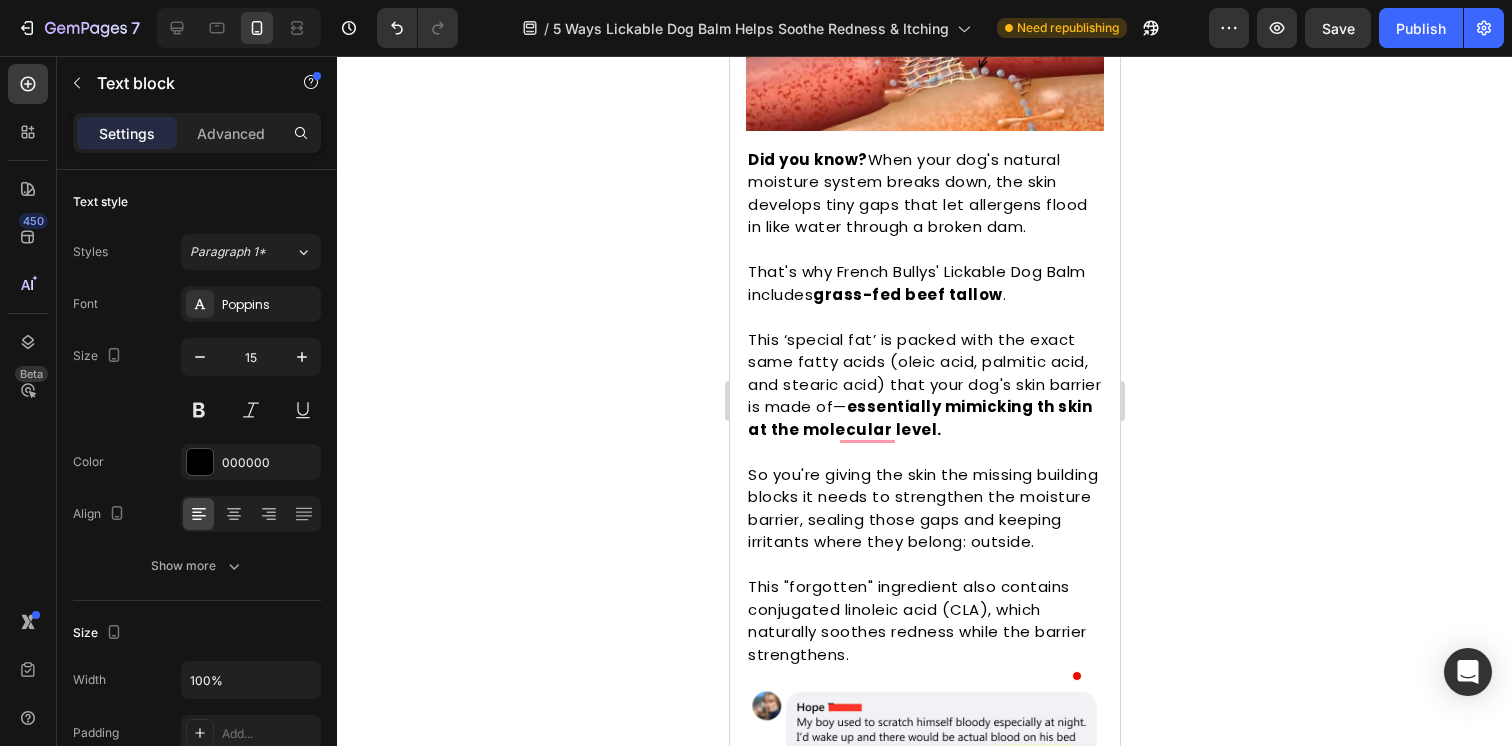 click 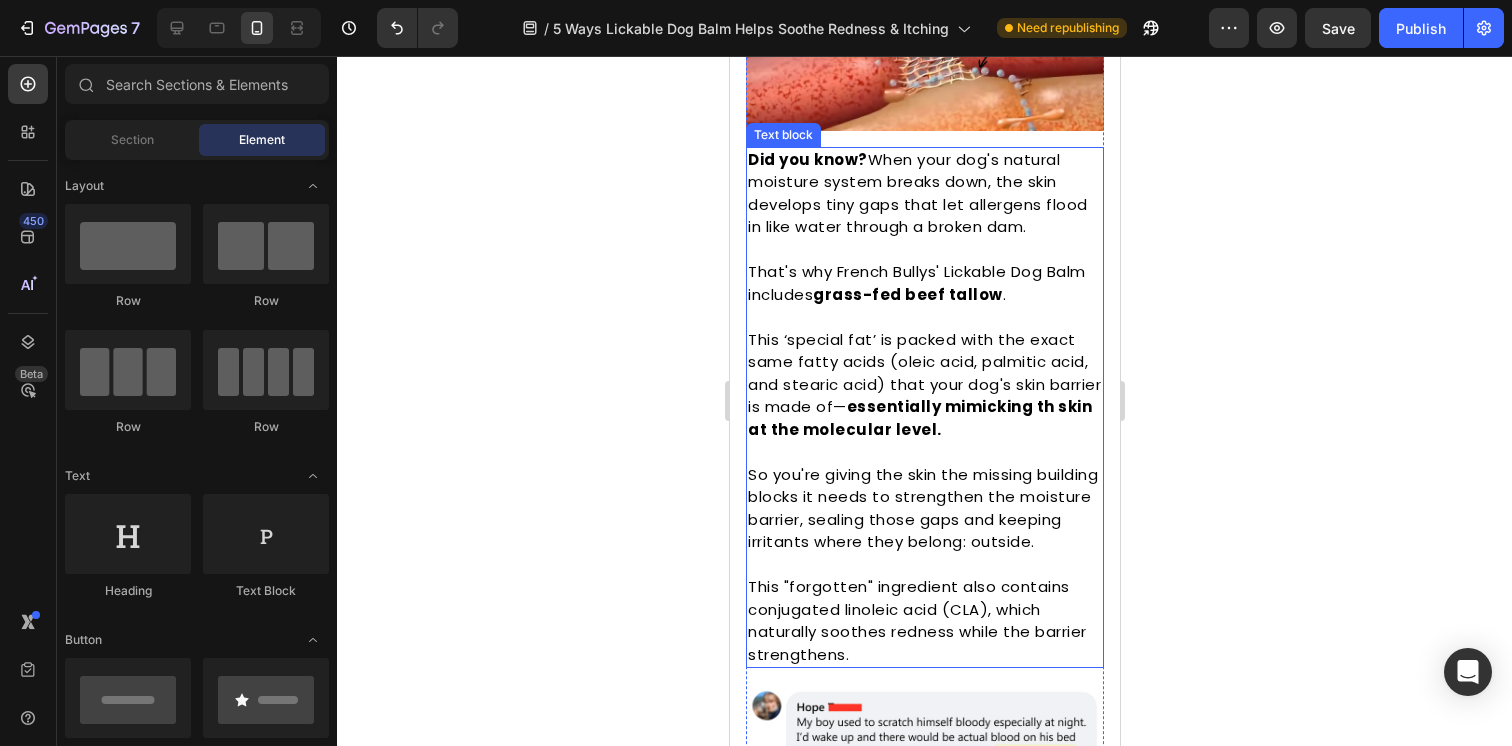 click on "essentially mimicking th skin at the molecular level." at bounding box center [919, 418] 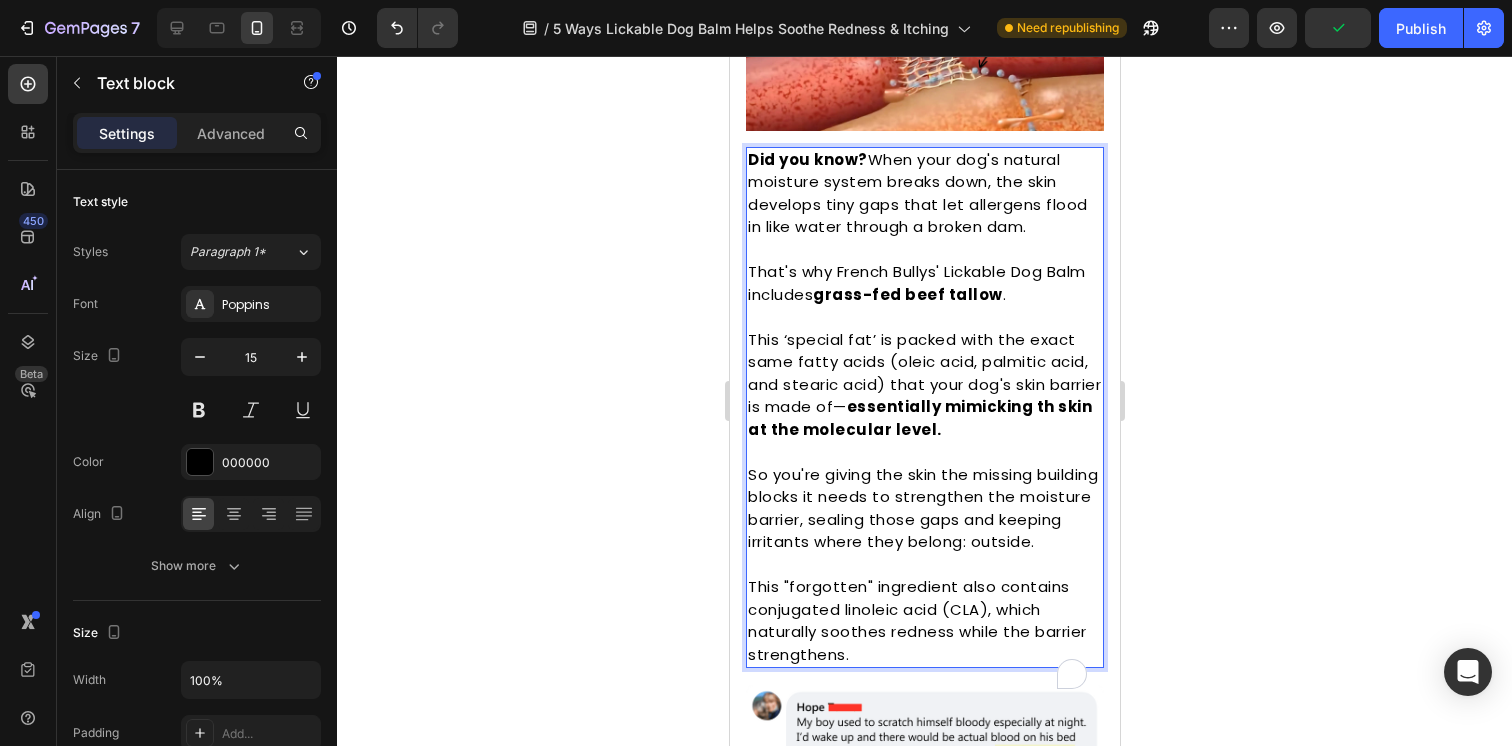 click on "essentially mimicking th skin at the molecular level." at bounding box center [919, 418] 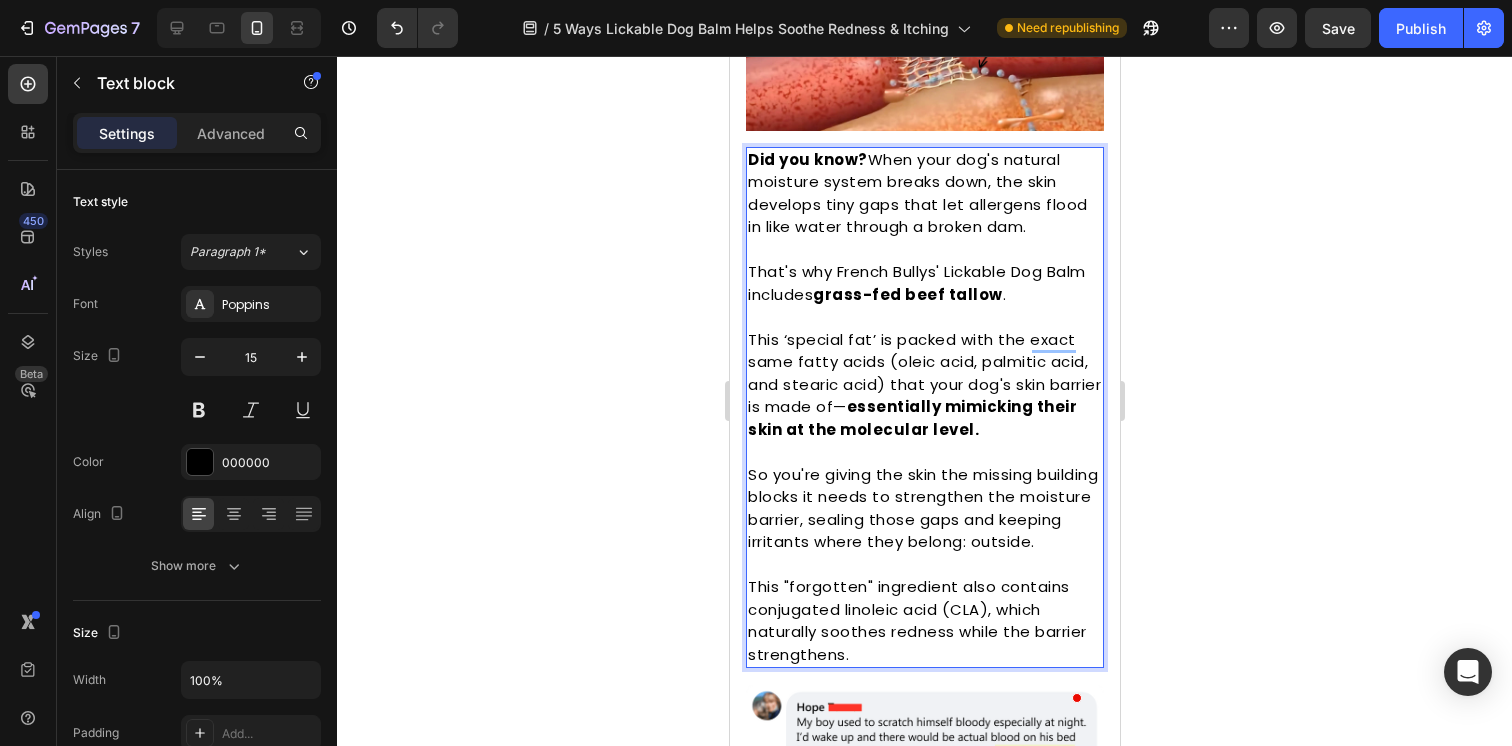 click 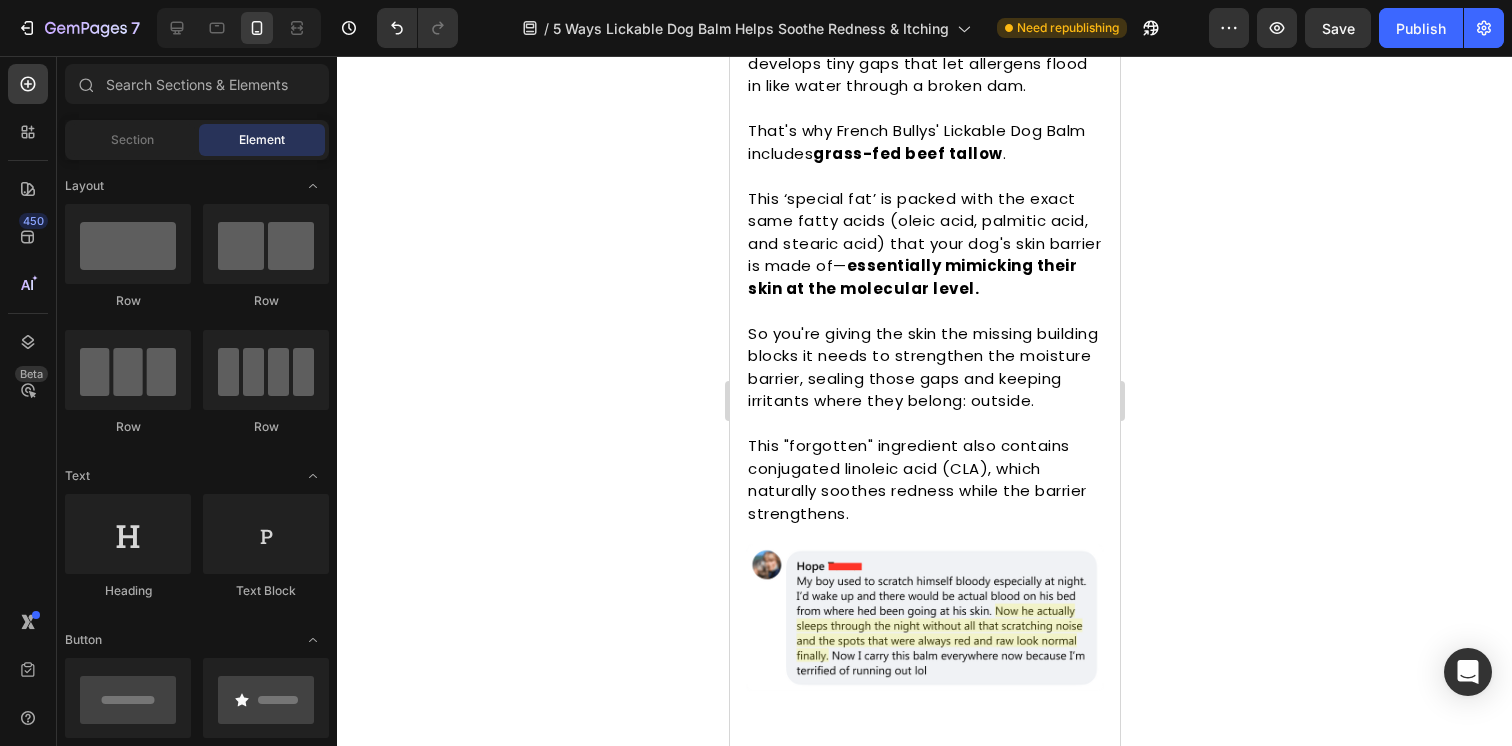 scroll, scrollTop: 3326, scrollLeft: 0, axis: vertical 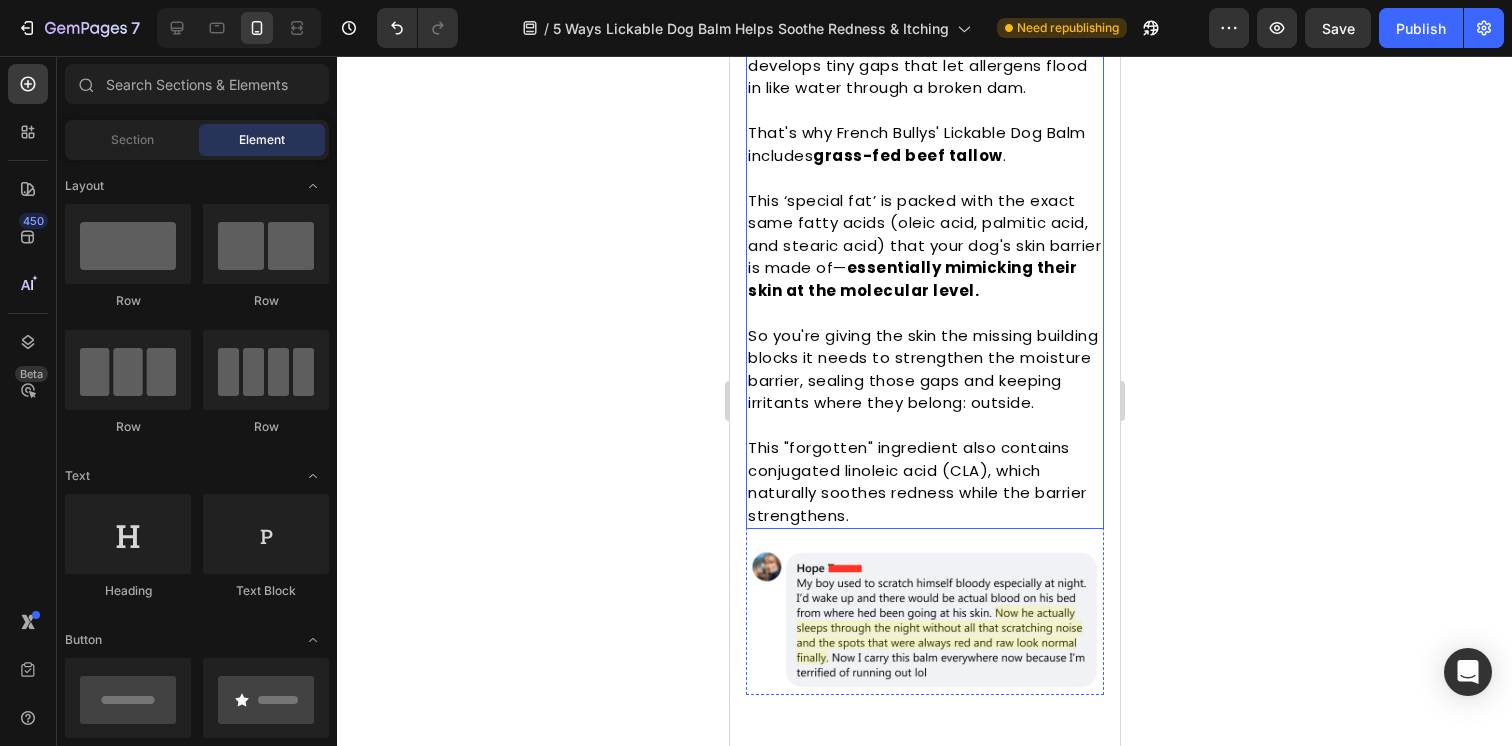 click on "So you're giving the skin the missing building blocks it needs to strengthen the moisture barrier, sealing those gaps and keeping irritants where they belong: outside." at bounding box center [924, 370] 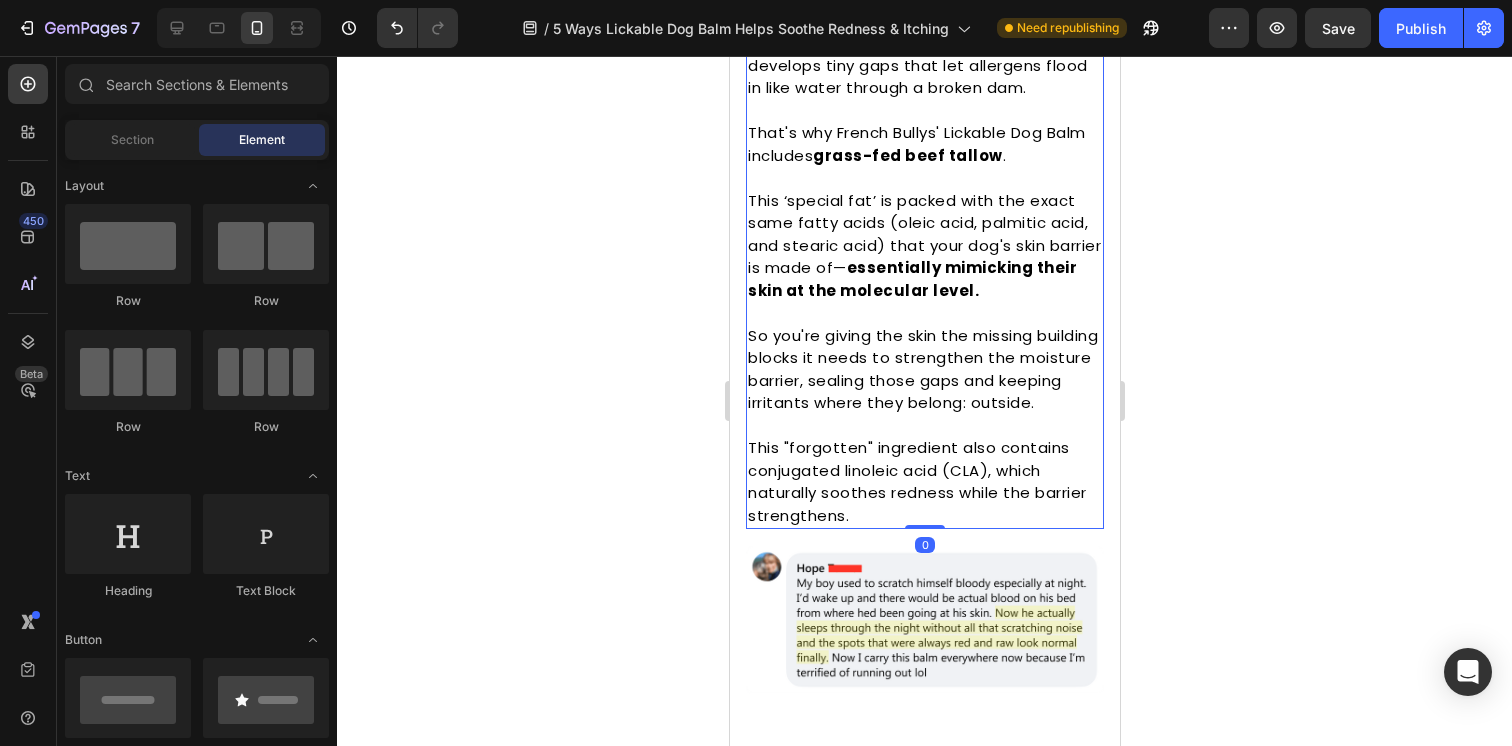 click on "So you're giving the skin the missing building blocks it needs to strengthen the moisture barrier, sealing those gaps and keeping irritants where they belong: outside." at bounding box center [924, 370] 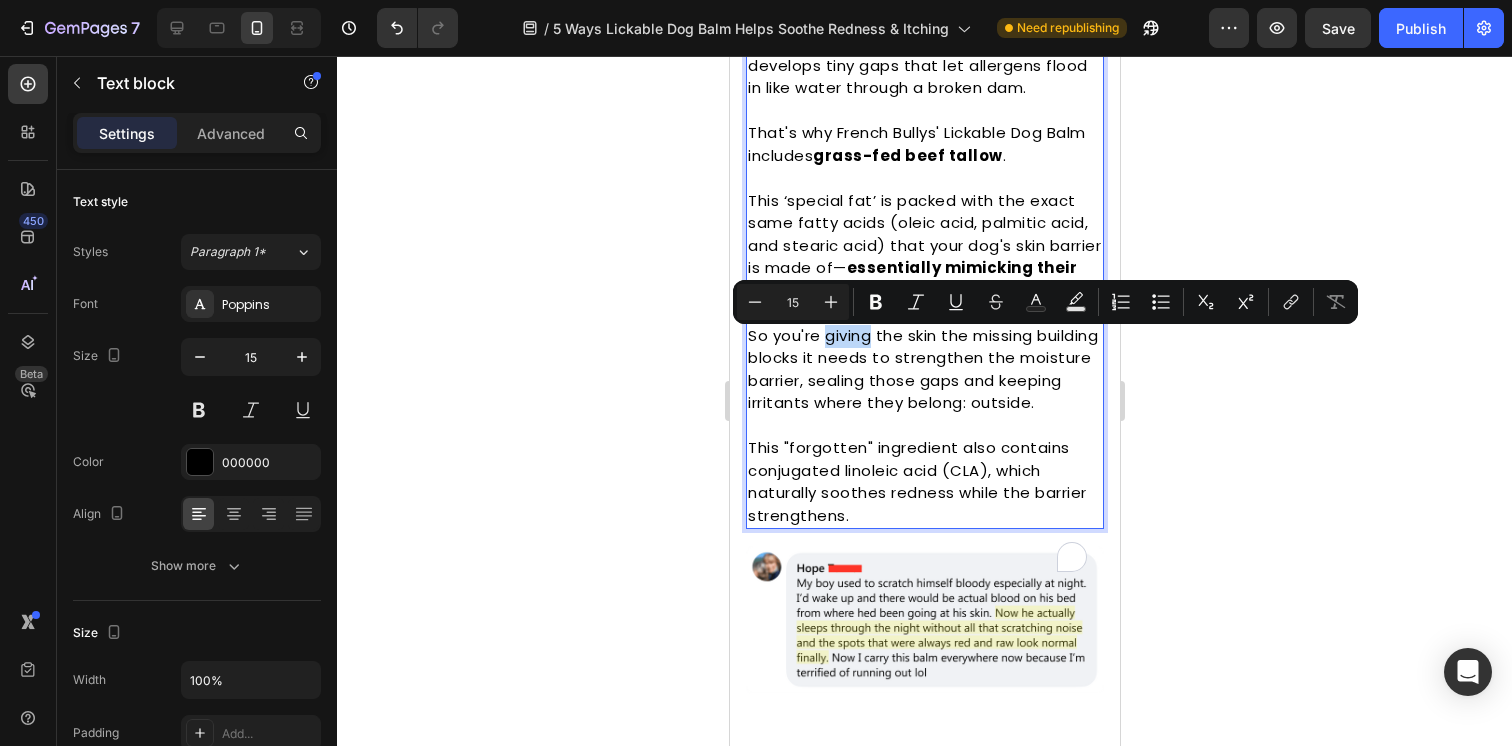 click on "So you're giving the skin the missing building blocks it needs to strengthen the moisture barrier, sealing those gaps and keeping irritants where they belong: outside." at bounding box center [924, 370] 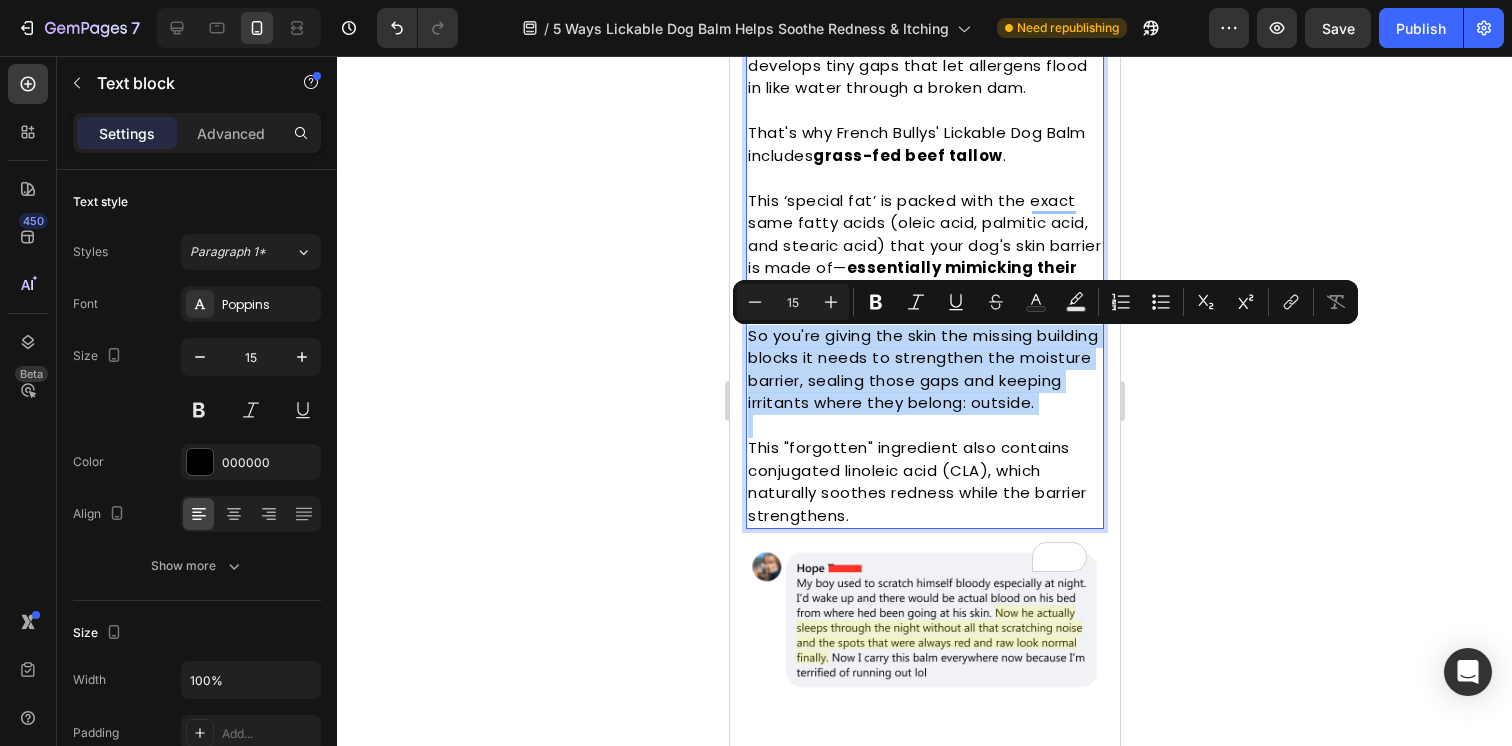 click on "So you're giving the skin the missing building blocks it needs to strengthen the moisture barrier, sealing those gaps and keeping irritants where they belong: outside." at bounding box center (924, 370) 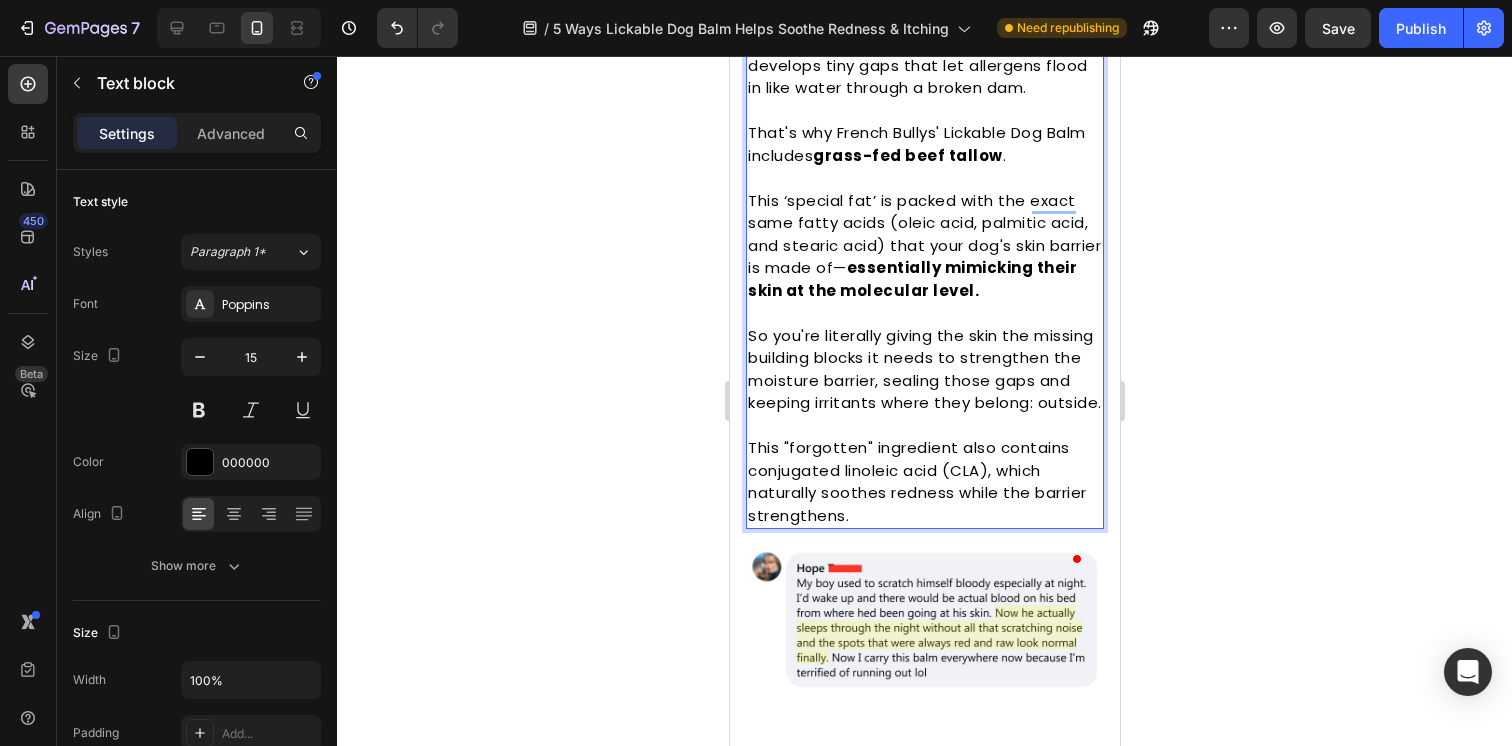 click 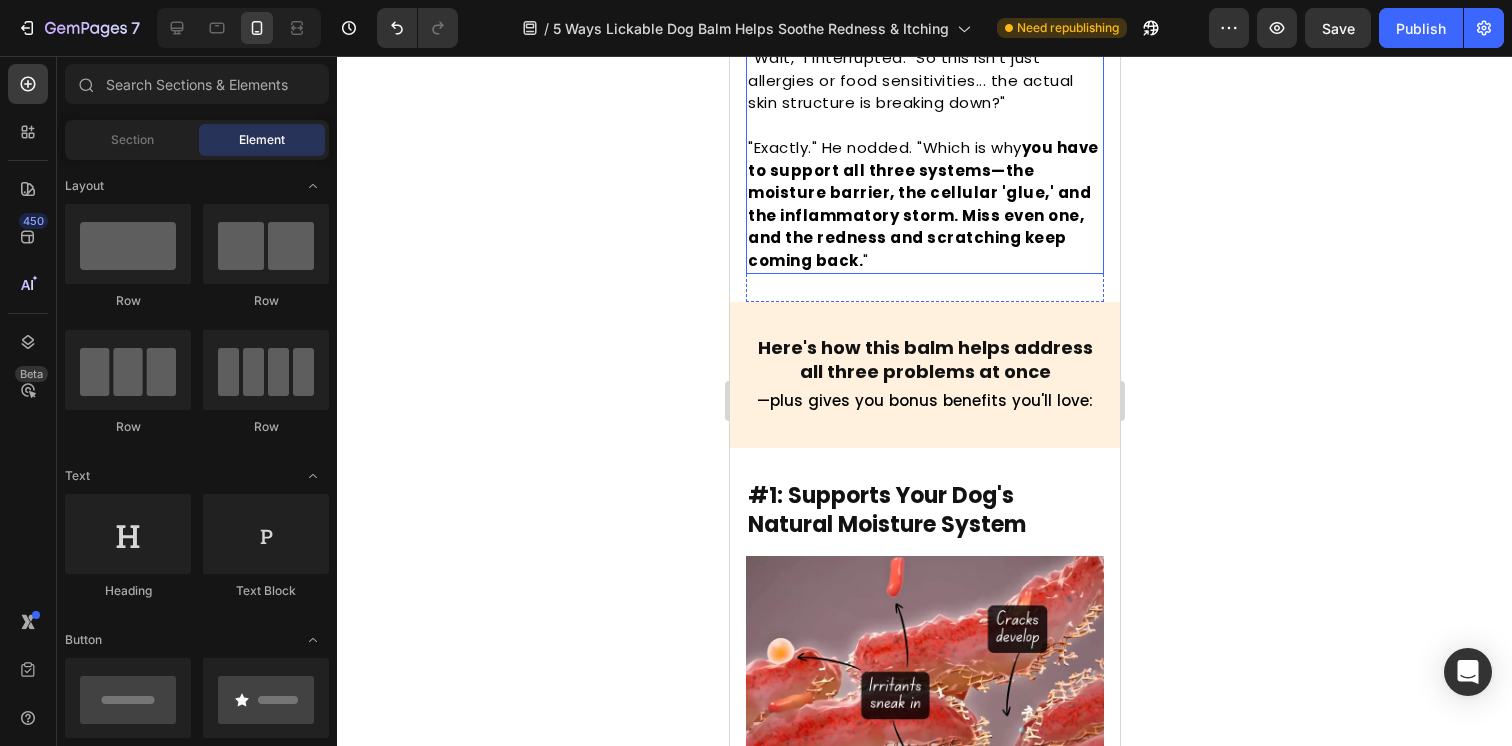 scroll, scrollTop: 2486, scrollLeft: 0, axis: vertical 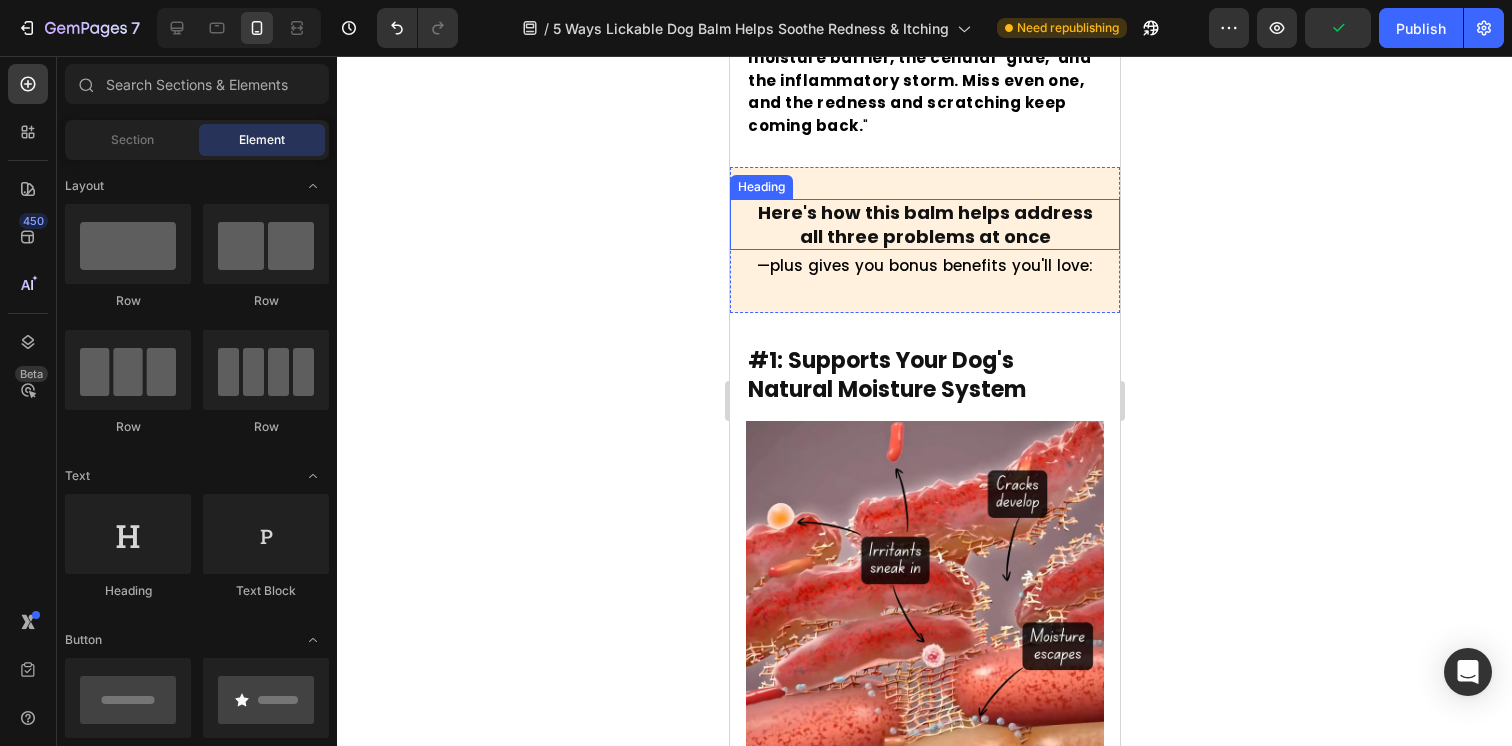 click on "Here's how this balm helps address all three problems at once" at bounding box center (924, 224) 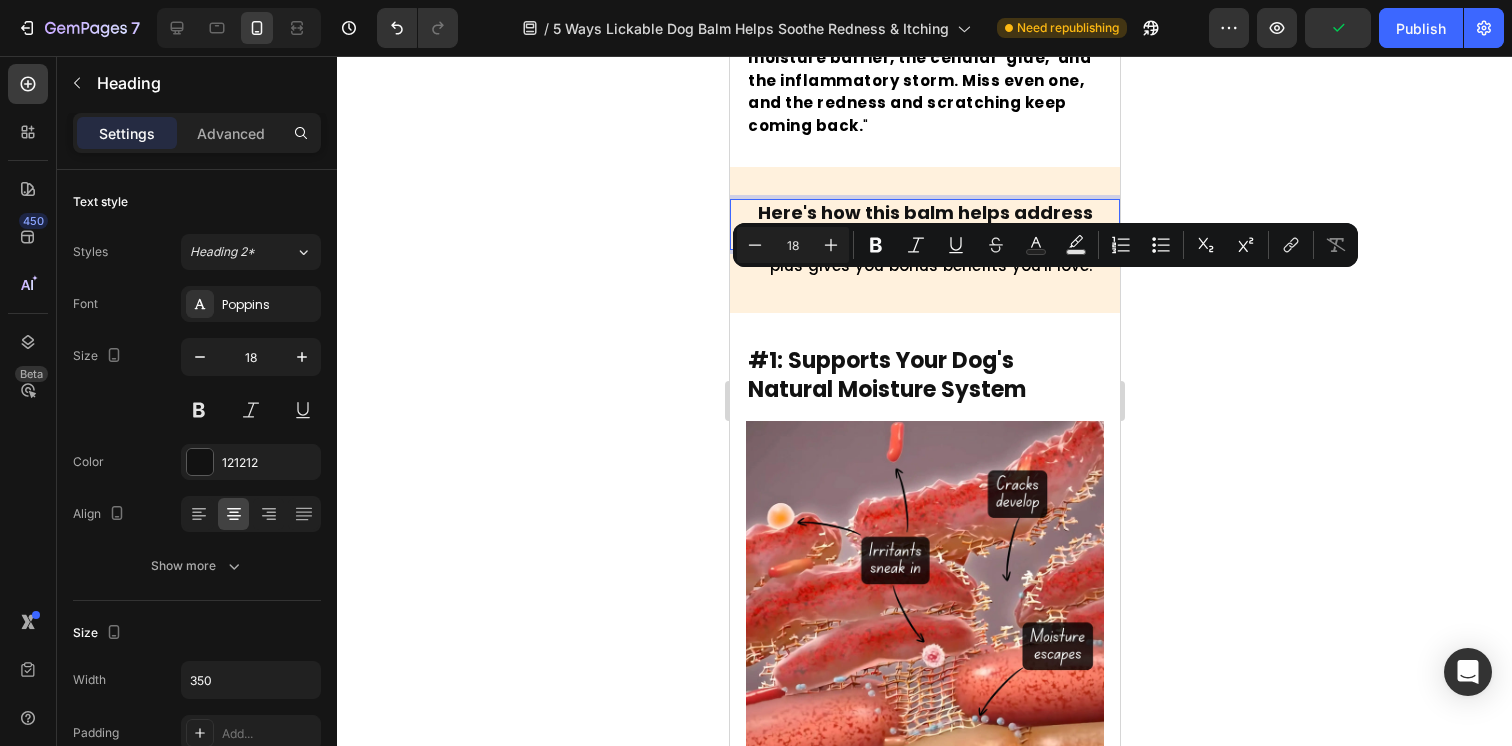 click on "Here's how this balm helps address all three problems at once" at bounding box center (924, 224) 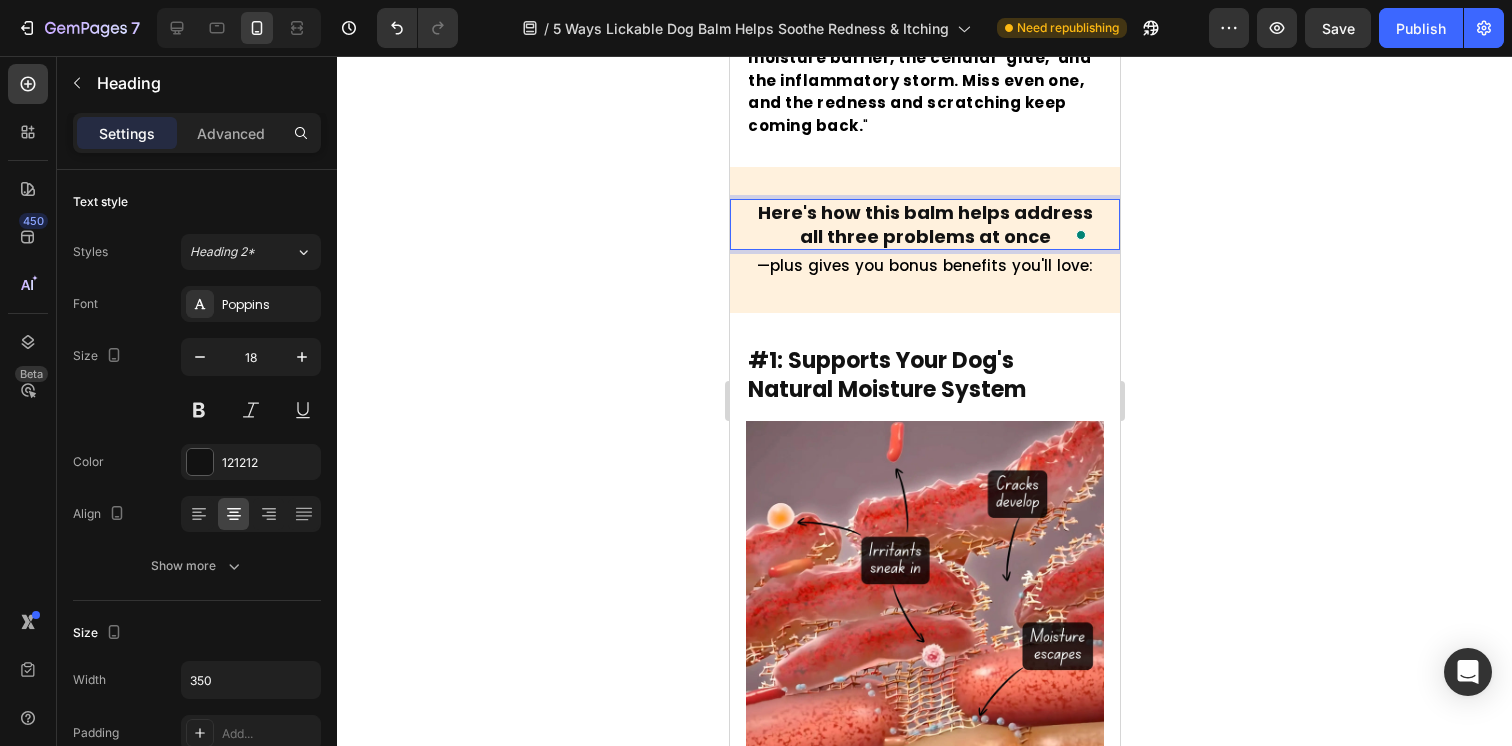 click on "Here's how this balm helps address all three problems at once" at bounding box center (924, 224) 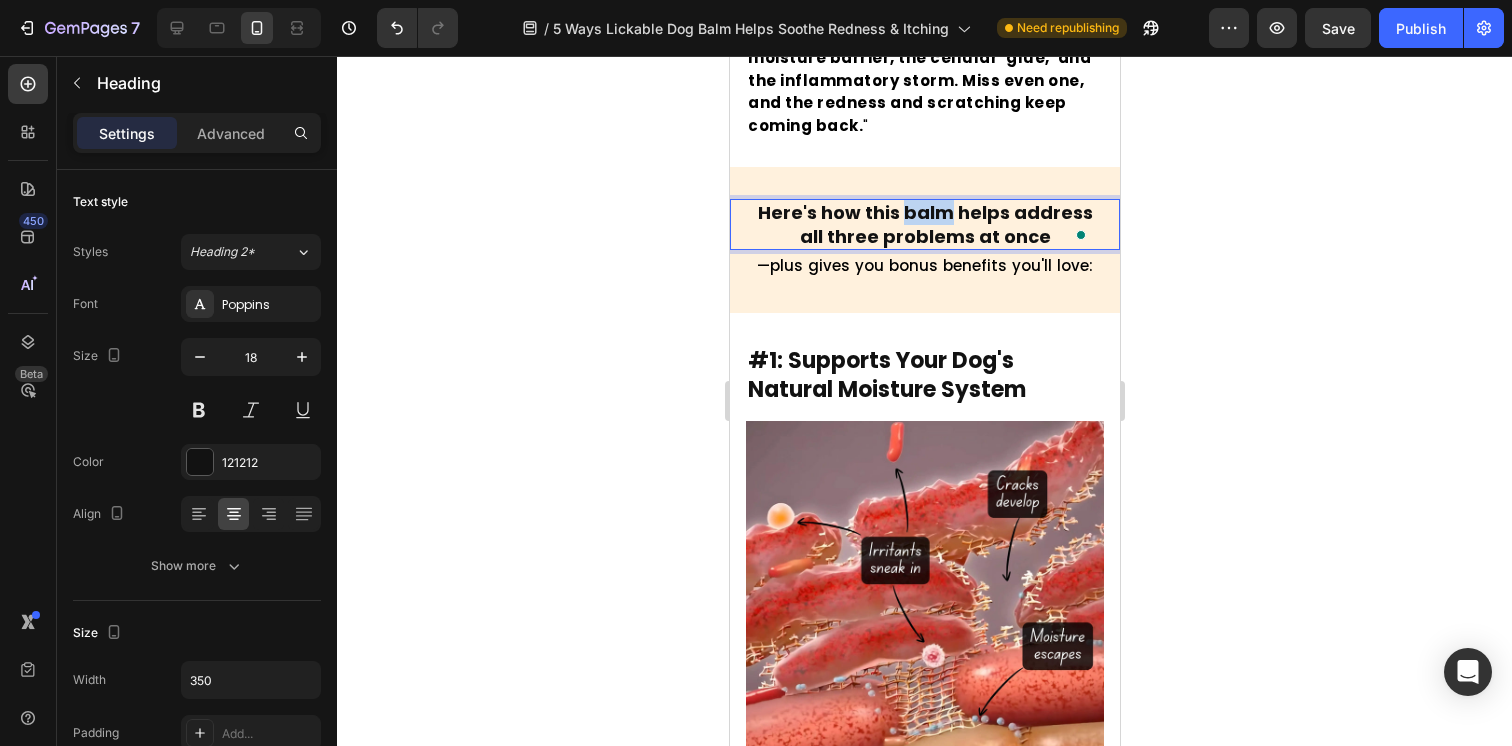 click on "Here's how this balm helps address all three problems at once" at bounding box center [924, 224] 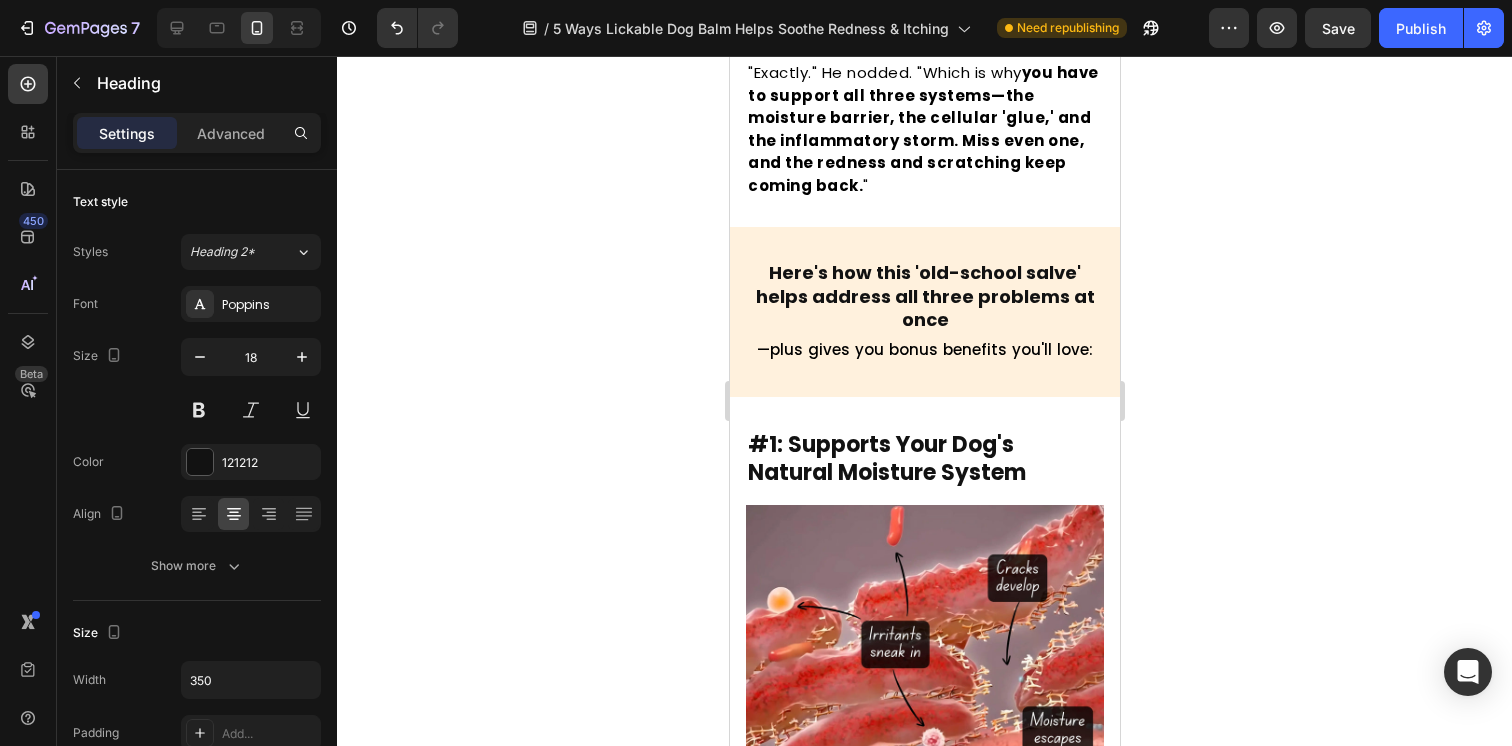 scroll, scrollTop: 2420, scrollLeft: 0, axis: vertical 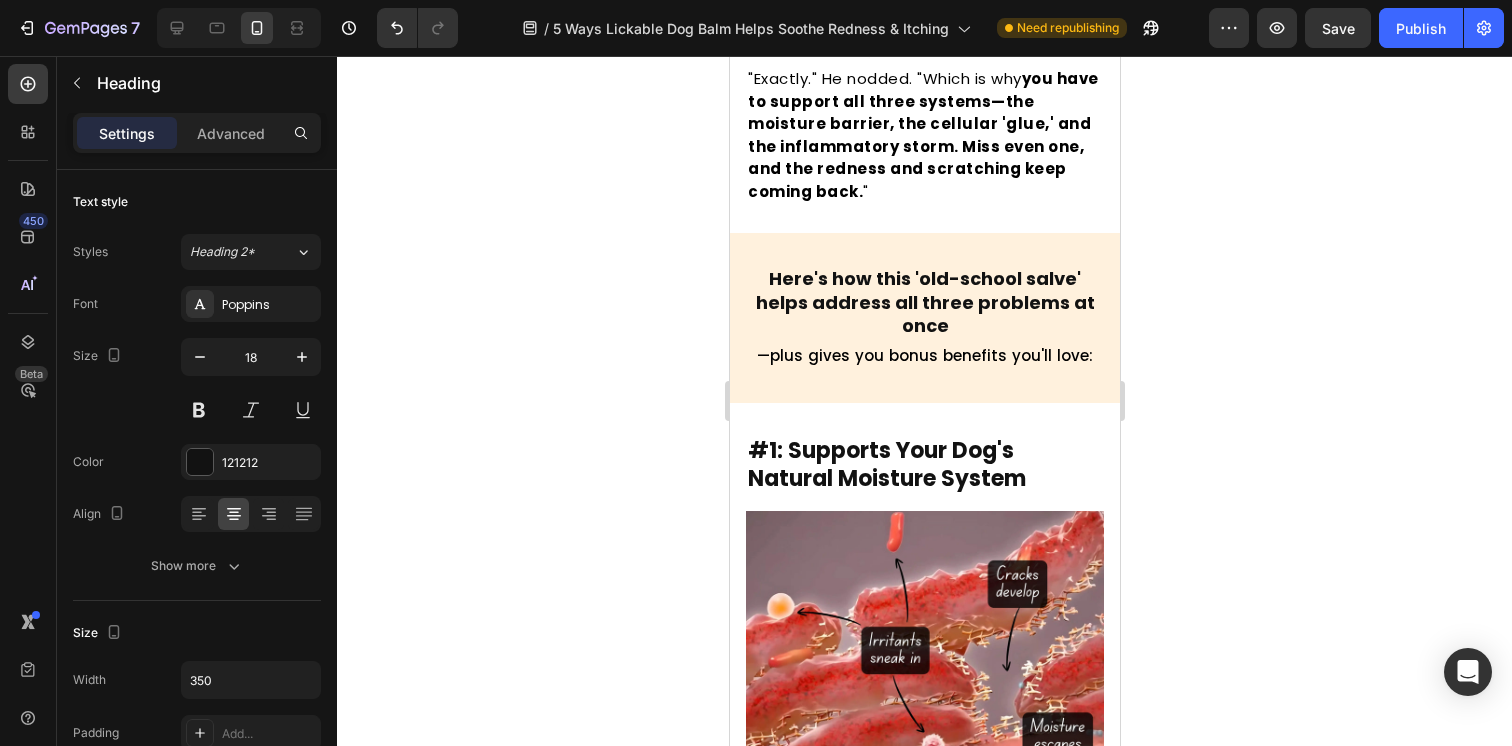 click 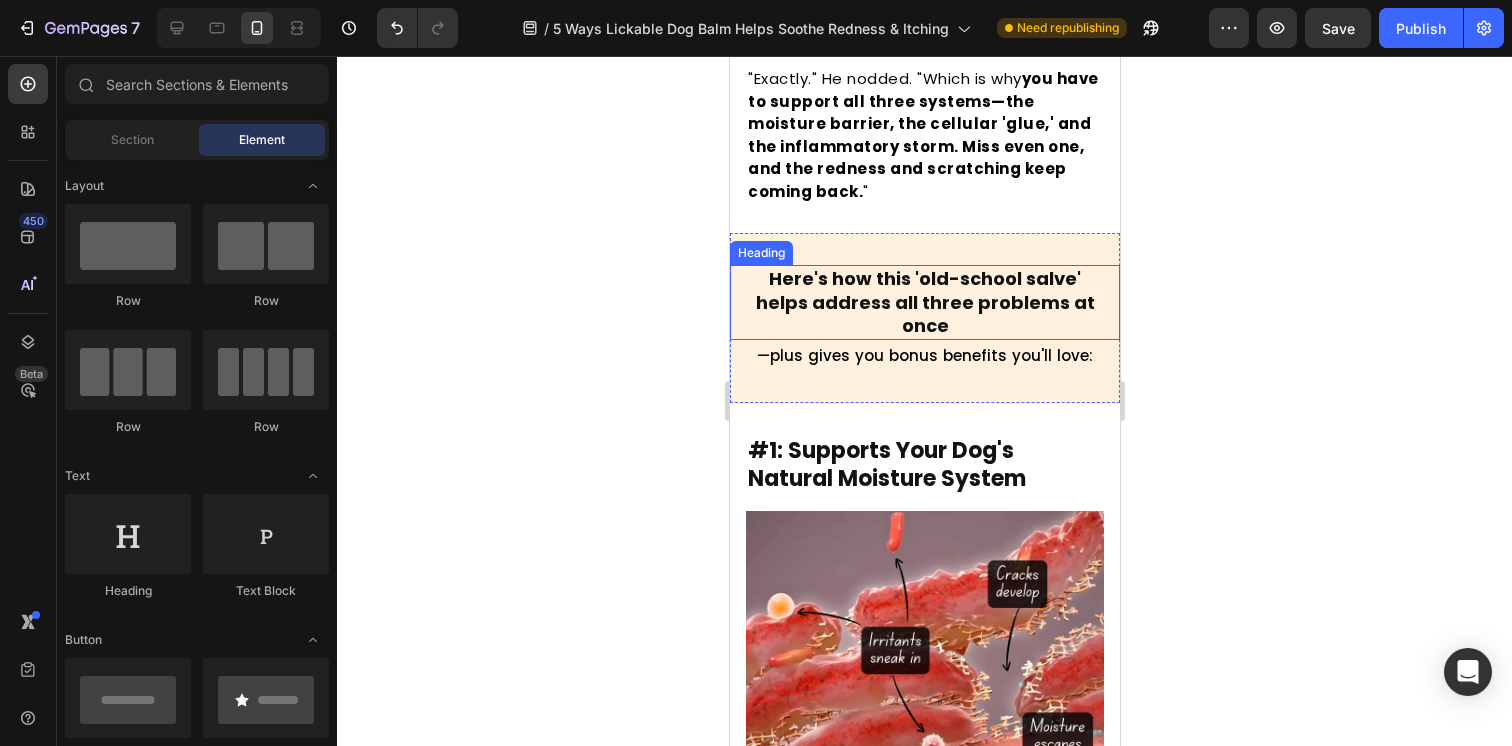 click on "Here's how this 'old-school salve' helps address all three problems at once" at bounding box center [924, 302] 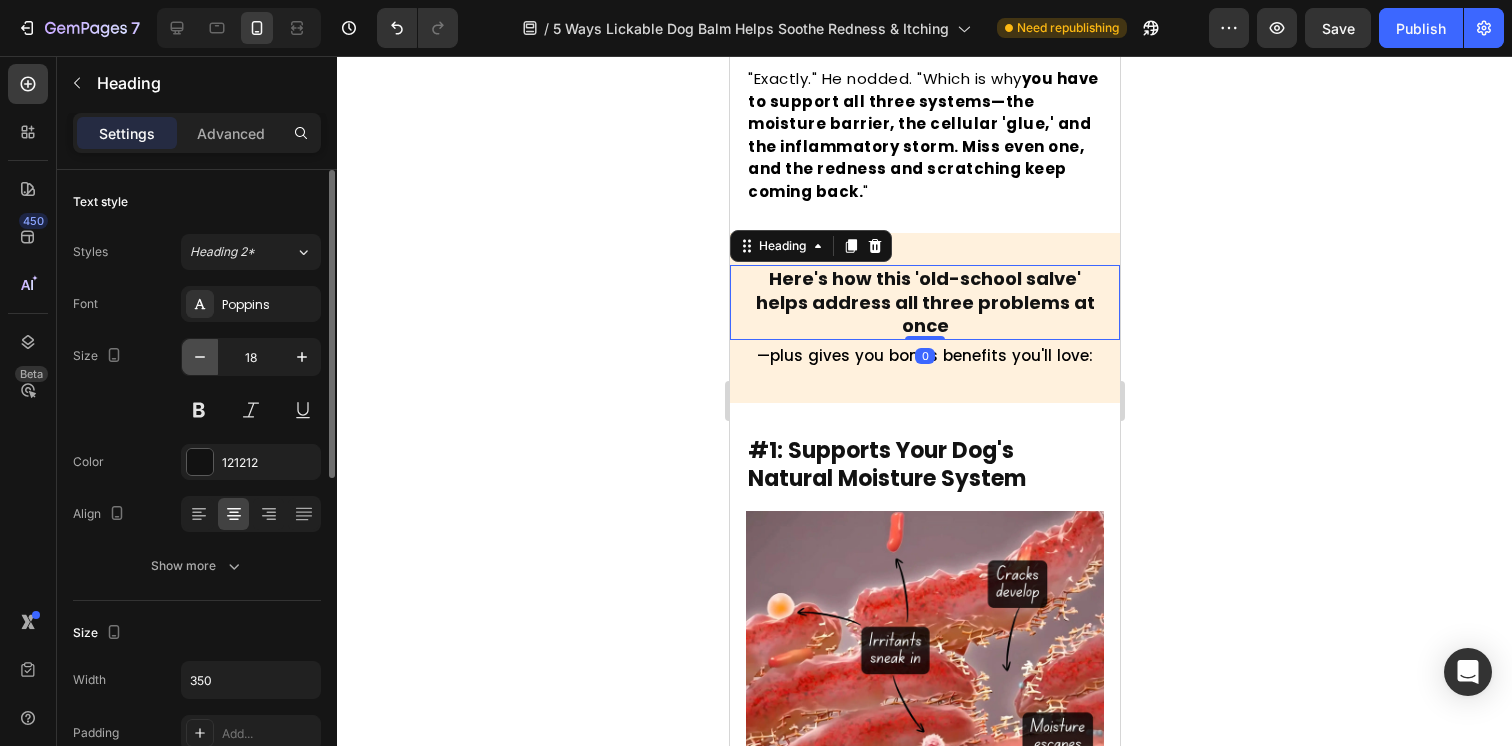 click 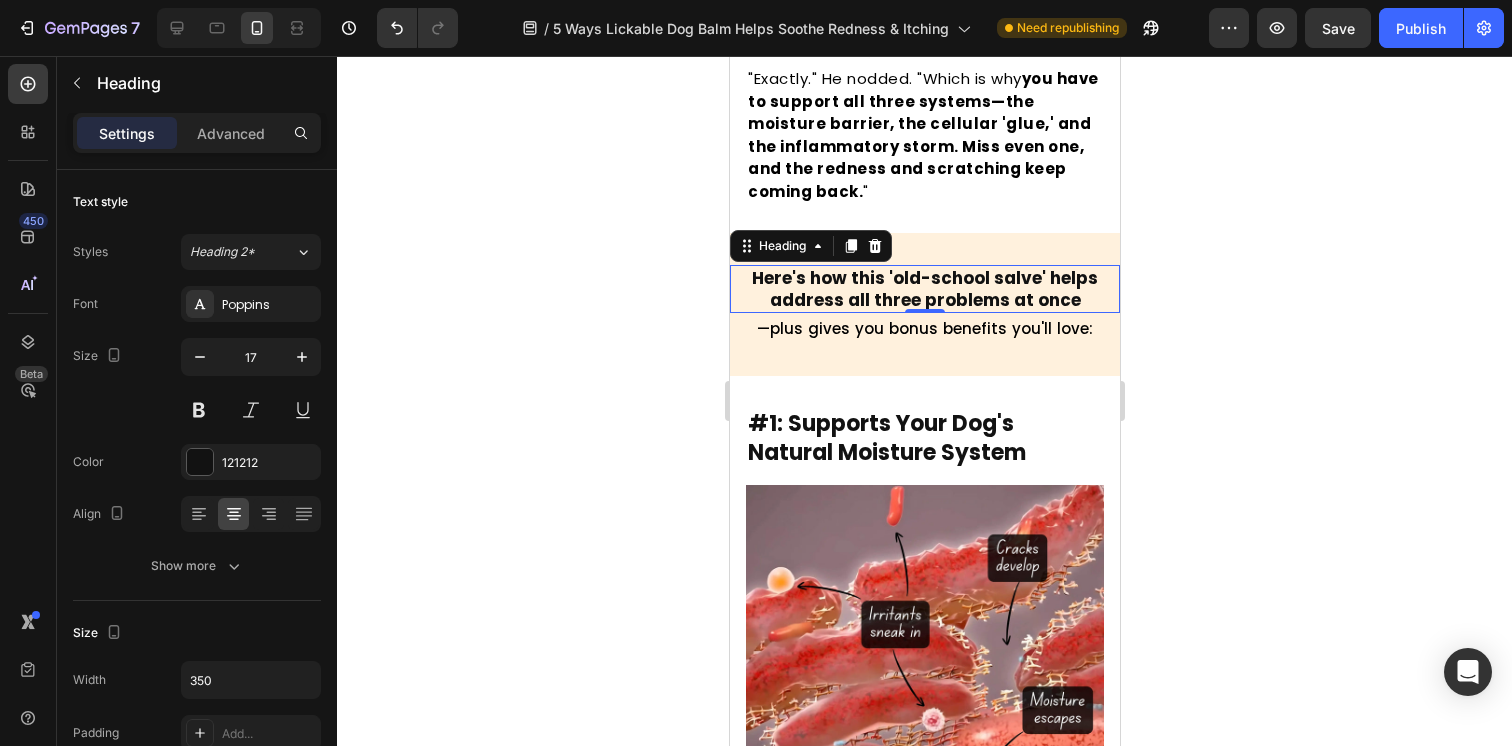 click 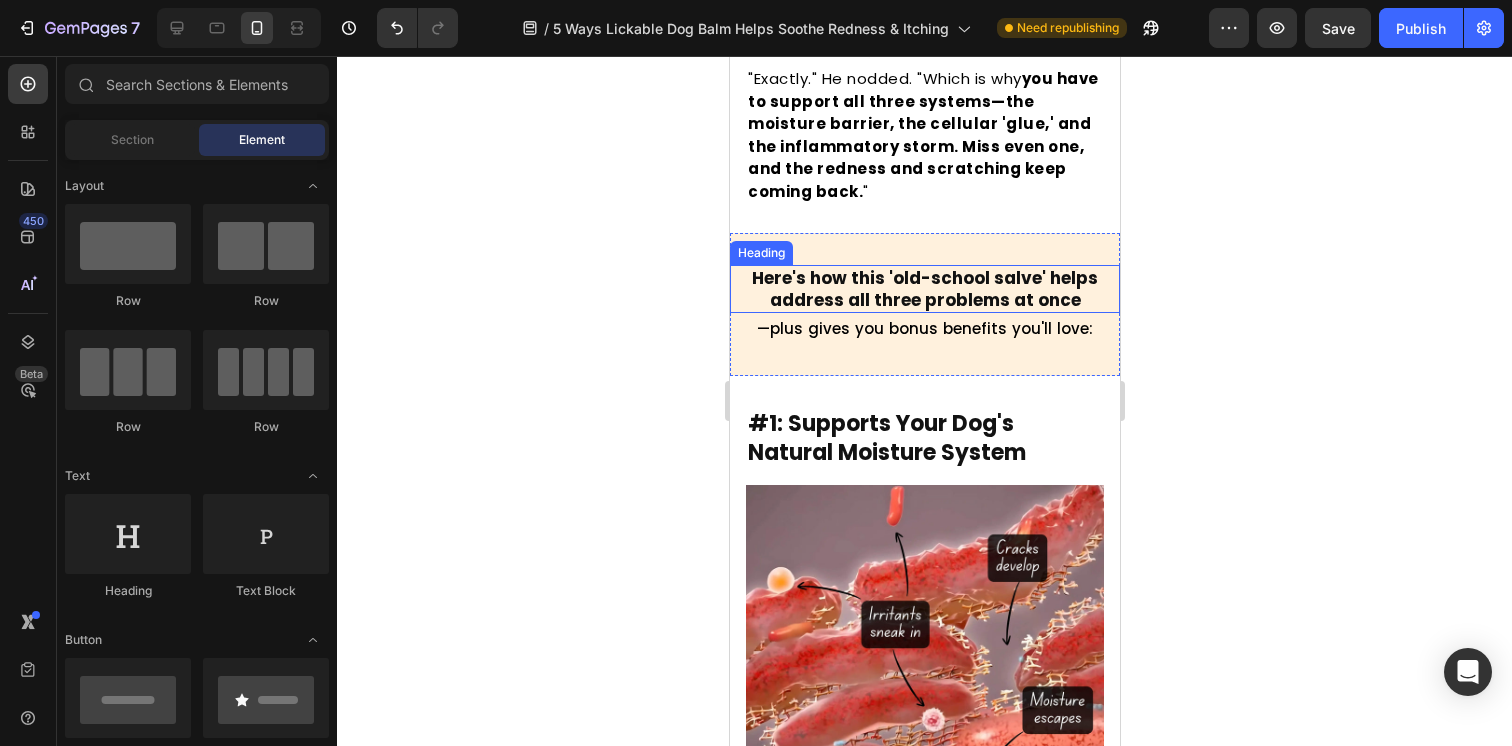 click on "Here's how this 'old-school salve' helps address all three problems at once" at bounding box center (924, 289) 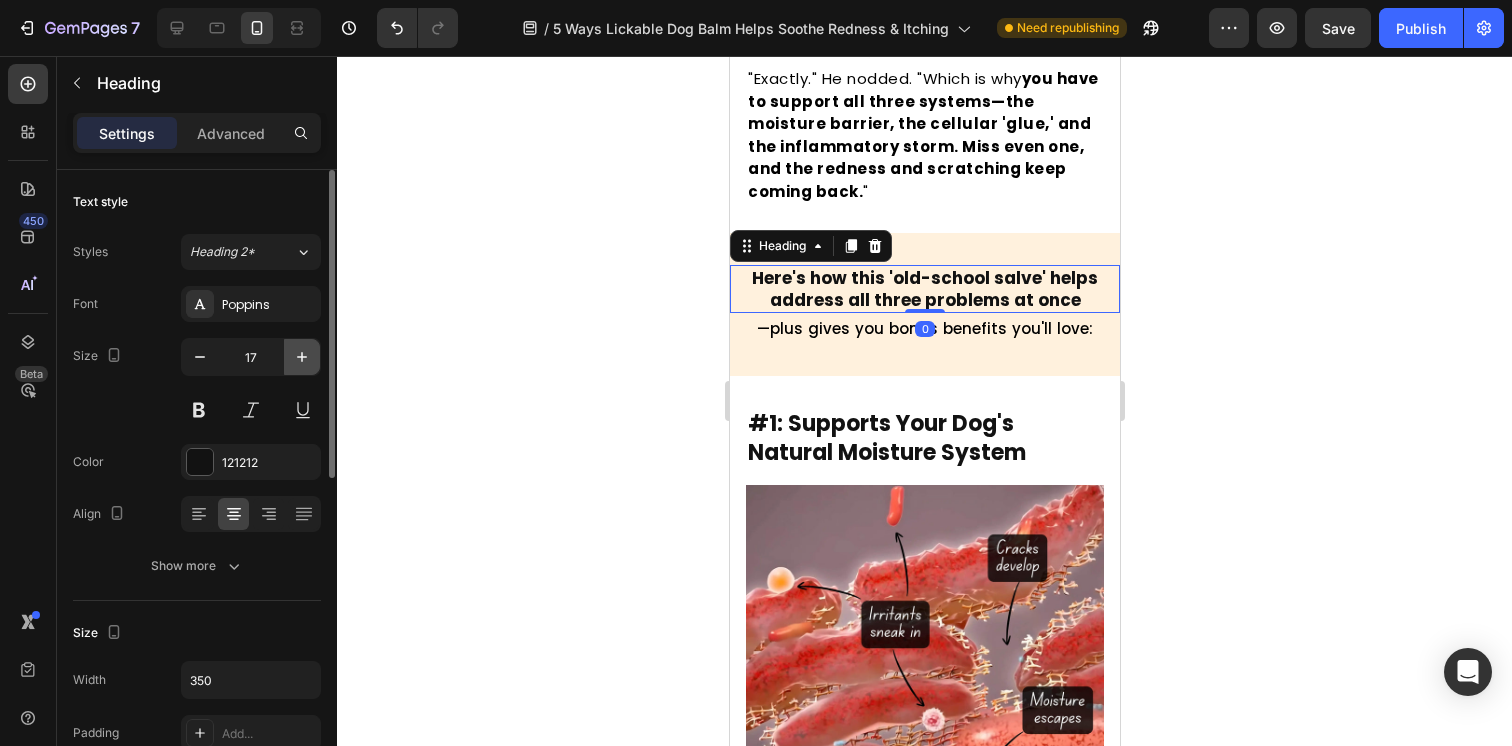 click 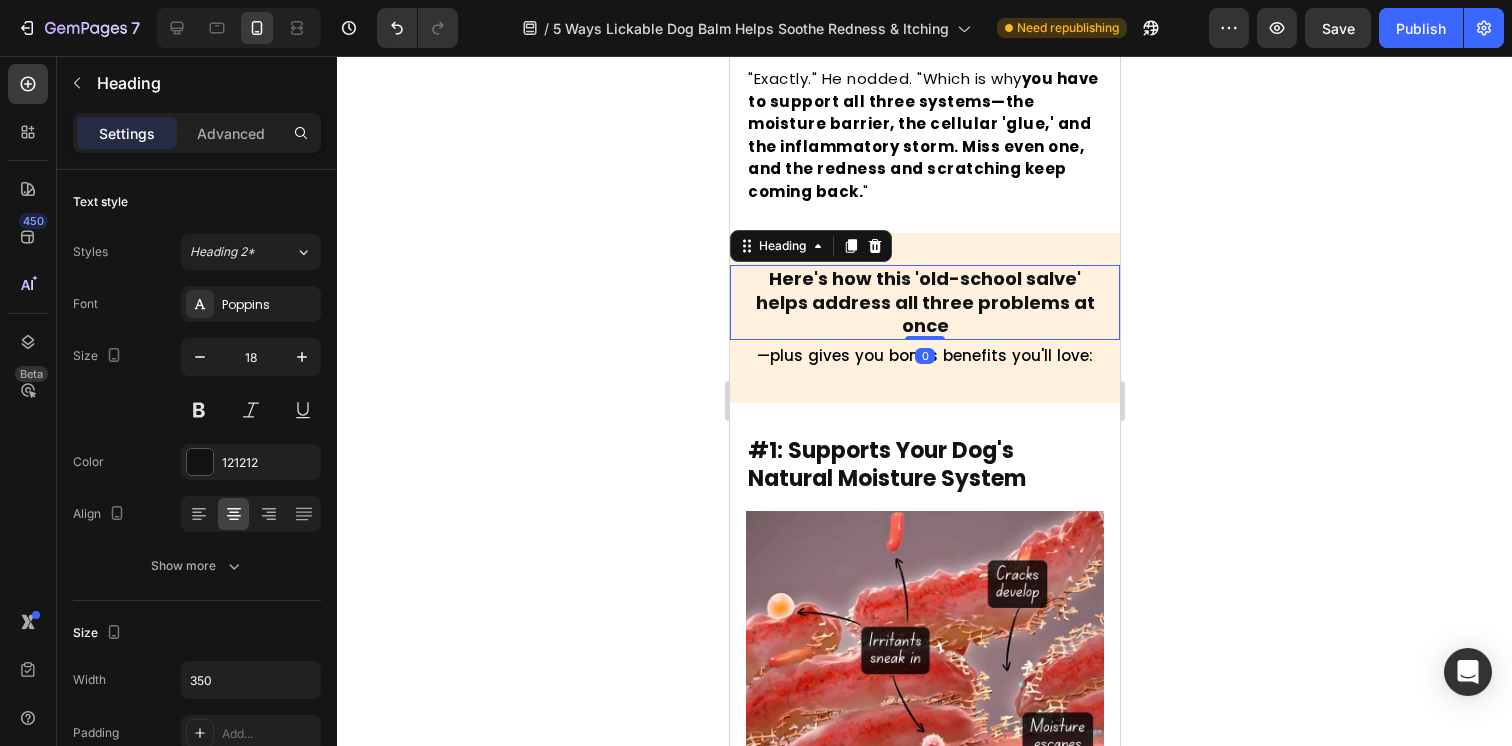 click 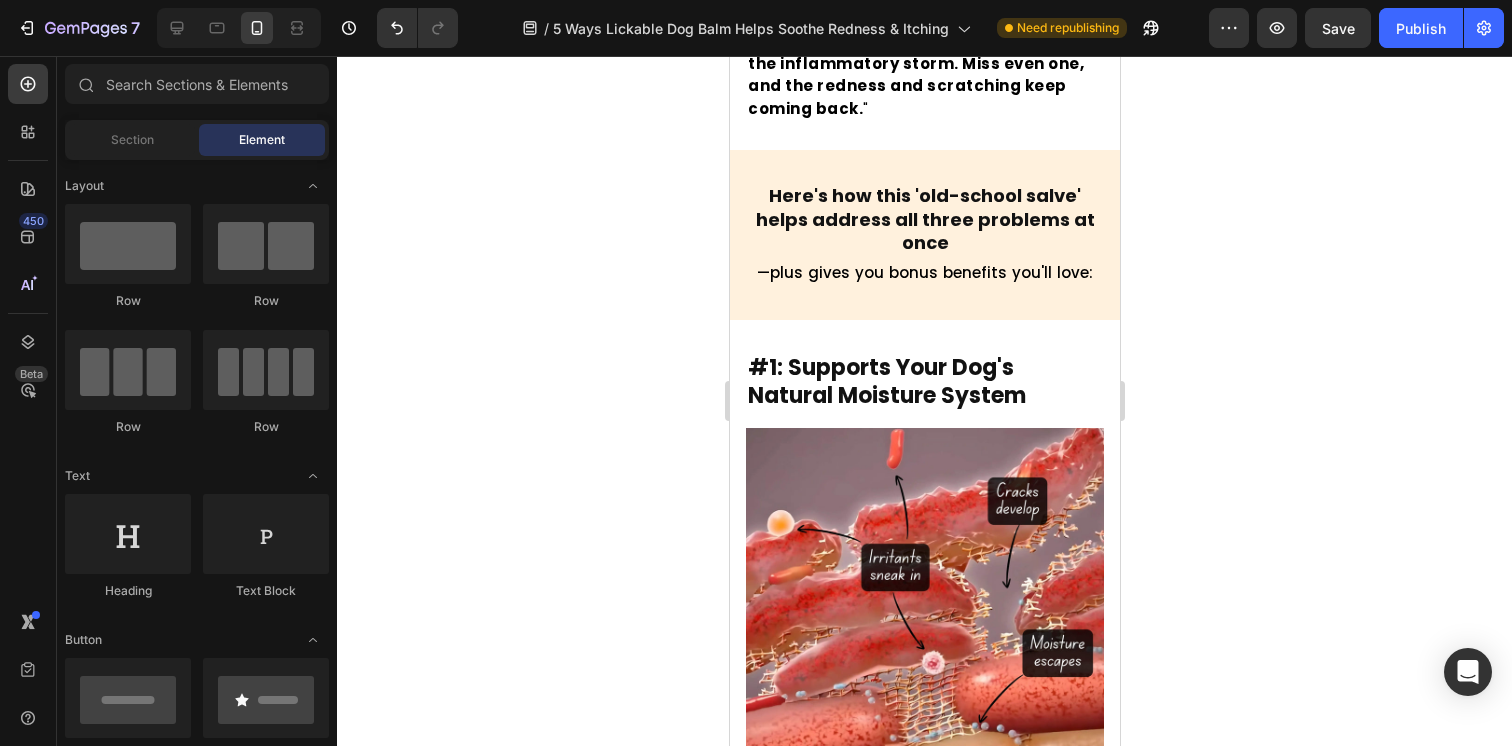 scroll, scrollTop: 2497, scrollLeft: 0, axis: vertical 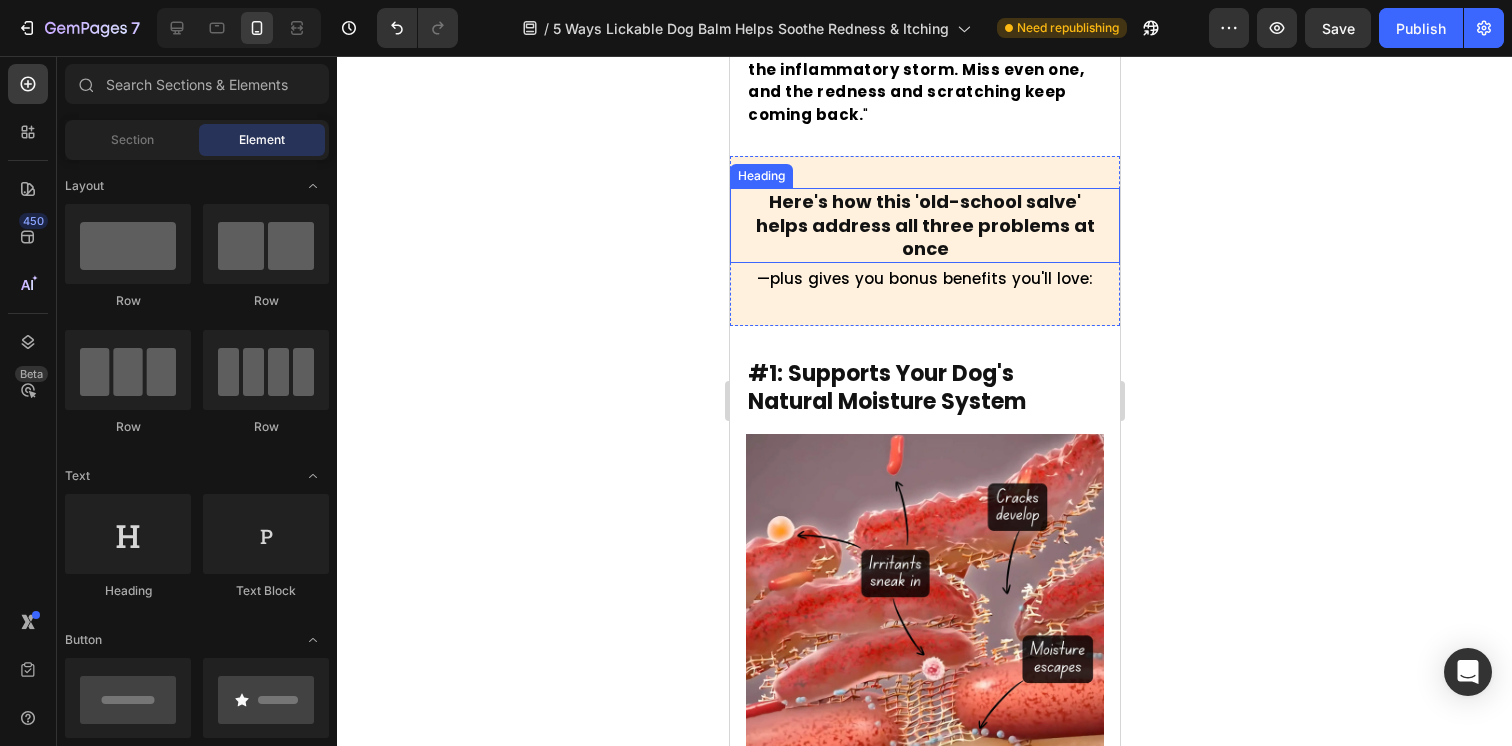 click on "Here's how this 'old-school salve' helps address all three problems at once" at bounding box center [924, 225] 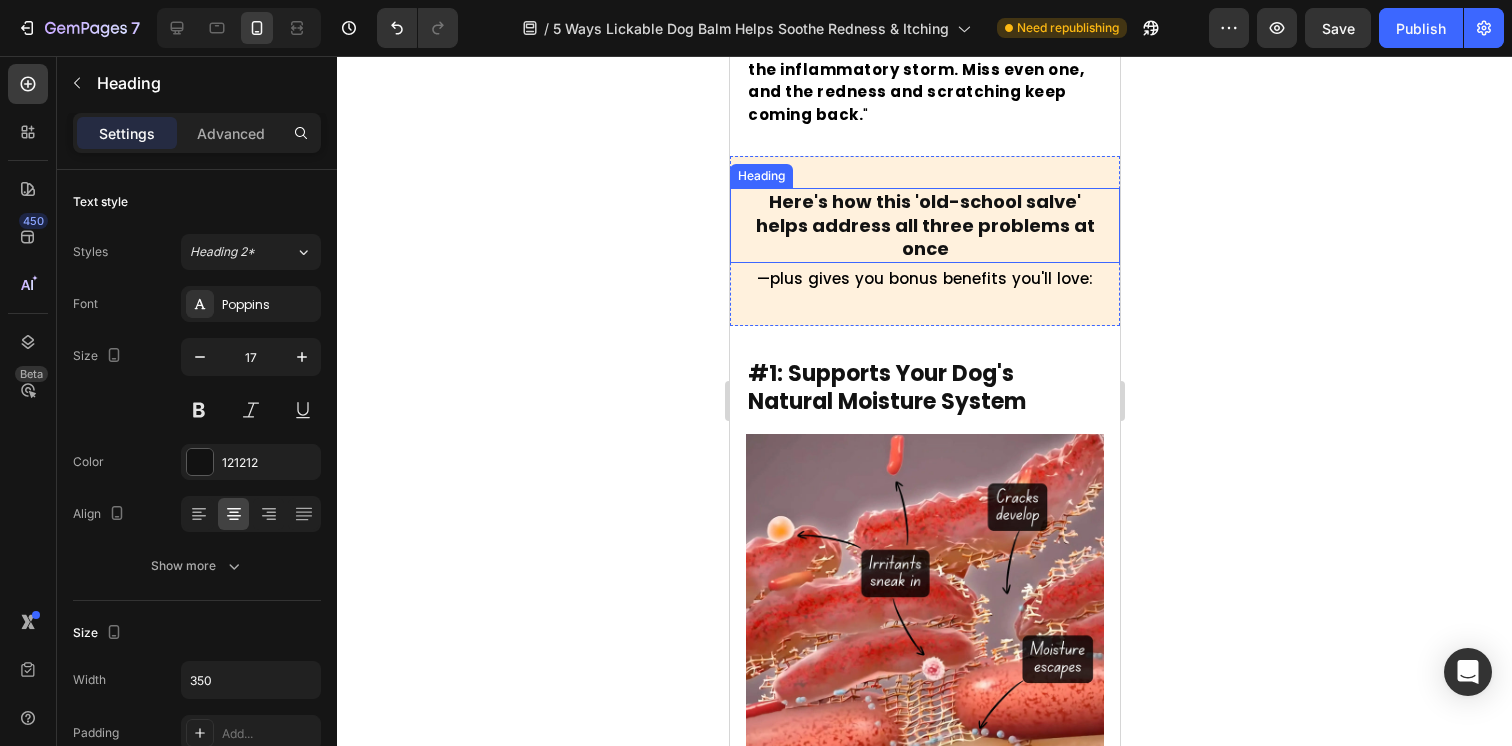 click on "Here's how this 'old-school salve' helps address all three problems at once" at bounding box center (924, 225) 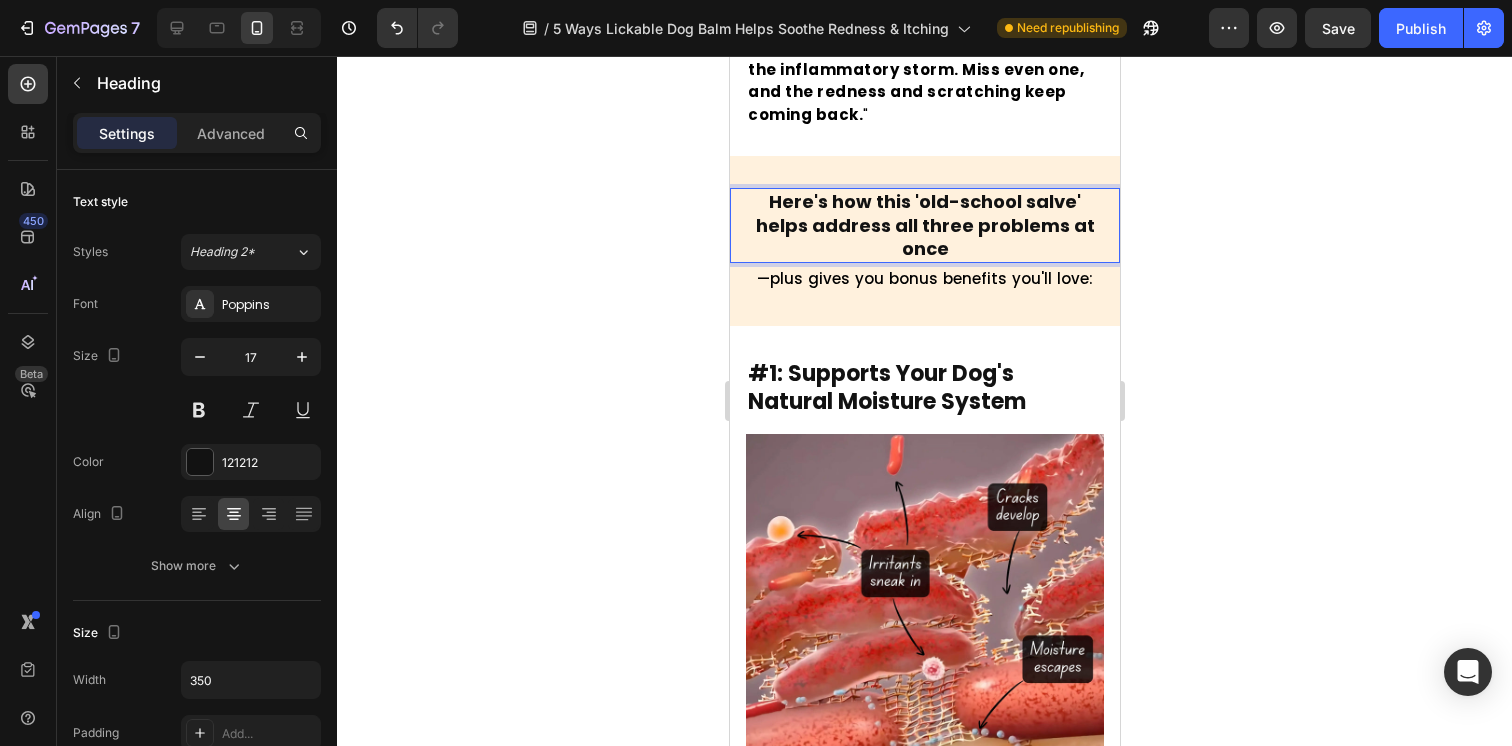 click on "Here's how this 'old-school salve' helps address all three problems at once" at bounding box center (924, 225) 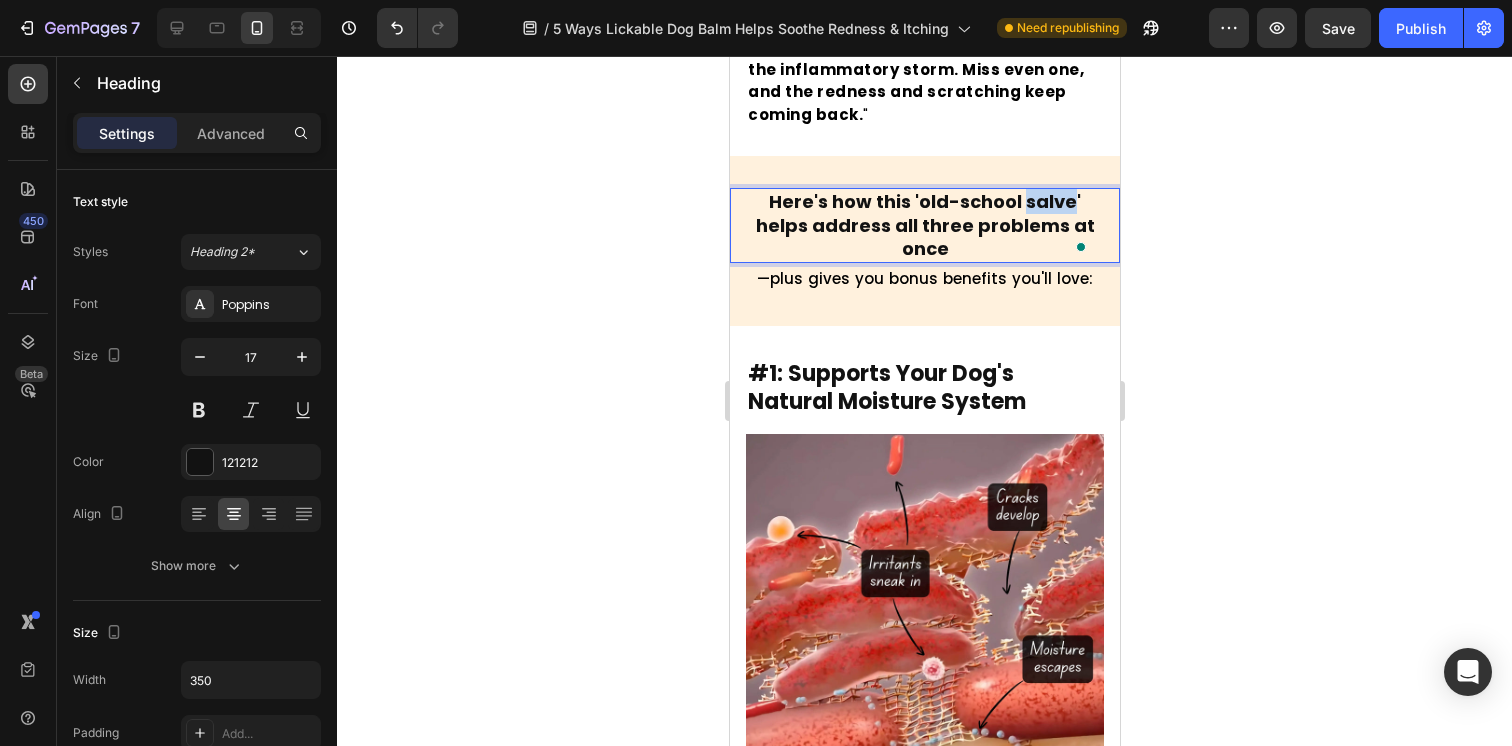 click on "Here's how this 'old-school salve' helps address all three problems at once" at bounding box center [924, 225] 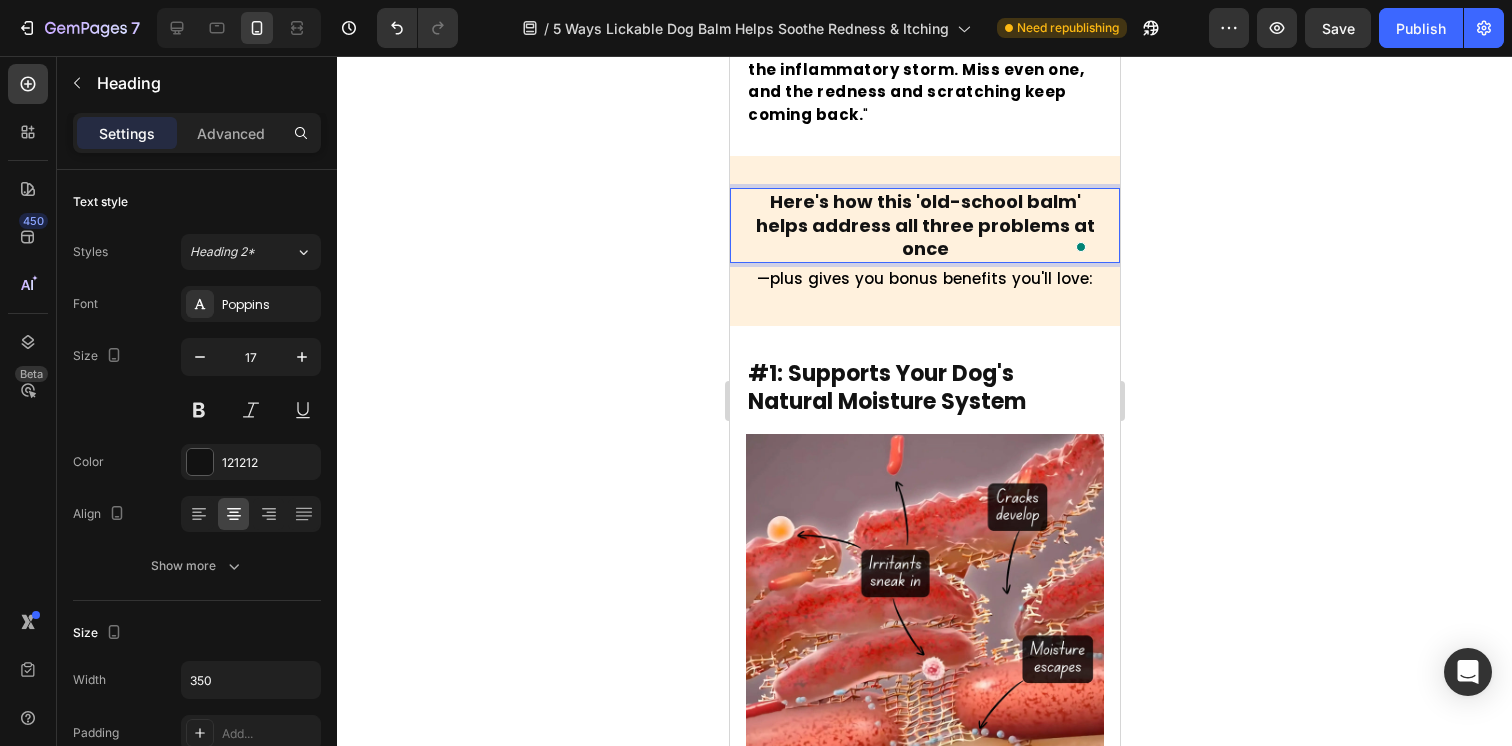 click 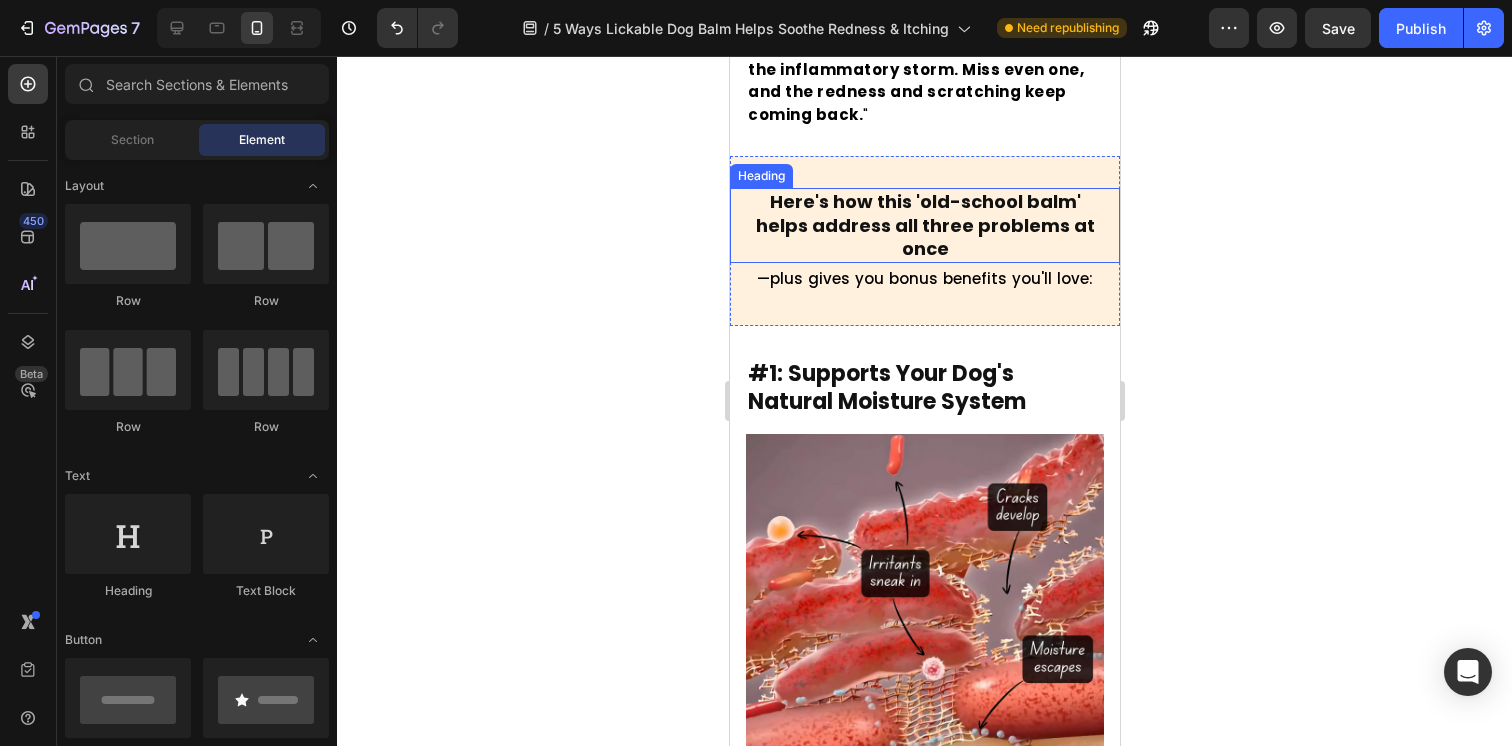 click on "Here's how this 'old-school balm' helps address all three problems at once" at bounding box center [924, 225] 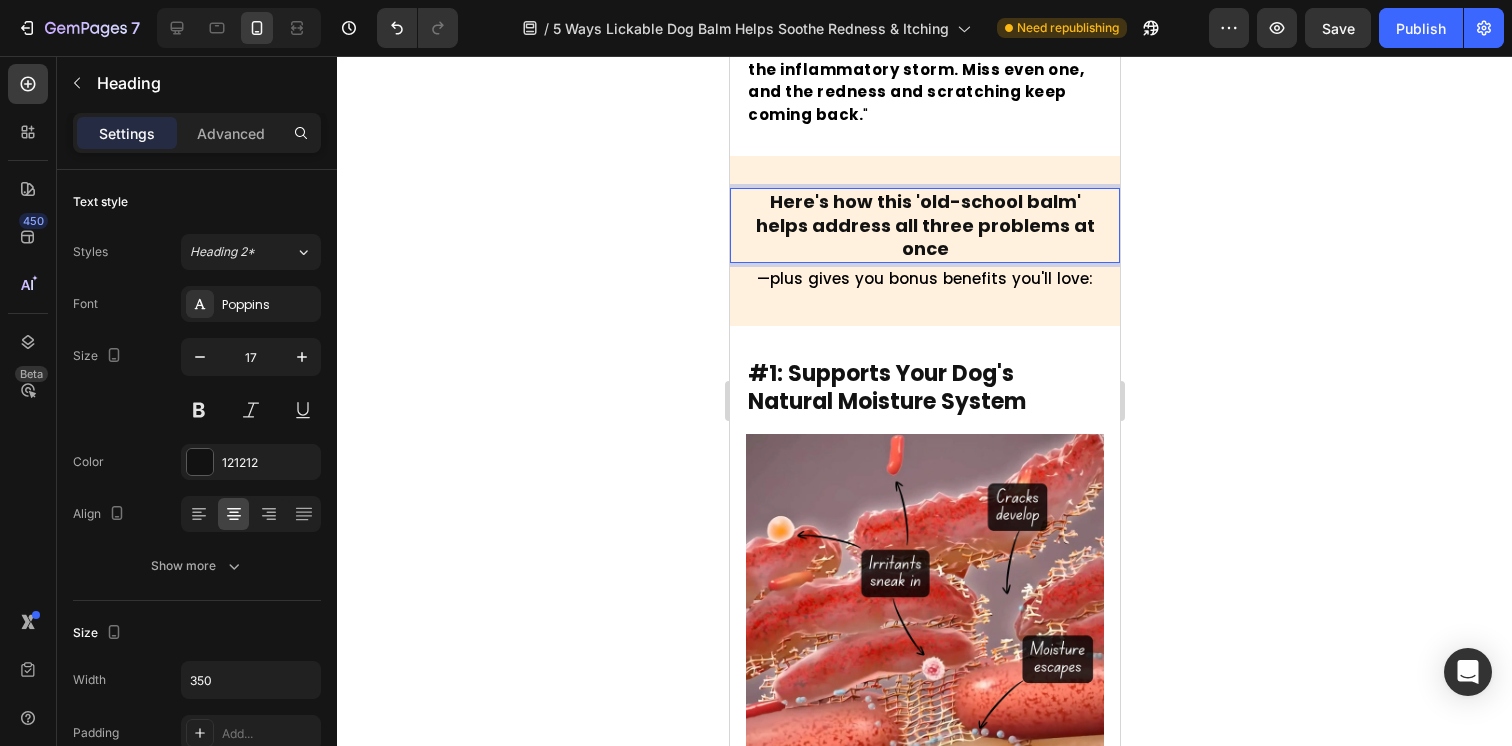 click on "Here's how this 'old-school balm' helps address all three problems at once" at bounding box center [924, 225] 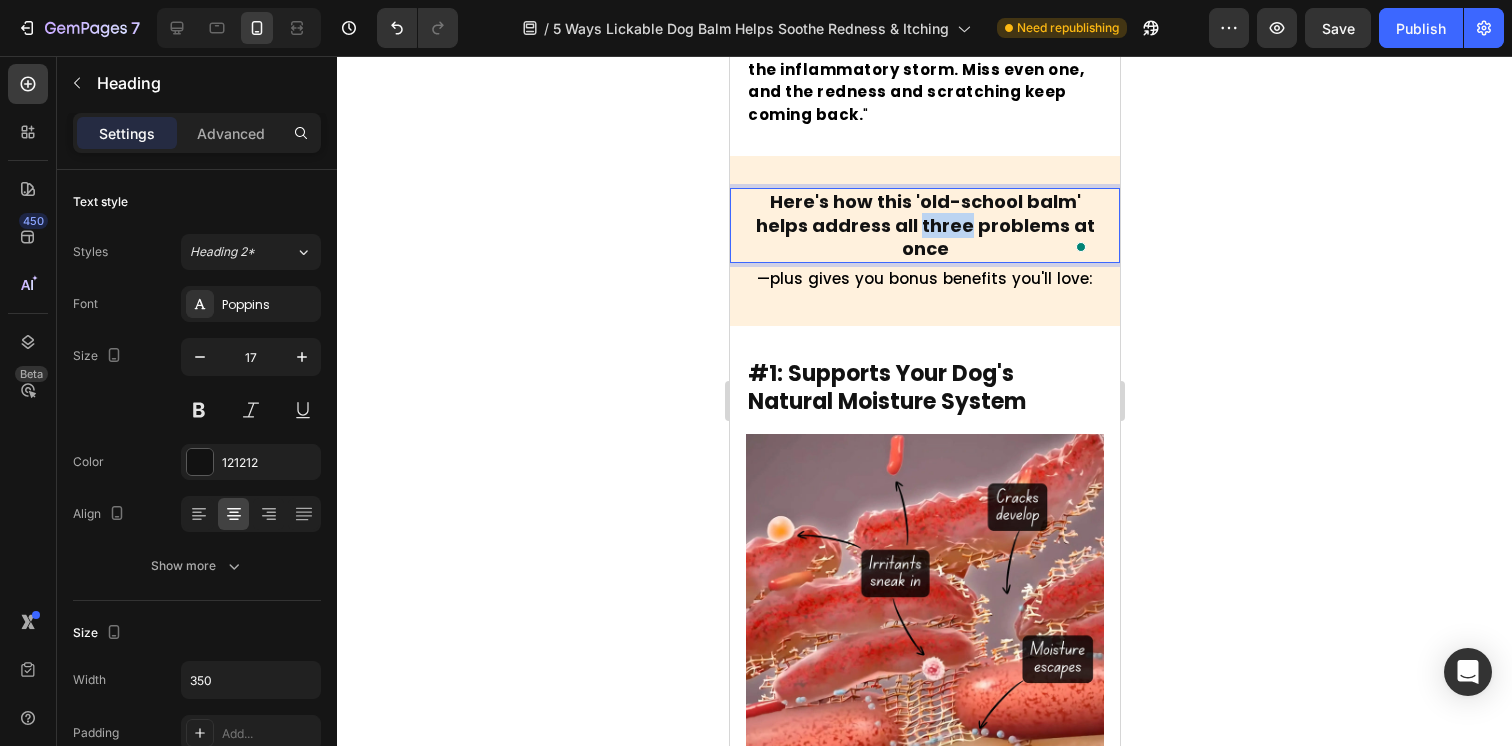 click on "Here's how this 'old-school balm' helps address all three problems at once" at bounding box center [924, 225] 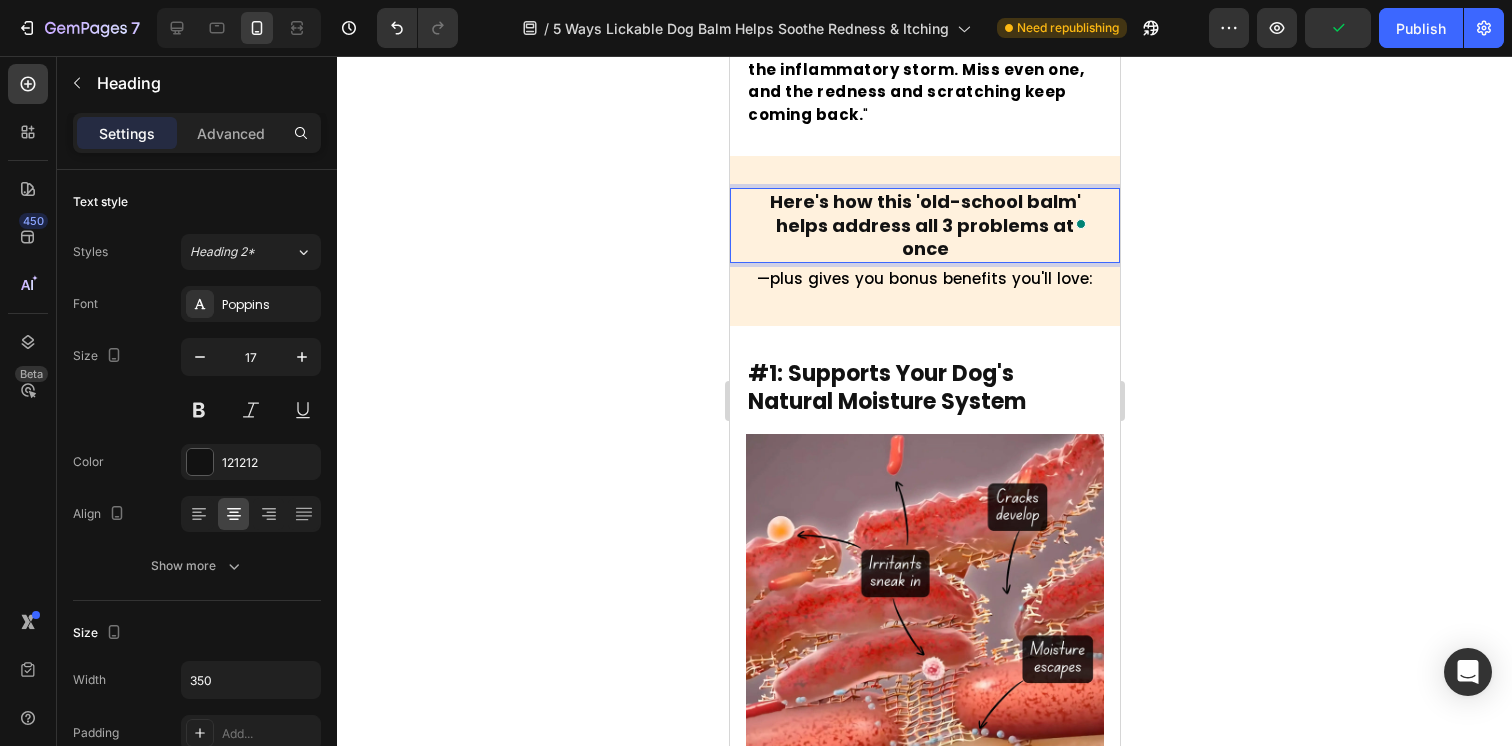 click 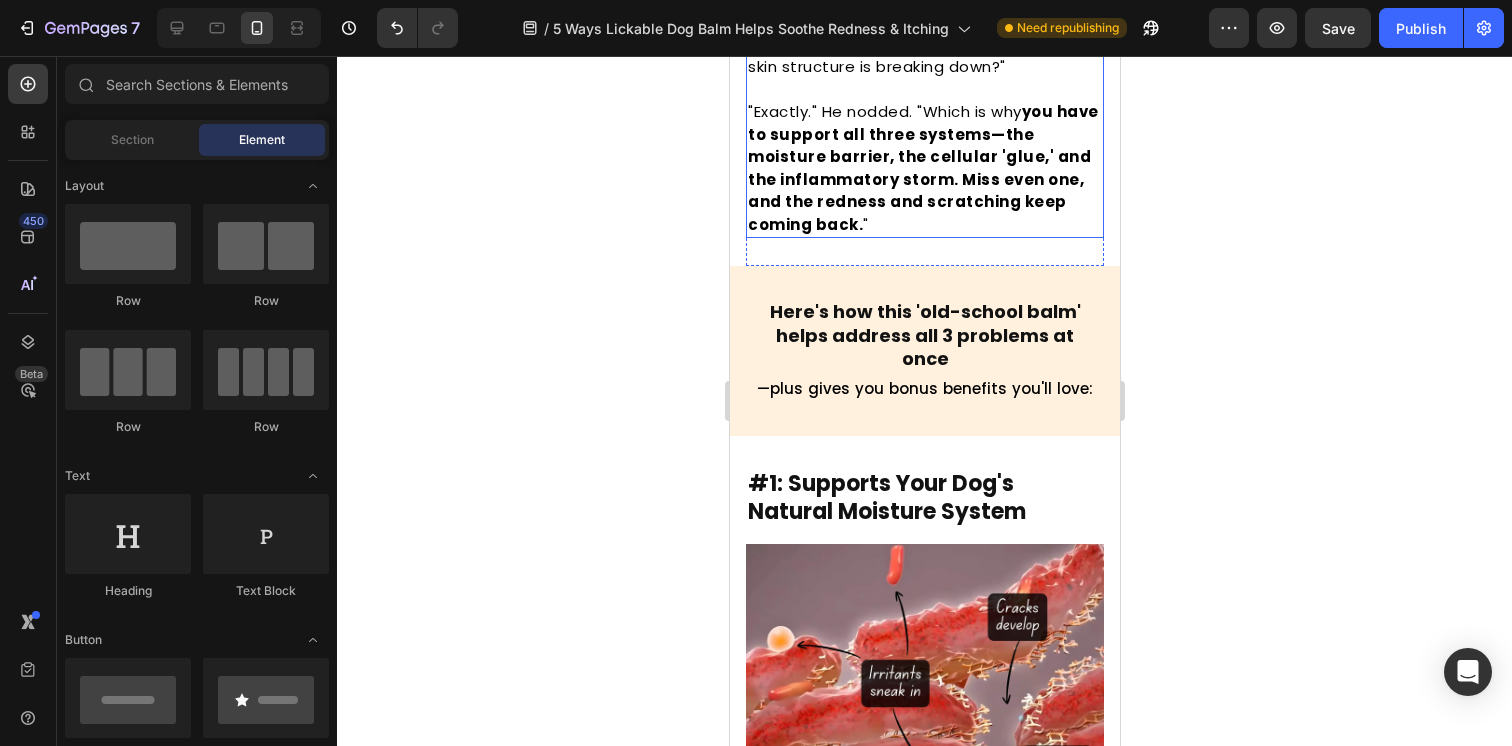 scroll, scrollTop: 2343, scrollLeft: 0, axis: vertical 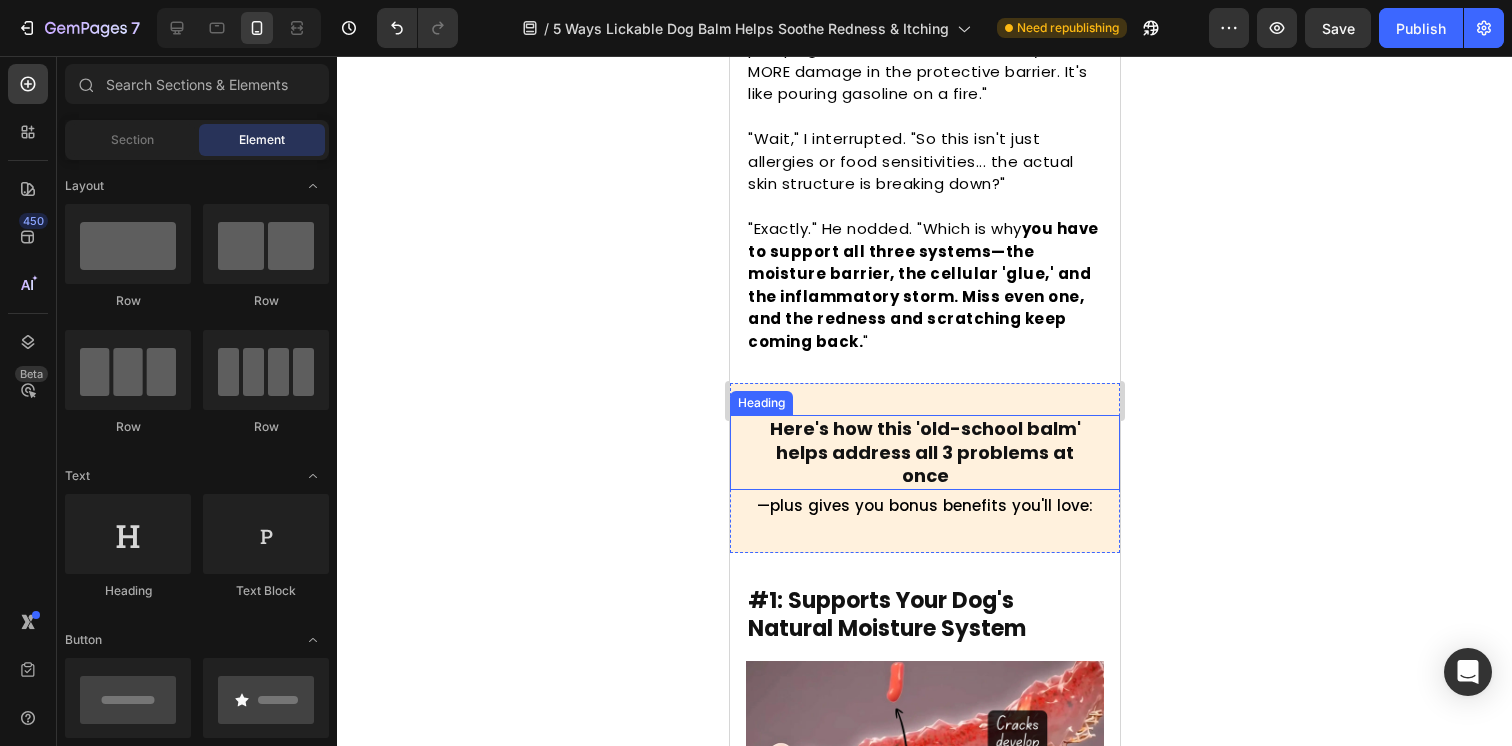 click on "Here's how this 'old-school balm' helps address all 3 problems at once" at bounding box center [924, 452] 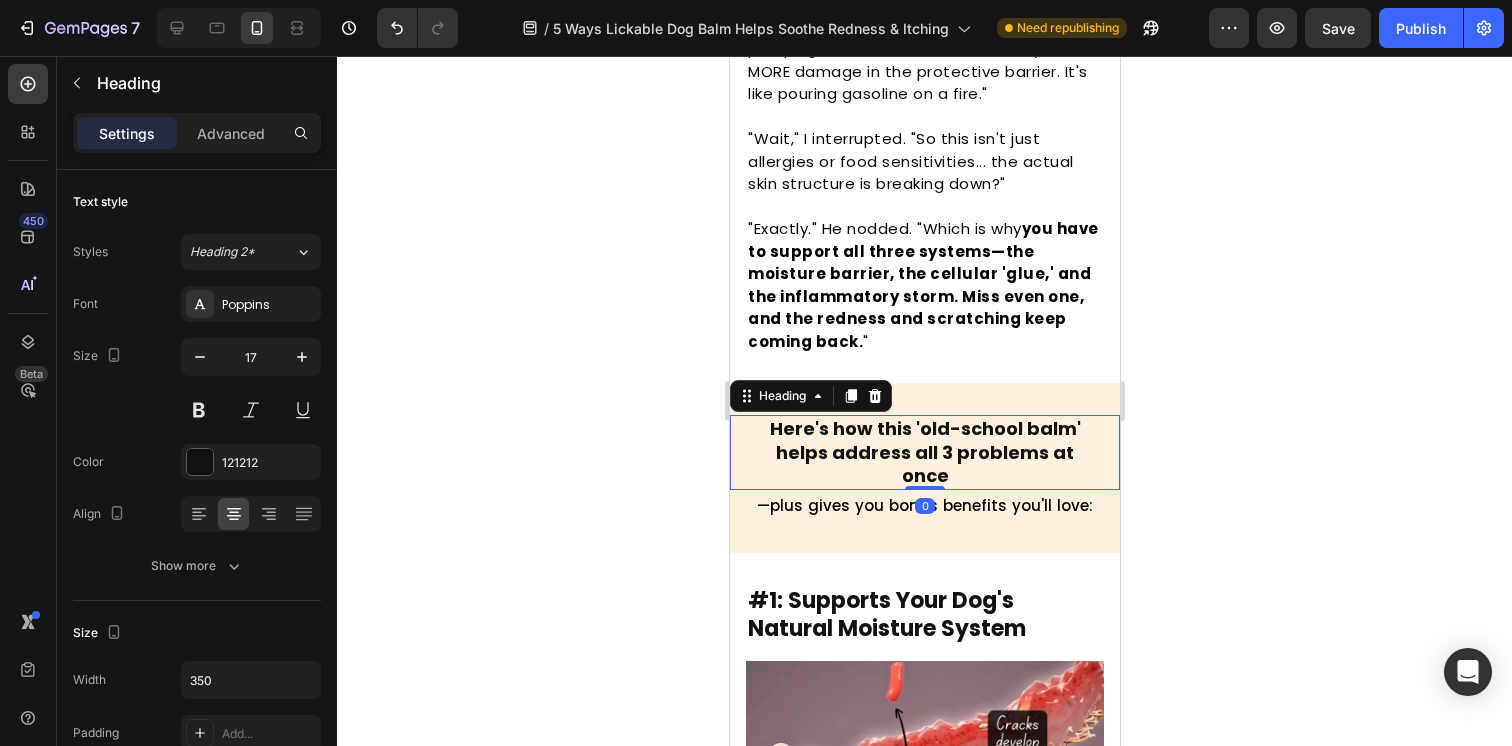 click on "Here's how this 'old-school balm' helps address all 3 problems at once" at bounding box center [924, 452] 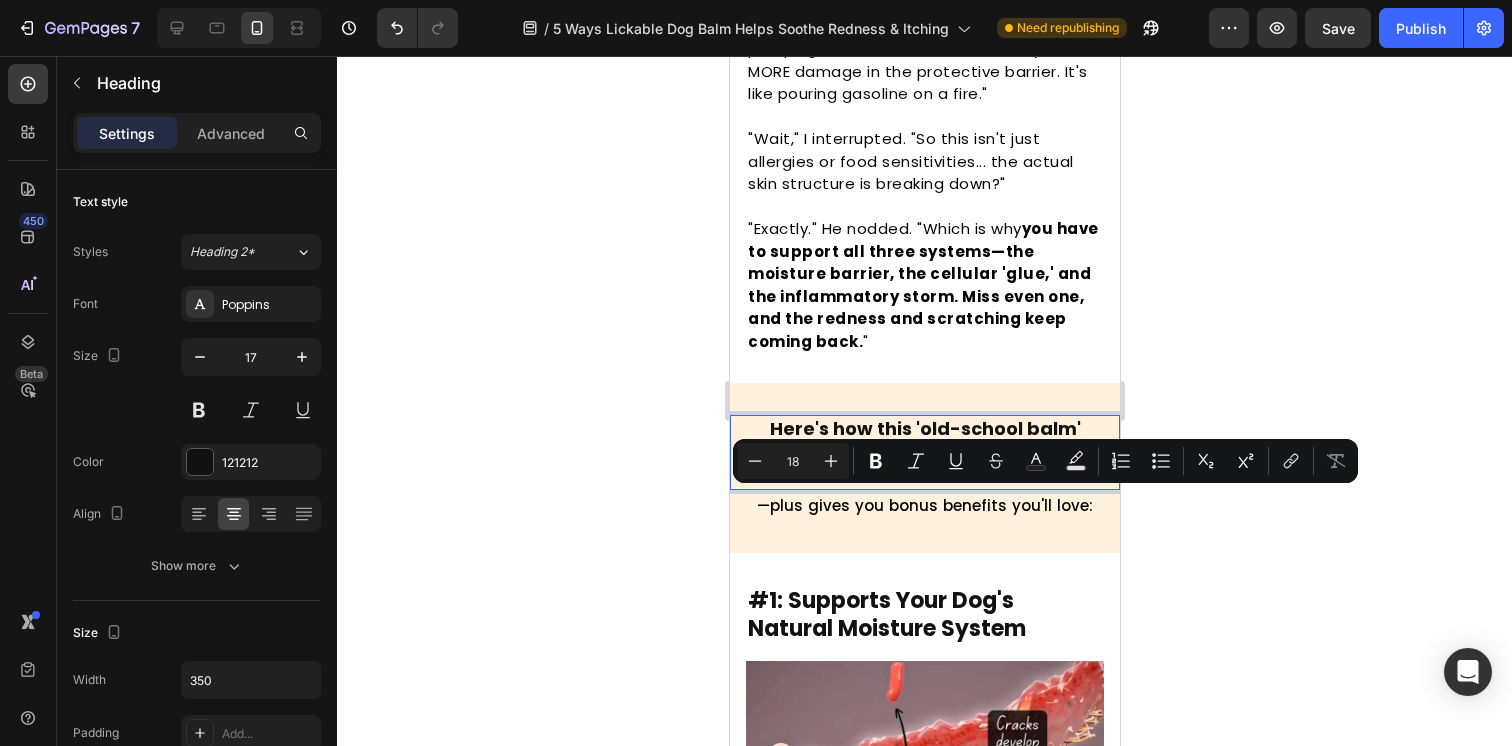click on "Here's how this 'old-school balm' helps address all 3 problems at once" at bounding box center [924, 452] 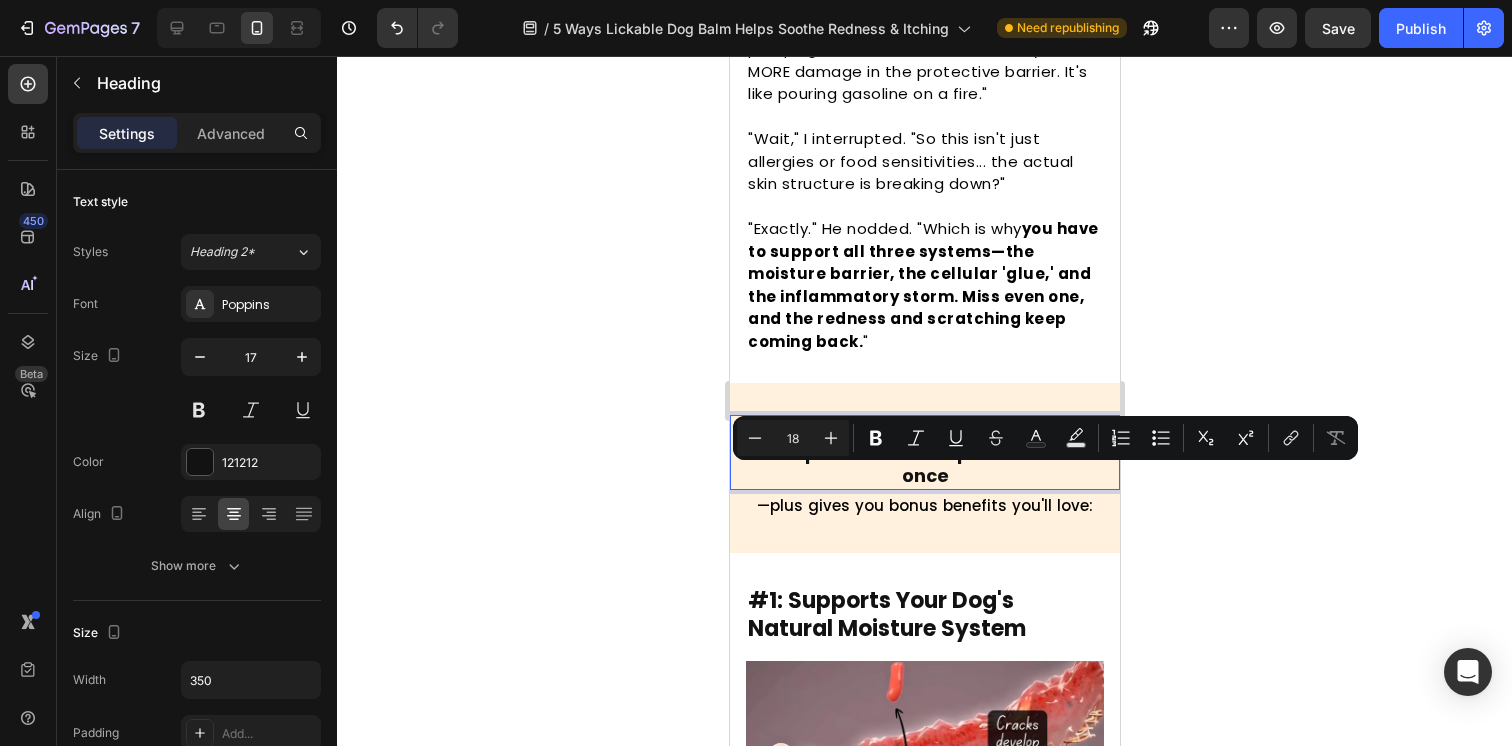 drag, startPoint x: 1061, startPoint y: 483, endPoint x: 915, endPoint y: 484, distance: 146.00342 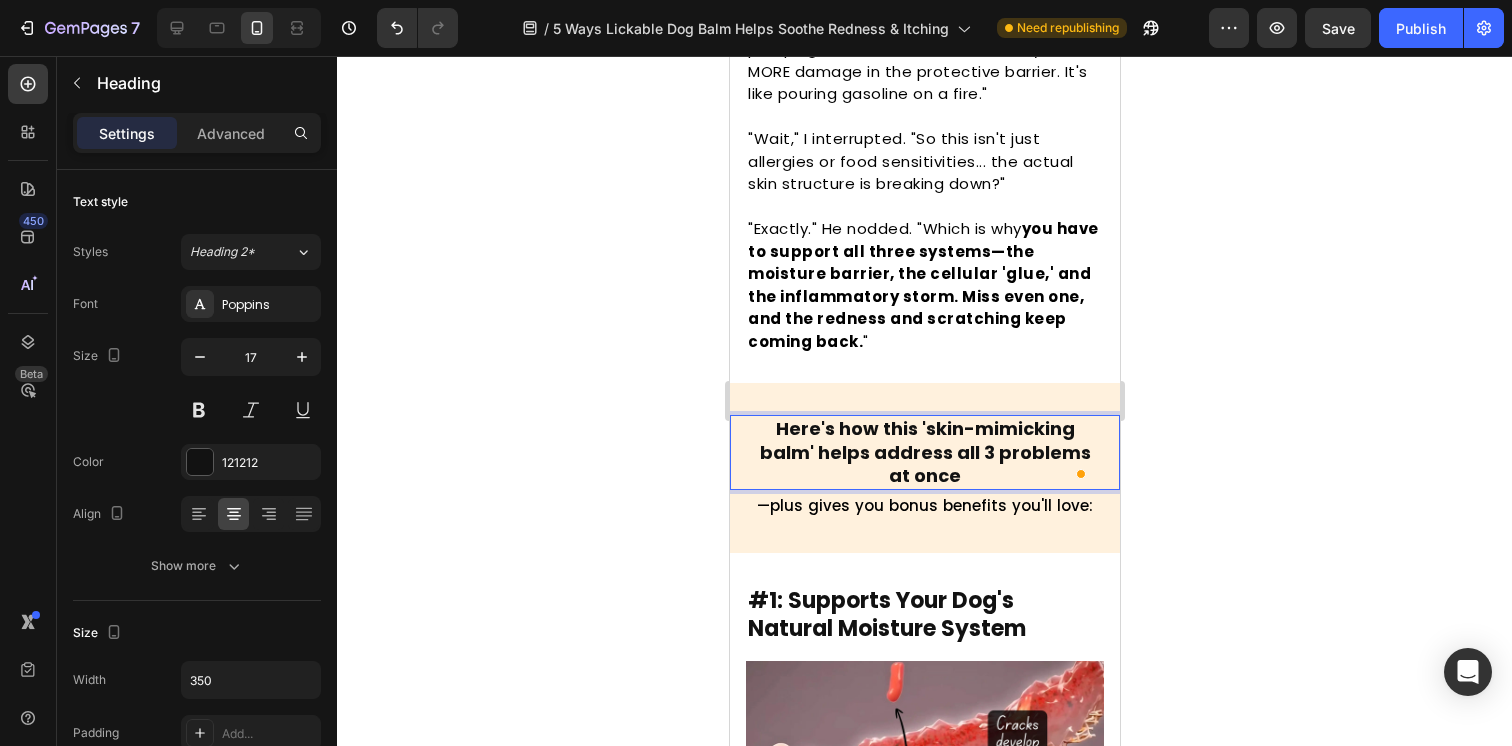 click on "Here's how this 'skin-mimicking balm' helps address all 3 problems at once" at bounding box center (924, 452) 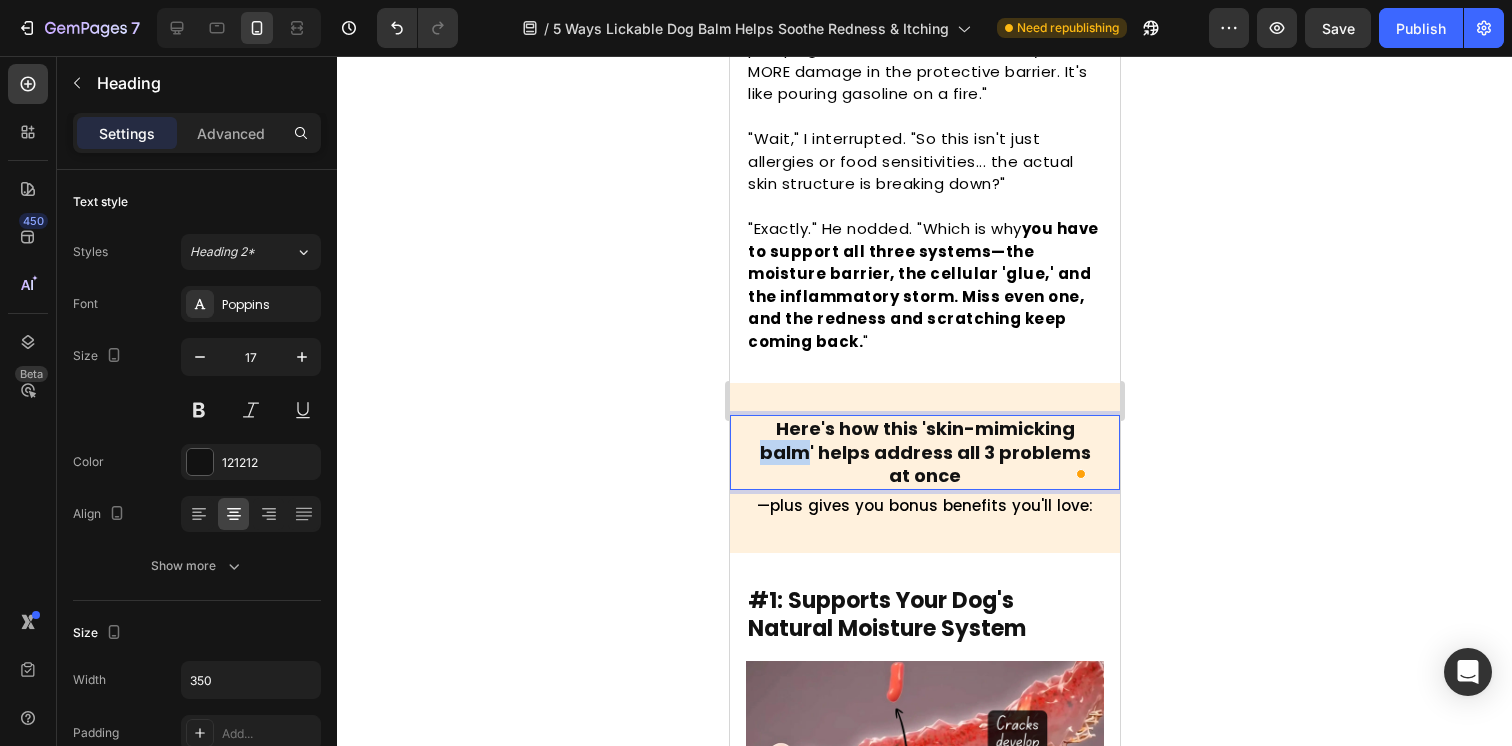 click on "Here's how this 'skin-mimicking balm' helps address all 3 problems at once" at bounding box center [924, 452] 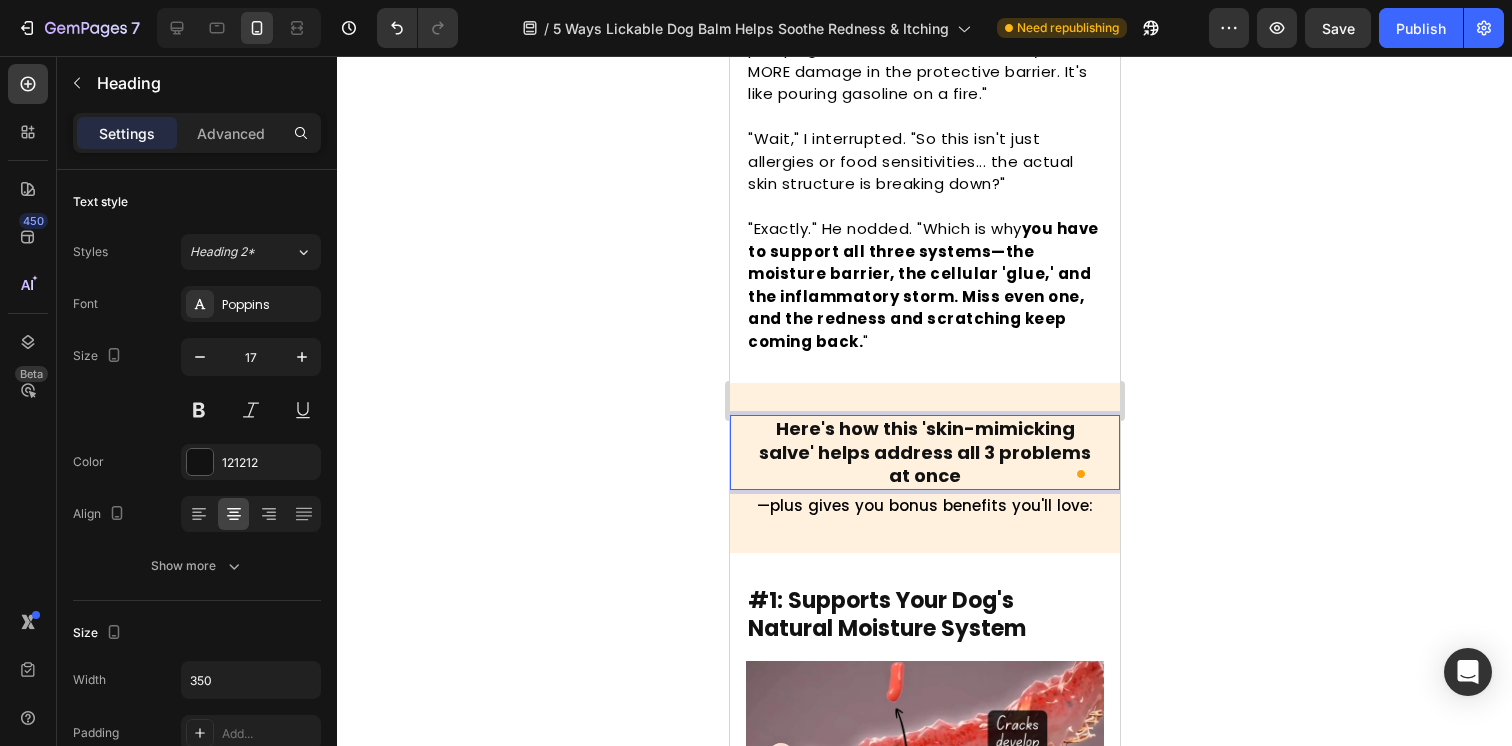 click 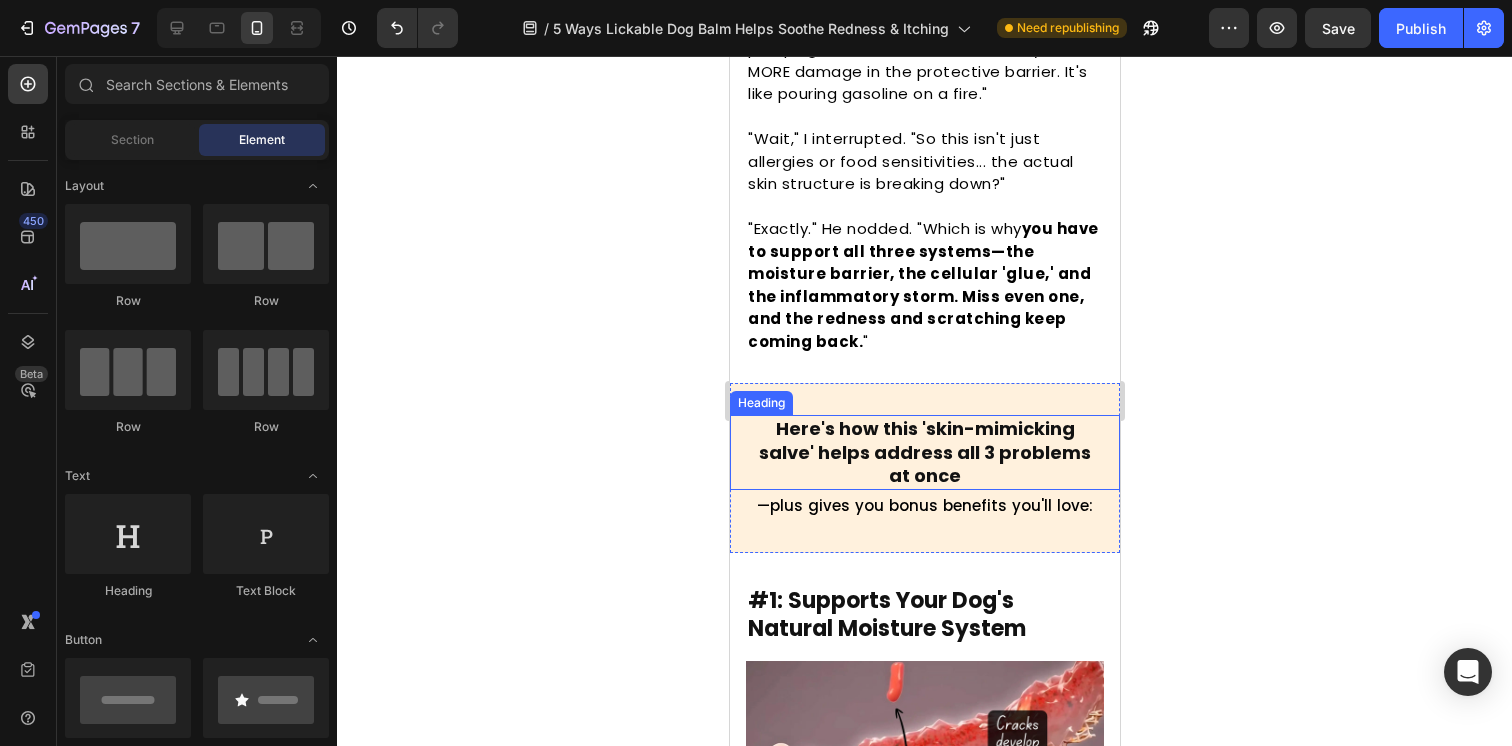click on "Here's how this 'skin-mimicking salve' helps address all 3 problems at once" at bounding box center [924, 452] 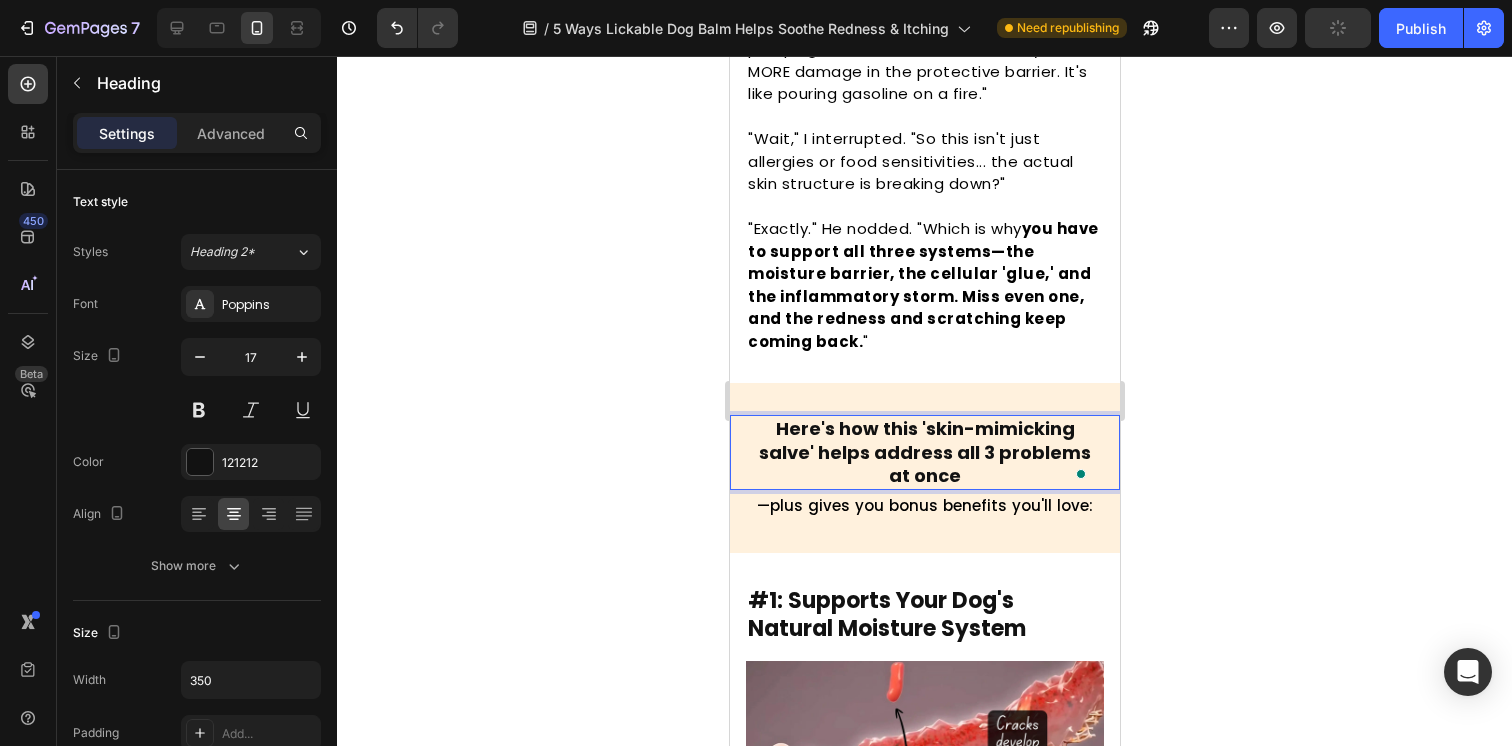 click on "Here's how this 'skin-mimicking salve' helps address all 3 problems at once" at bounding box center [924, 452] 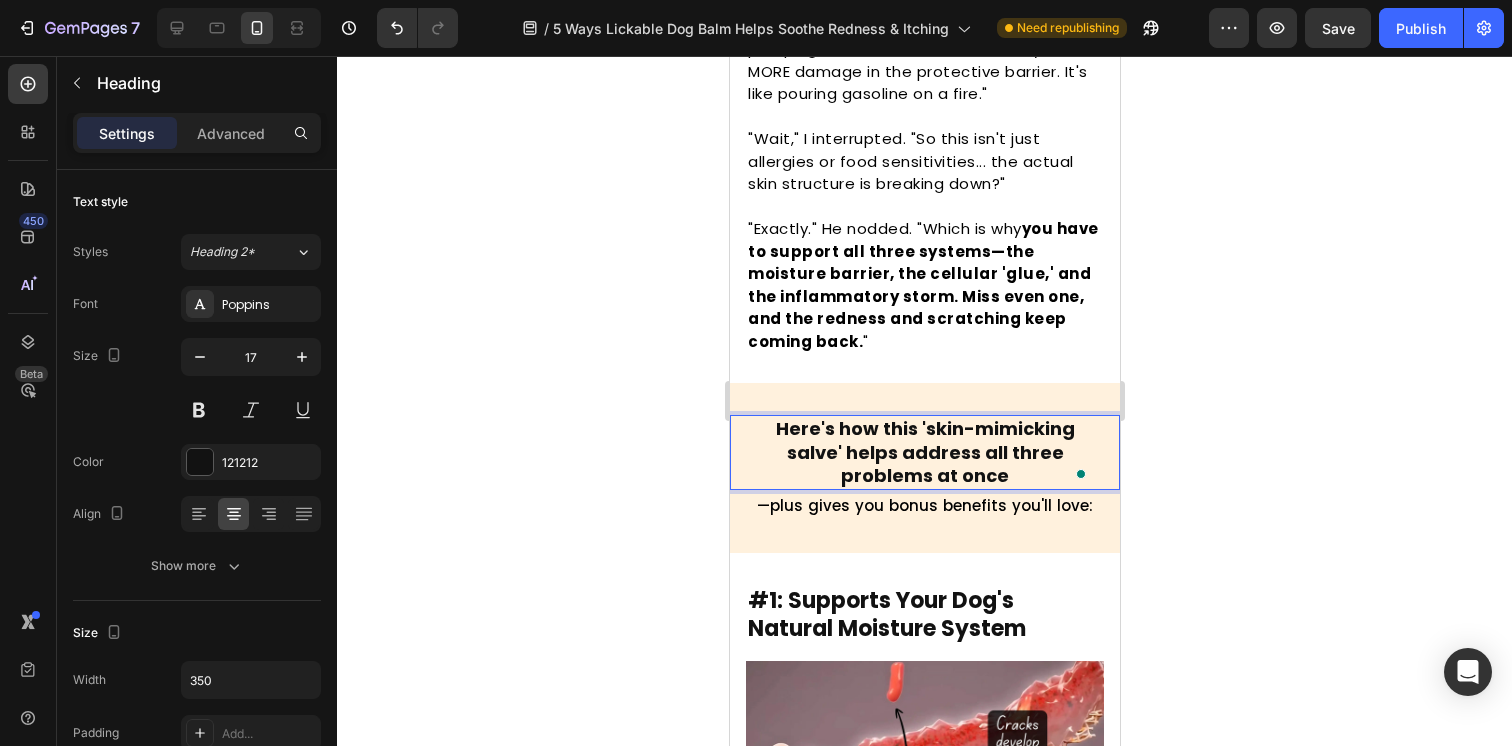 click 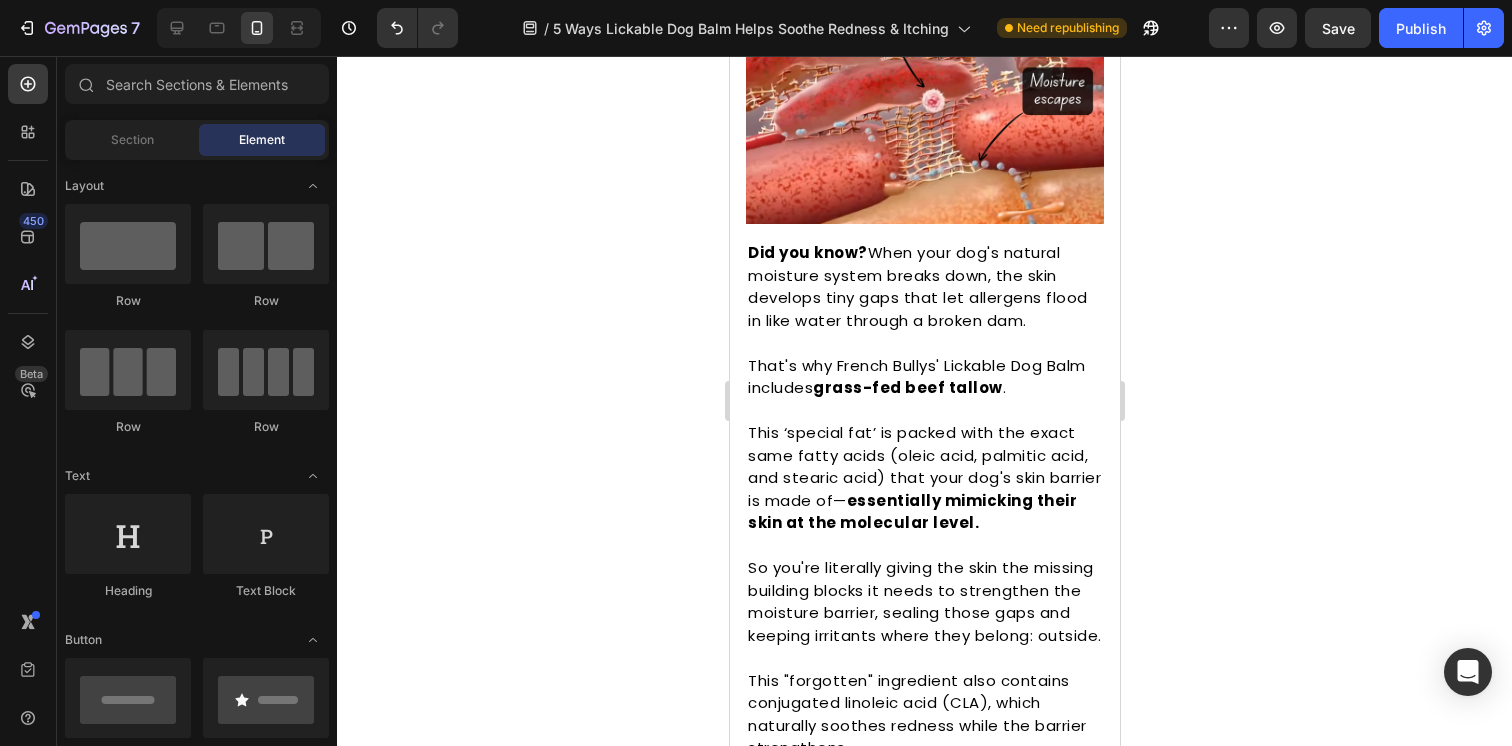 scroll, scrollTop: 3231, scrollLeft: 0, axis: vertical 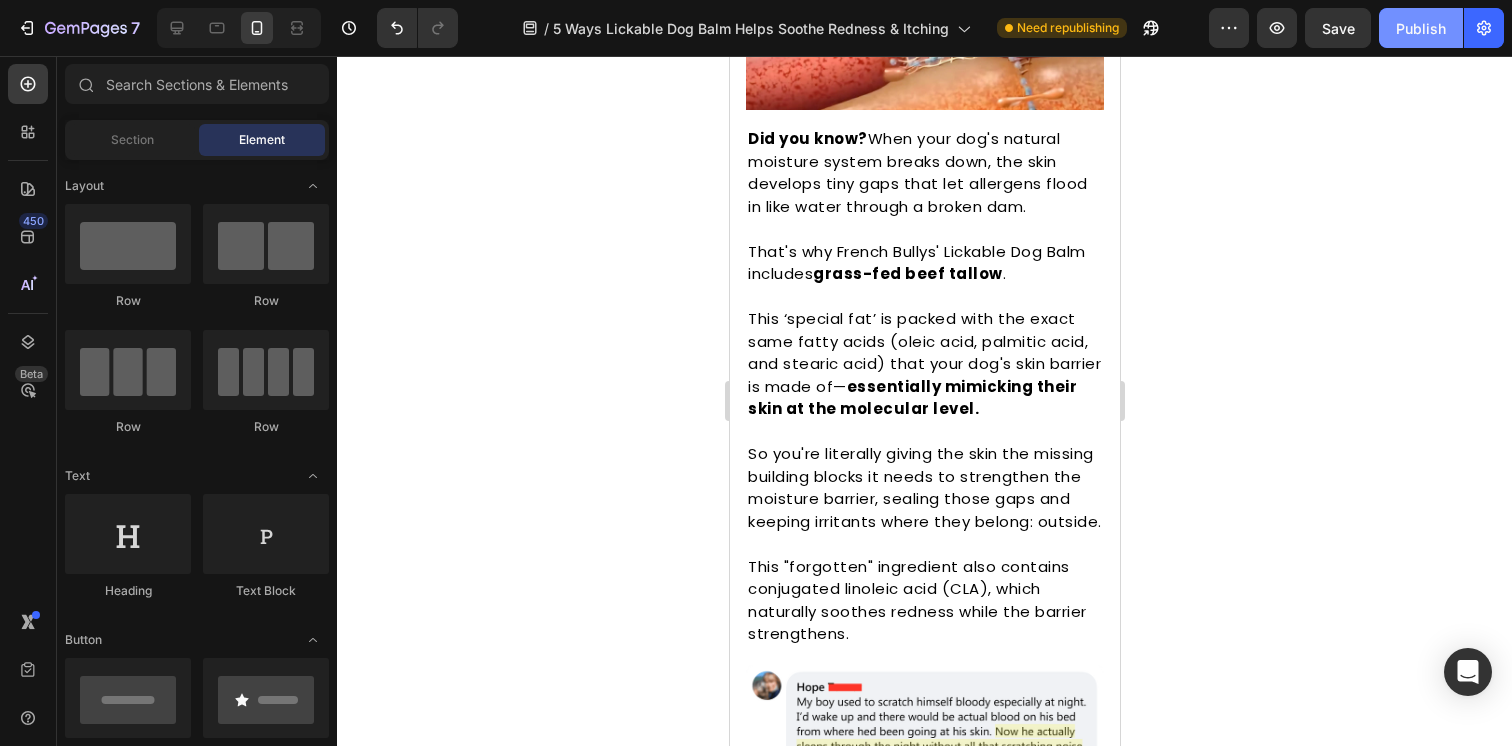 click on "Publish" at bounding box center (1421, 28) 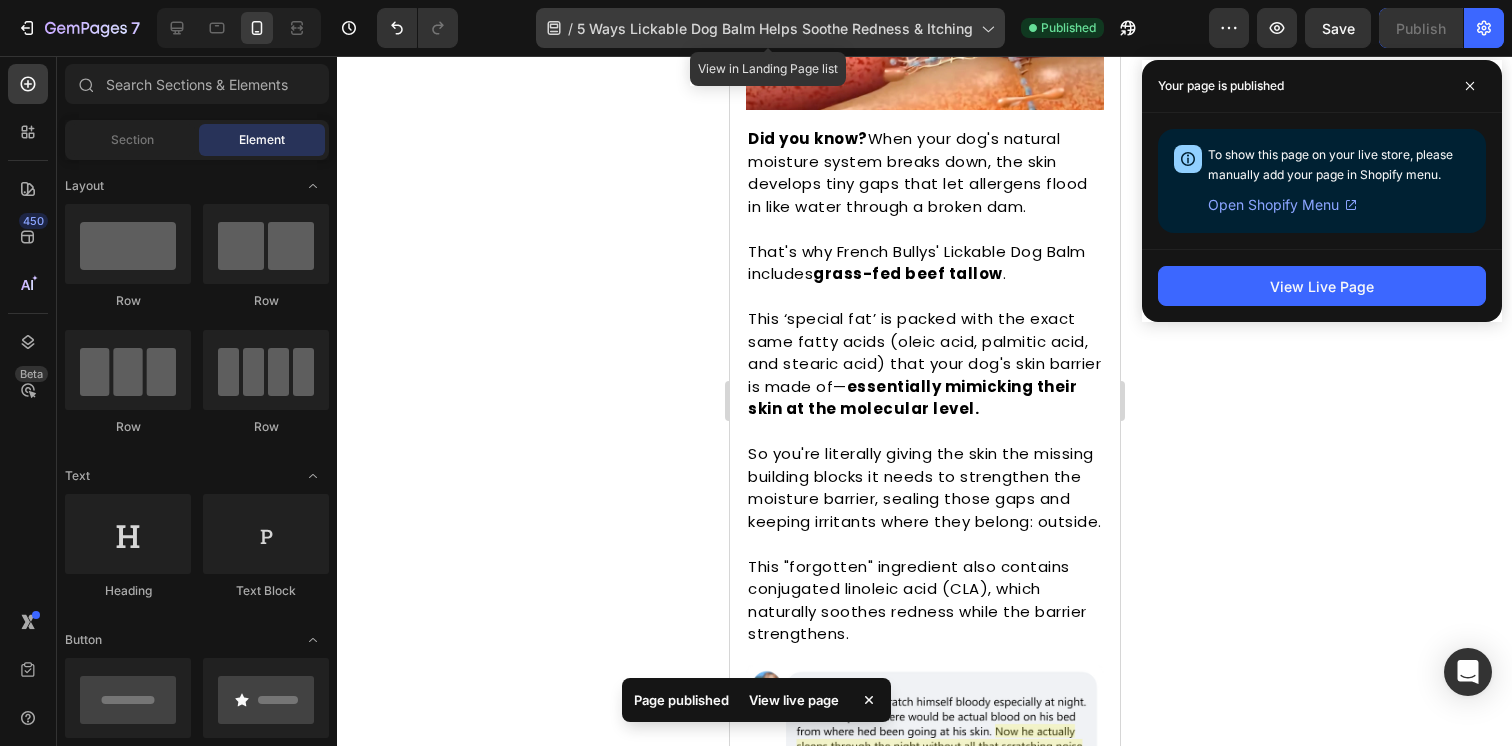 click 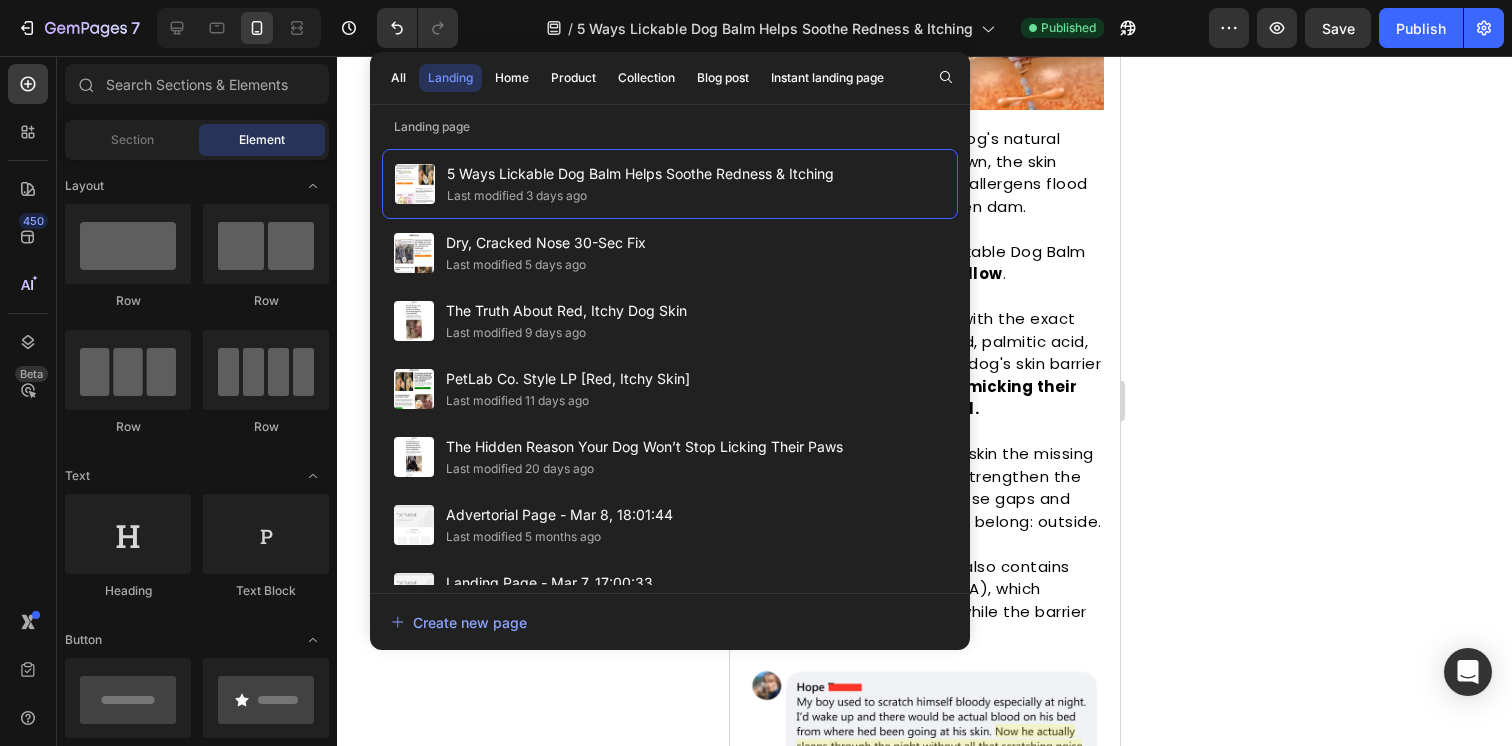 click 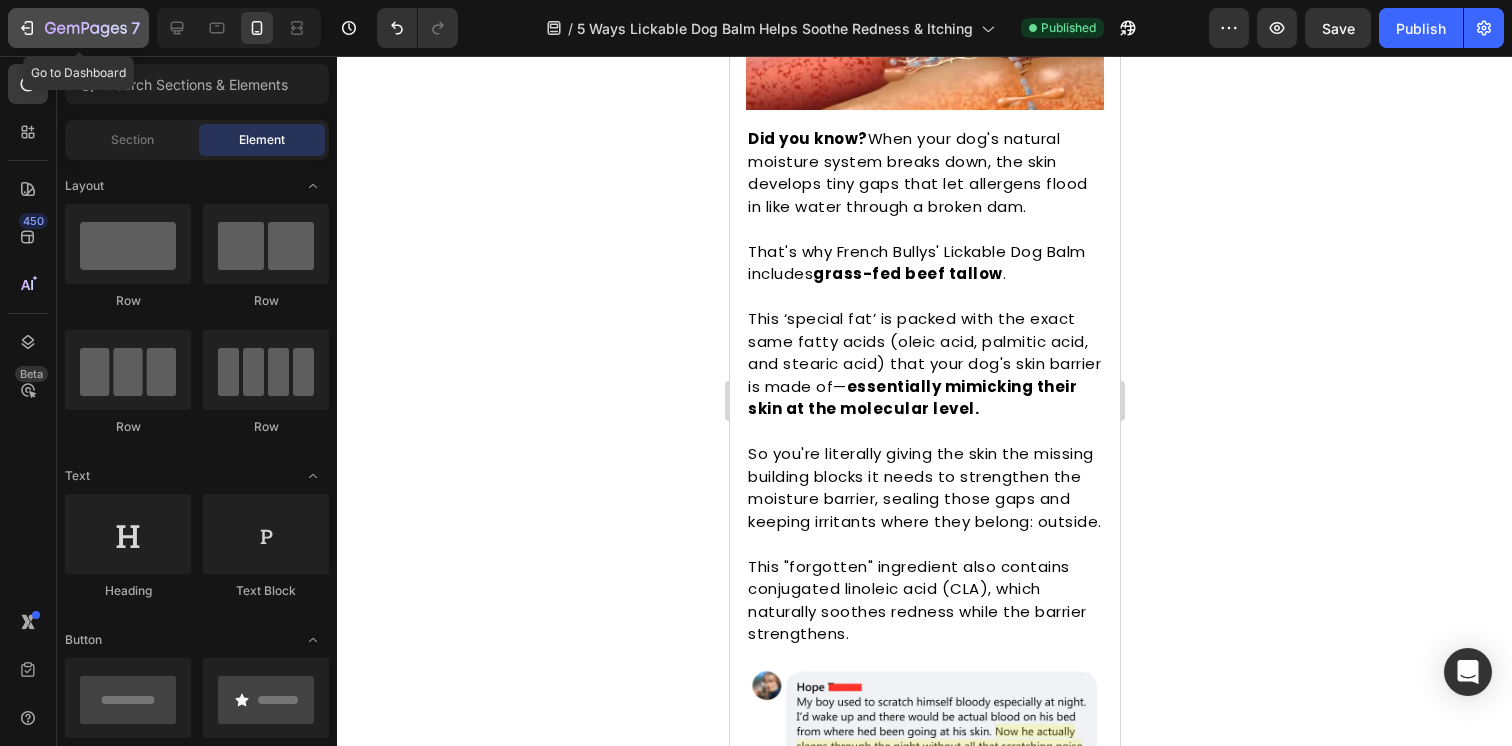 click 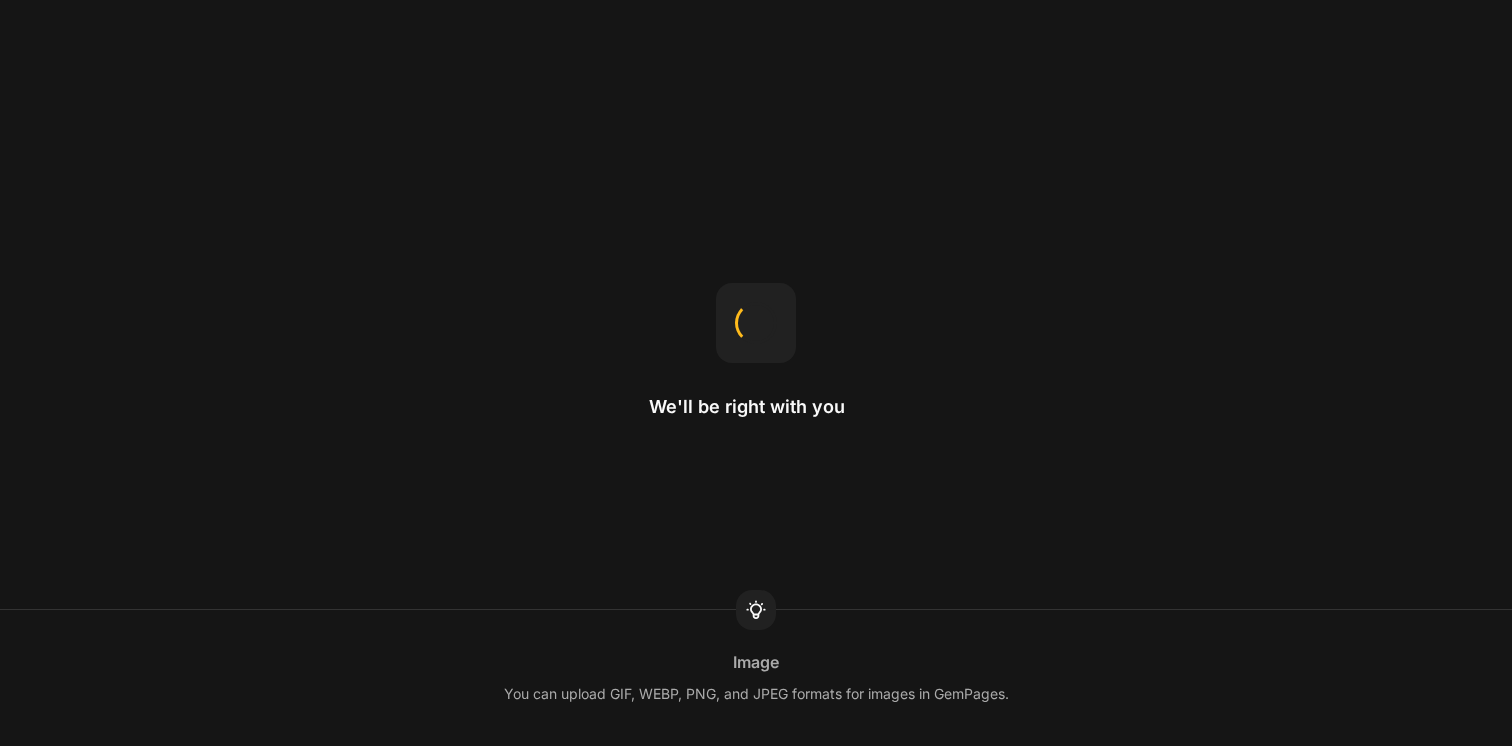 scroll, scrollTop: 0, scrollLeft: 0, axis: both 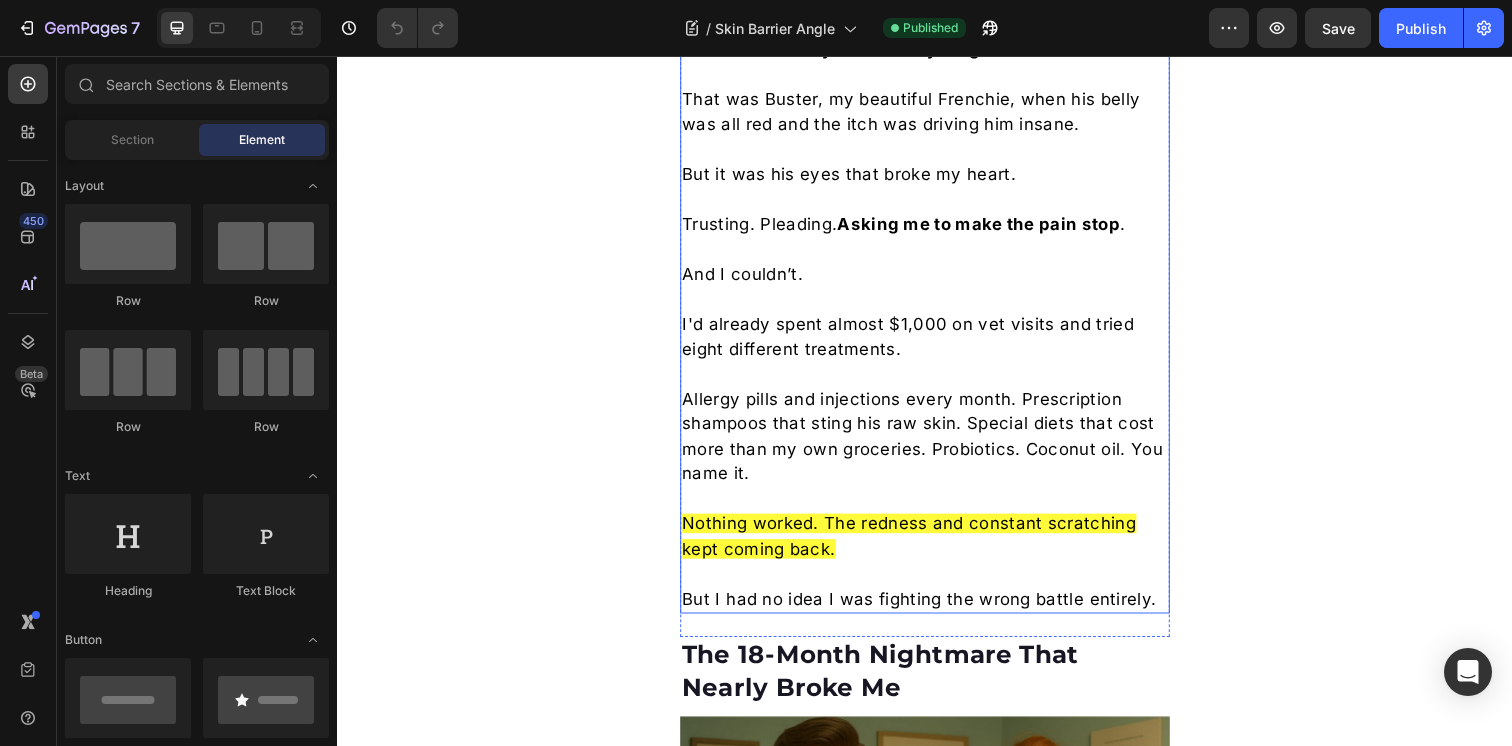 click on "Nothing worked. The redness and constant scratching kept coming back." at bounding box center (921, 546) 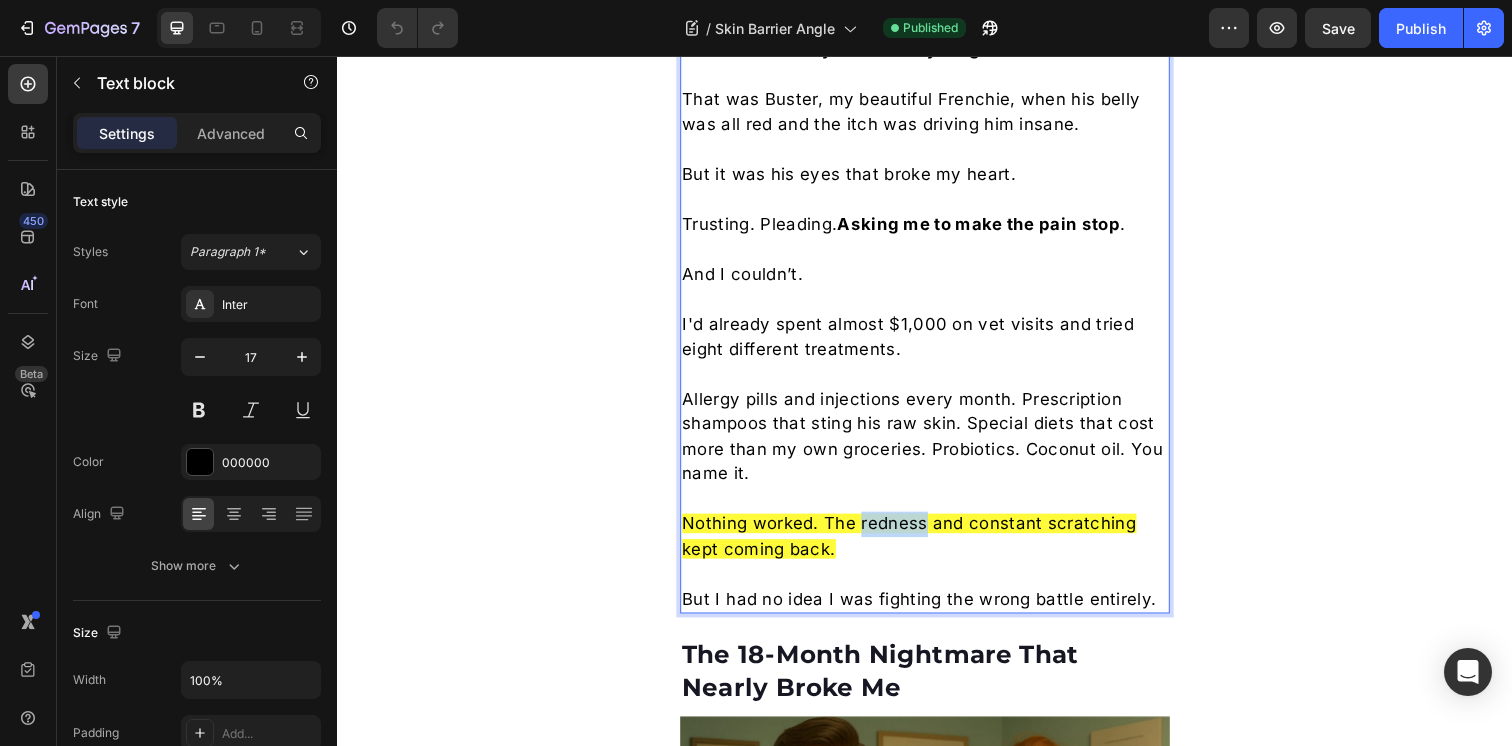 click on "Nothing worked. The redness and constant scratching kept coming back." at bounding box center (921, 546) 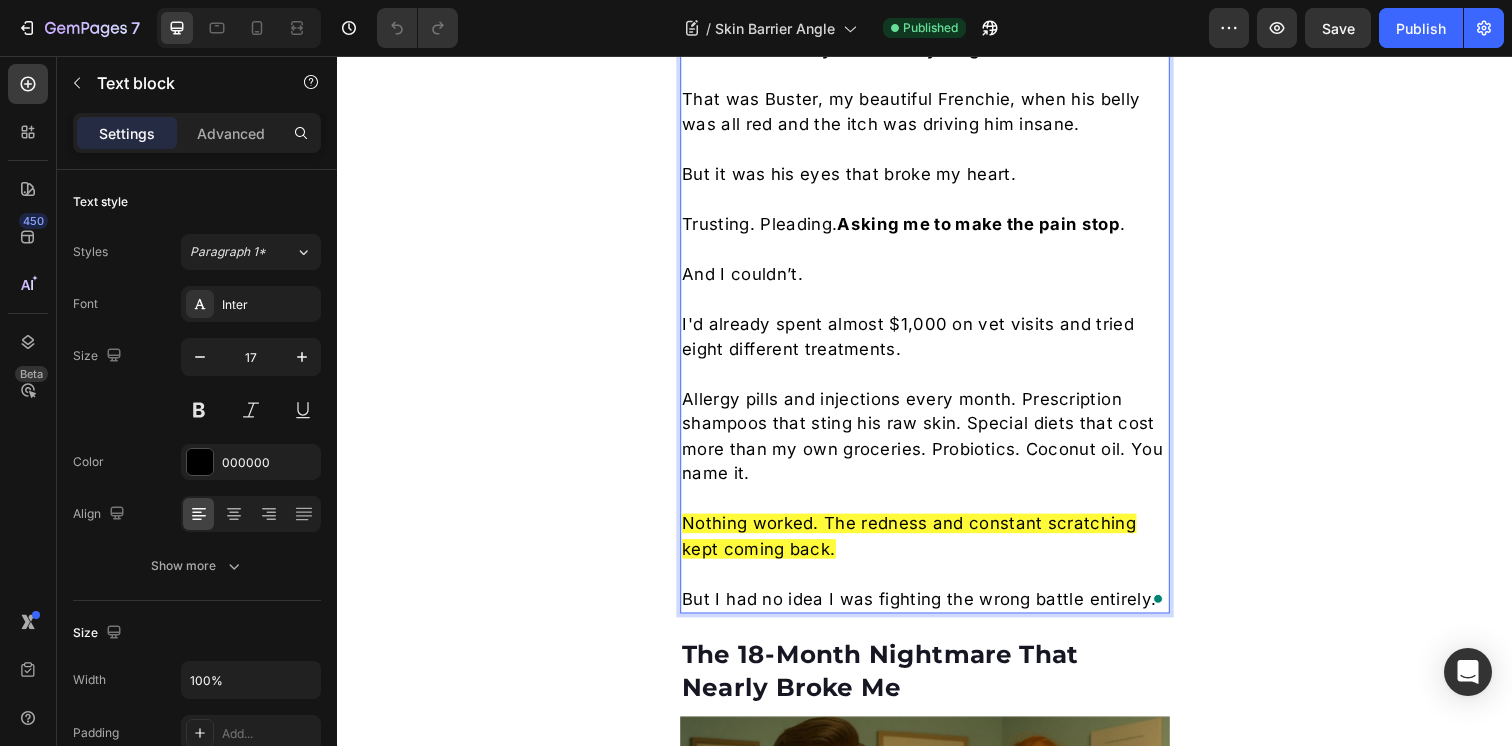 click on "Nothing worked. The redness and constant scratching kept coming back." at bounding box center (921, 546) 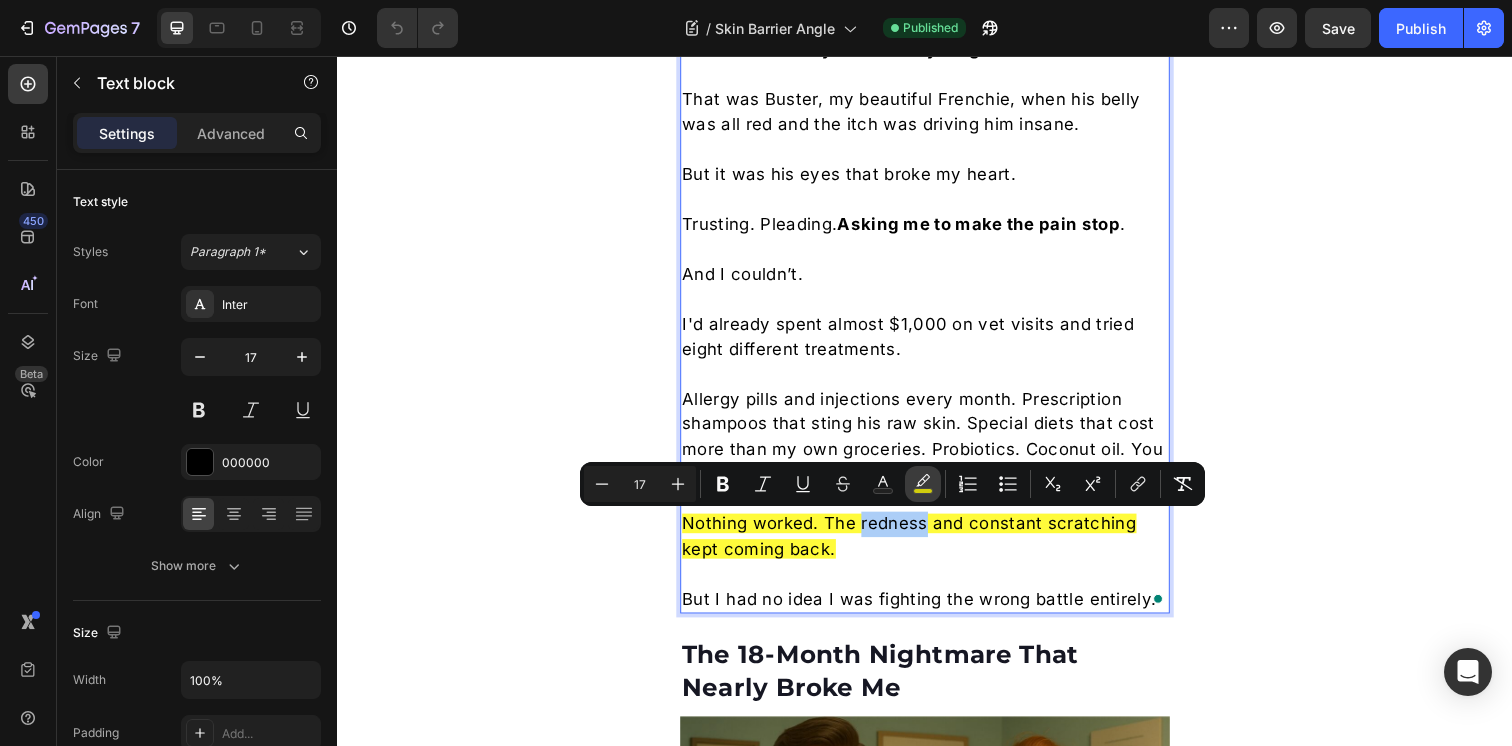 click 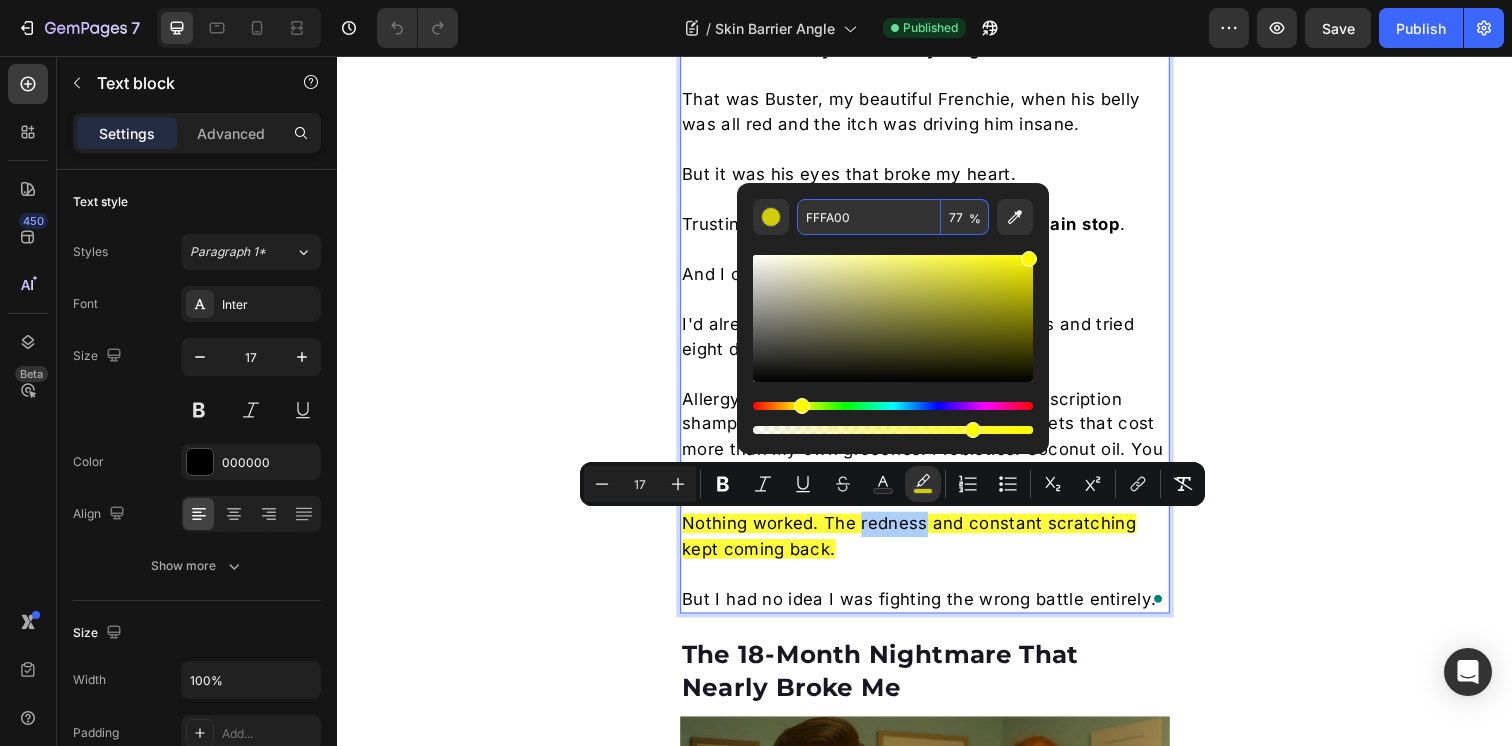 click on "FFFA00" at bounding box center (869, 217) 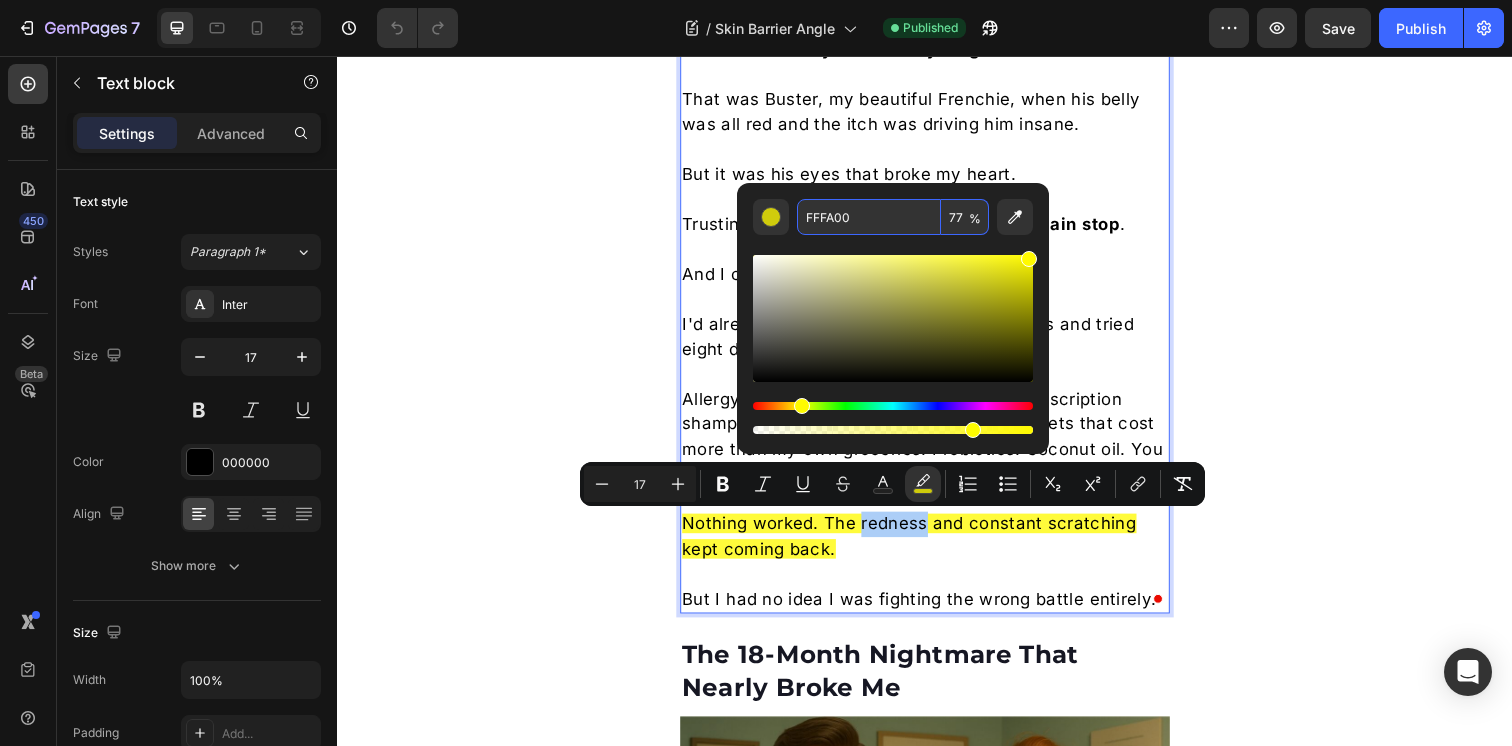 click on "FFFA00" at bounding box center (869, 217) 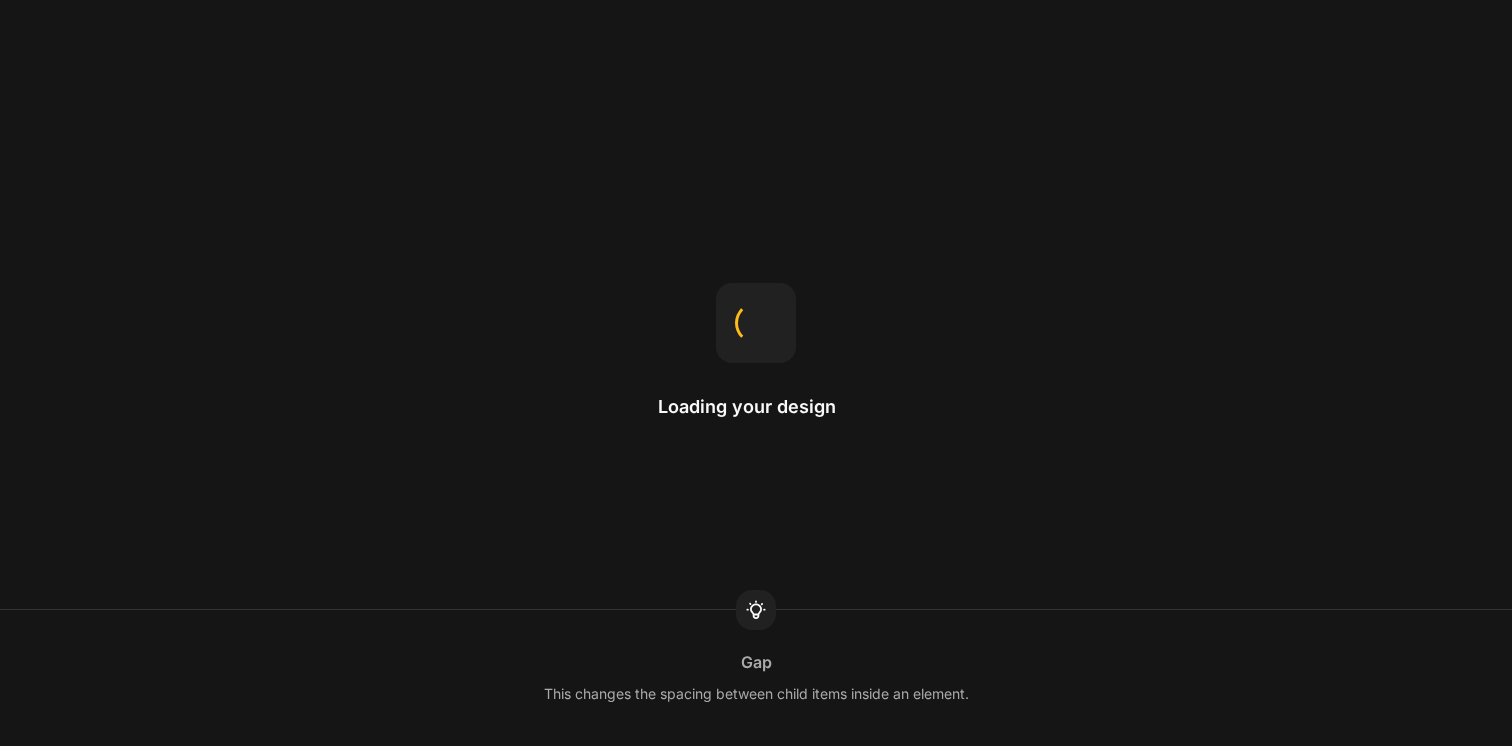 scroll, scrollTop: 0, scrollLeft: 0, axis: both 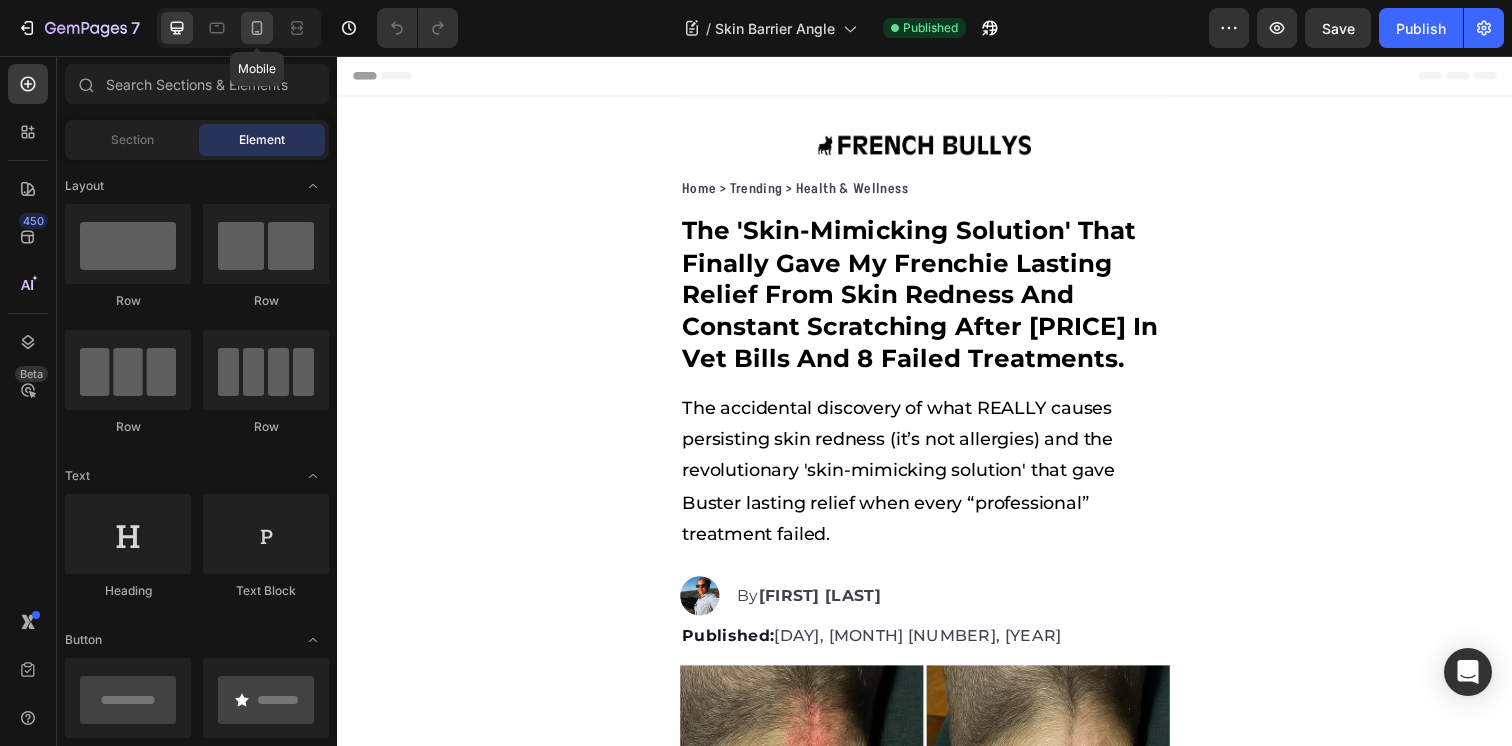 click 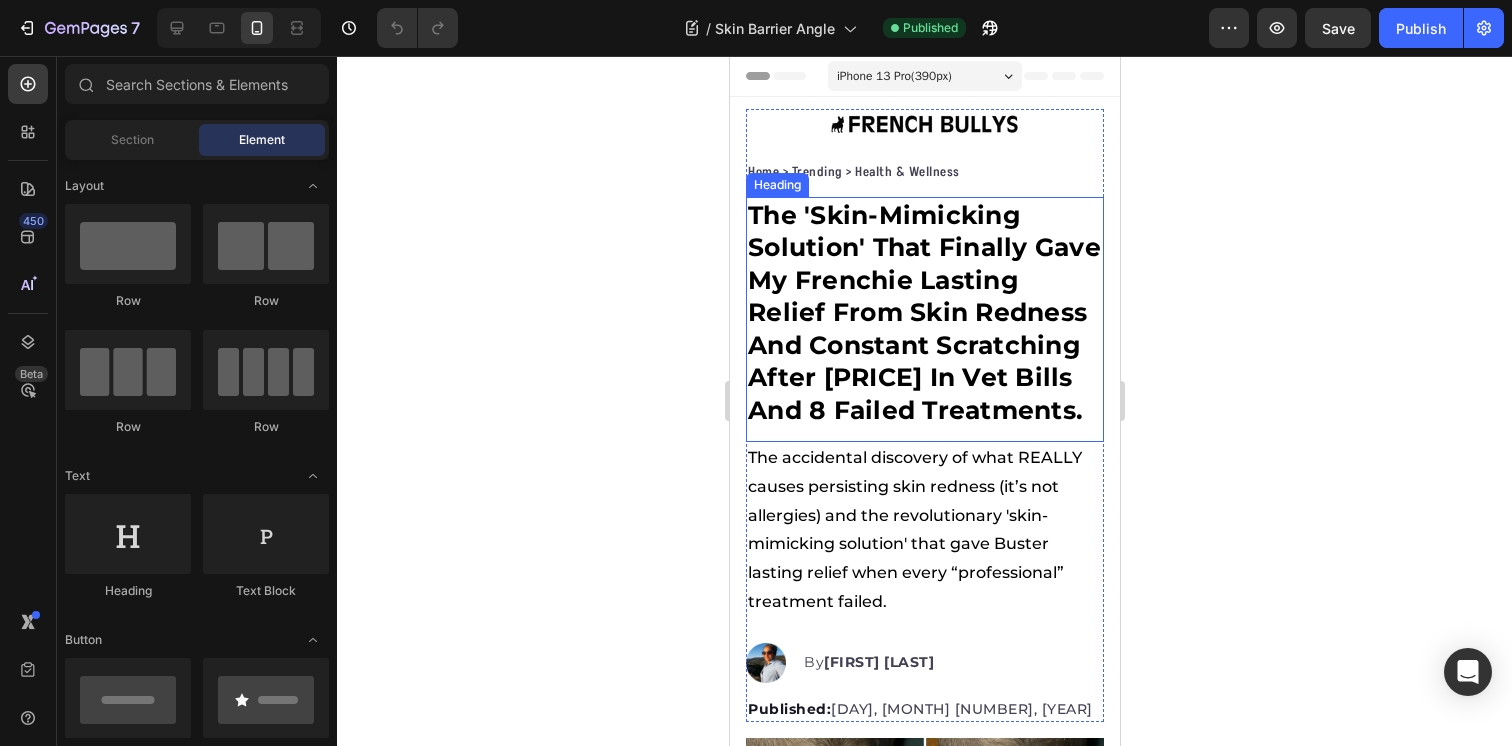 click on "The 'Skin-Mimicking Solution' That Finally Gave My Frenchie Lasting Relief From Skin Redness And Constant Scratching After [PRICE] In Vet Bills And 8 Failed Treatments." at bounding box center [924, 313] 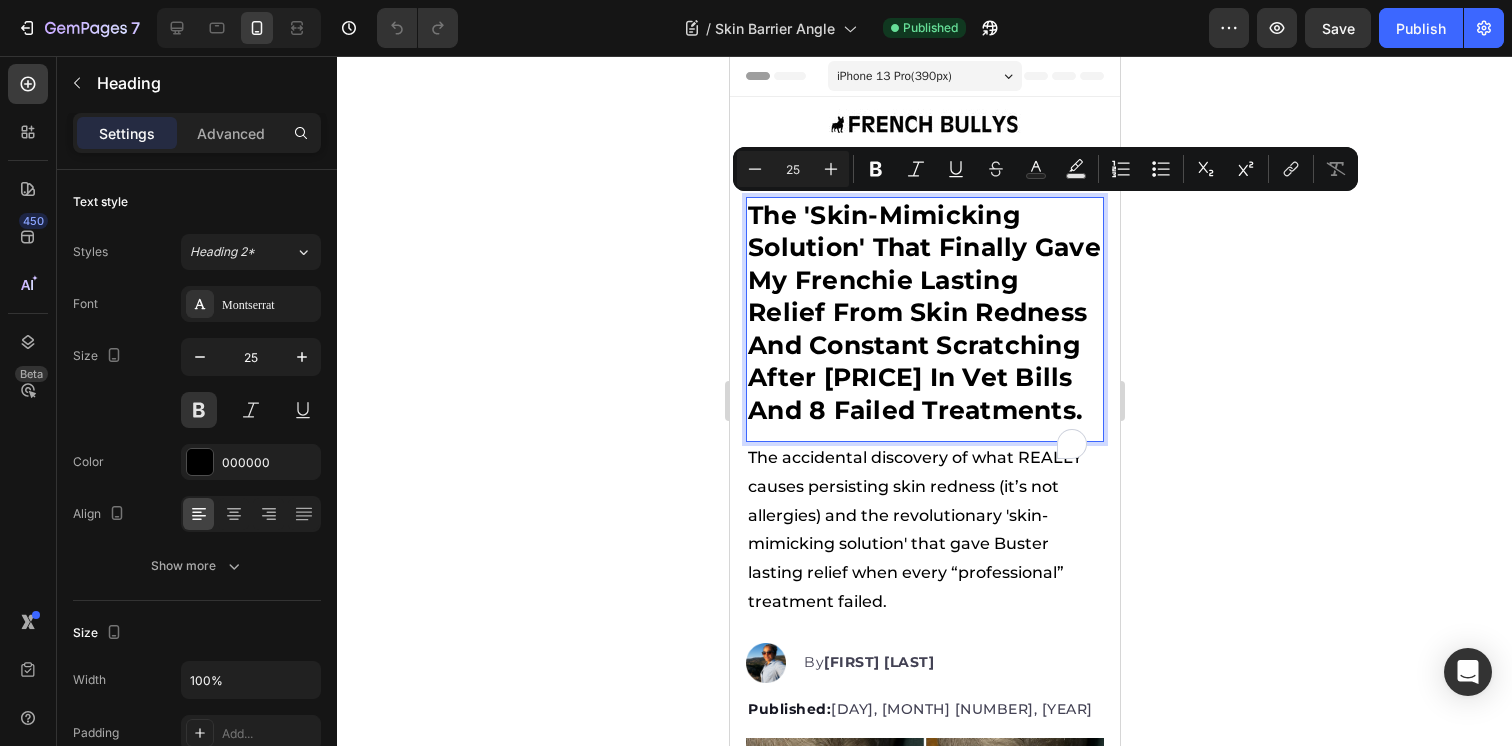click on "The 'Skin-Mimicking Solution' That Finally Gave My Frenchie Lasting Relief From Skin Redness And Constant Scratching After [PRICE] In Vet Bills And 8 Failed Treatments." at bounding box center [924, 313] 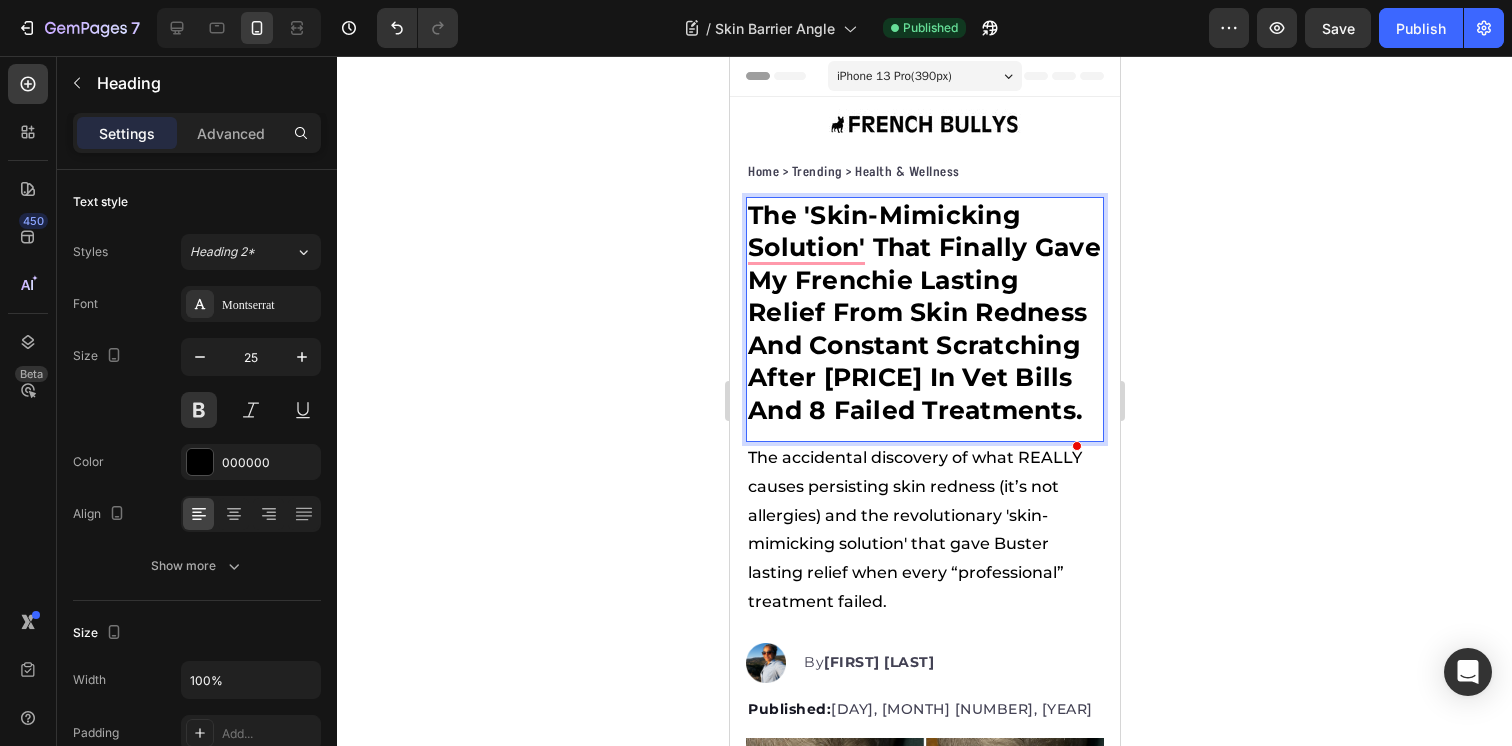 click 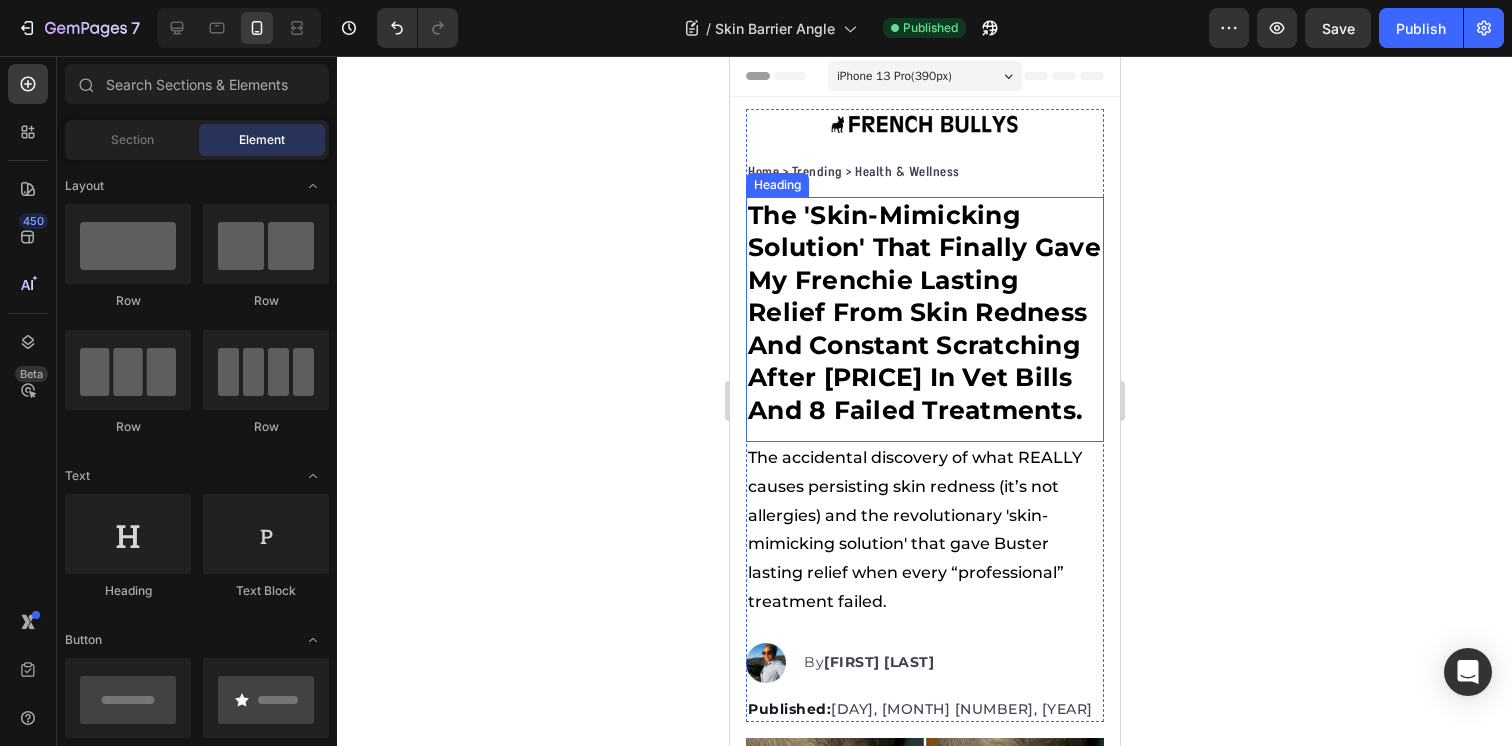 click on "The 'Skin-Mimicking Solution' That Finally Gave My Frenchie Lasting Relief From Skin Redness And Constant Scratching After [PRICE] In Vet Bills And 8 Failed Treatments." at bounding box center (924, 313) 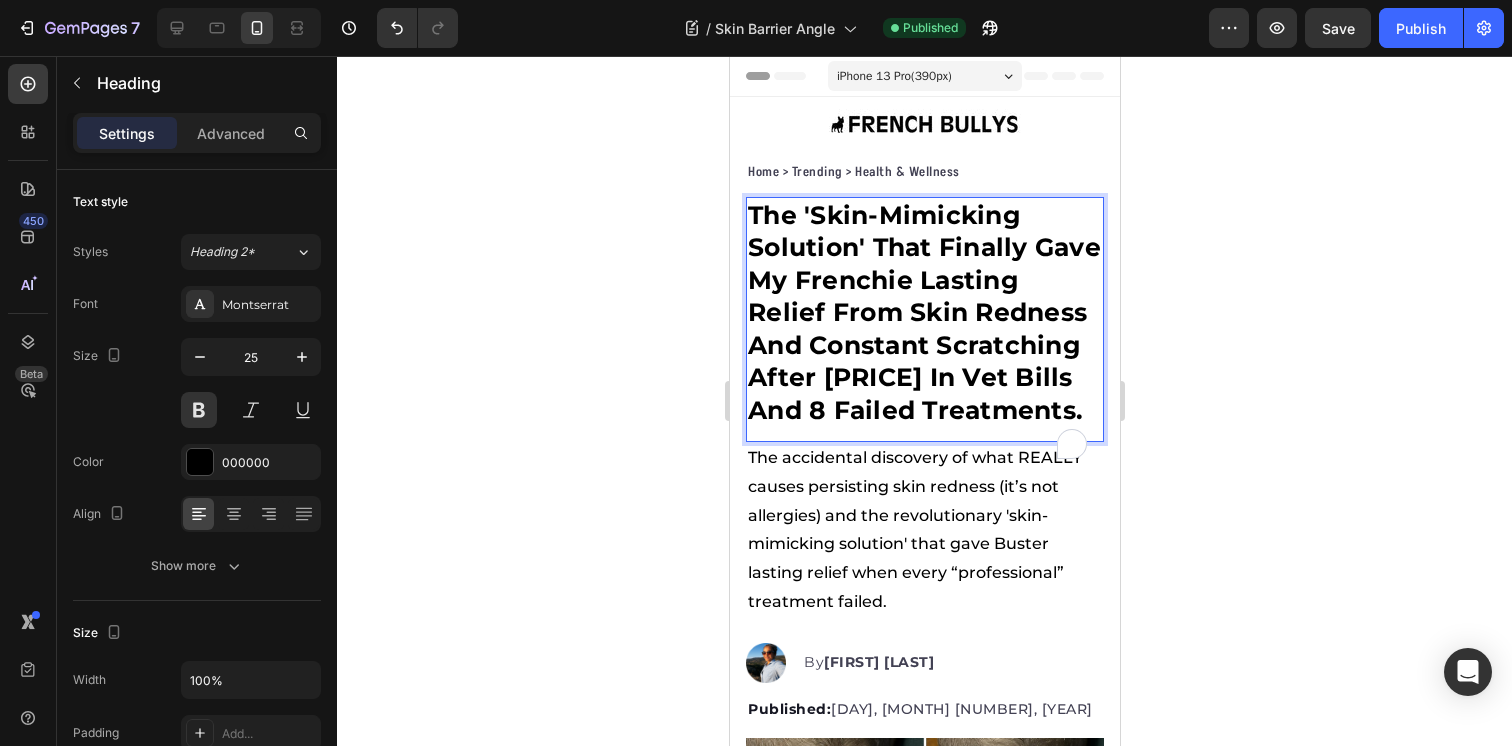 click on "The 'Skin-Mimicking Solution' That Finally Gave My Frenchie Lasting Relief From Skin Redness And Constant Scratching After [PRICE] In Vet Bills And 8 Failed Treatments." at bounding box center (924, 313) 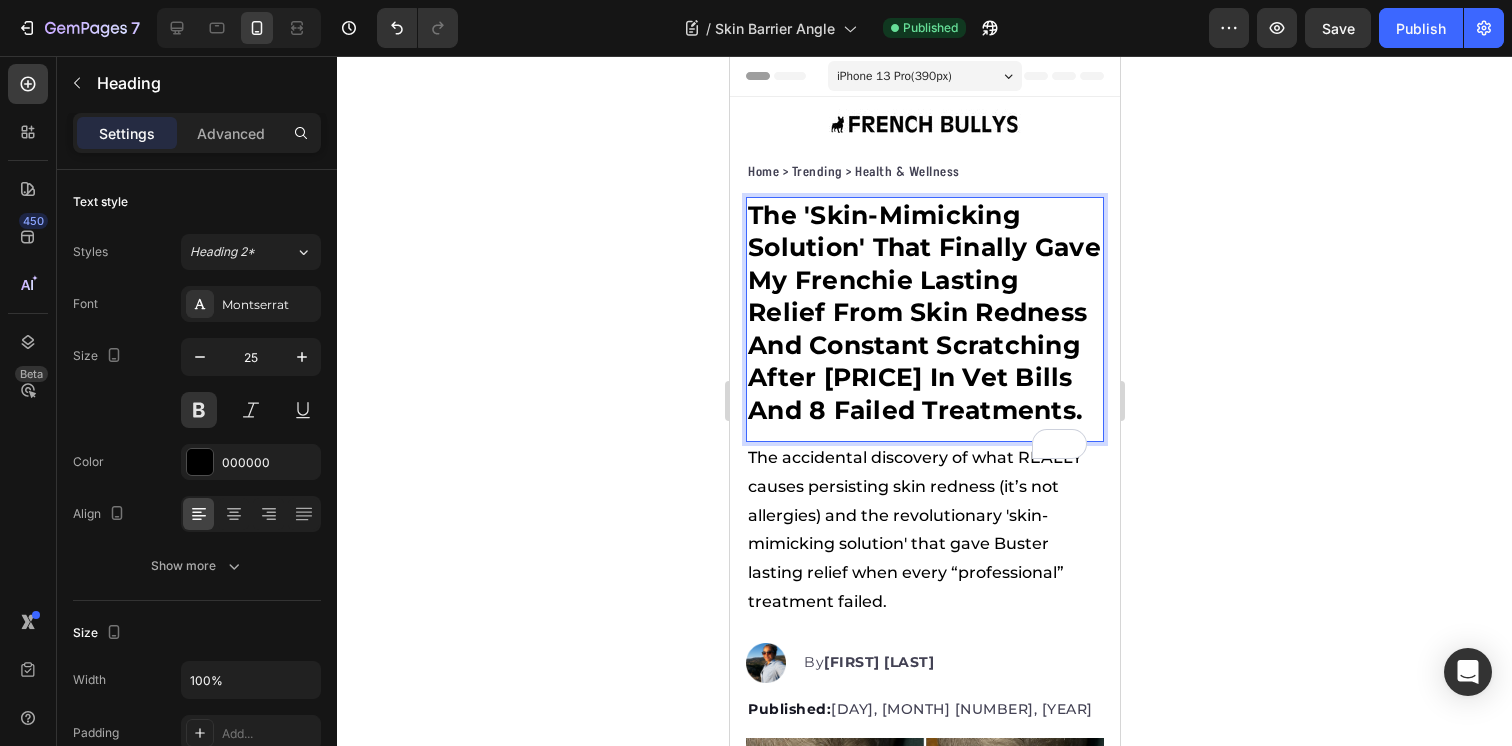 click 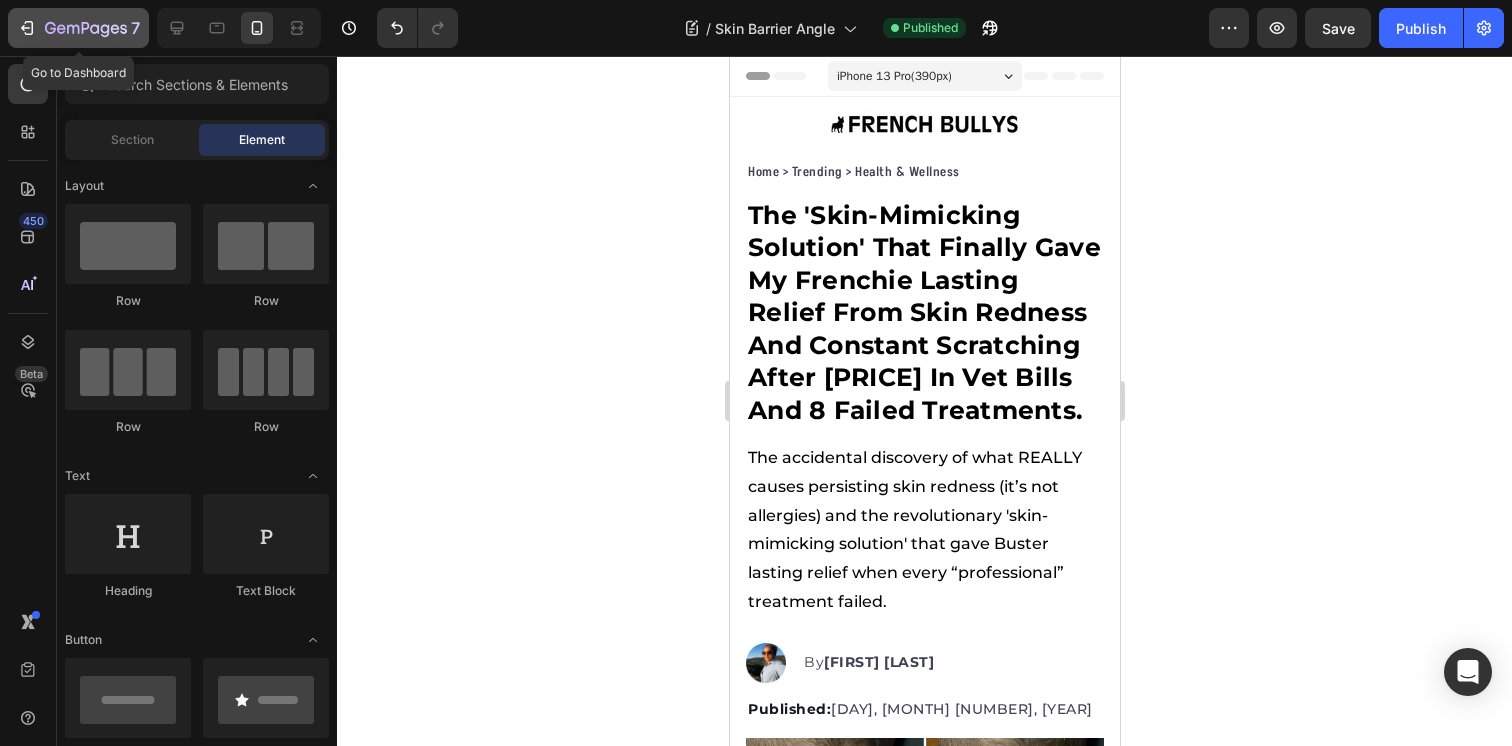 click on "7" 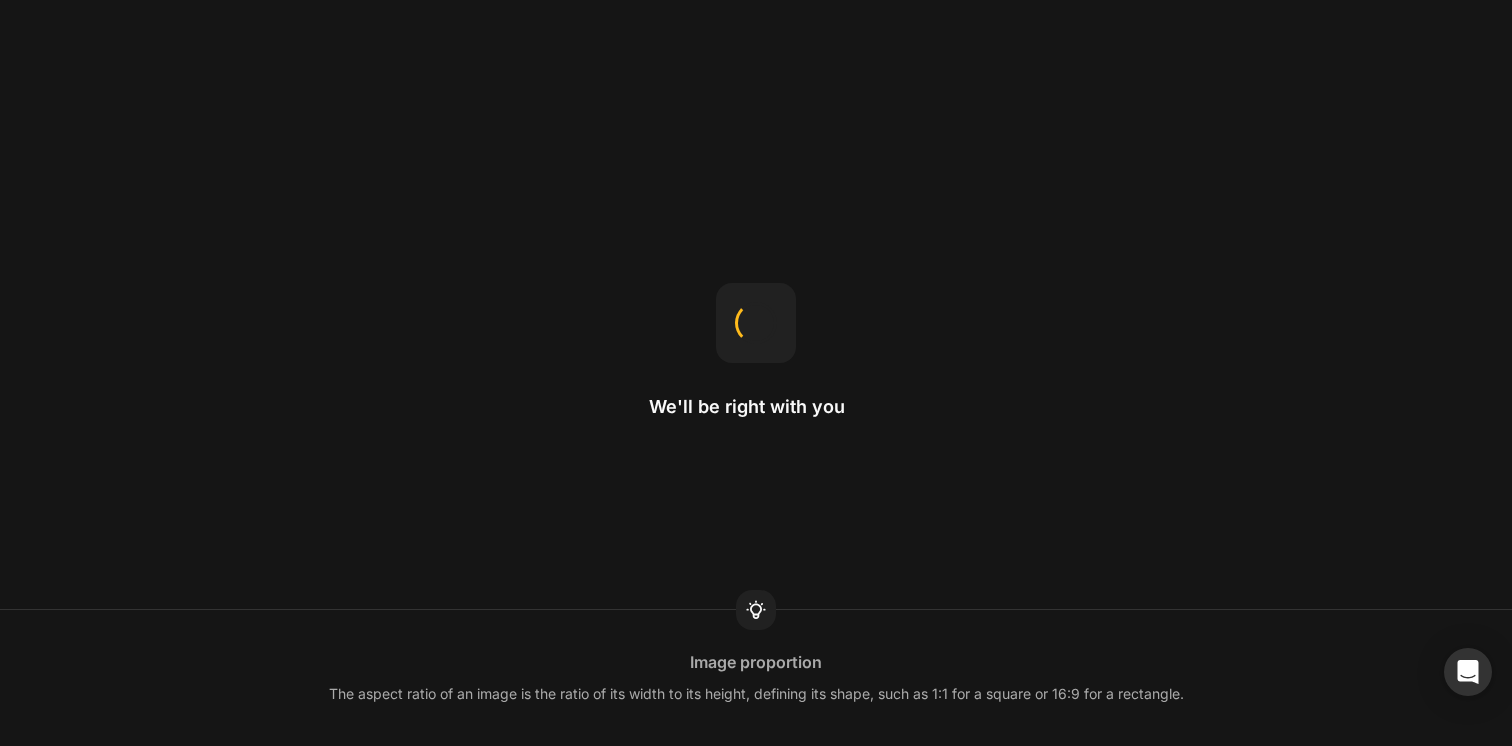 scroll, scrollTop: 0, scrollLeft: 0, axis: both 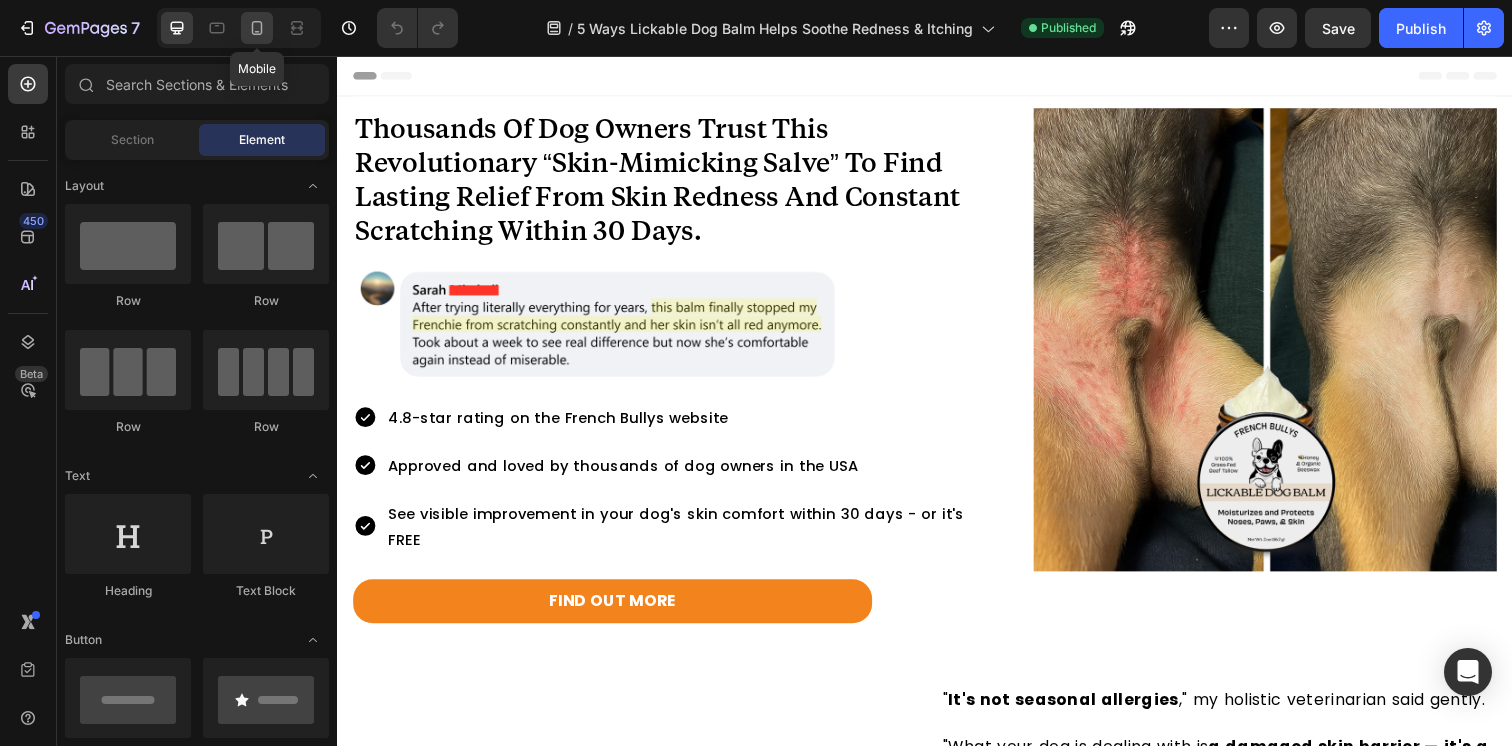 click 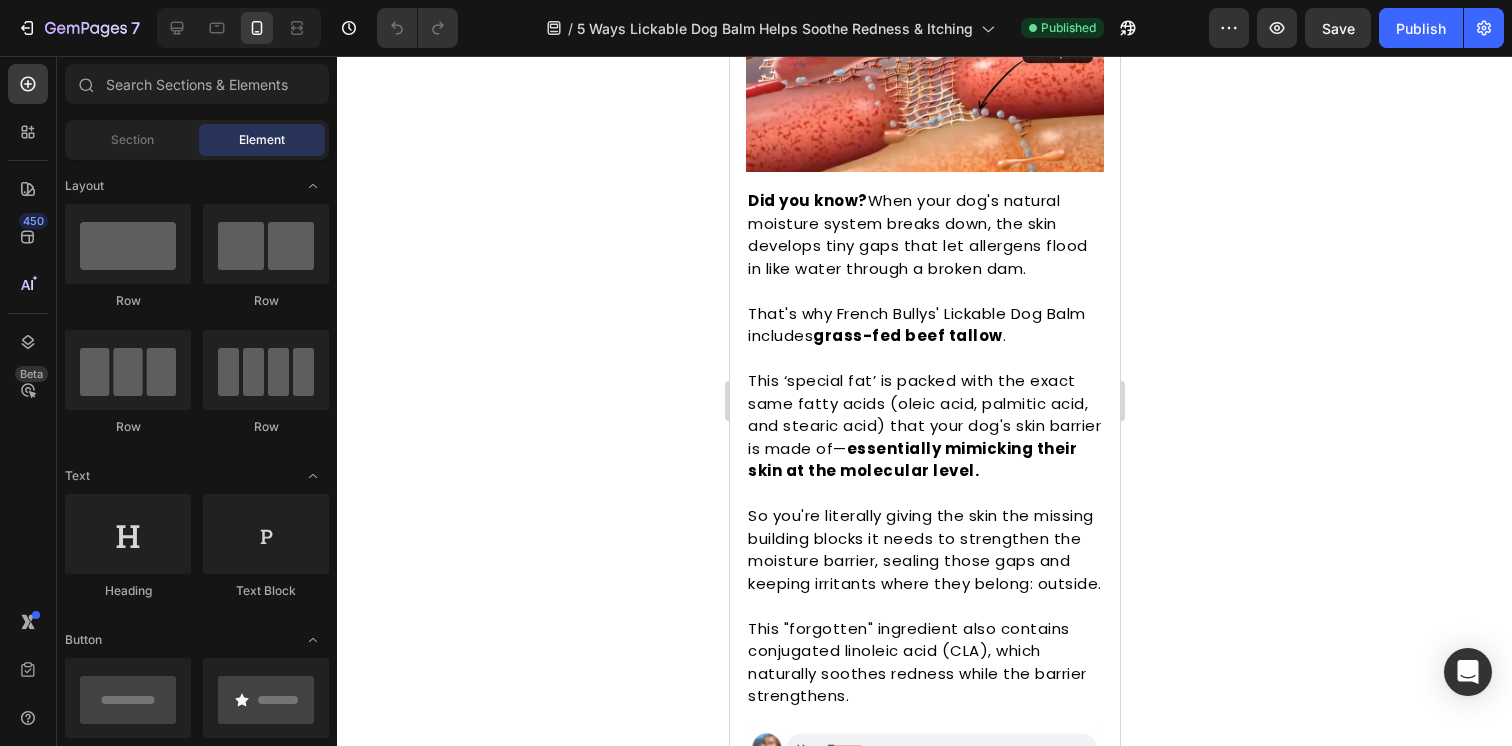 scroll, scrollTop: 3229, scrollLeft: 0, axis: vertical 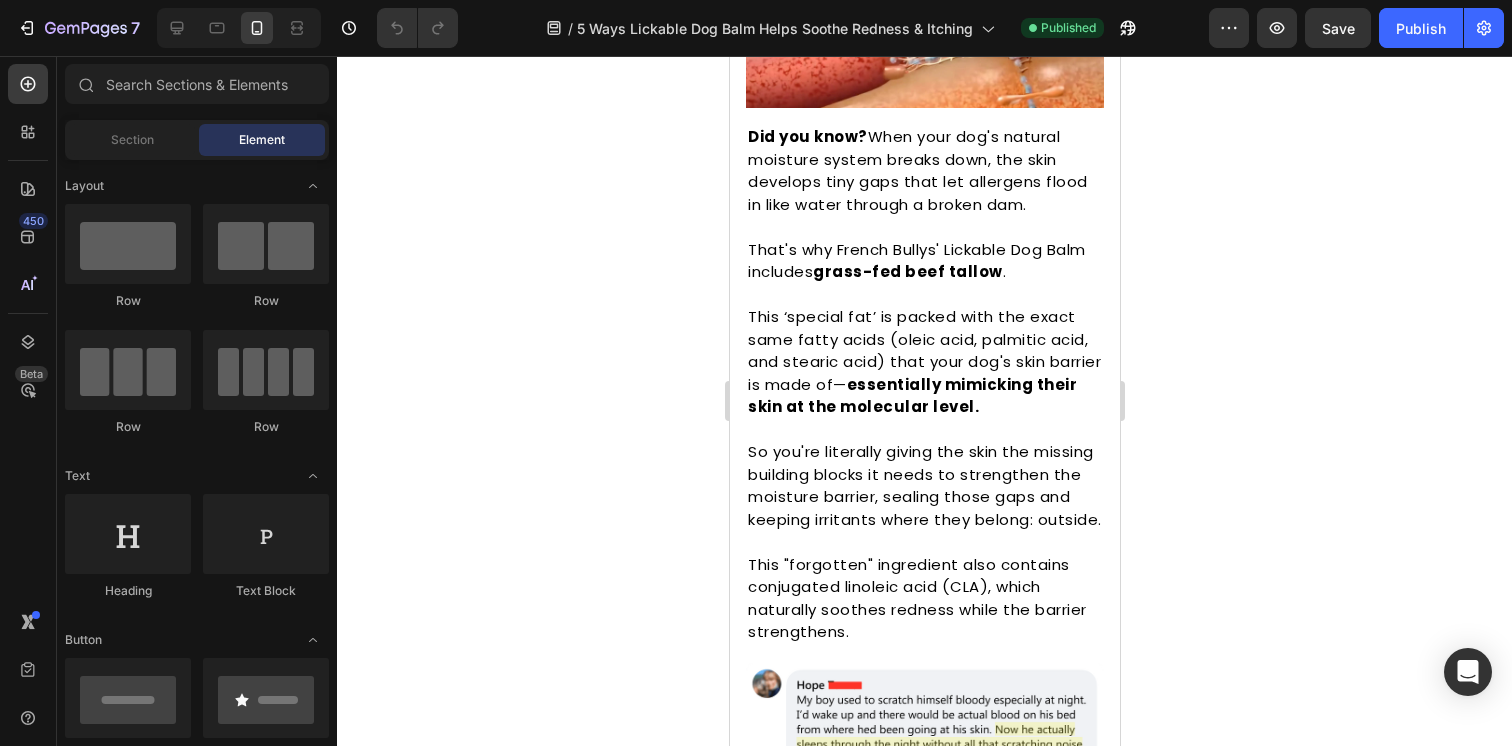 click on "essentially mimicking their skin at the molecular level." at bounding box center [911, 396] 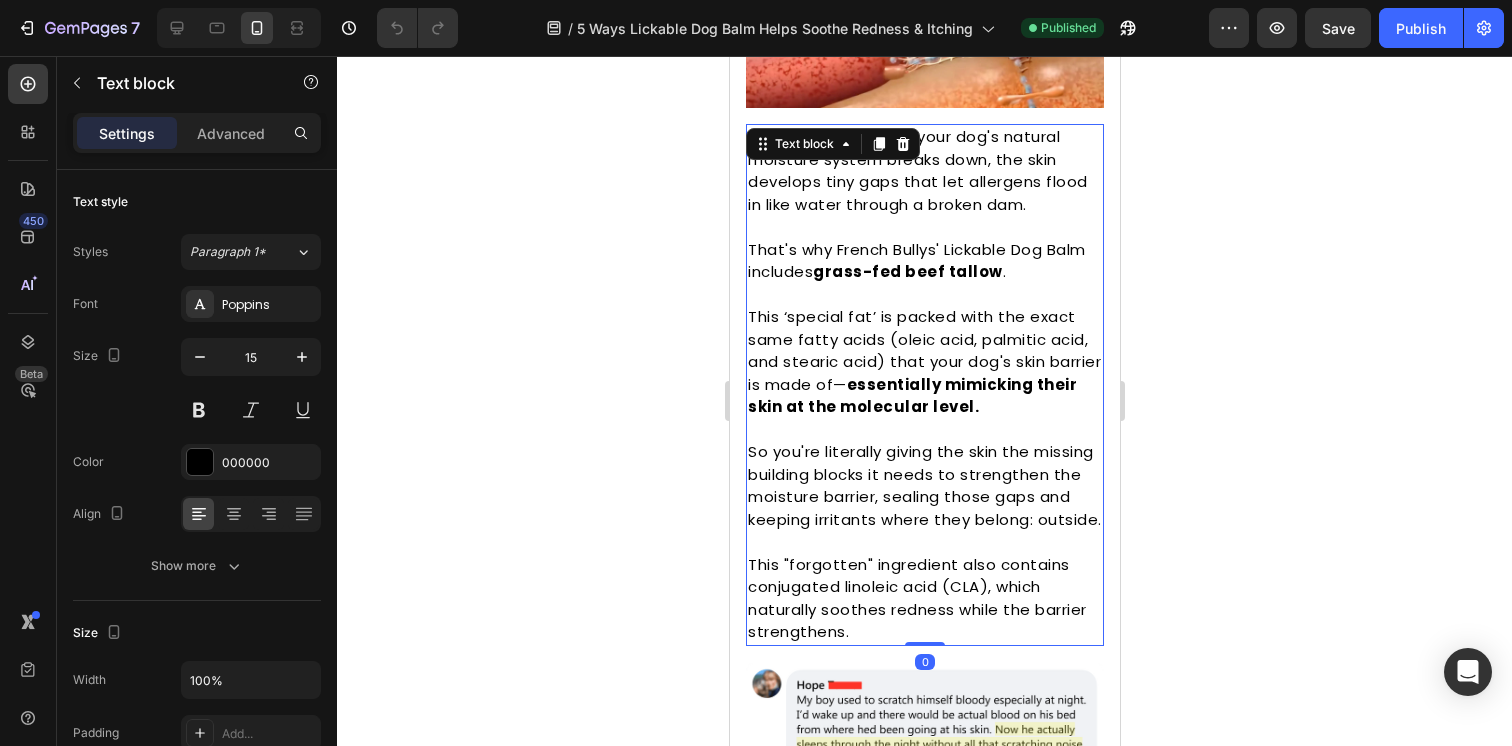 click on "essentially mimicking their skin at the molecular level." at bounding box center [911, 396] 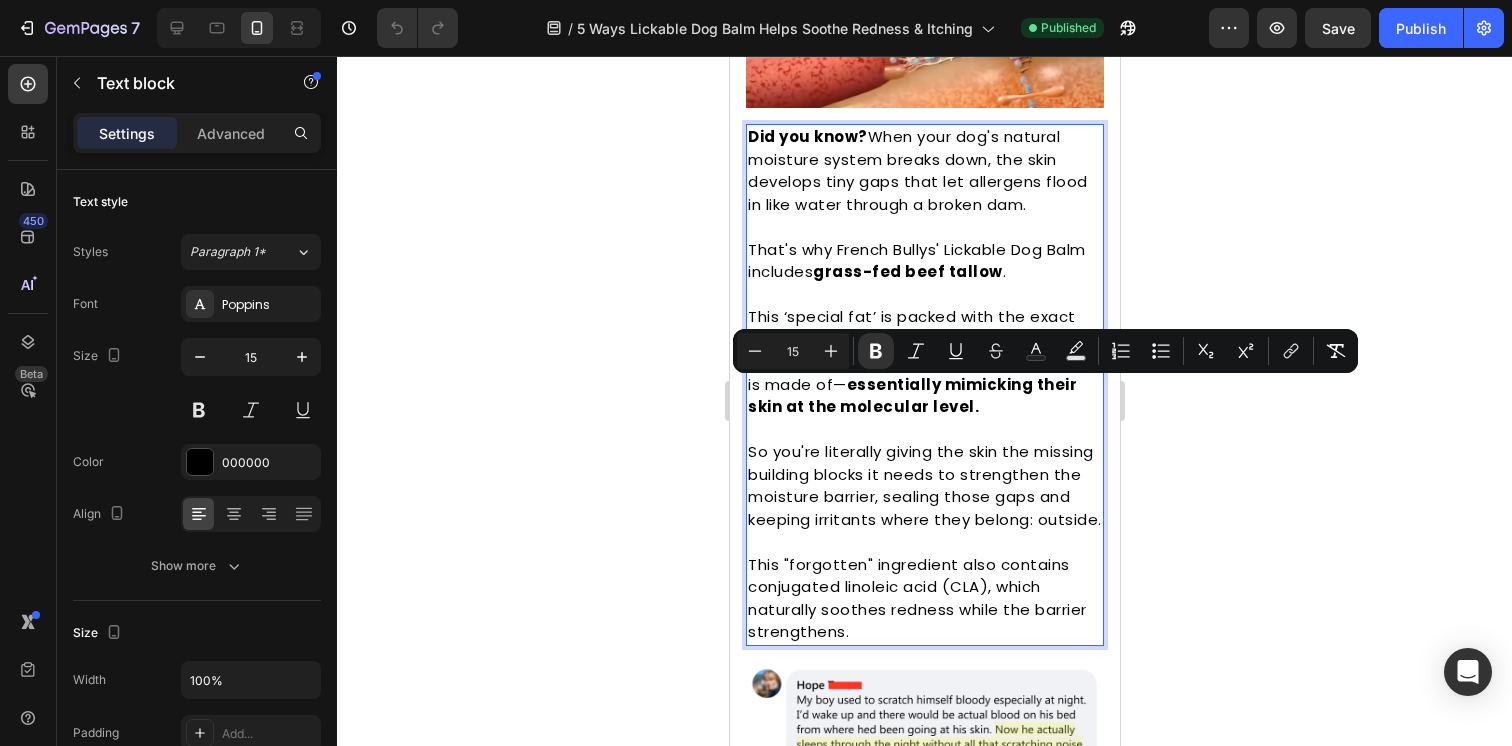 click on "essentially mimicking their skin at the molecular level." at bounding box center [911, 396] 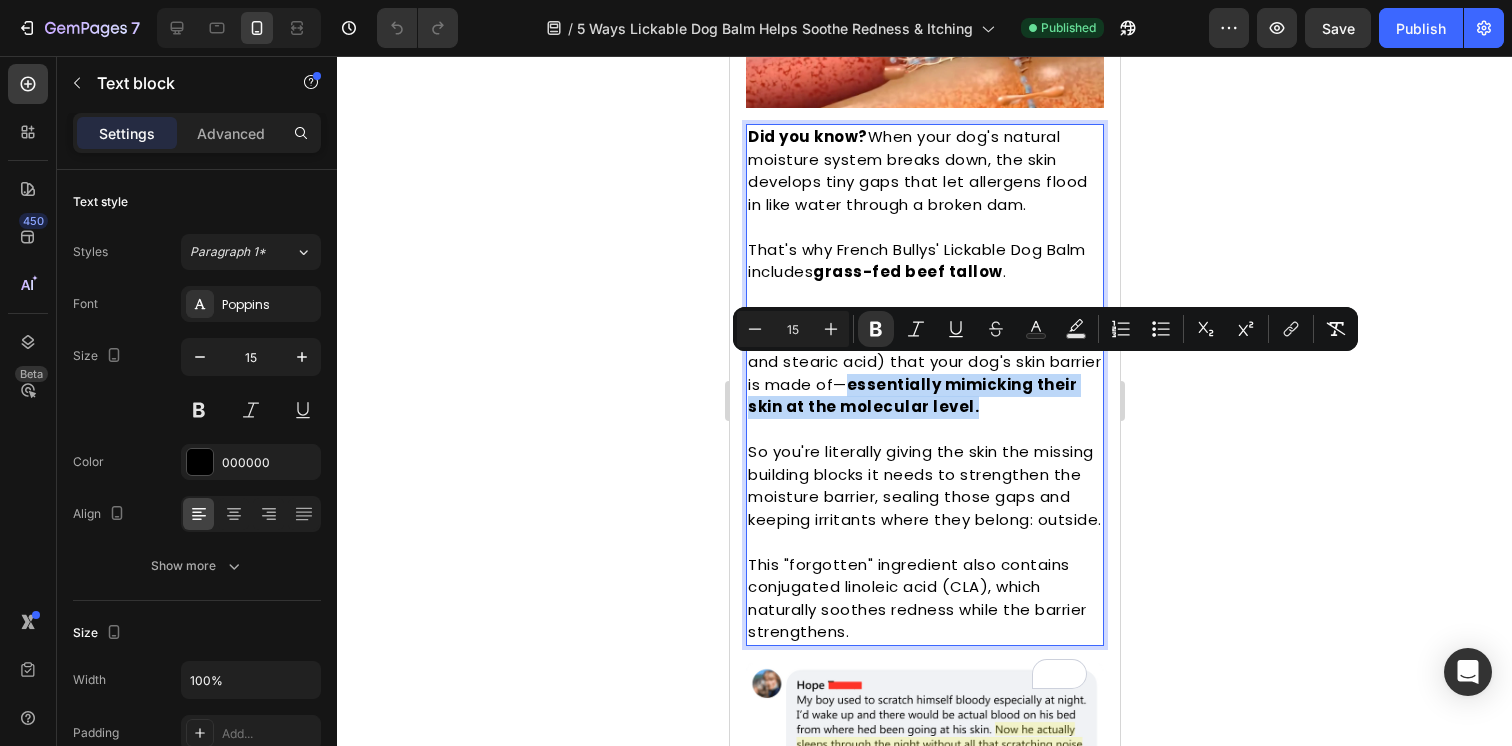 drag, startPoint x: 840, startPoint y: 408, endPoint x: 939, endPoint y: 376, distance: 104.04326 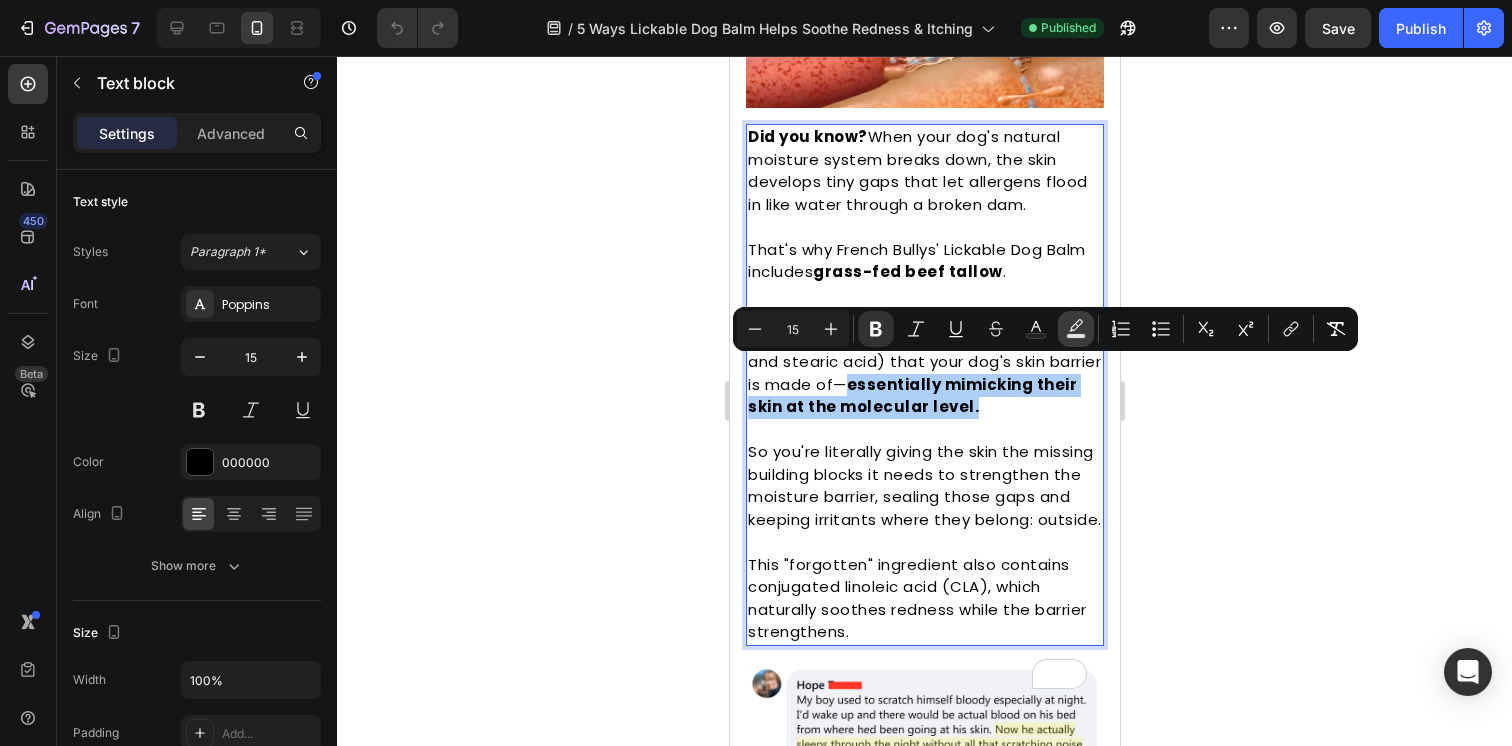click 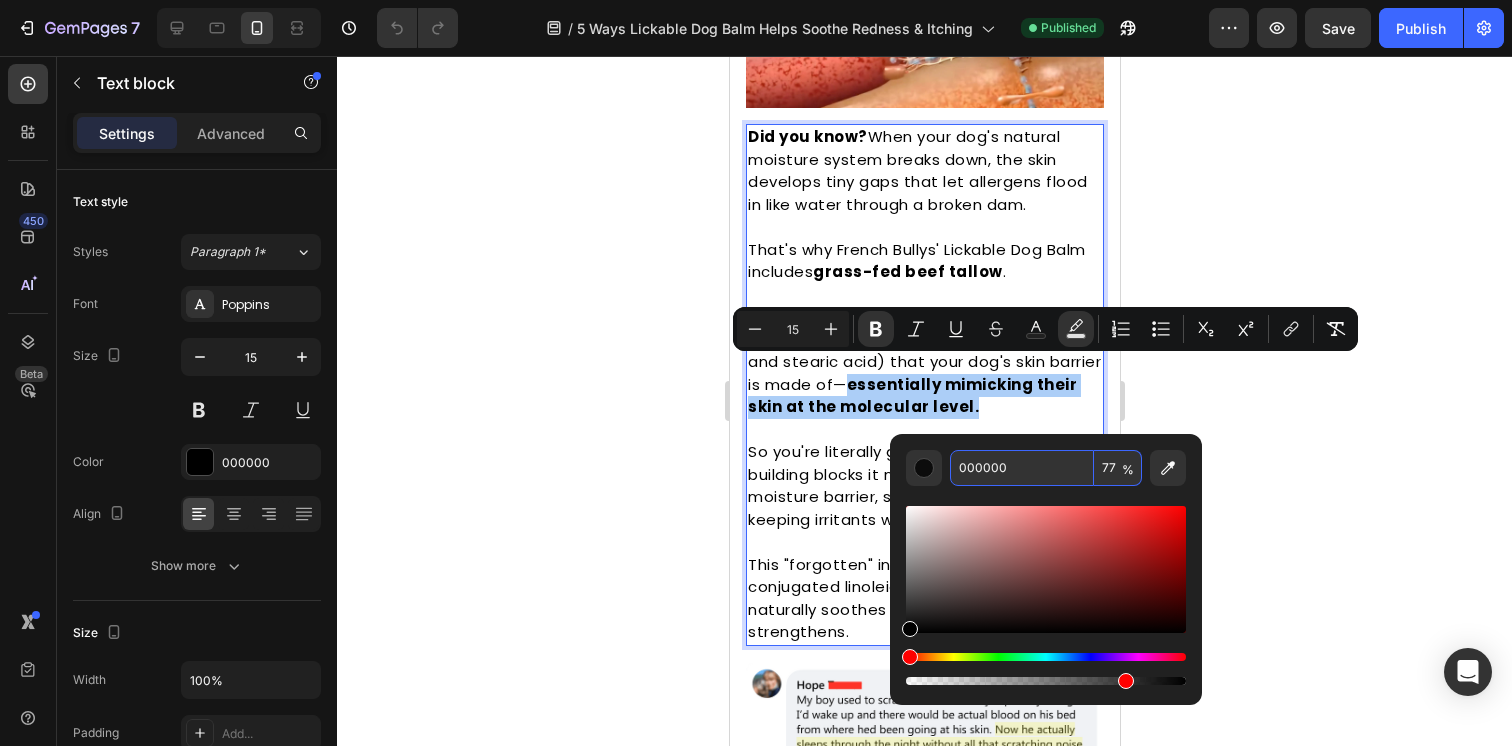 click on "000000" at bounding box center [1022, 468] 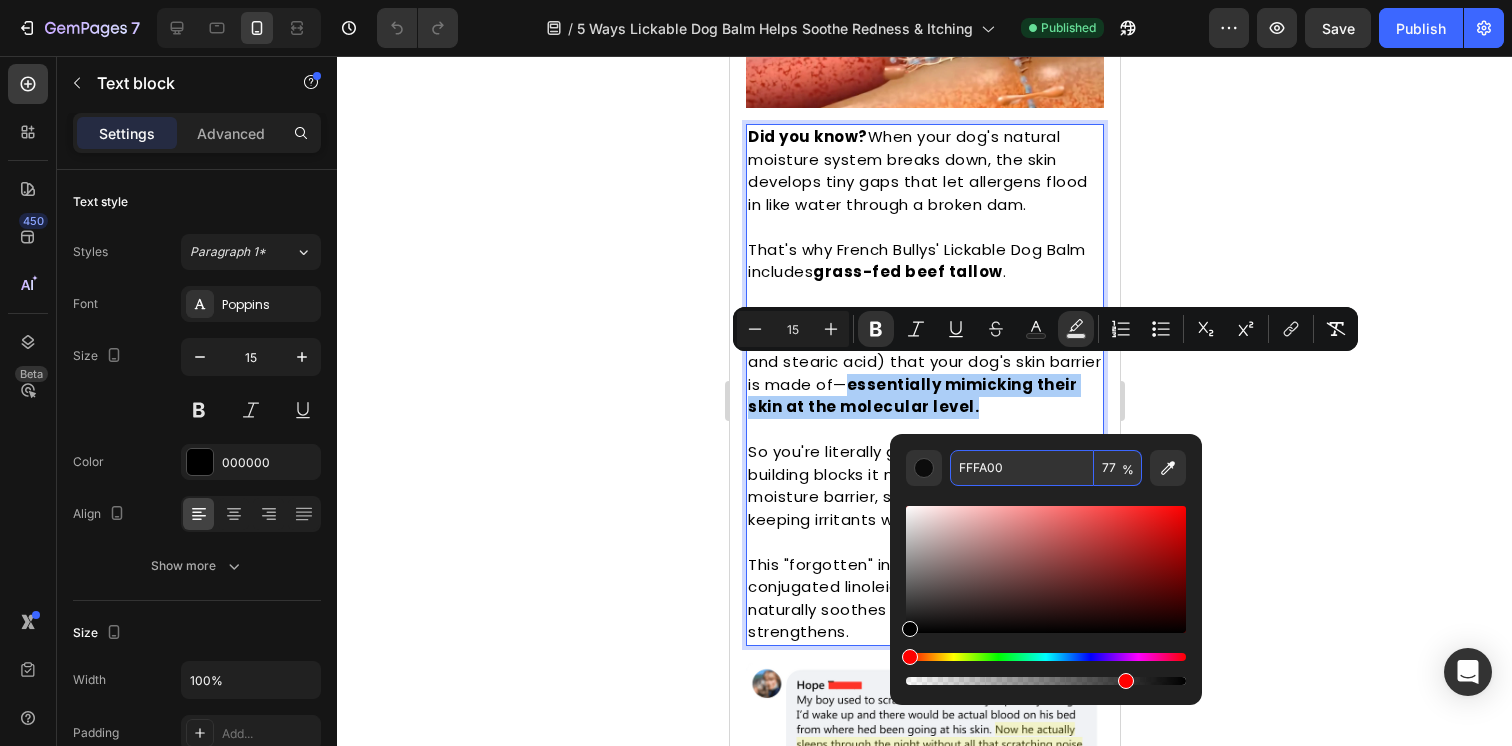 type on "FFFA00" 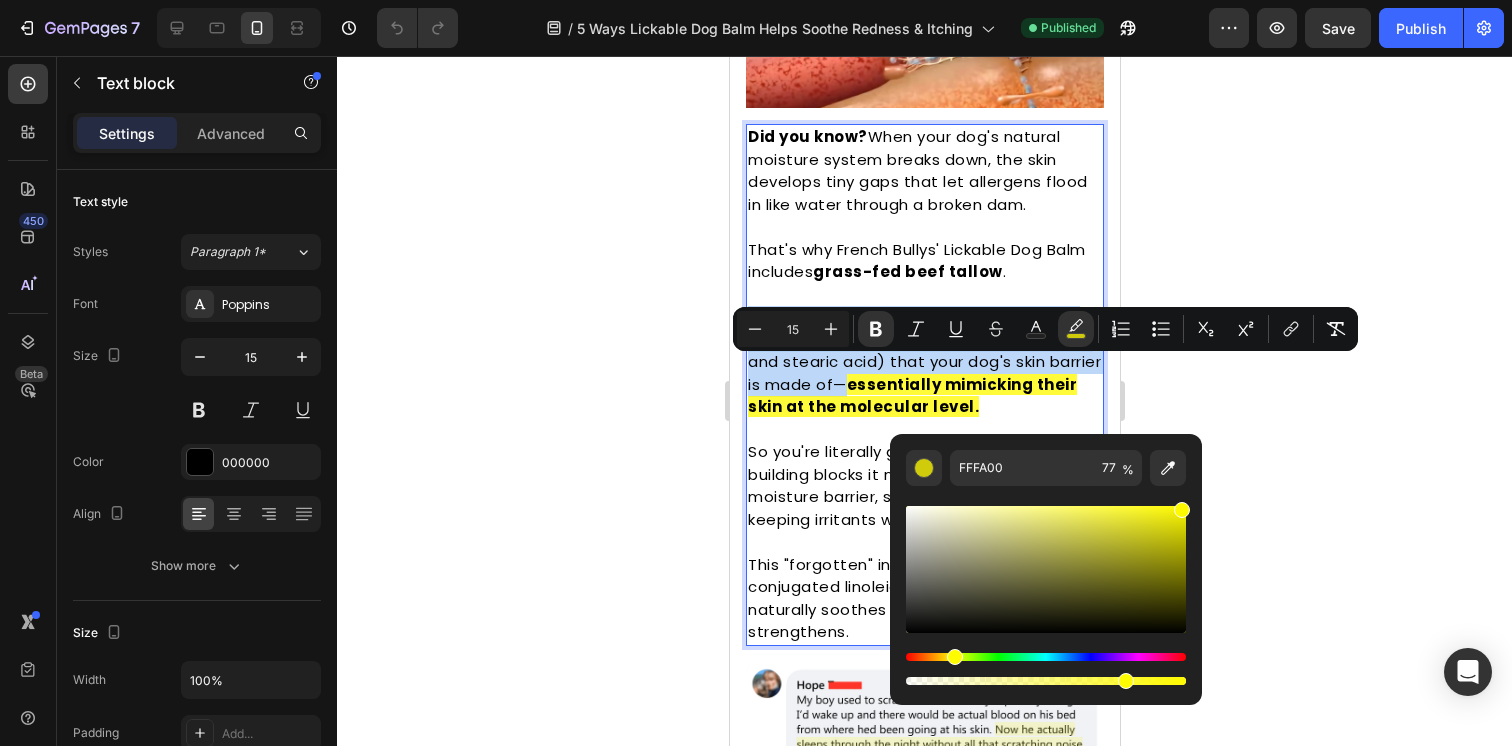click at bounding box center (924, 430) 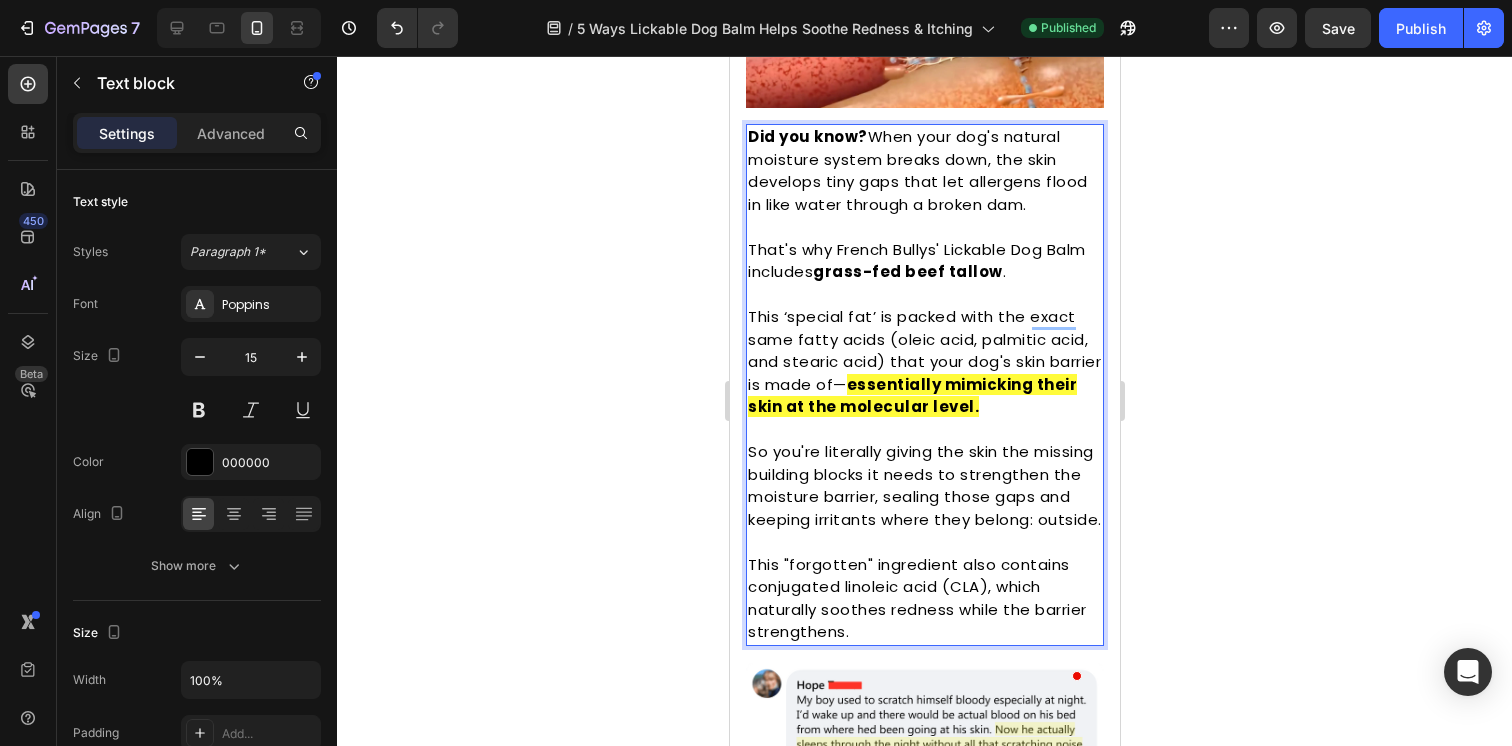 click 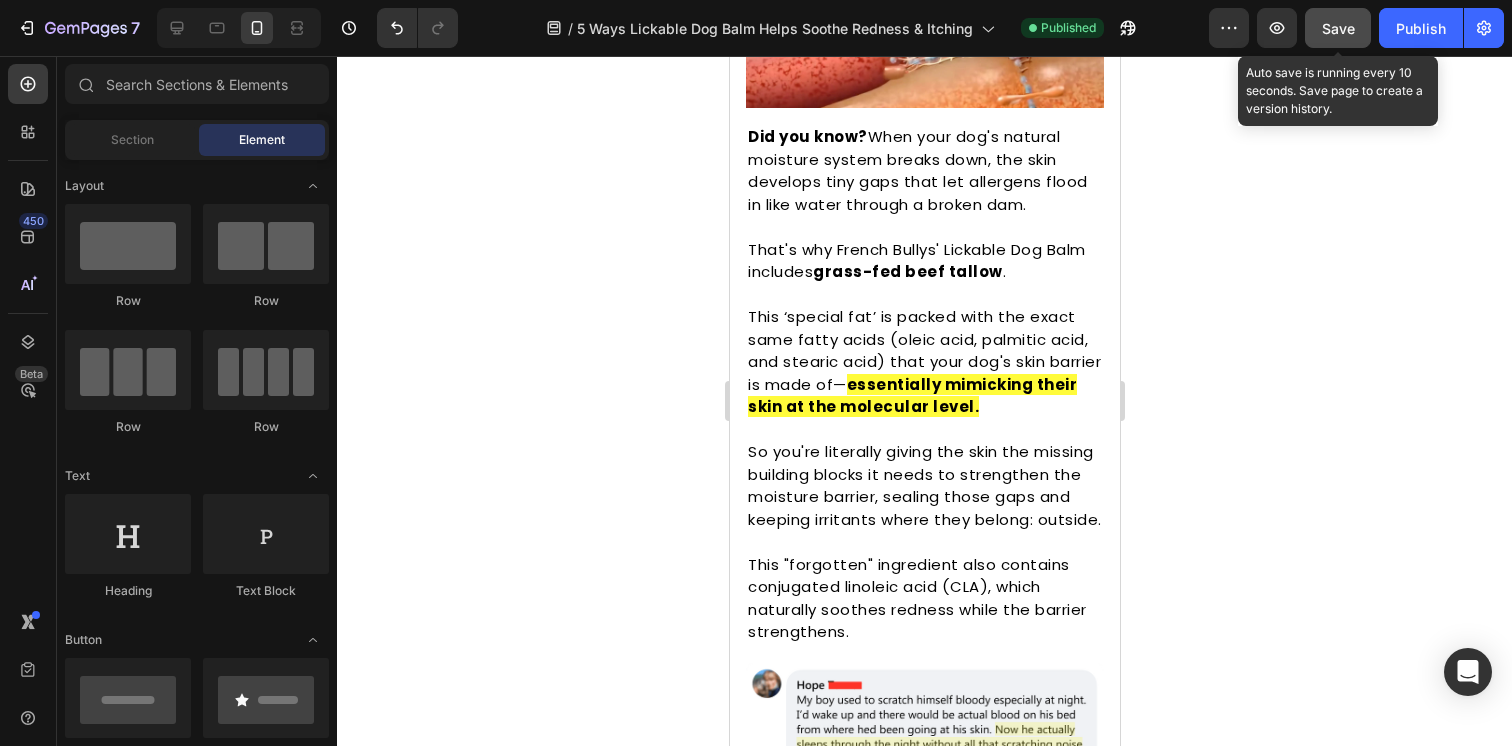 click on "Save" at bounding box center (1338, 28) 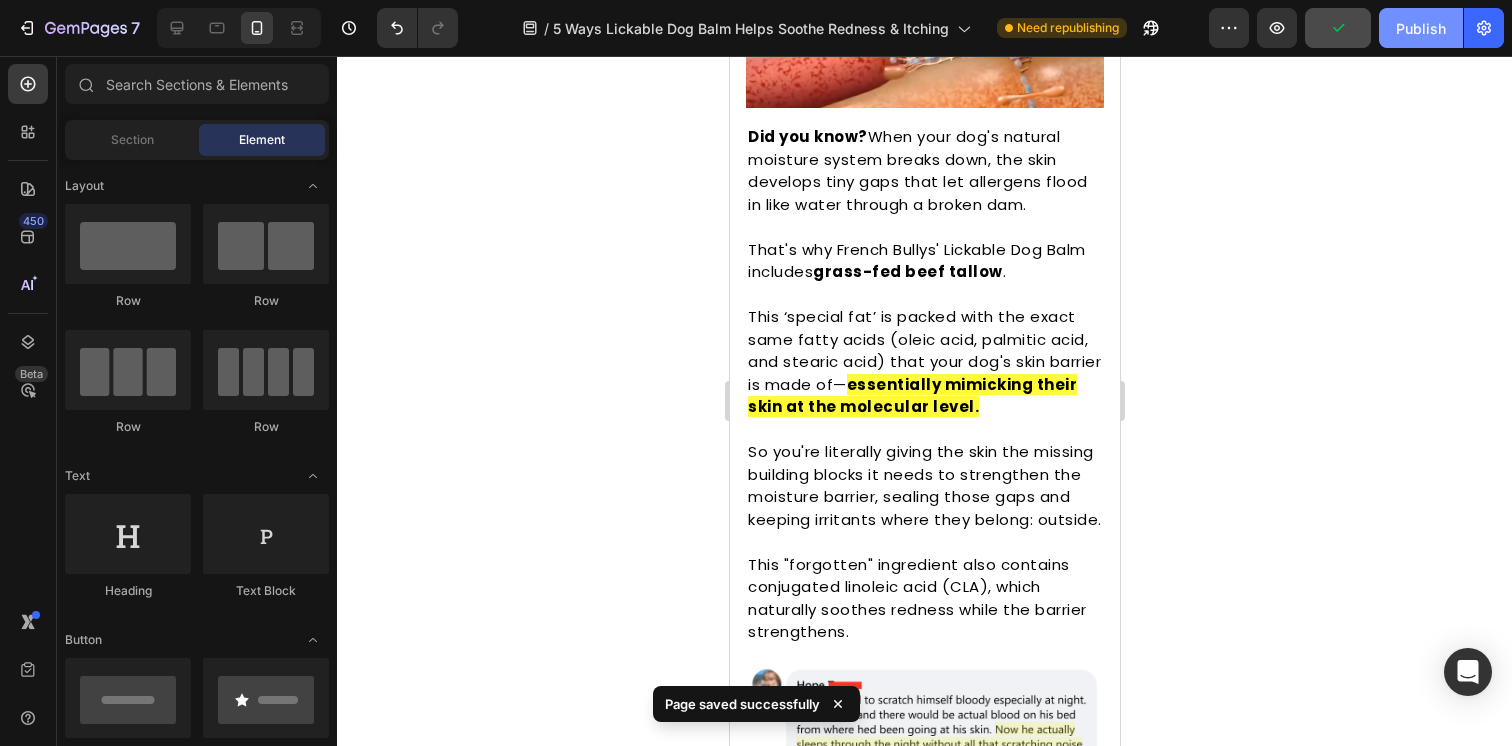 click on "Publish" at bounding box center (1421, 28) 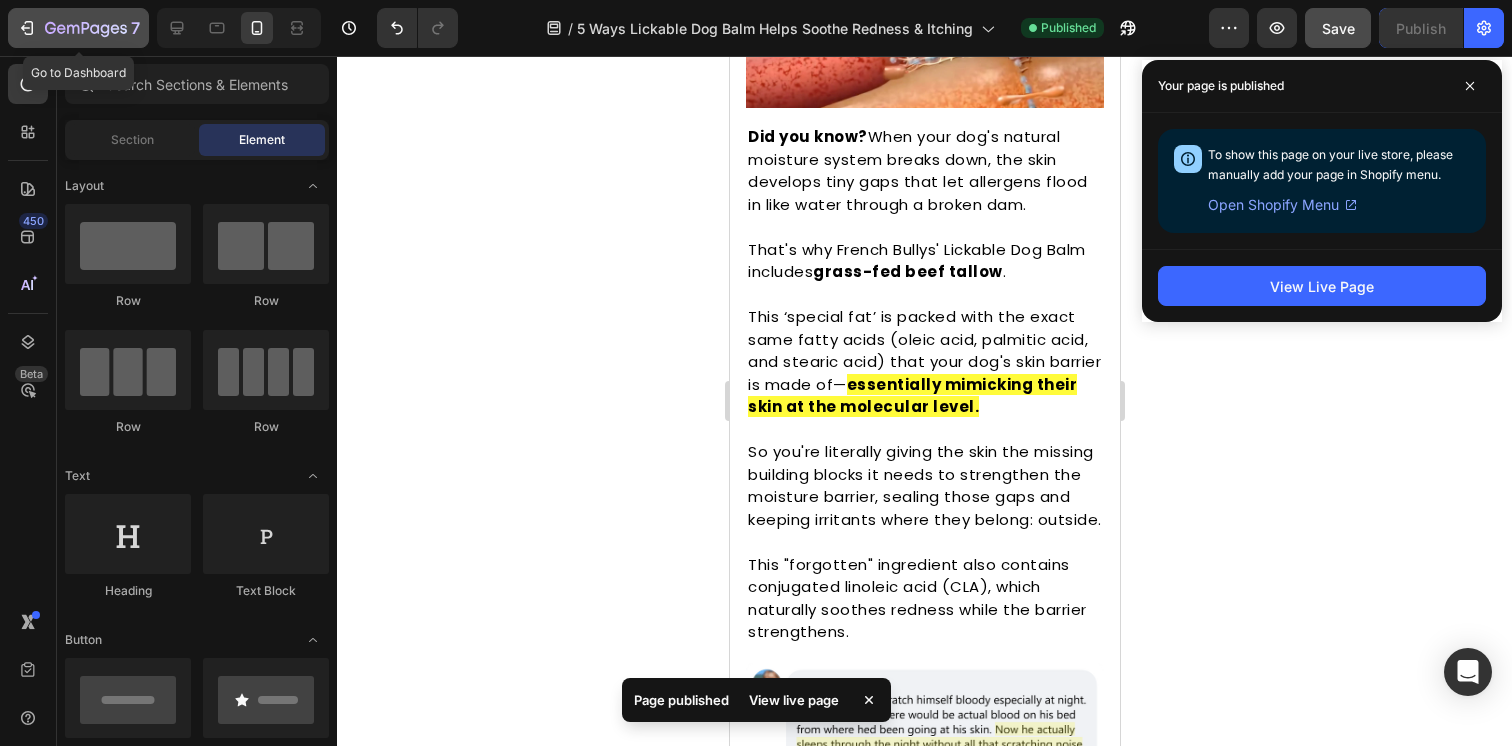 click 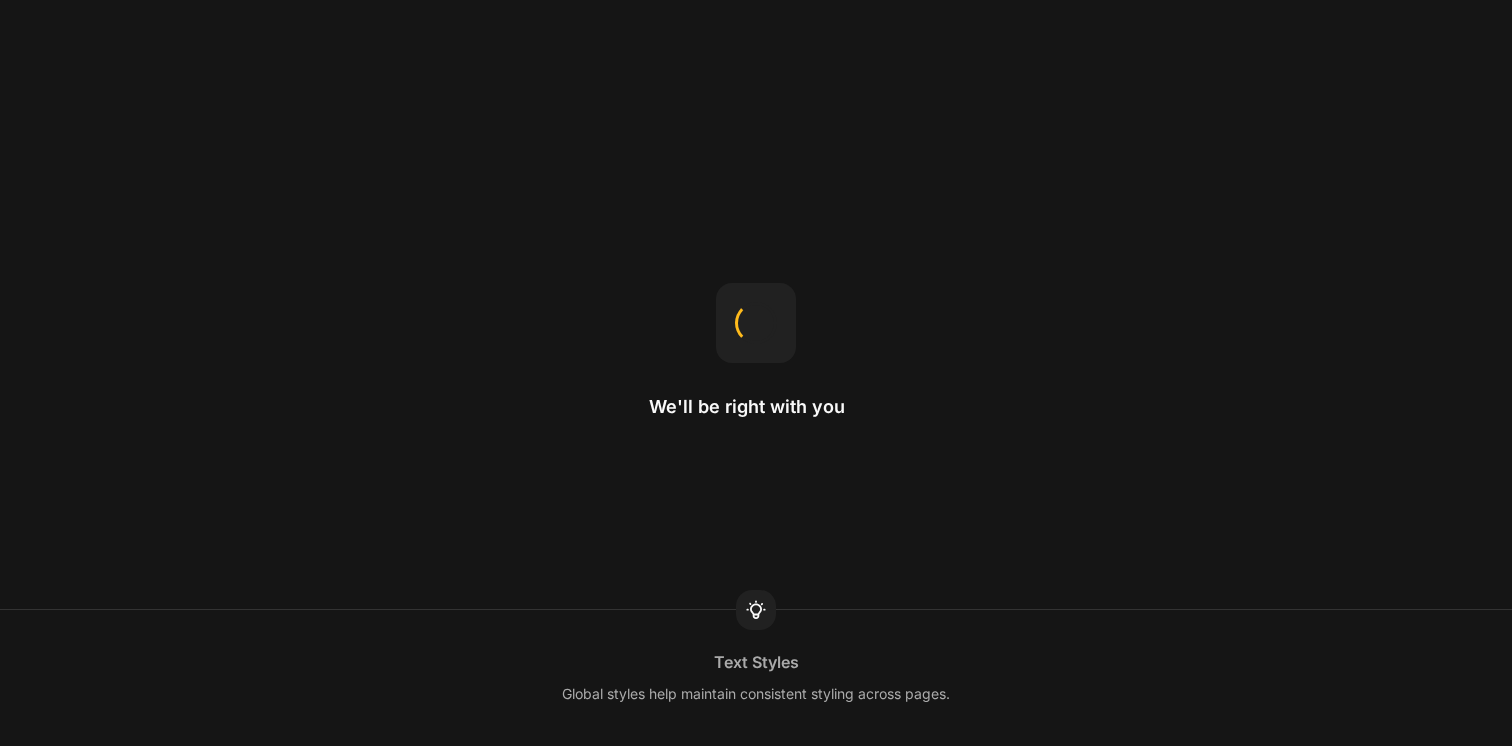 scroll, scrollTop: 0, scrollLeft: 0, axis: both 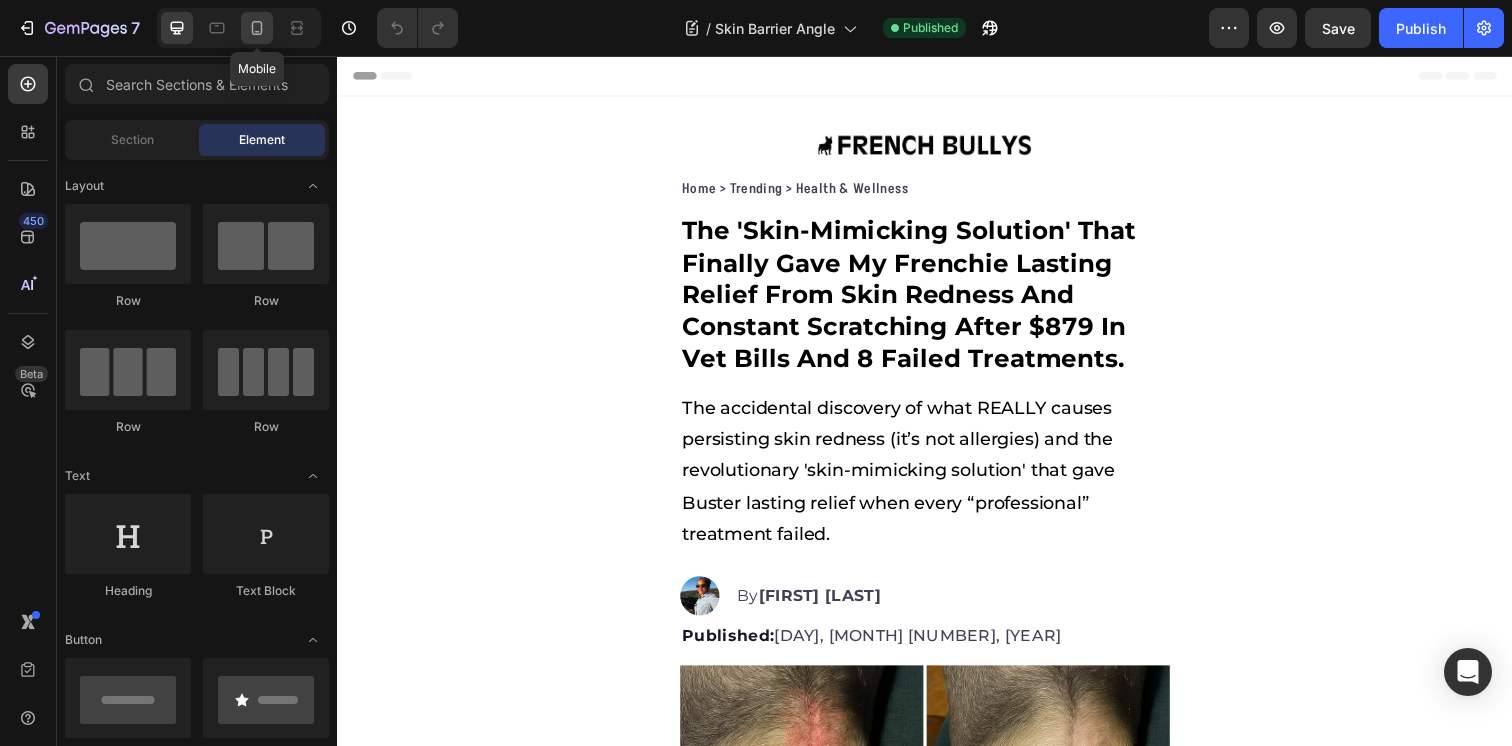 click 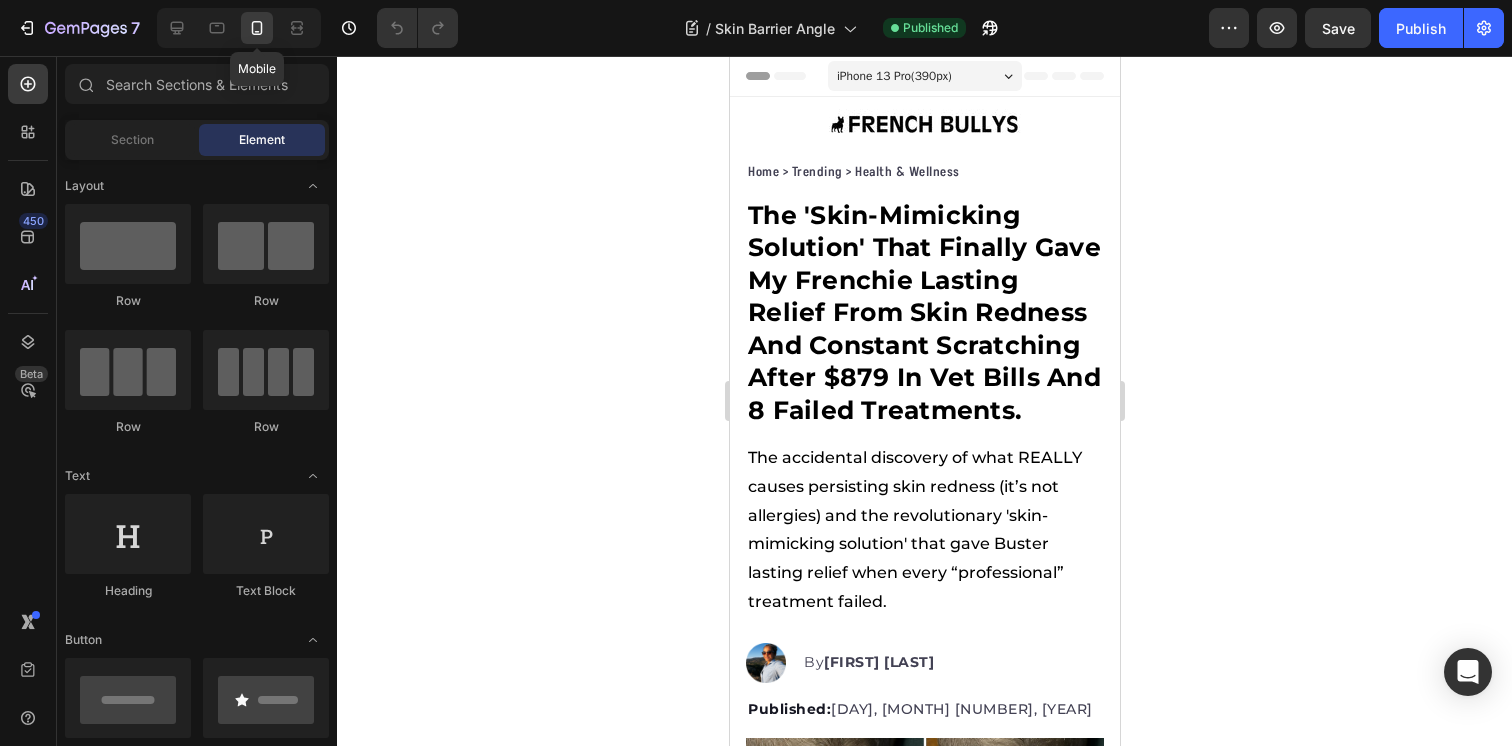 scroll, scrollTop: 0, scrollLeft: 0, axis: both 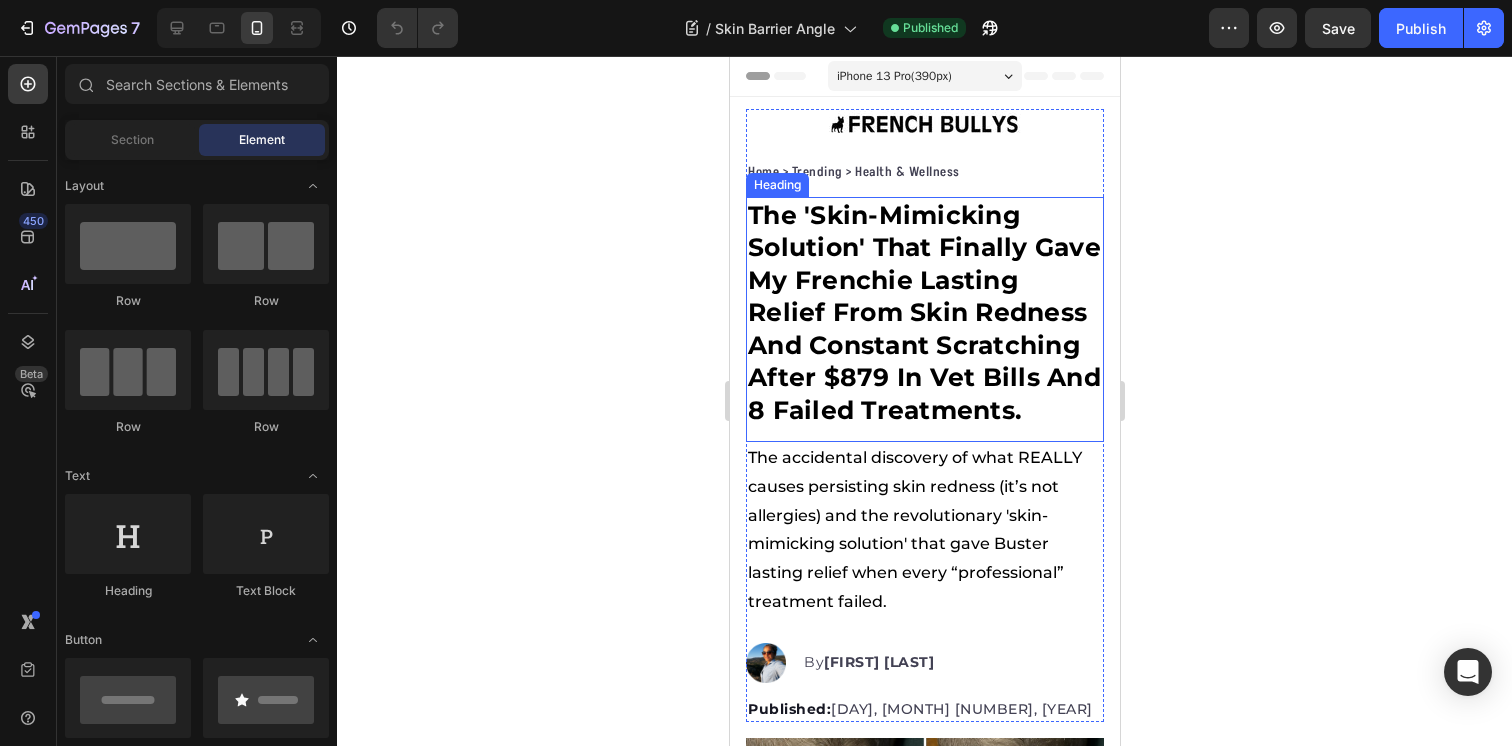 click on "The 'Skin-Mimicking Solution' That Finally Gave My Frenchie Lasting Relief From Skin Redness And Constant Scratching After $879 In Vet Bills And 8 Failed Treatments." at bounding box center (924, 313) 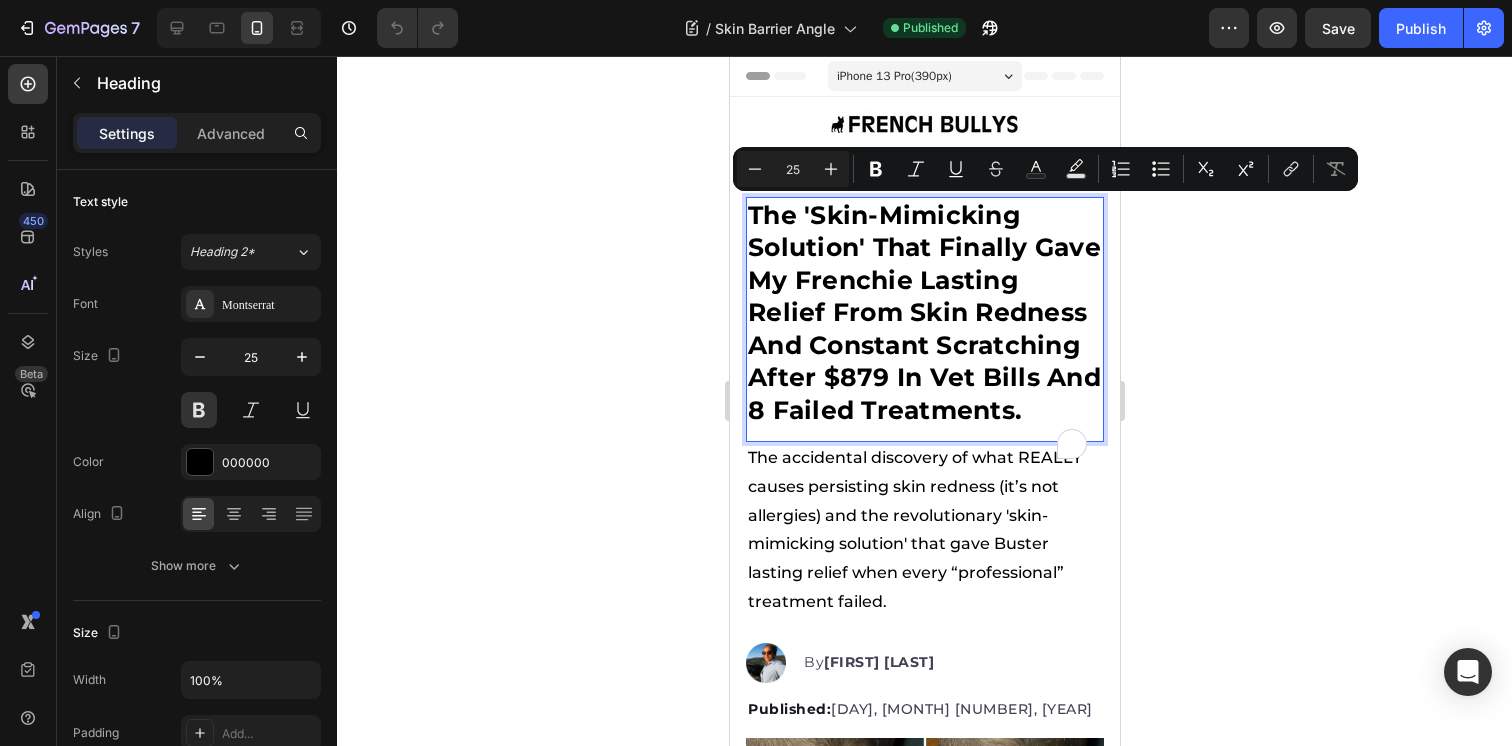 click on "The 'Skin-Mimicking Solution' That Finally Gave My Frenchie Lasting Relief From Skin Redness And Constant Scratching After $879 In Vet Bills And 8 Failed Treatments." at bounding box center (924, 313) 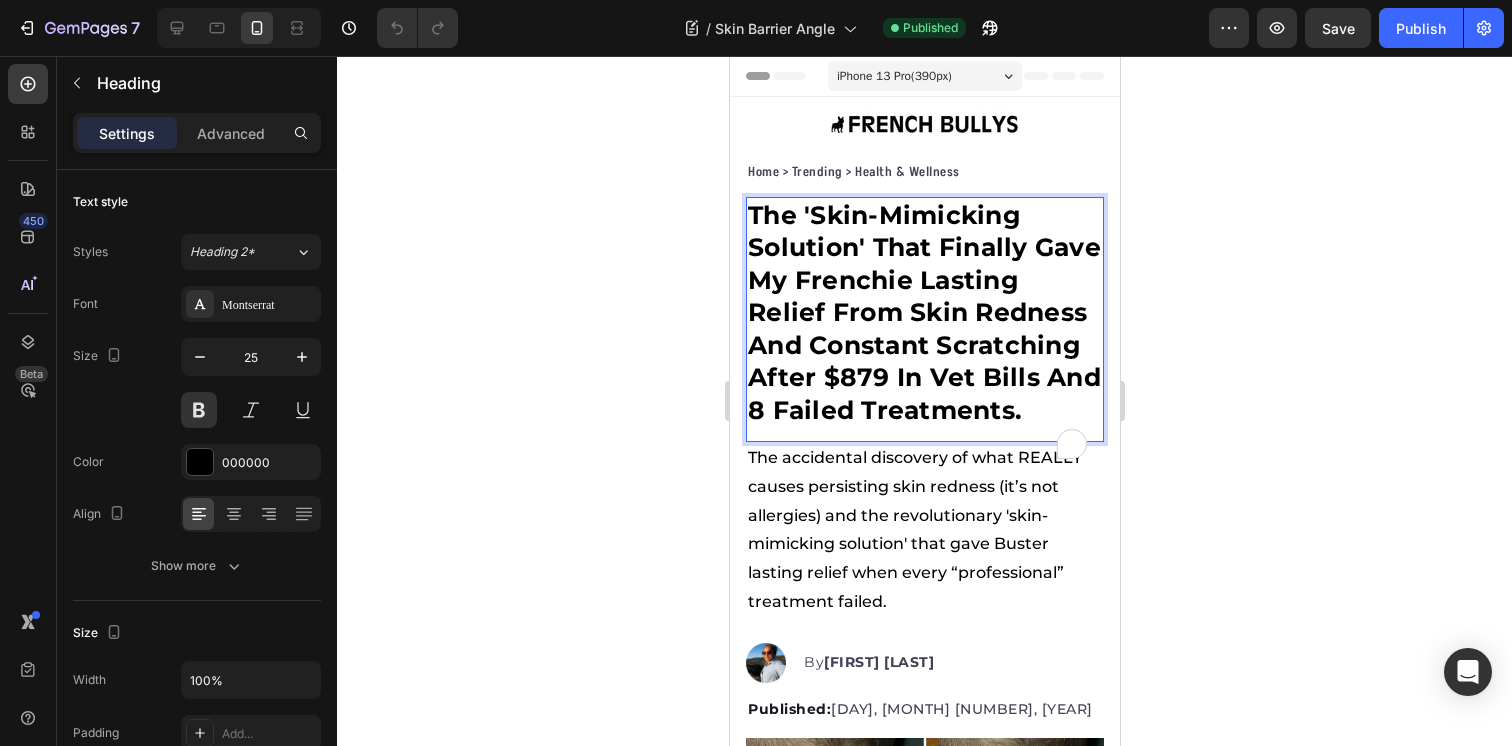 click 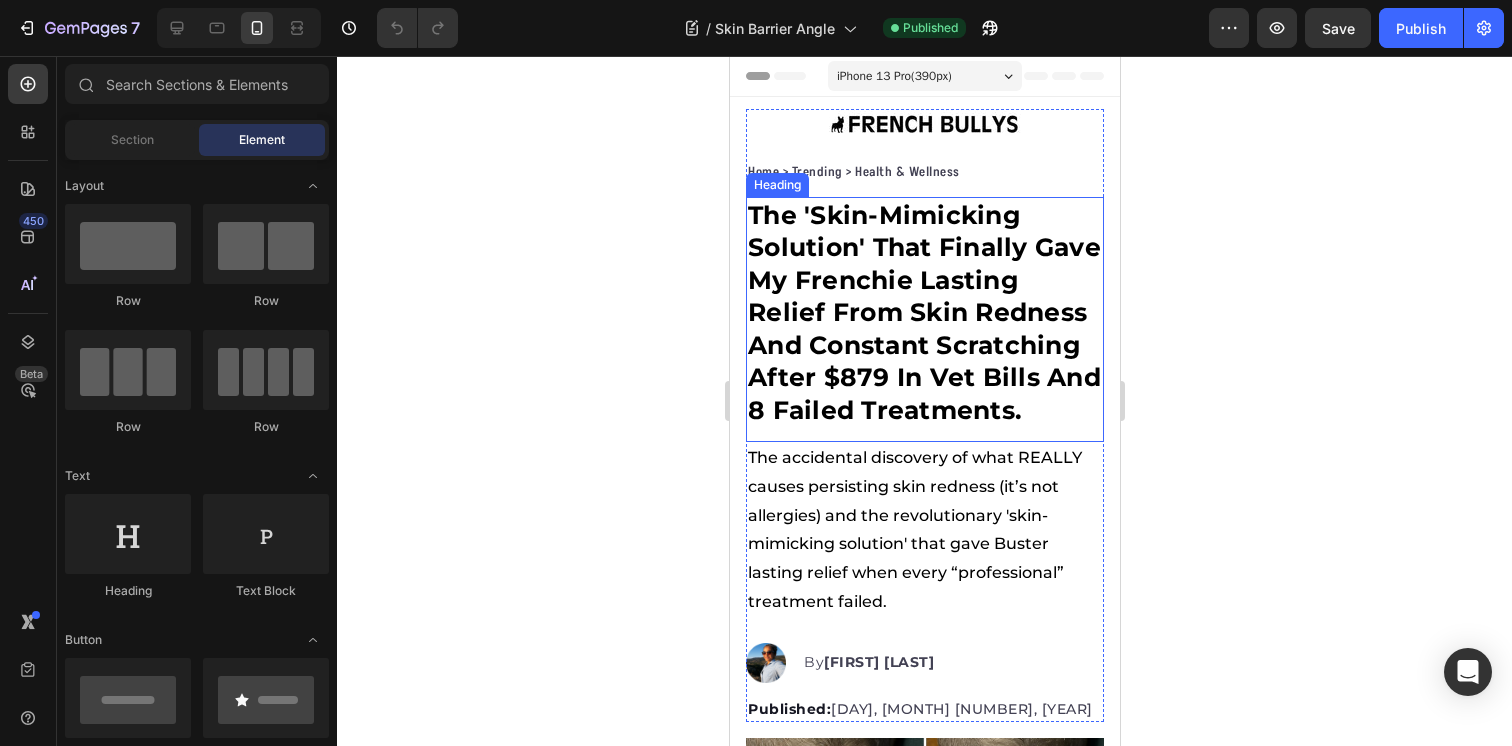 click on "The 'Skin-Mimicking Solution' That Finally Gave My Frenchie Lasting Relief From Skin Redness And Constant Scratching After $879 In Vet Bills And 8 Failed Treatments." at bounding box center [924, 313] 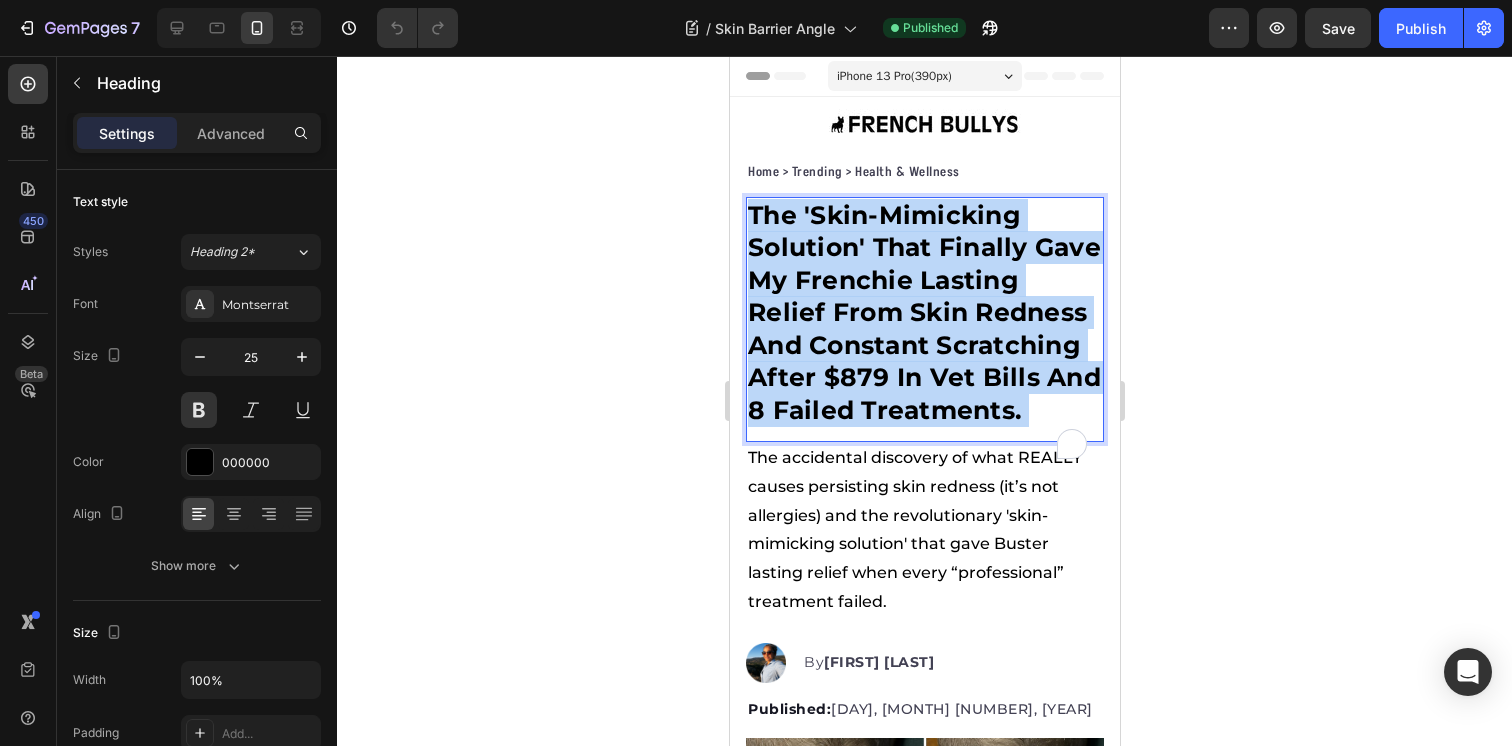 drag, startPoint x: 933, startPoint y: 448, endPoint x: 758, endPoint y: 229, distance: 280.33194 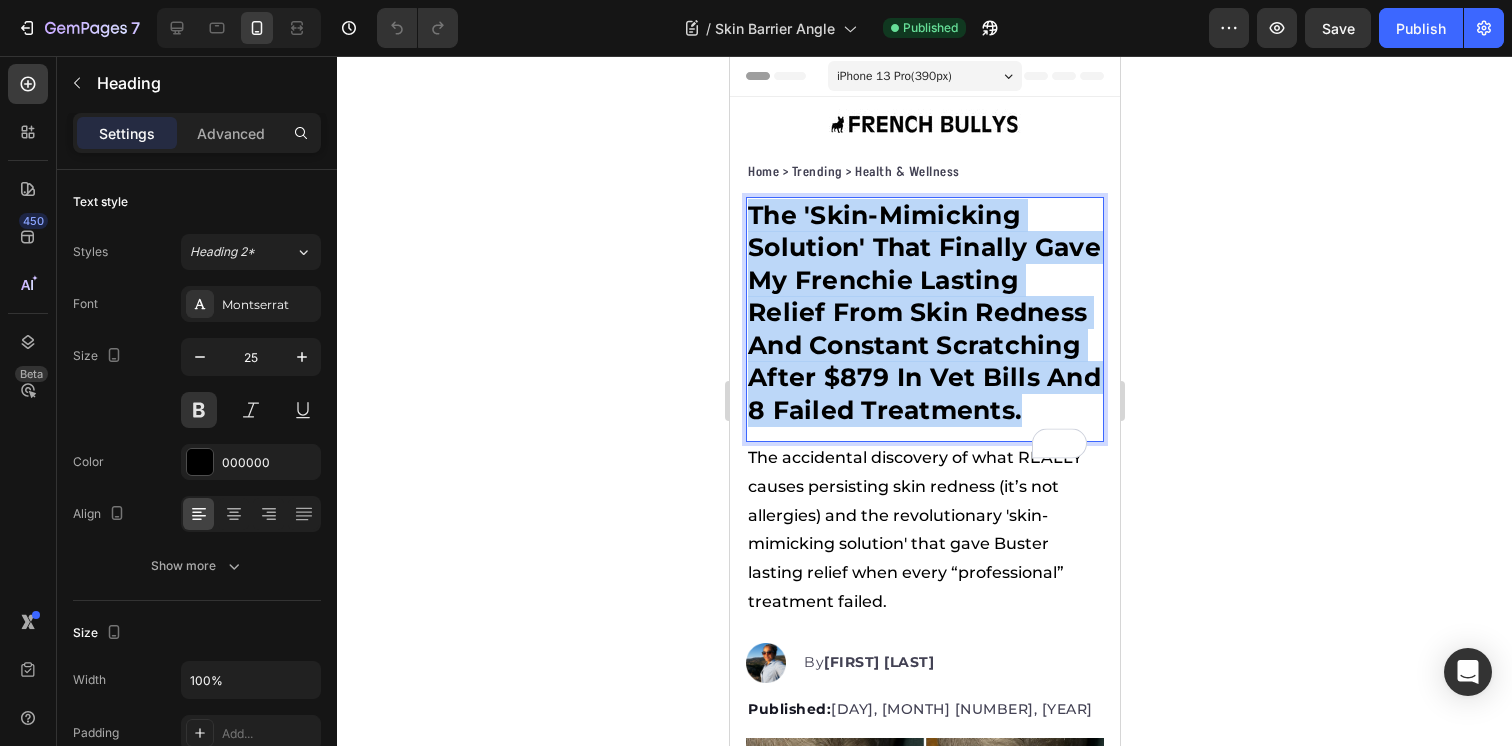 drag, startPoint x: 751, startPoint y: 218, endPoint x: 920, endPoint y: 442, distance: 280.60114 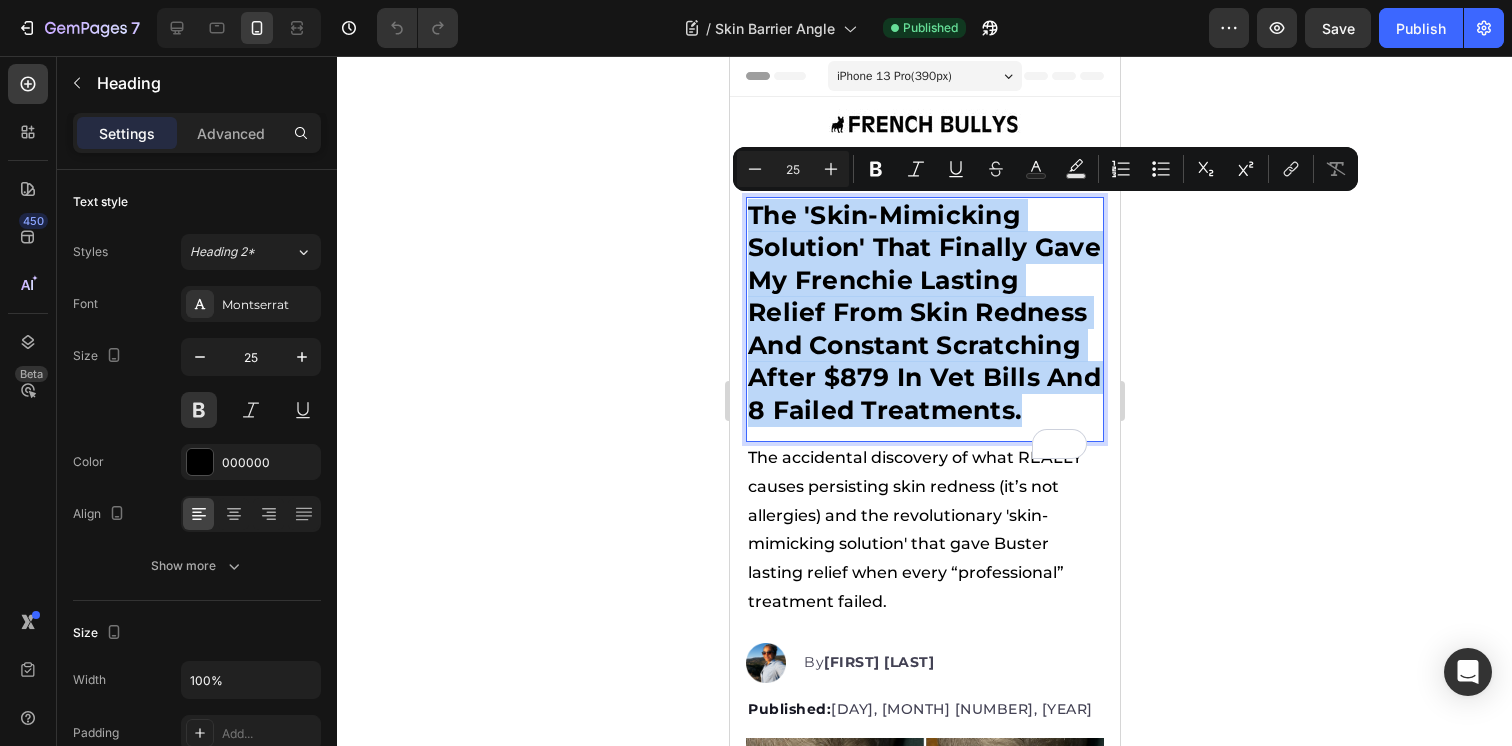 copy on "The 'Skin-Mimicking Solution' That Finally Gave My Frenchie Lasting Relief From Skin Redness And Constant Scratching After $879 In Vet Bills And 8 Failed Treatments." 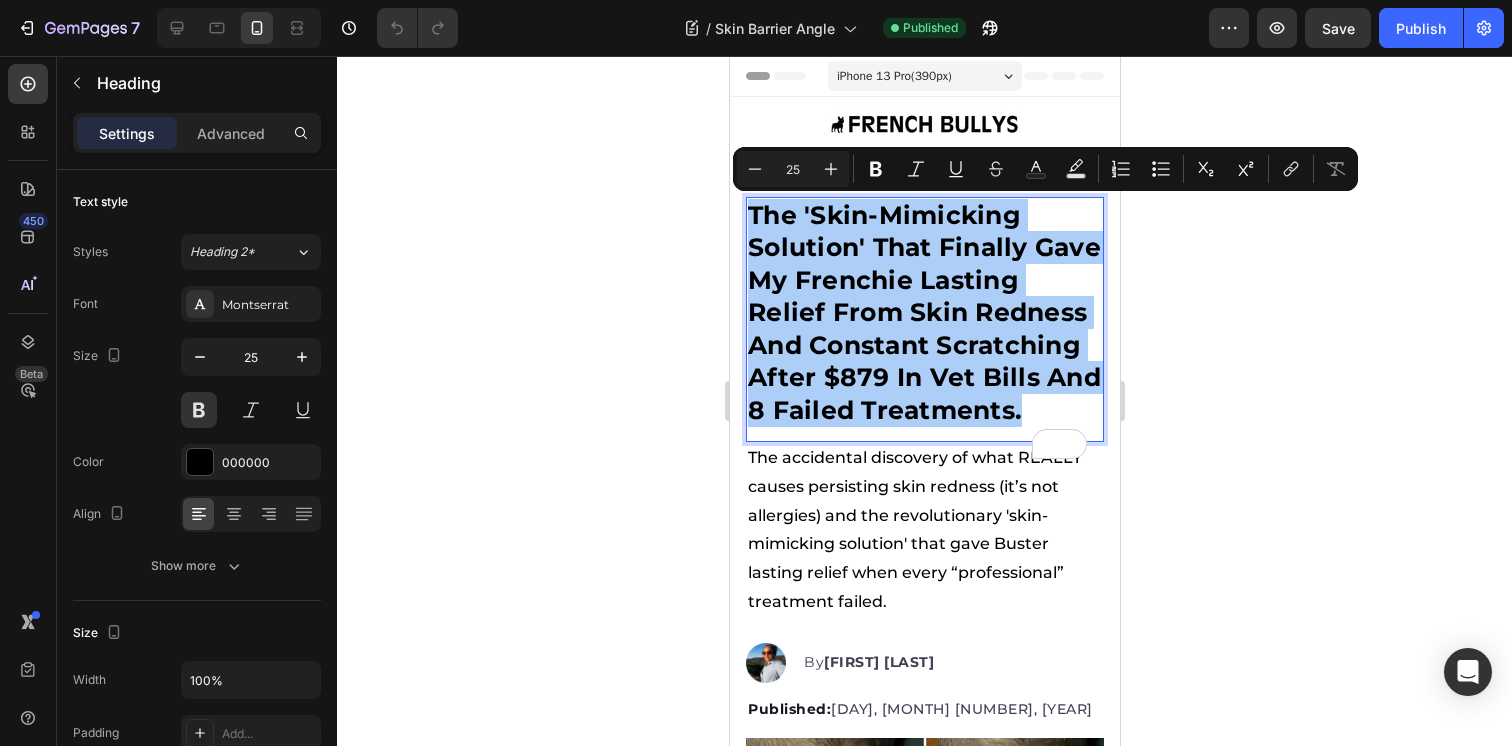 click 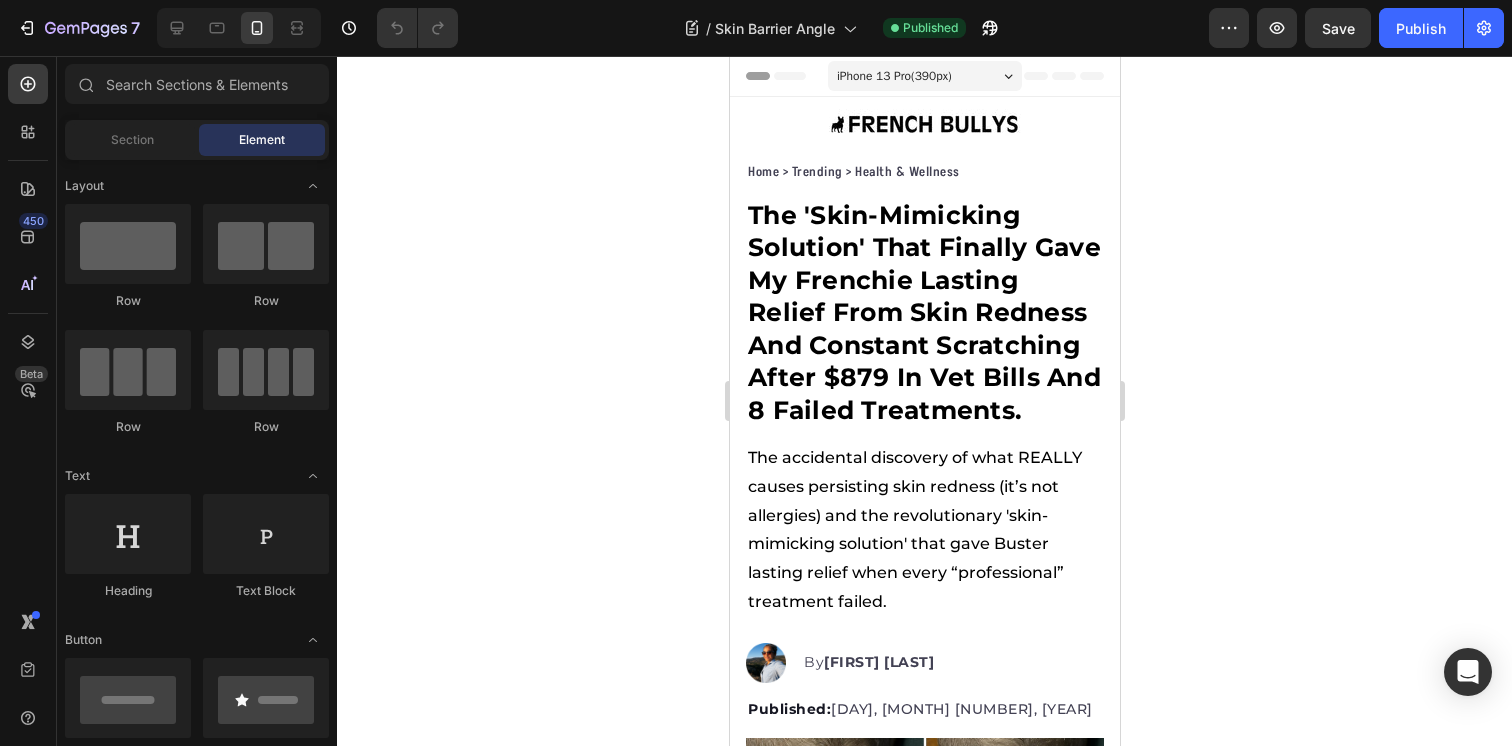 click 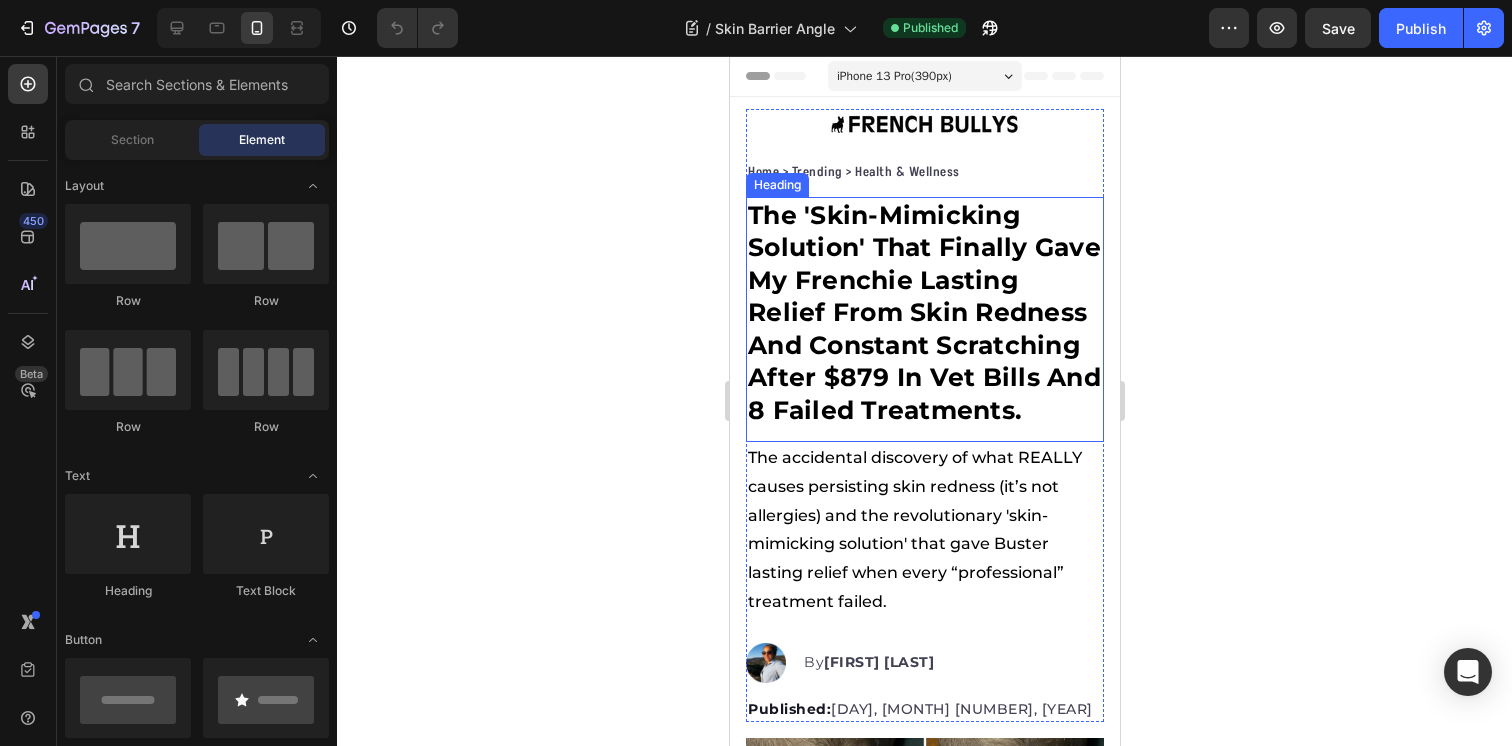 click on "The 'Skin-Mimicking Solution' That Finally Gave My Frenchie Lasting Relief From Skin Redness And Constant Scratching After $879 In Vet Bills And 8 Failed Treatments." at bounding box center (924, 313) 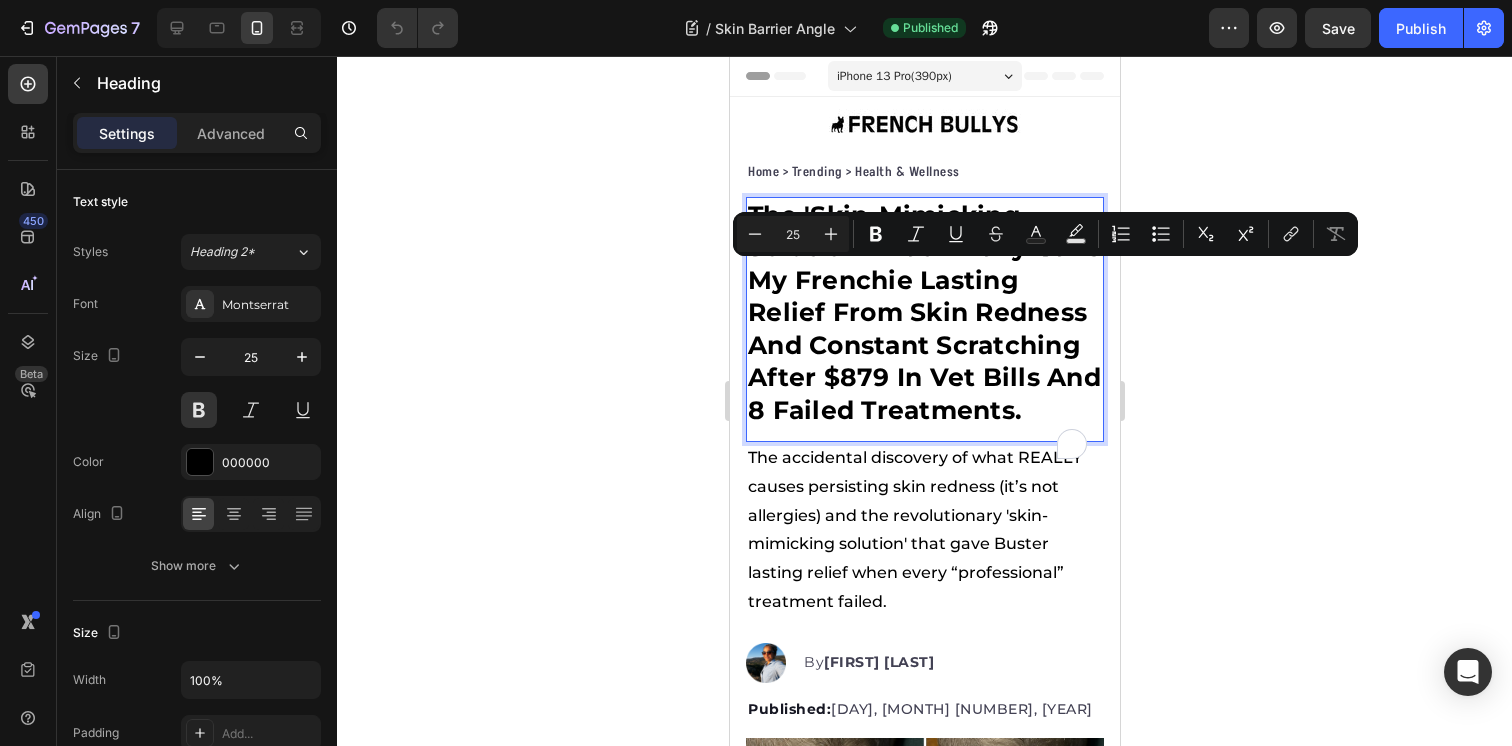 click on "The 'Skin-Mimicking Solution' That Finally Gave My Frenchie Lasting Relief From Skin Redness And Constant Scratching After $879 In Vet Bills And 8 Failed Treatments." at bounding box center [924, 313] 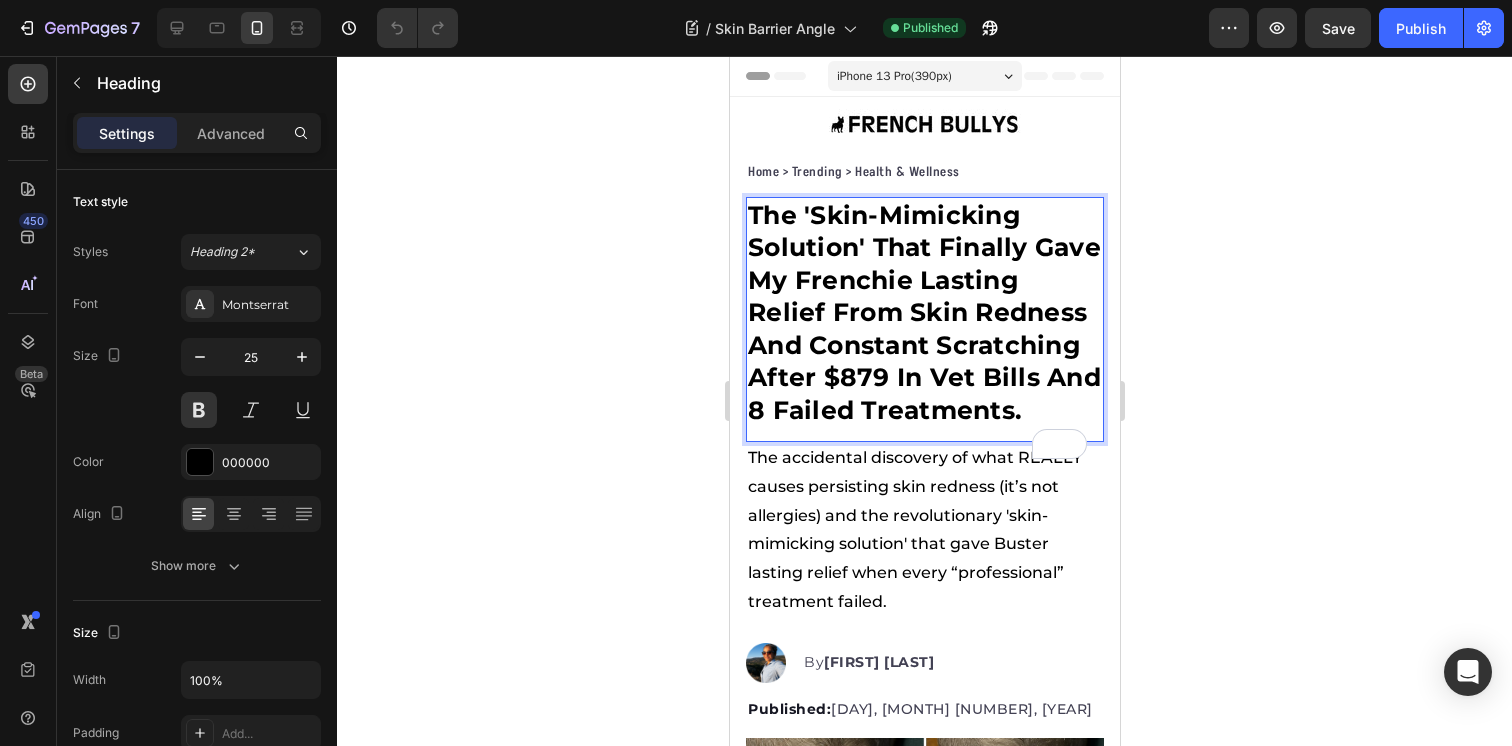 click on "The 'Skin-Mimicking Solution' That Finally Gave My Frenchie Lasting Relief From Skin Redness And Constant Scratching After $879 In Vet Bills And 8 Failed Treatments." at bounding box center (924, 313) 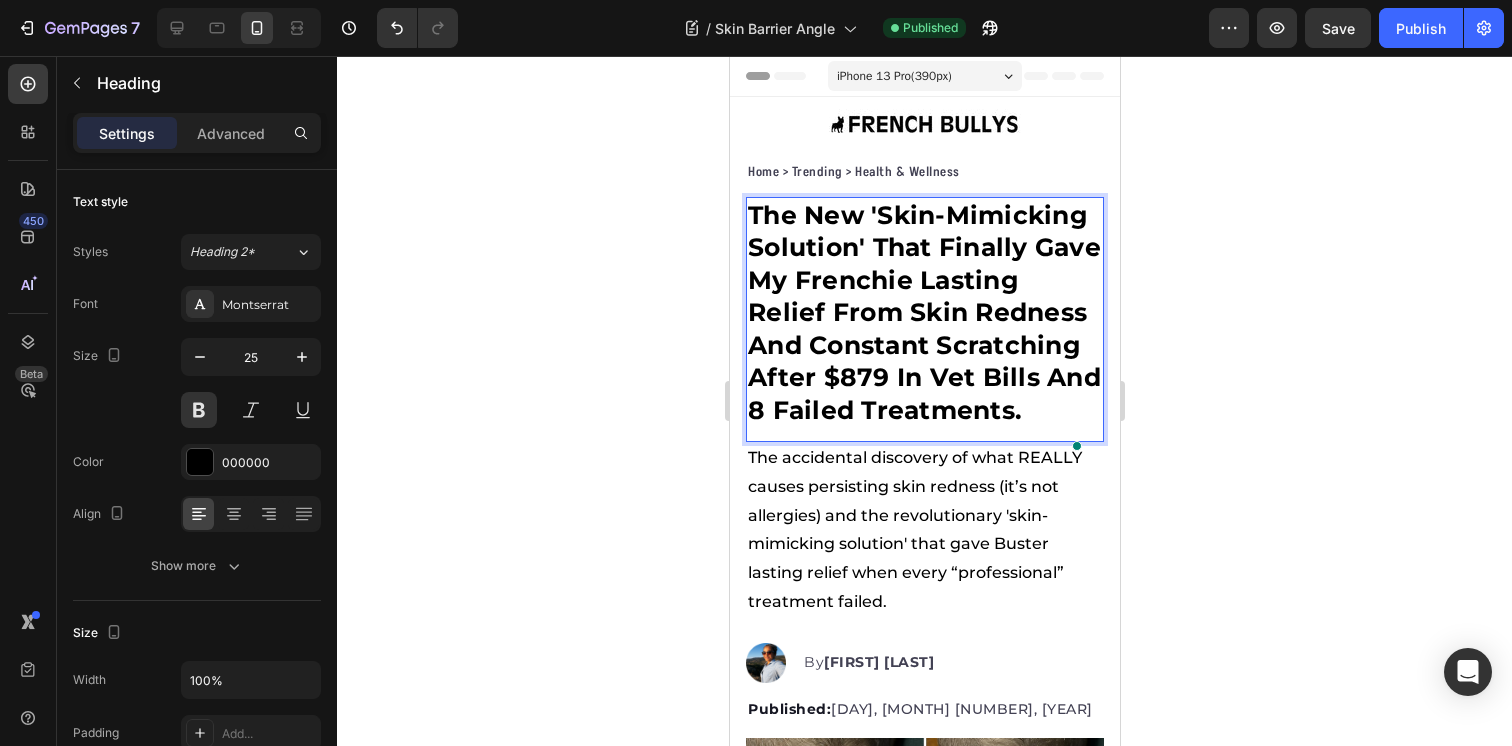 click 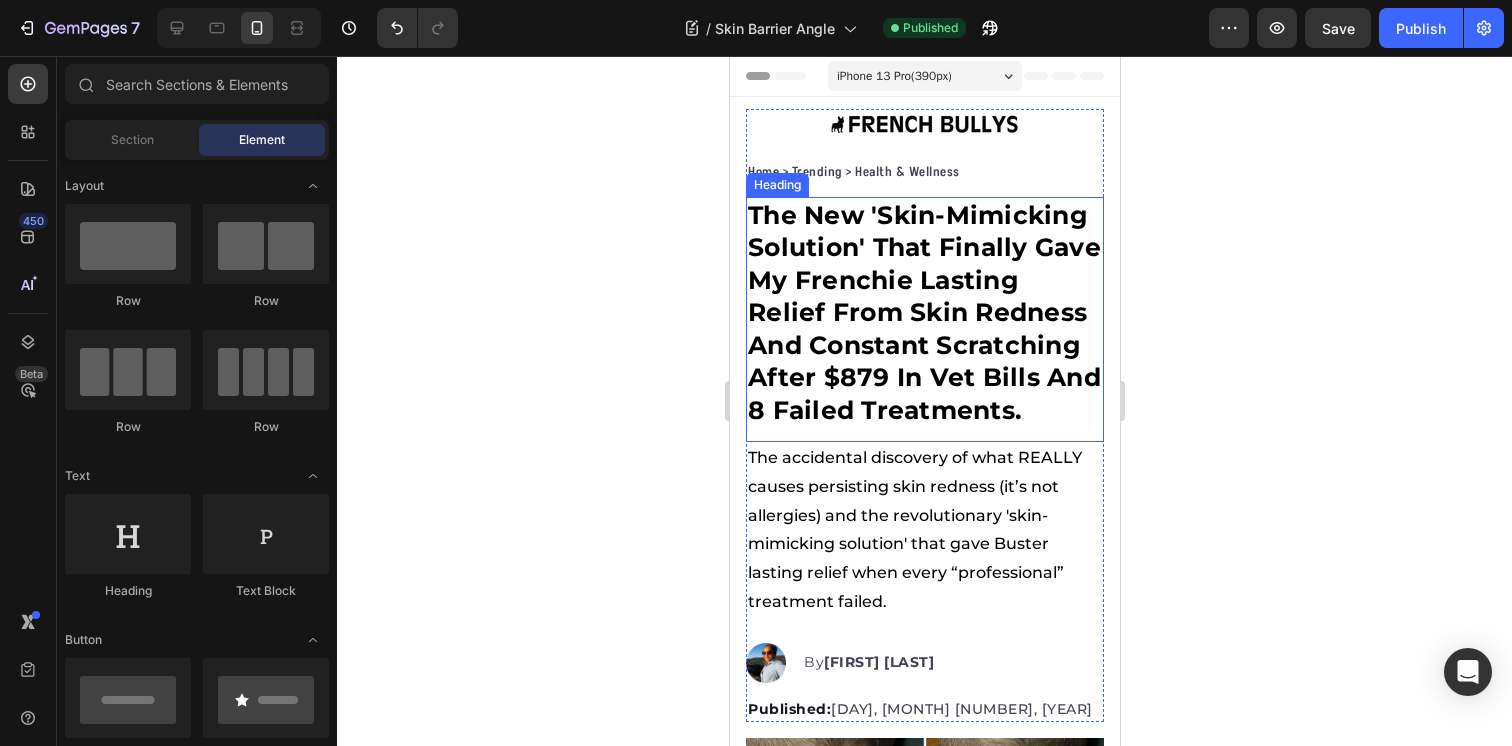 click on "The New 'Skin-Mimicking Solution' That Finally Gave My Frenchie Lasting Relief From Skin Redness And Constant Scratching After $879 In Vet Bills And 8 Failed Treatments." at bounding box center [924, 313] 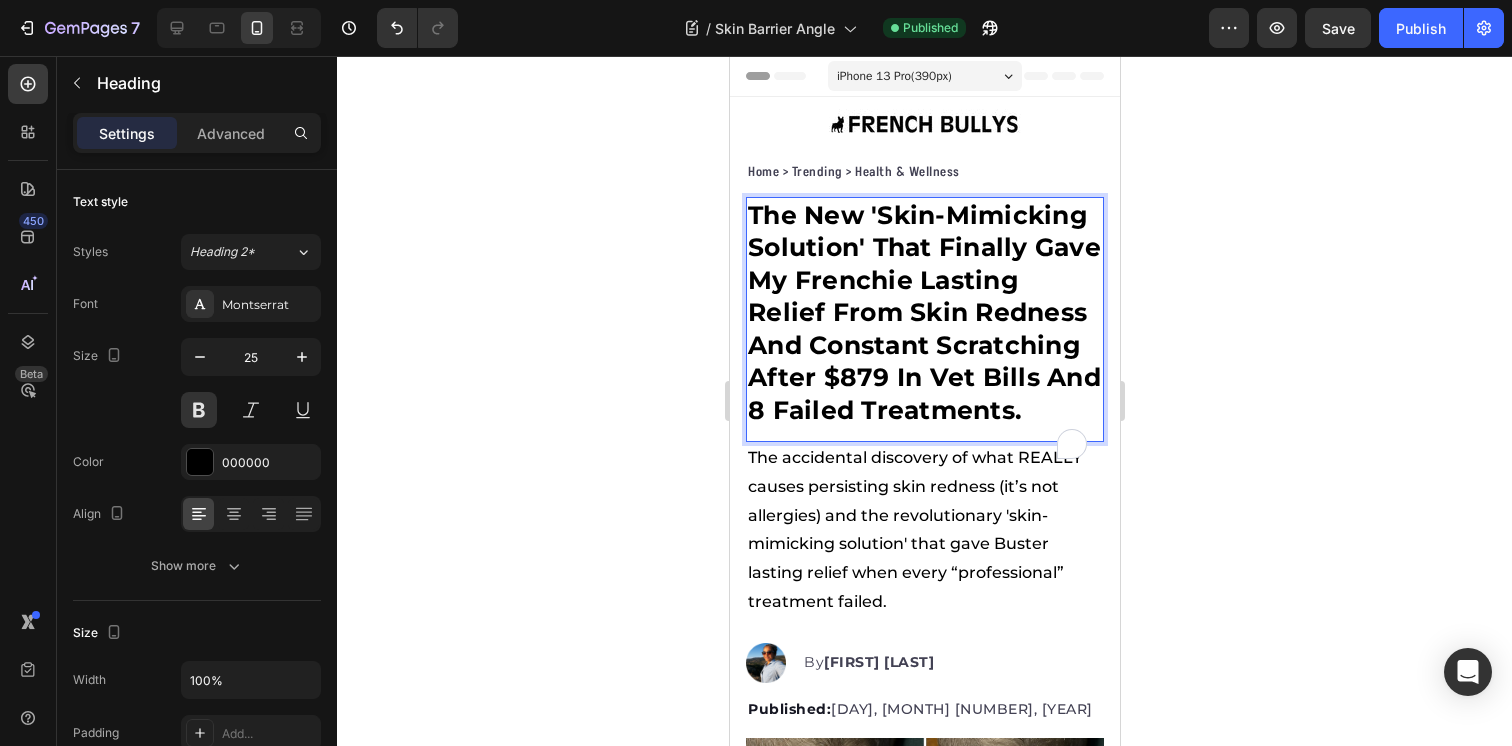 click on "The New 'Skin-Mimicking Solution' That Finally Gave My Frenchie Lasting Relief From Skin Redness And Constant Scratching After $879 In Vet Bills And 8 Failed Treatments." at bounding box center [924, 313] 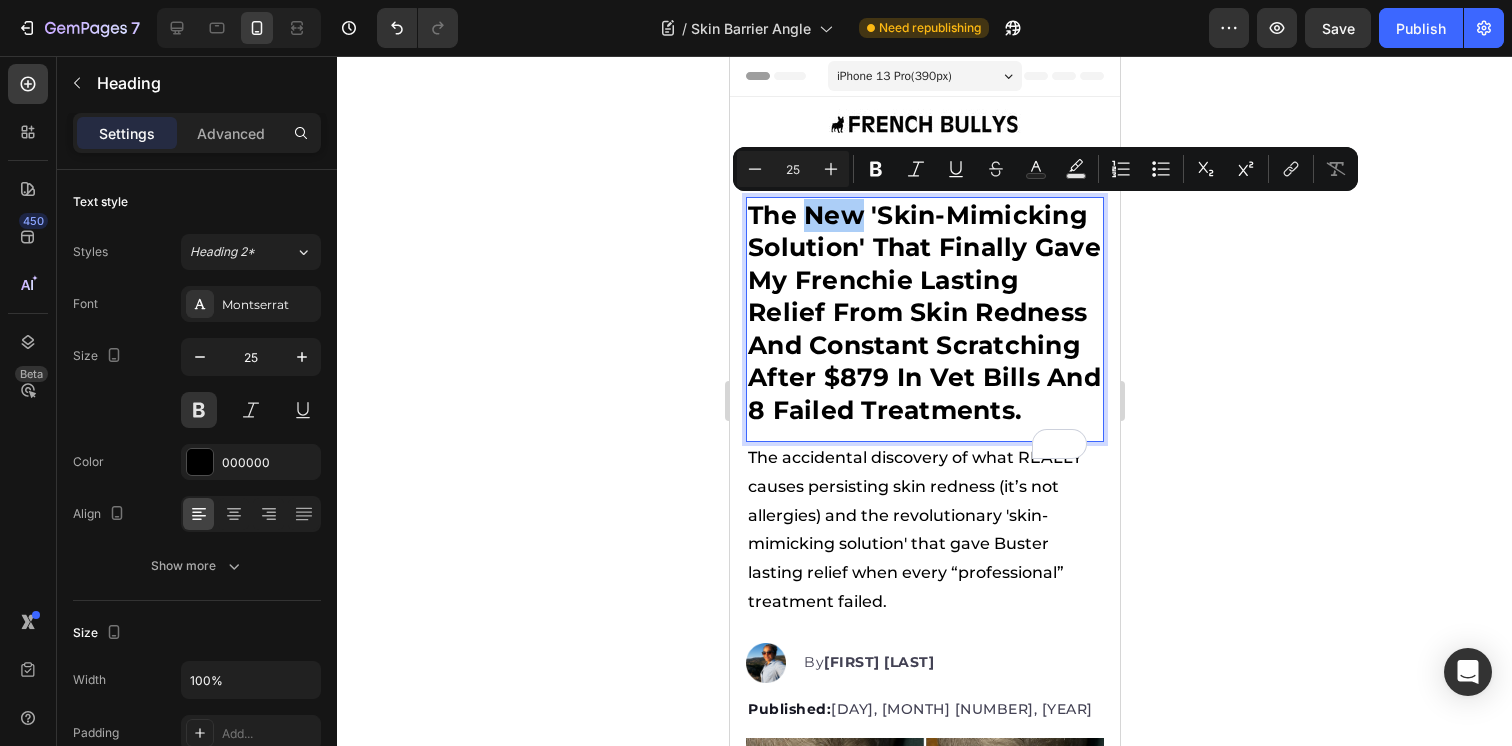 click 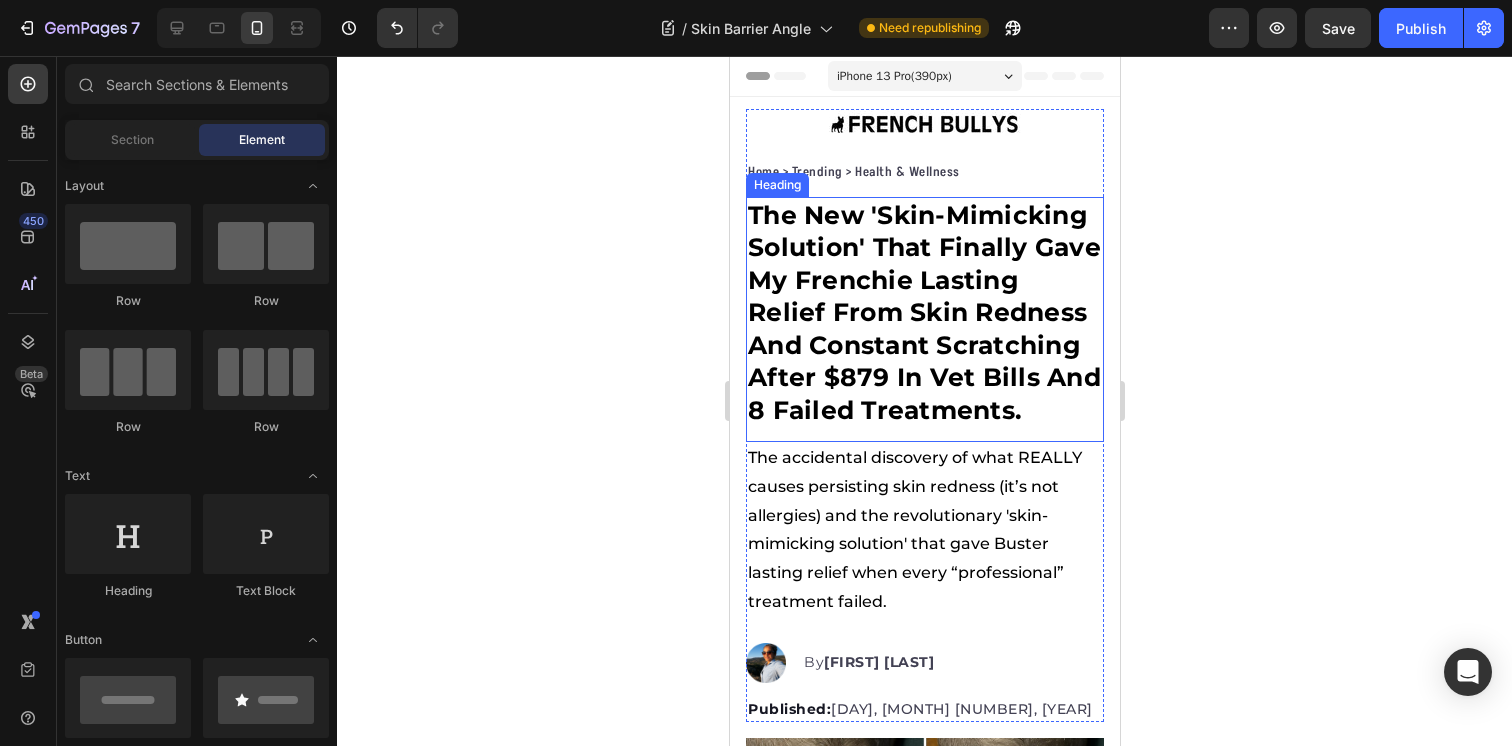 click on "The New 'Skin-Mimicking Solution' That Finally Gave My Frenchie Lasting Relief From Skin Redness And Constant Scratching After $879 In Vet Bills And 8 Failed Treatments." at bounding box center (924, 313) 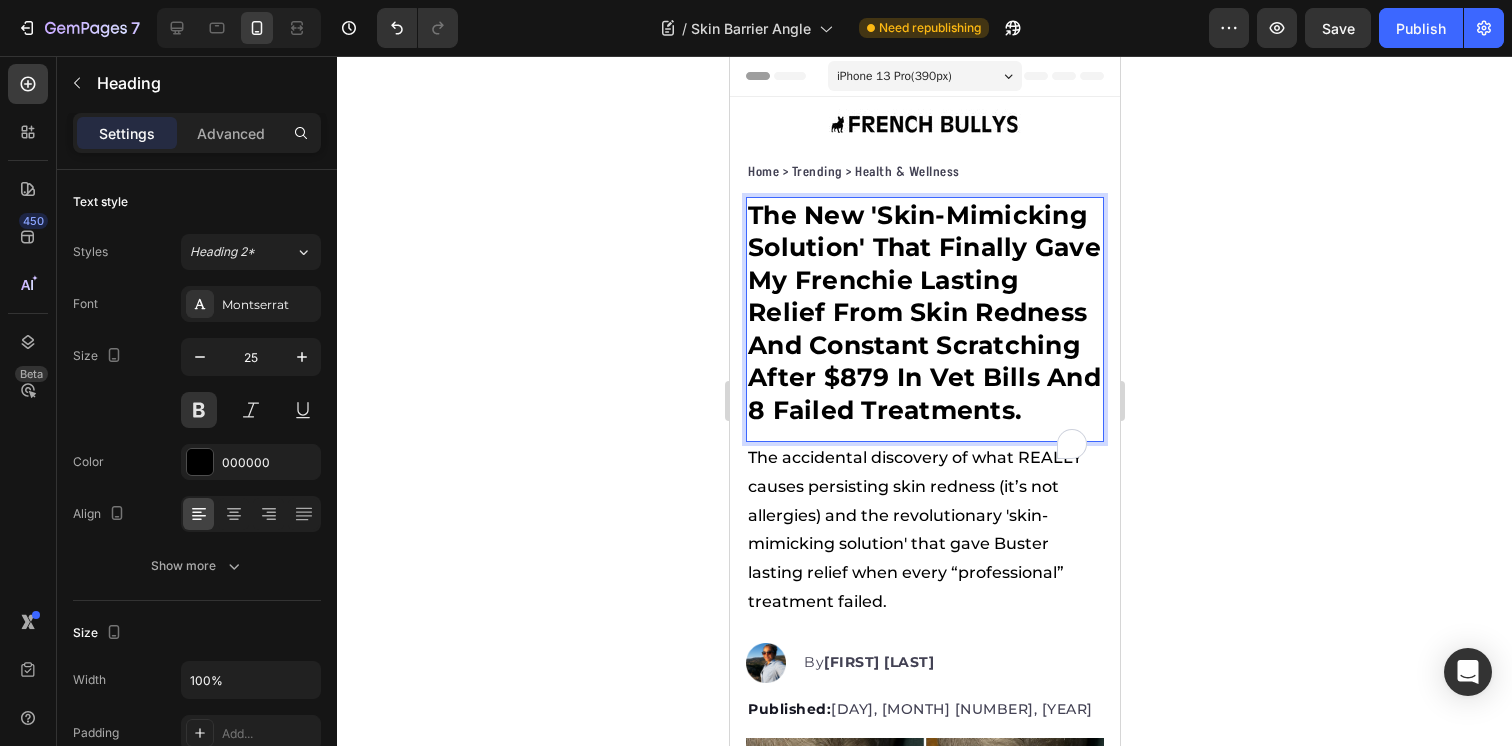 click on "The New 'Skin-Mimicking Solution' That Finally Gave My Frenchie Lasting Relief From Skin Redness And Constant Scratching After $879 In Vet Bills And 8 Failed Treatments." at bounding box center [924, 313] 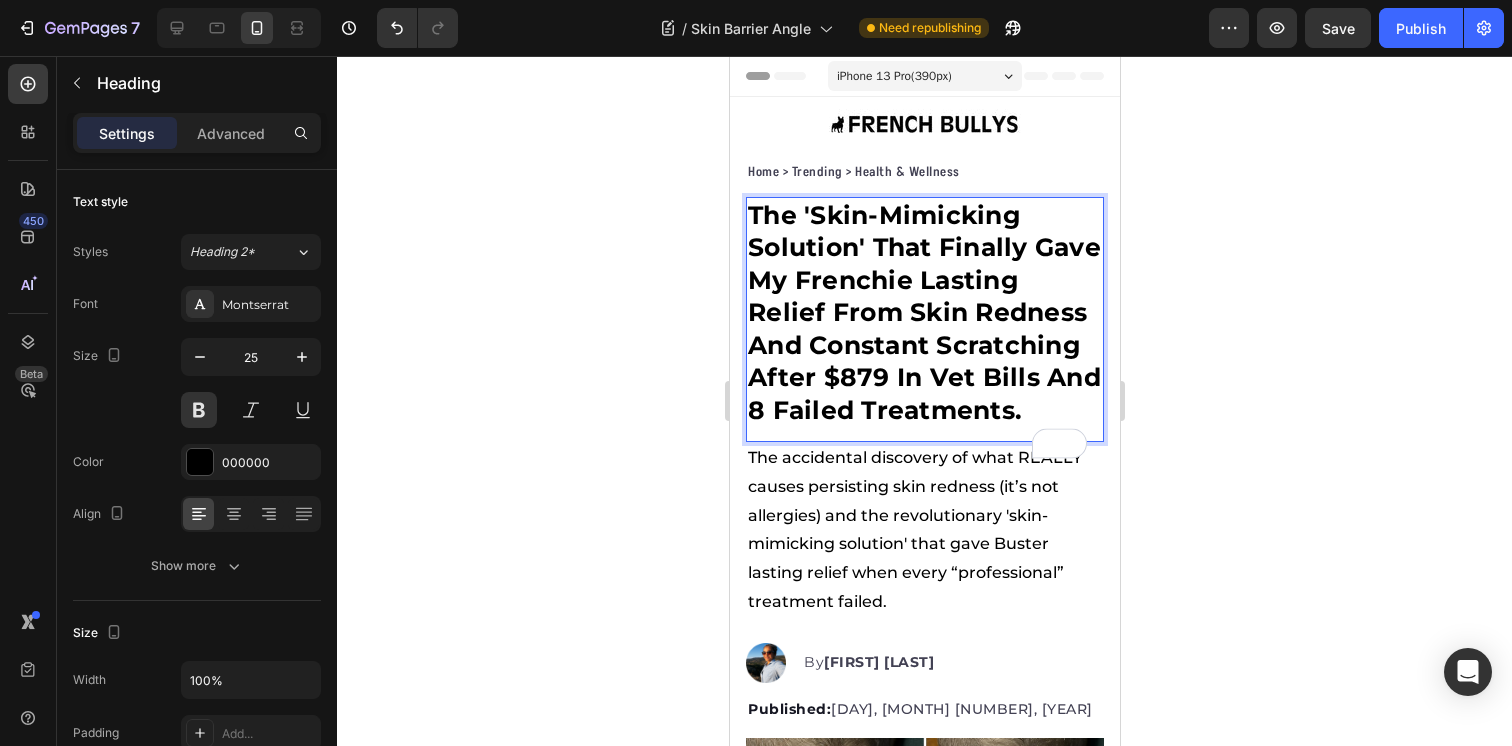 click 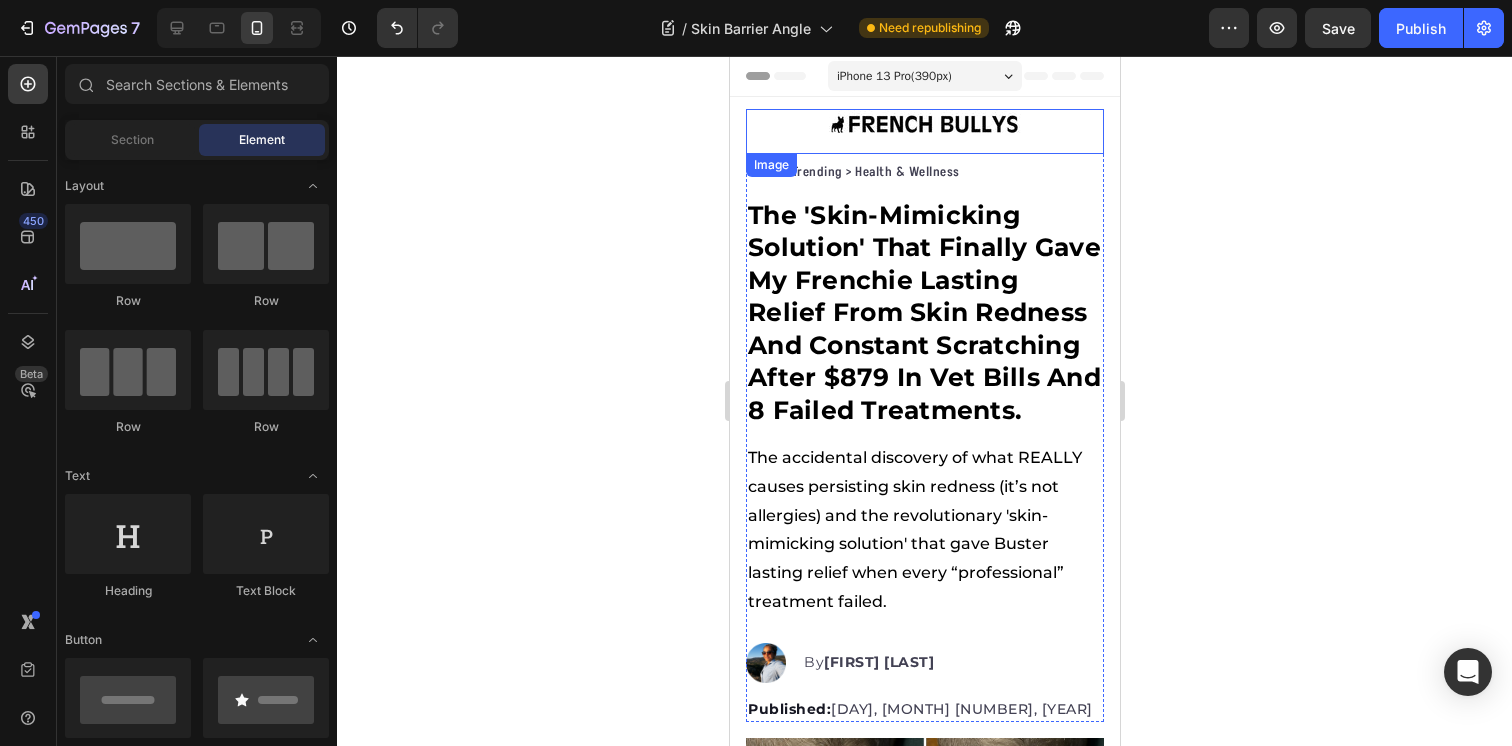 click at bounding box center [924, 124] 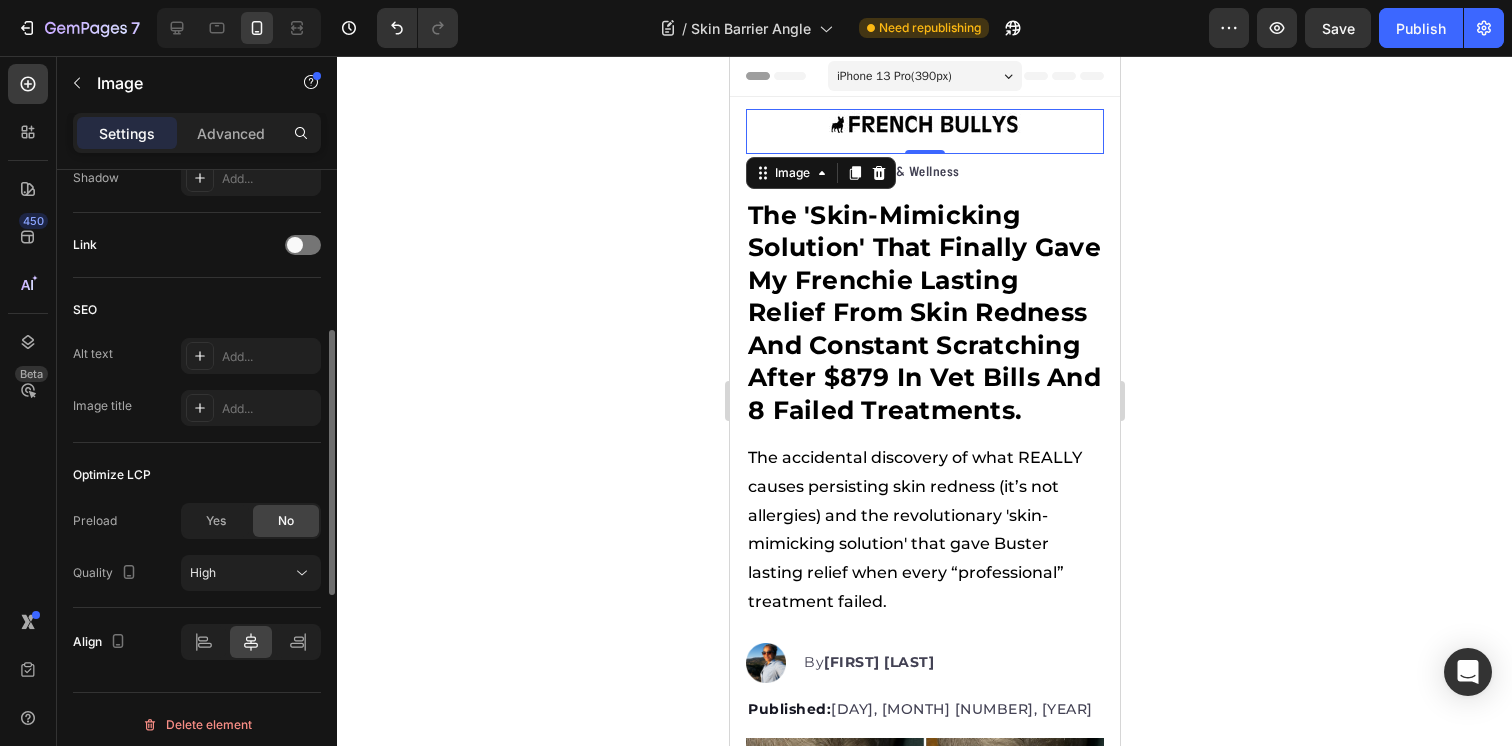 scroll, scrollTop: 877, scrollLeft: 0, axis: vertical 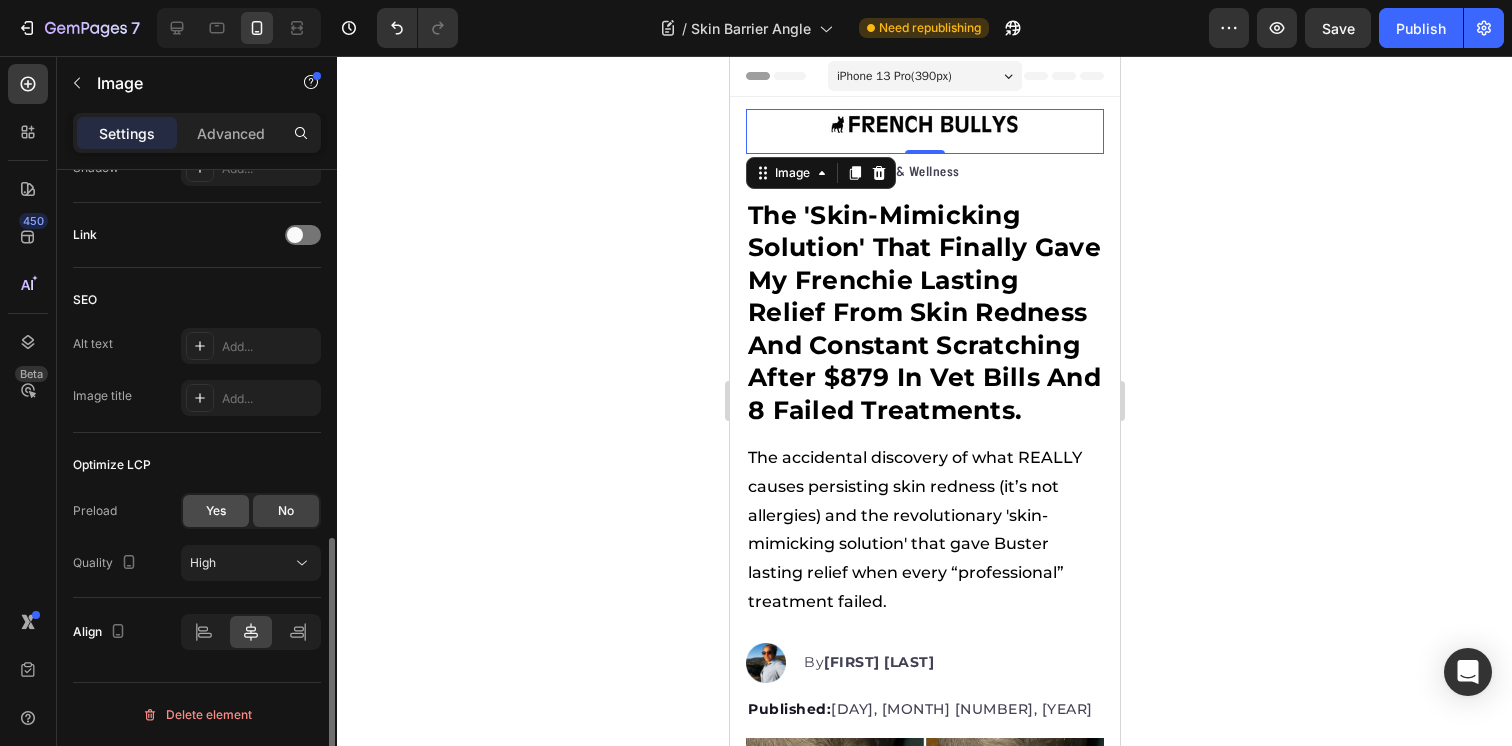 click on "Yes" 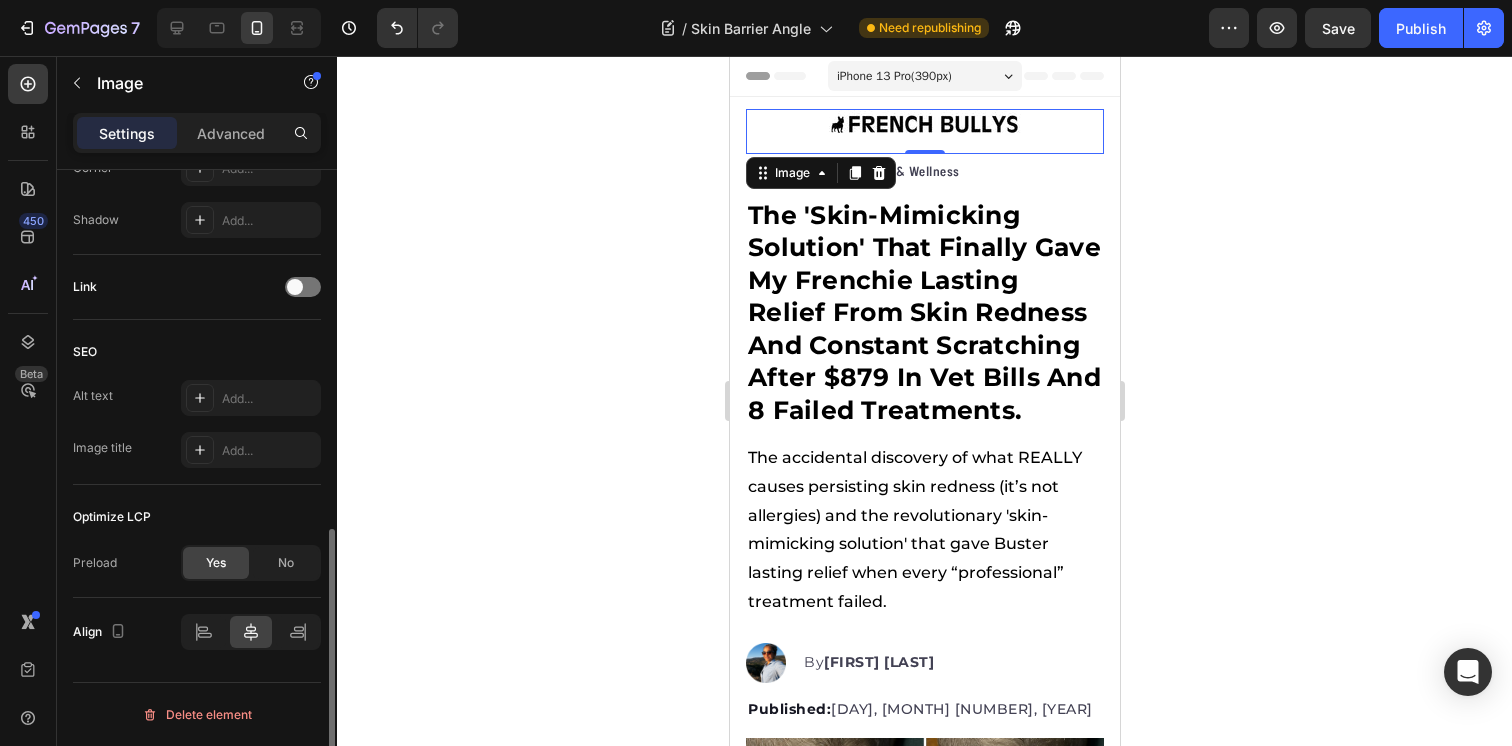 scroll, scrollTop: 0, scrollLeft: 0, axis: both 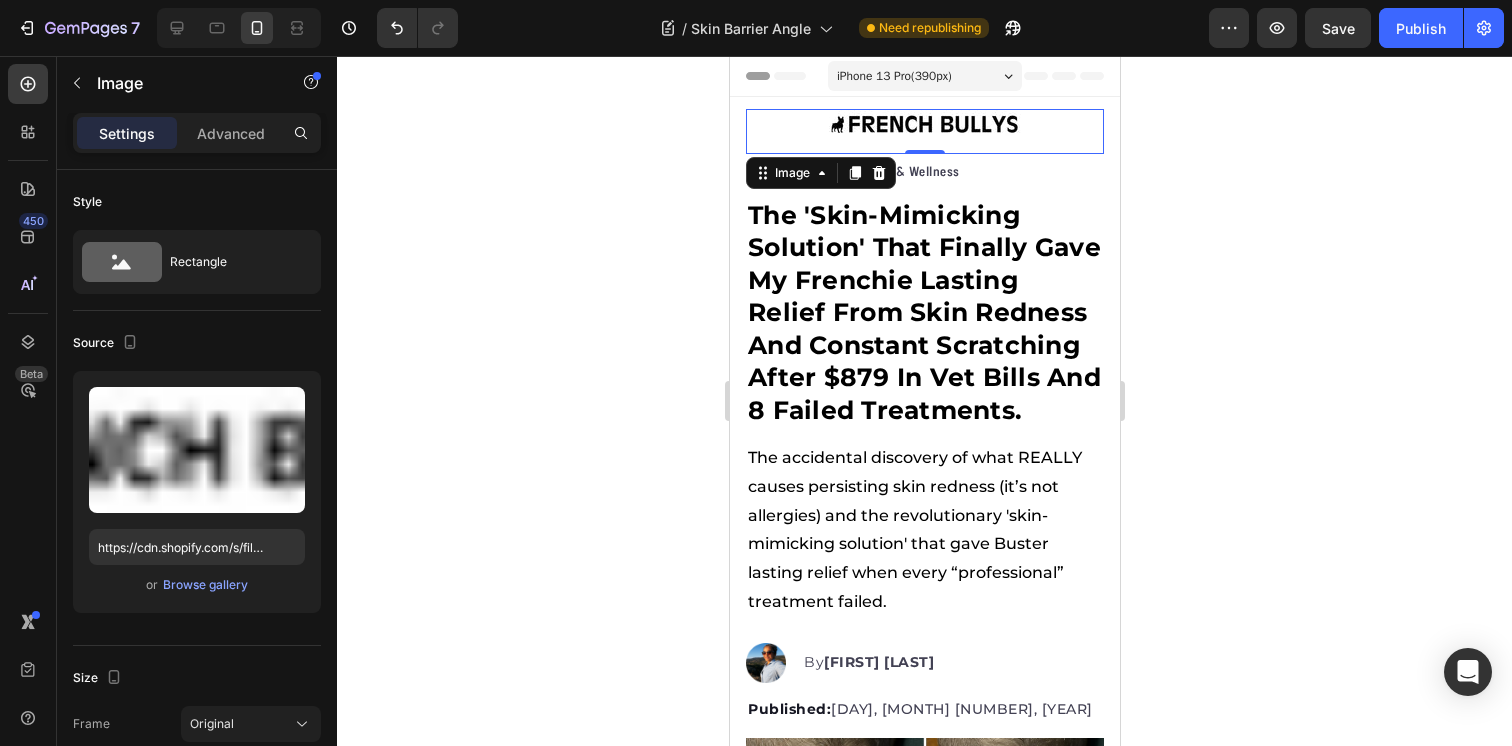 click on "Settings Advanced" at bounding box center [197, 133] 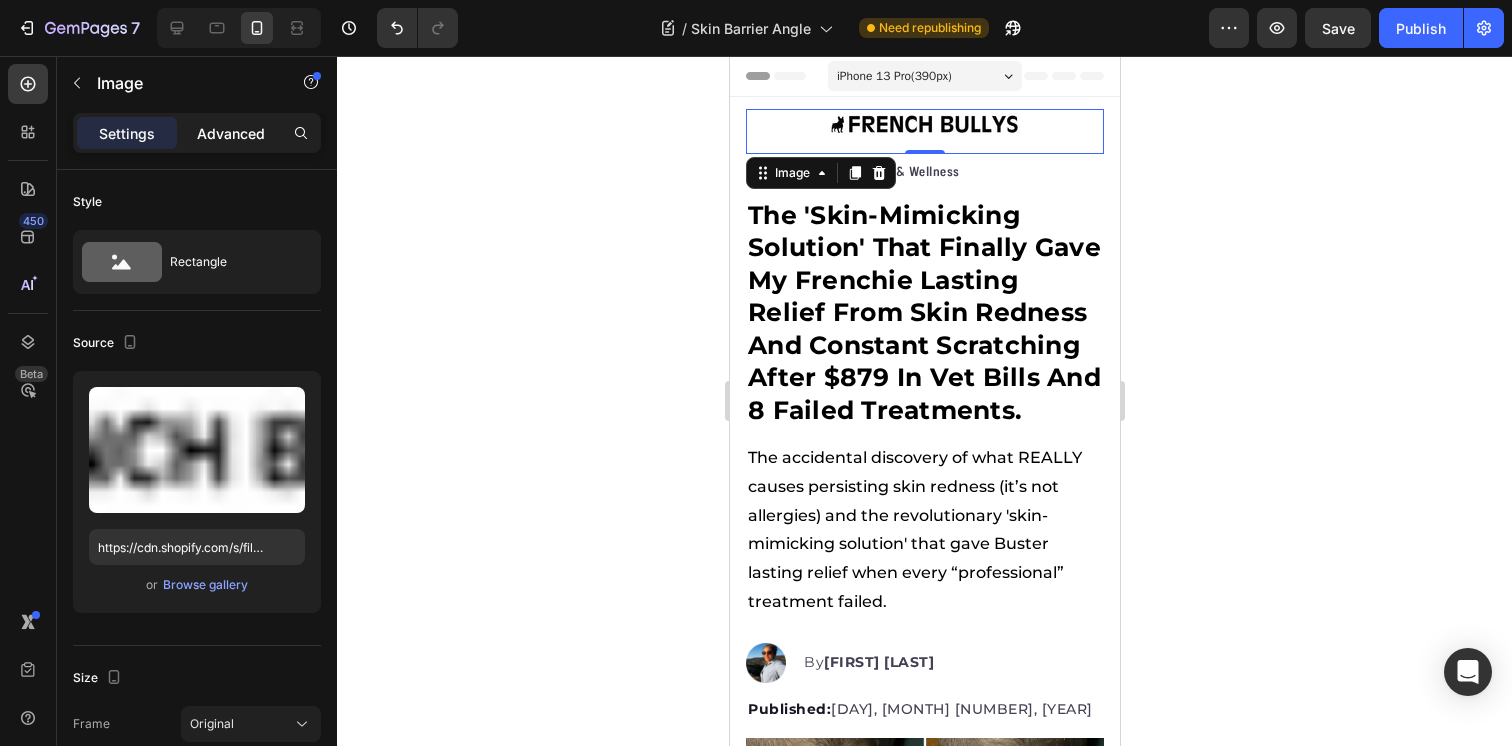 click on "Advanced" at bounding box center [231, 133] 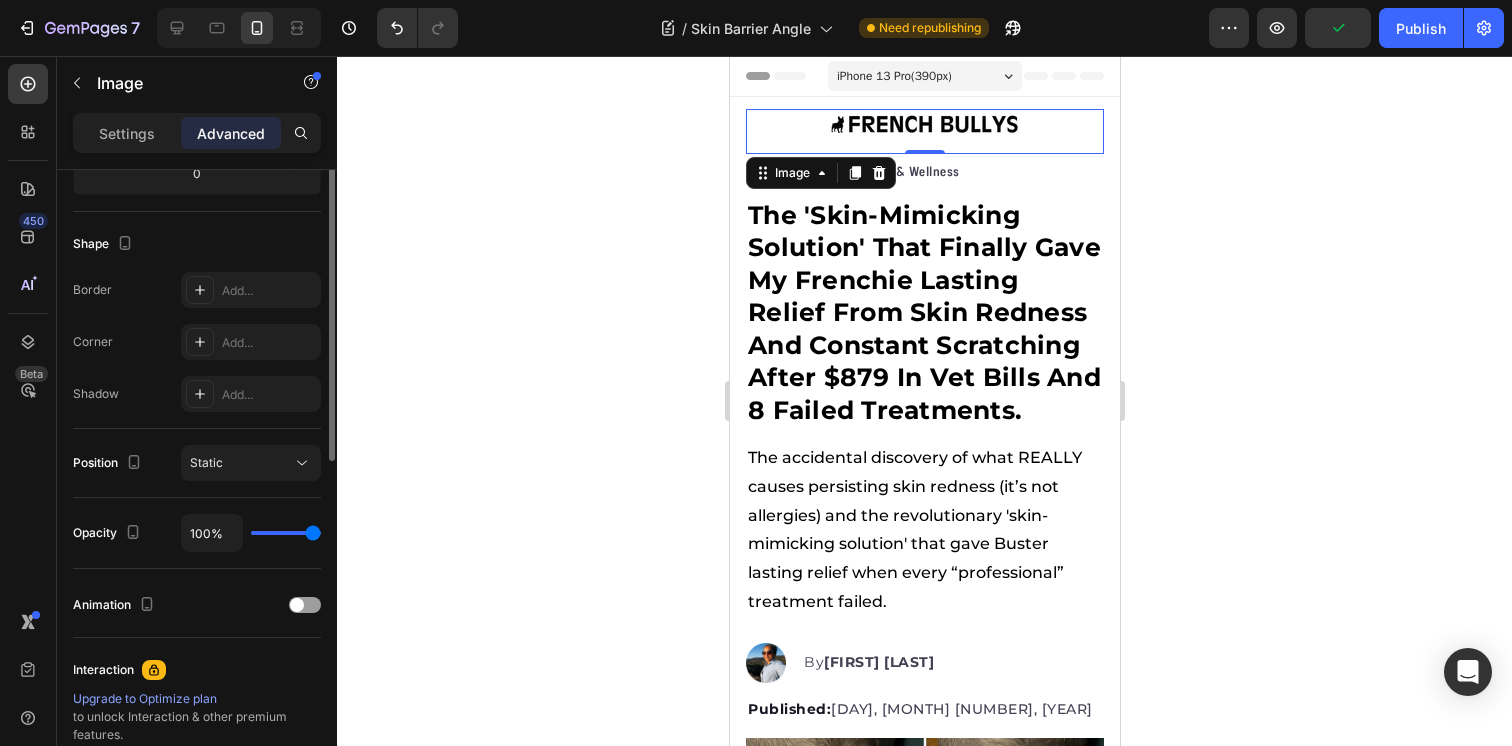 scroll, scrollTop: 0, scrollLeft: 0, axis: both 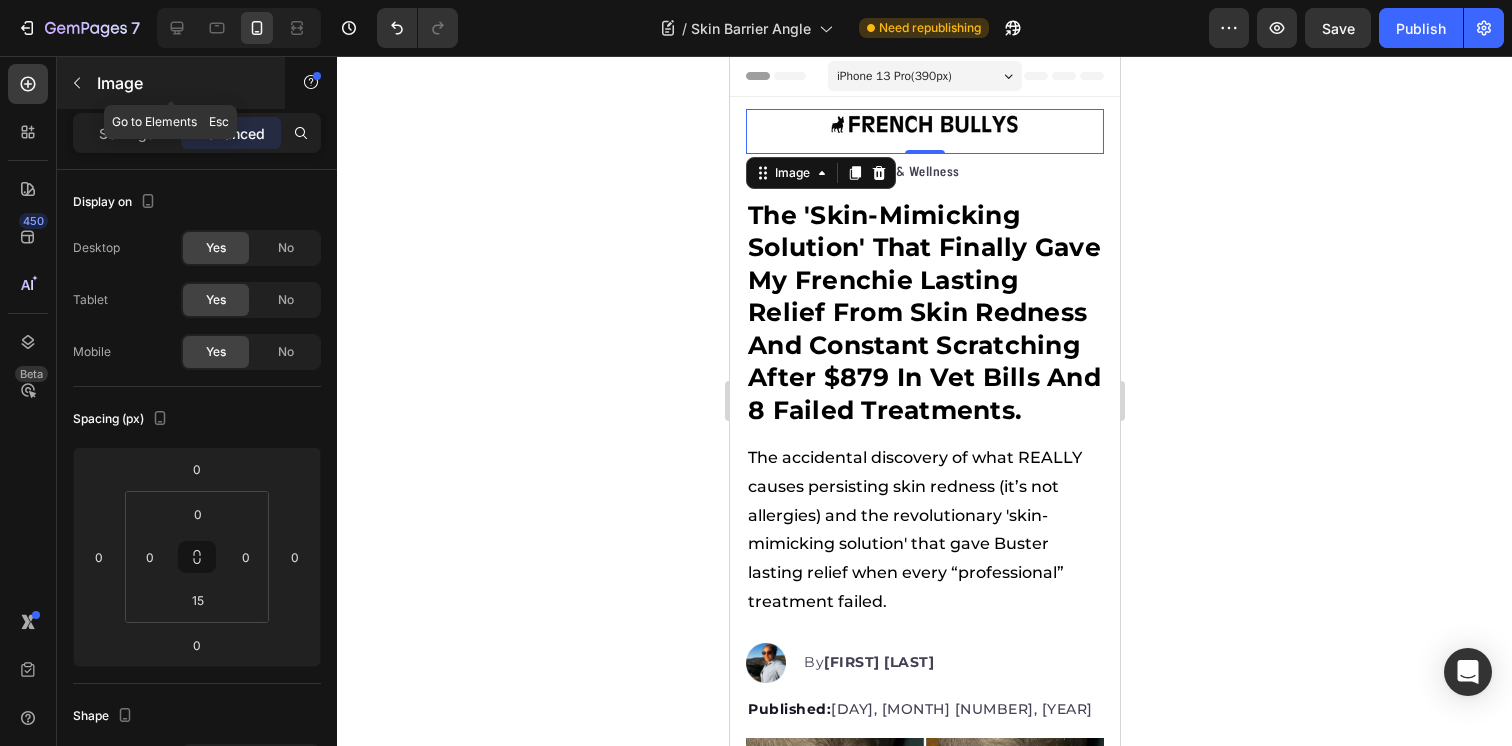 click at bounding box center (77, 83) 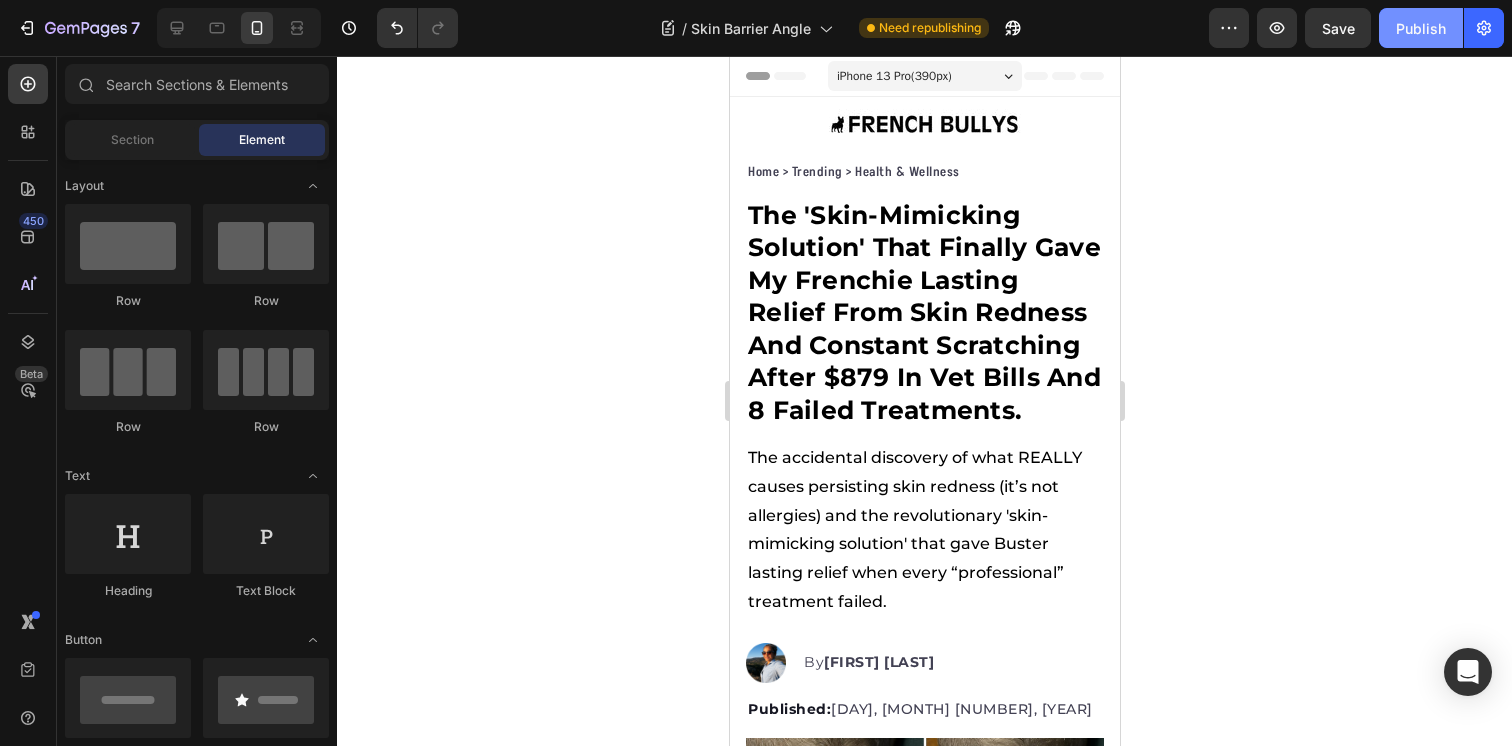 click on "Publish" at bounding box center (1421, 28) 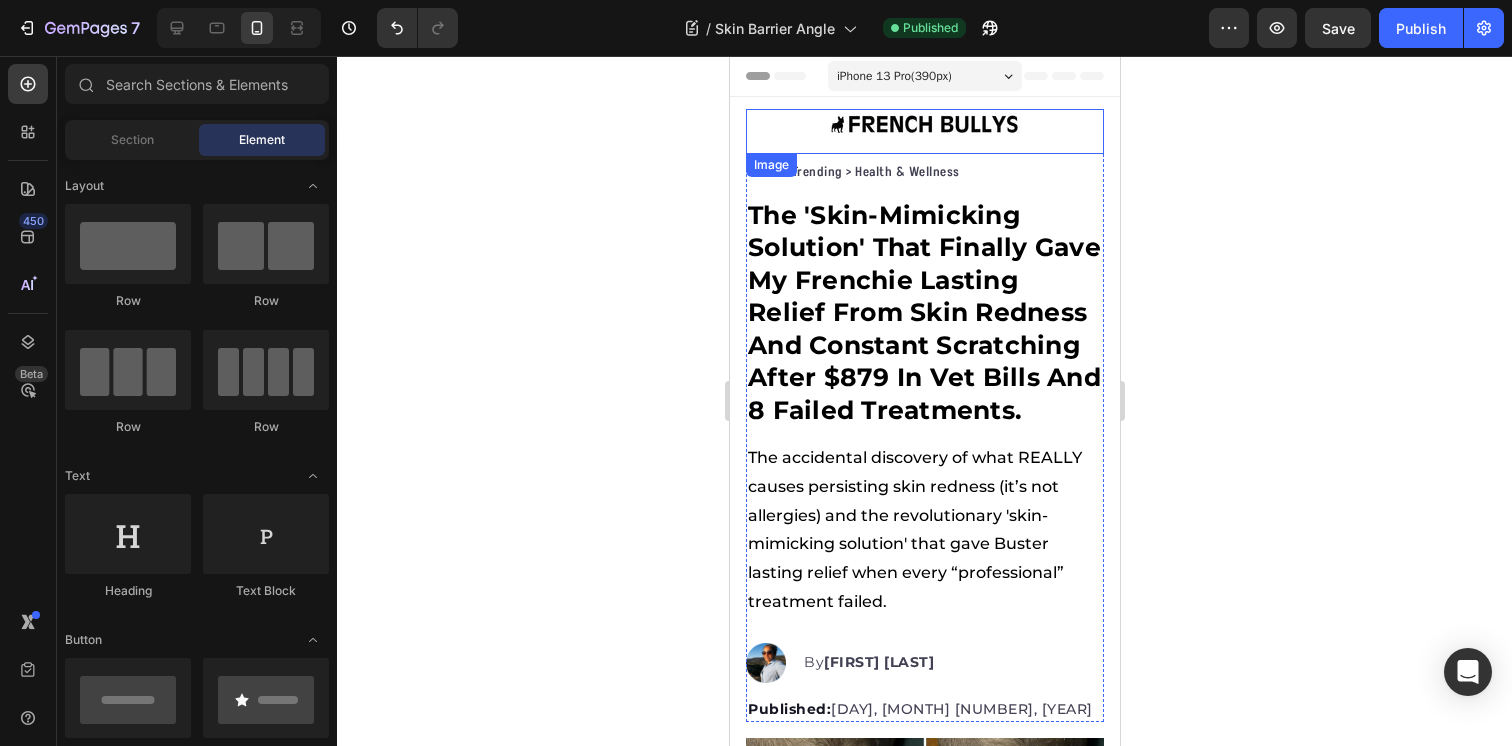 click at bounding box center [924, 124] 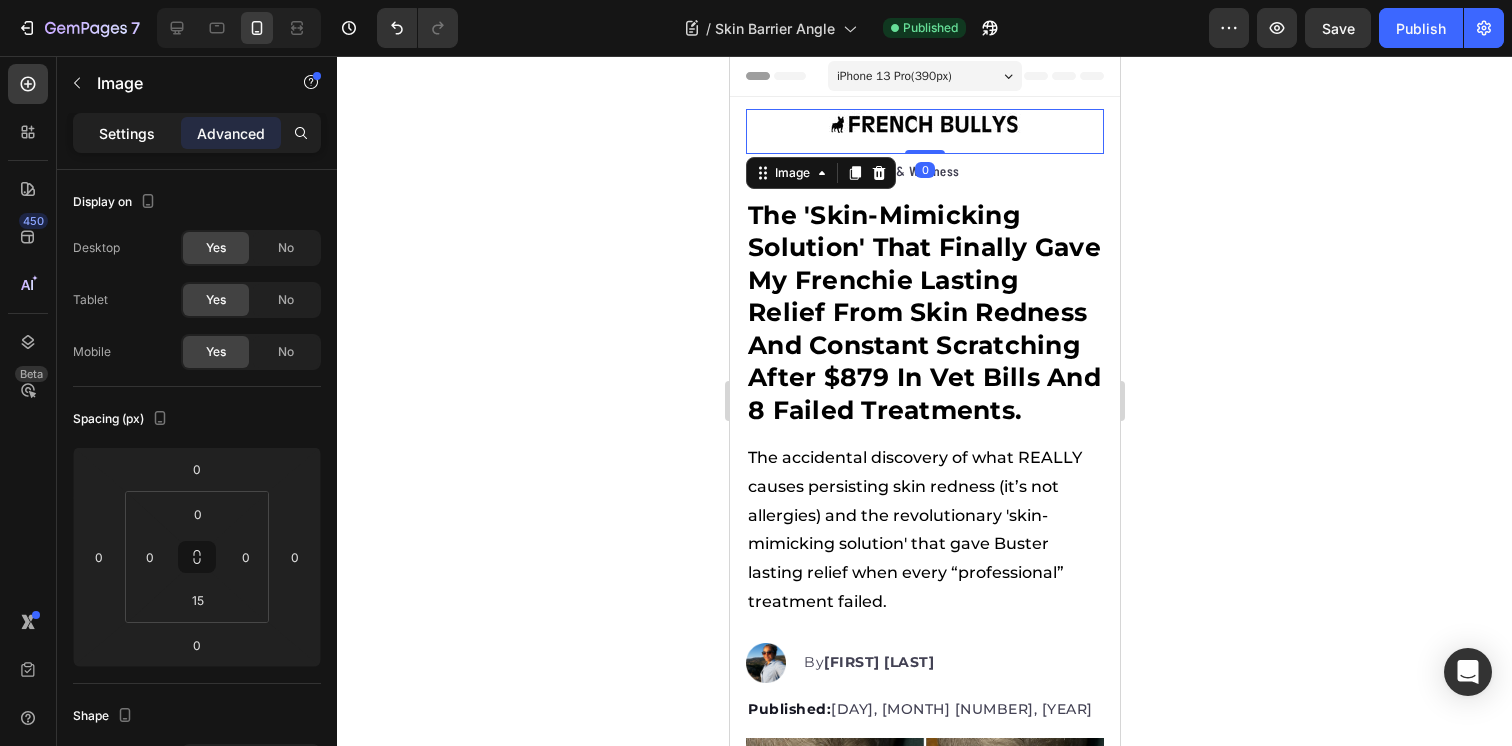 click on "Settings" at bounding box center [127, 133] 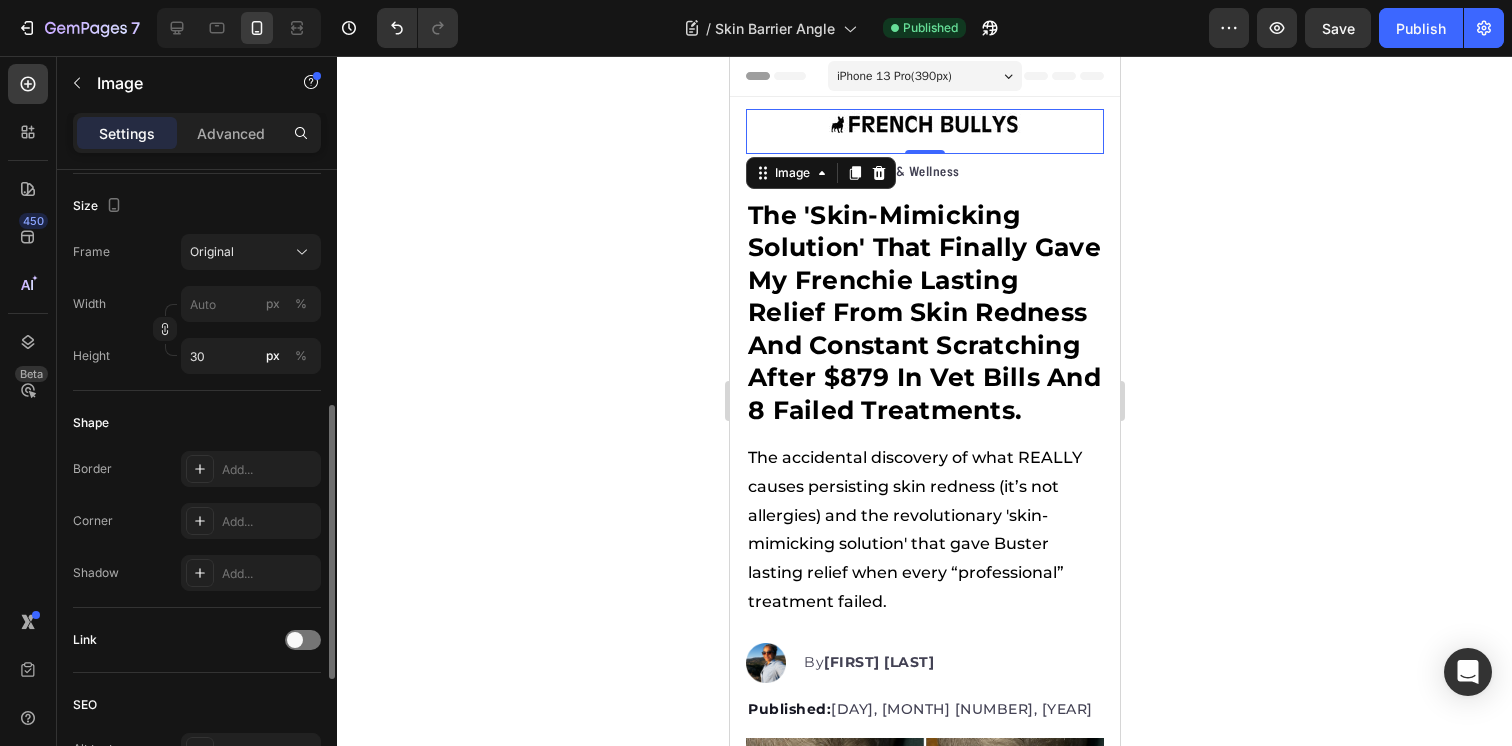 scroll, scrollTop: 520, scrollLeft: 0, axis: vertical 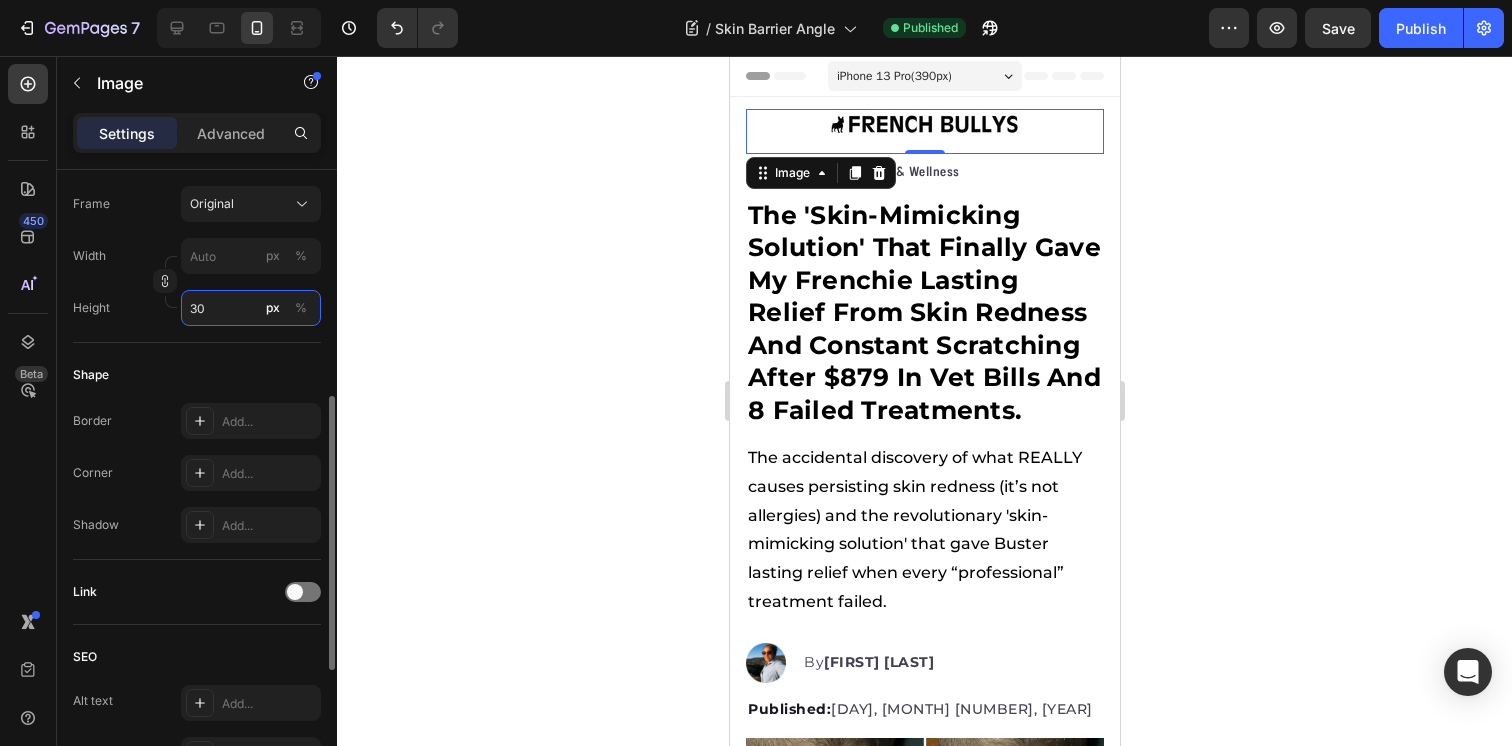 click on "30" at bounding box center (251, 308) 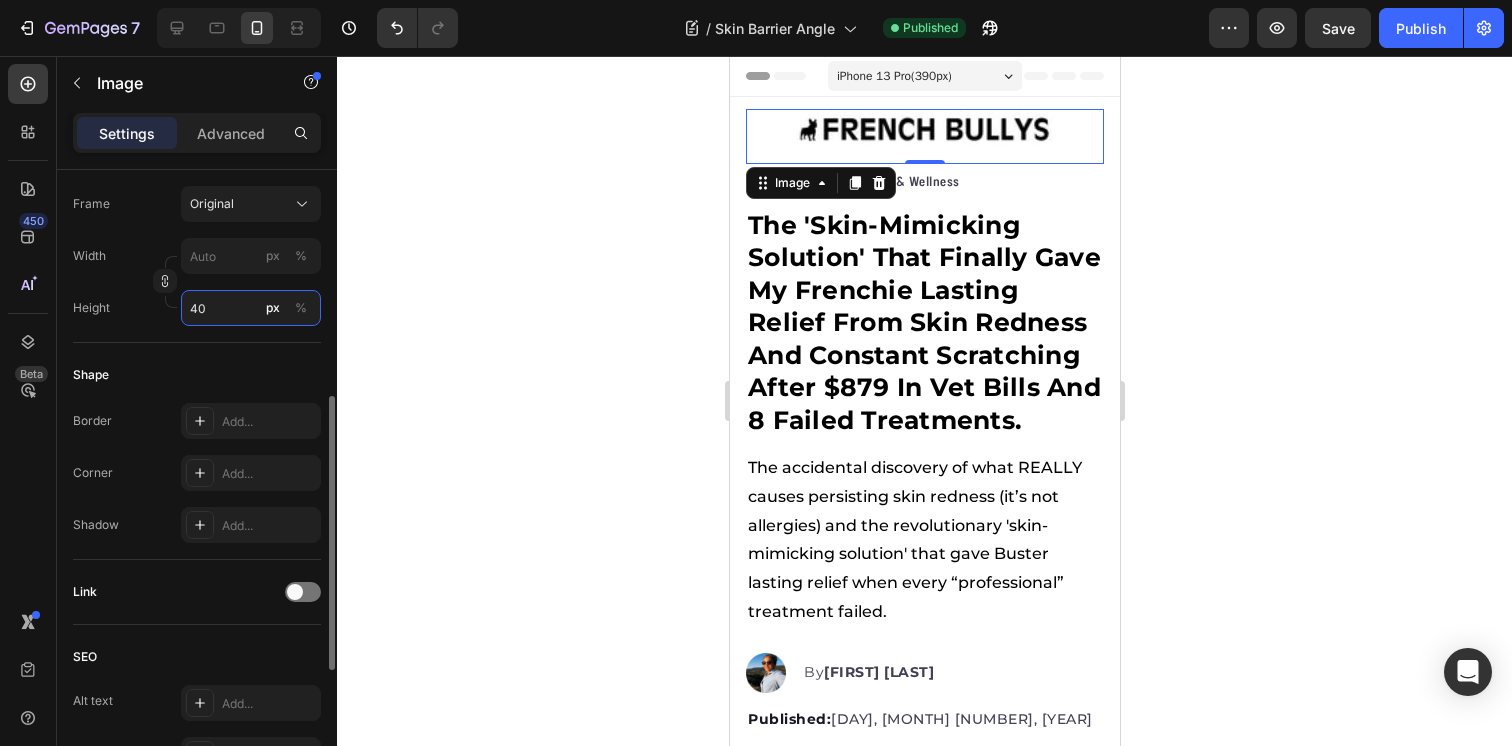 type on "4" 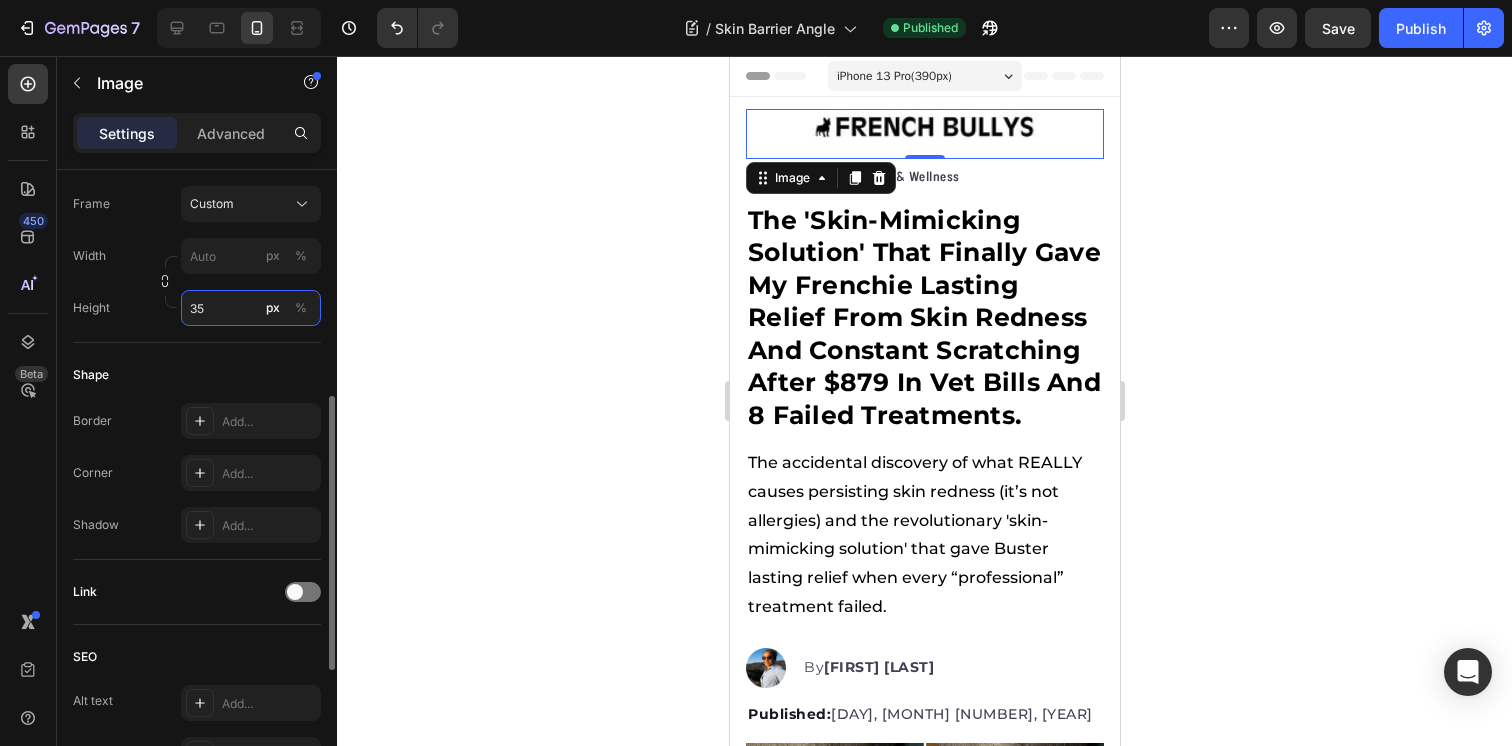 type on "4" 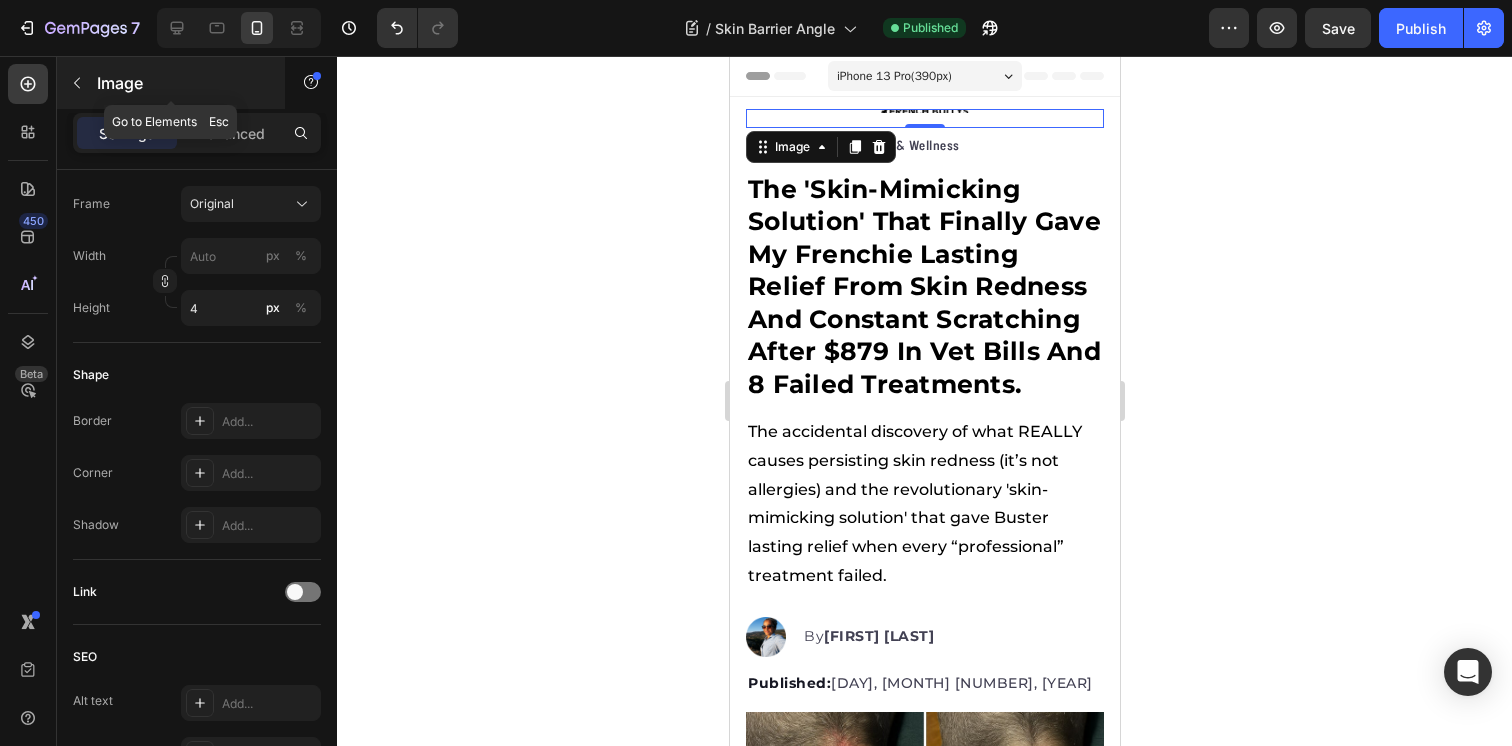 click 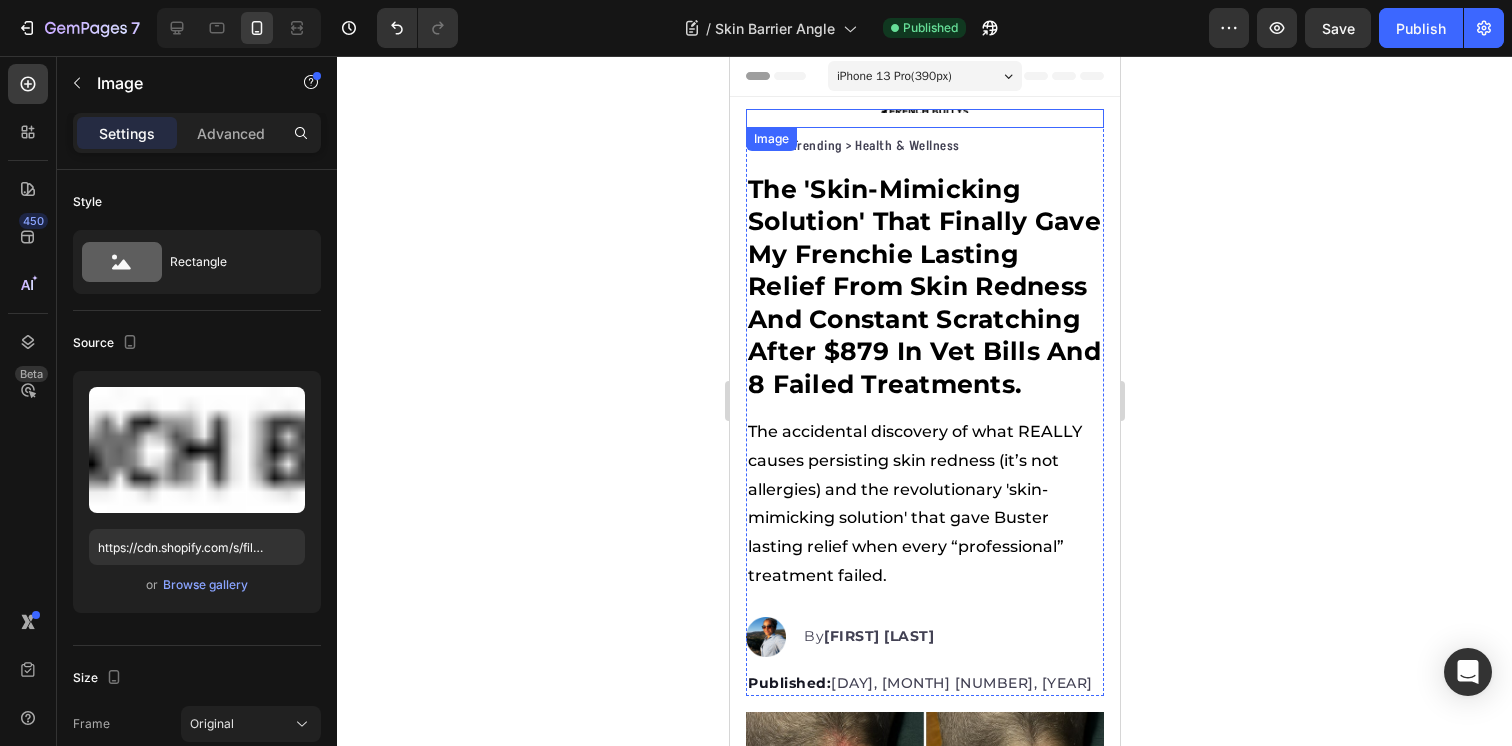 click on "Image" at bounding box center (924, 118) 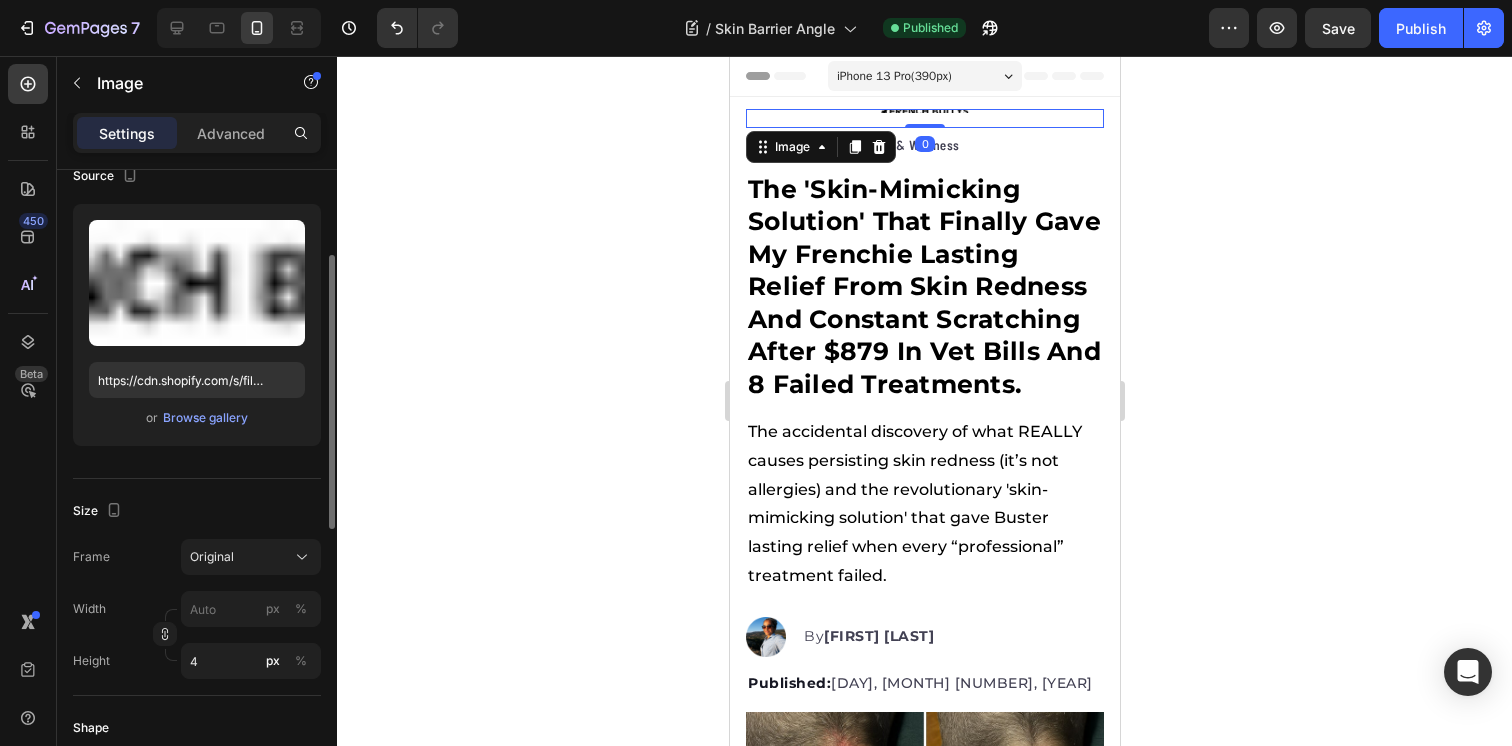 scroll, scrollTop: 179, scrollLeft: 0, axis: vertical 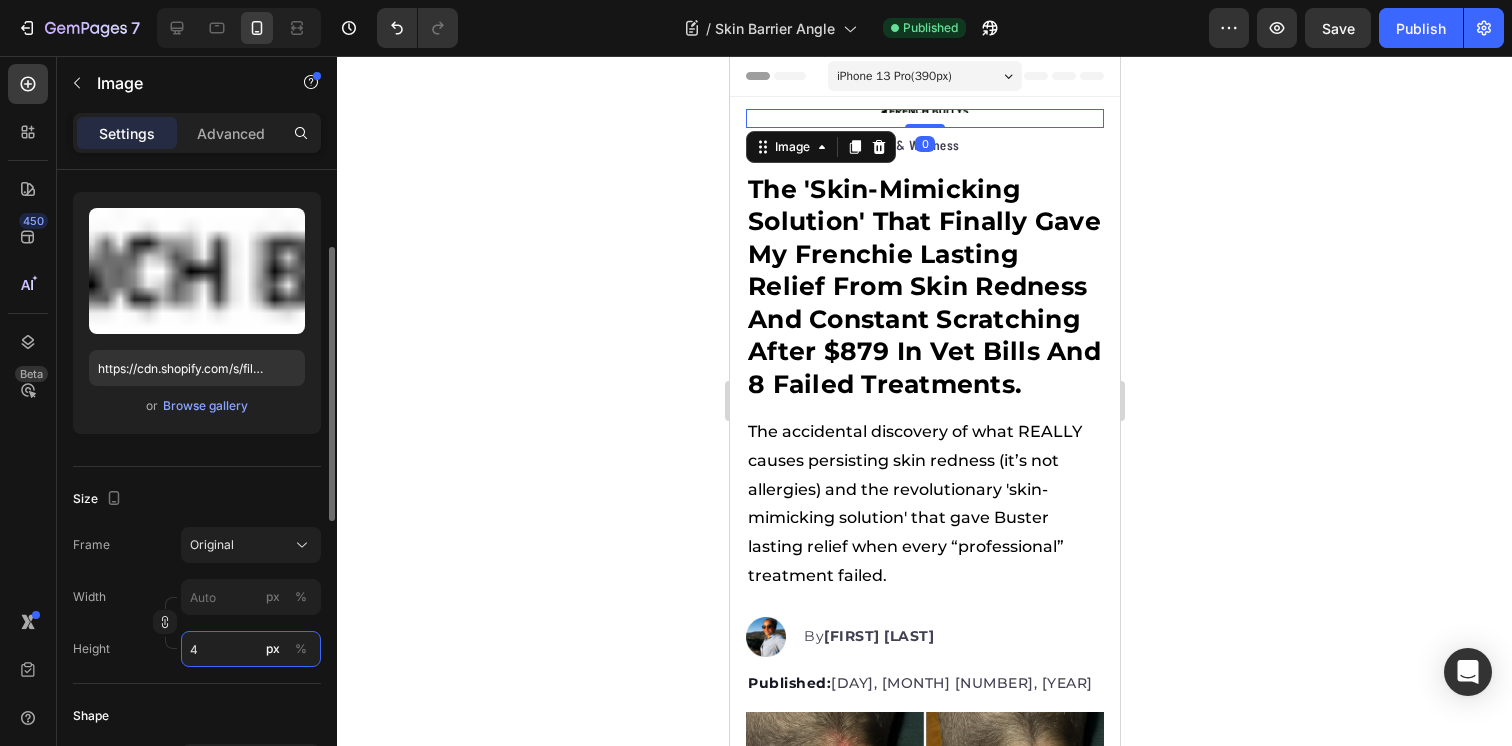 click on "4" at bounding box center [251, 649] 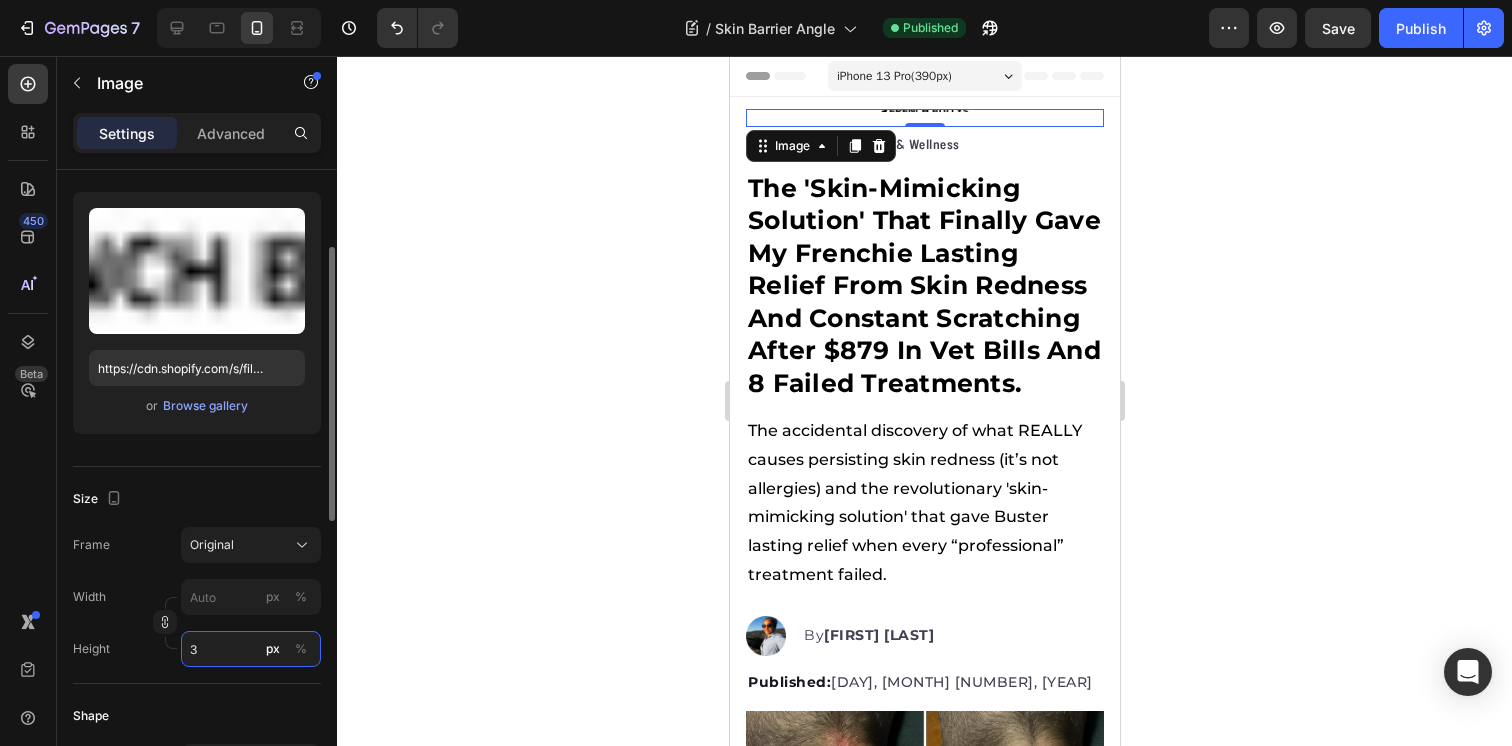 type on "35" 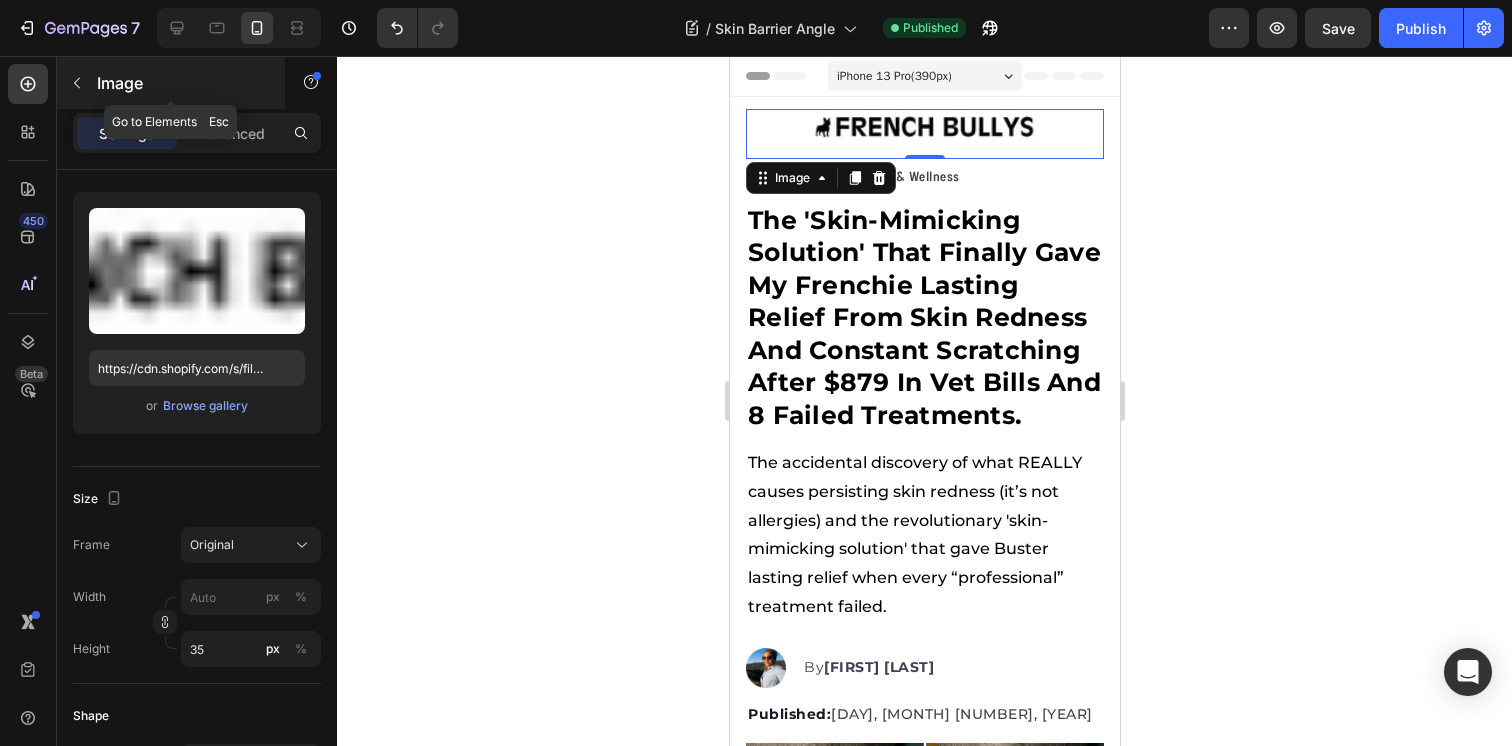 click at bounding box center (77, 83) 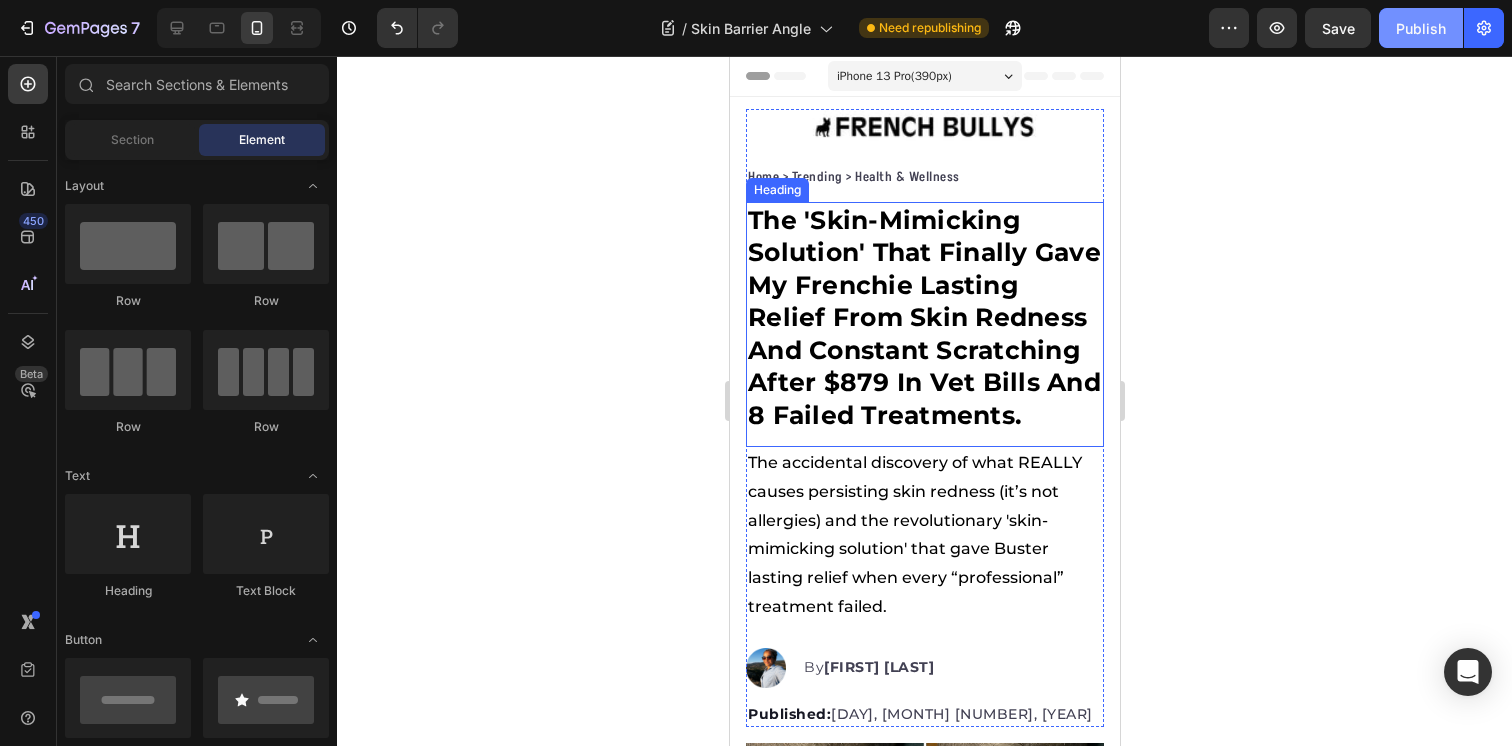 click on "Publish" at bounding box center [1421, 28] 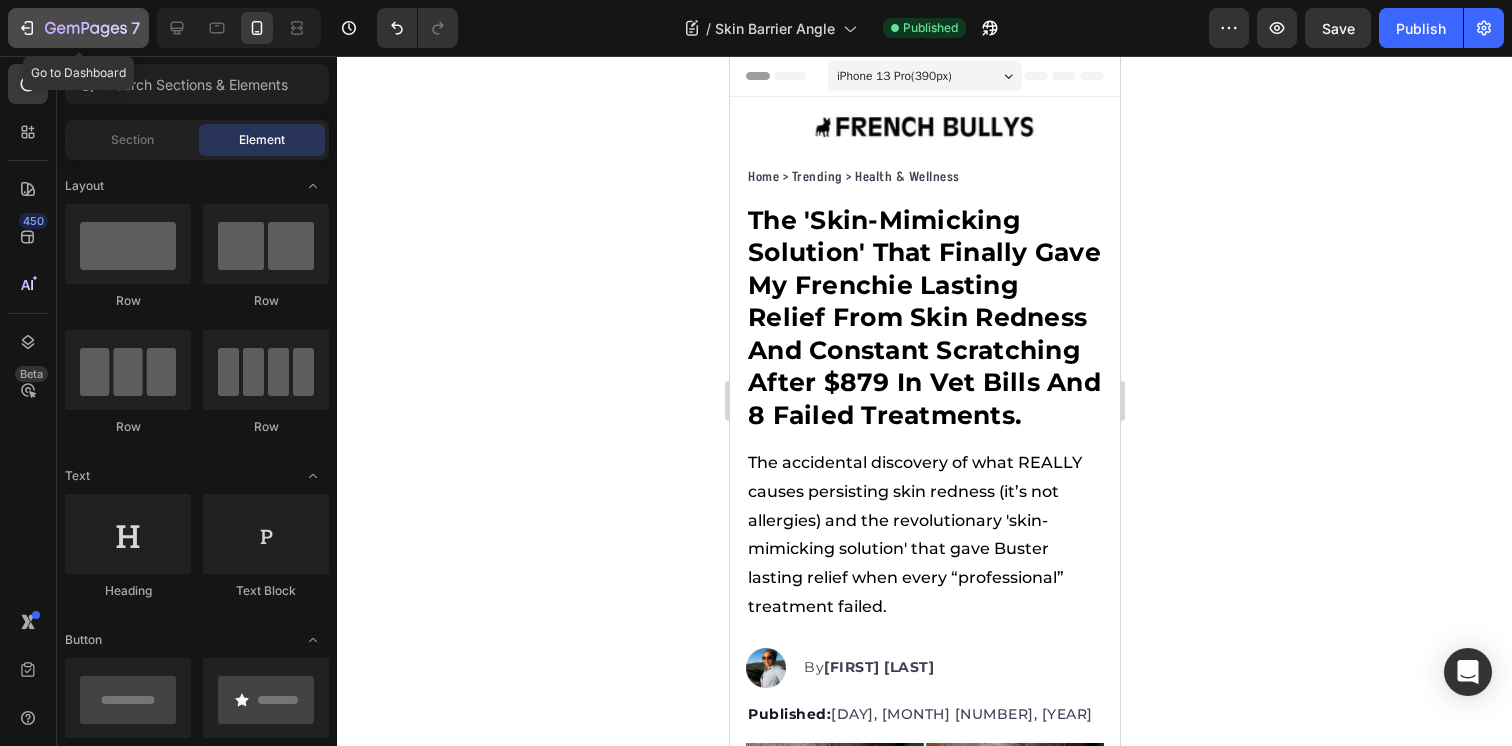 click on "7" 